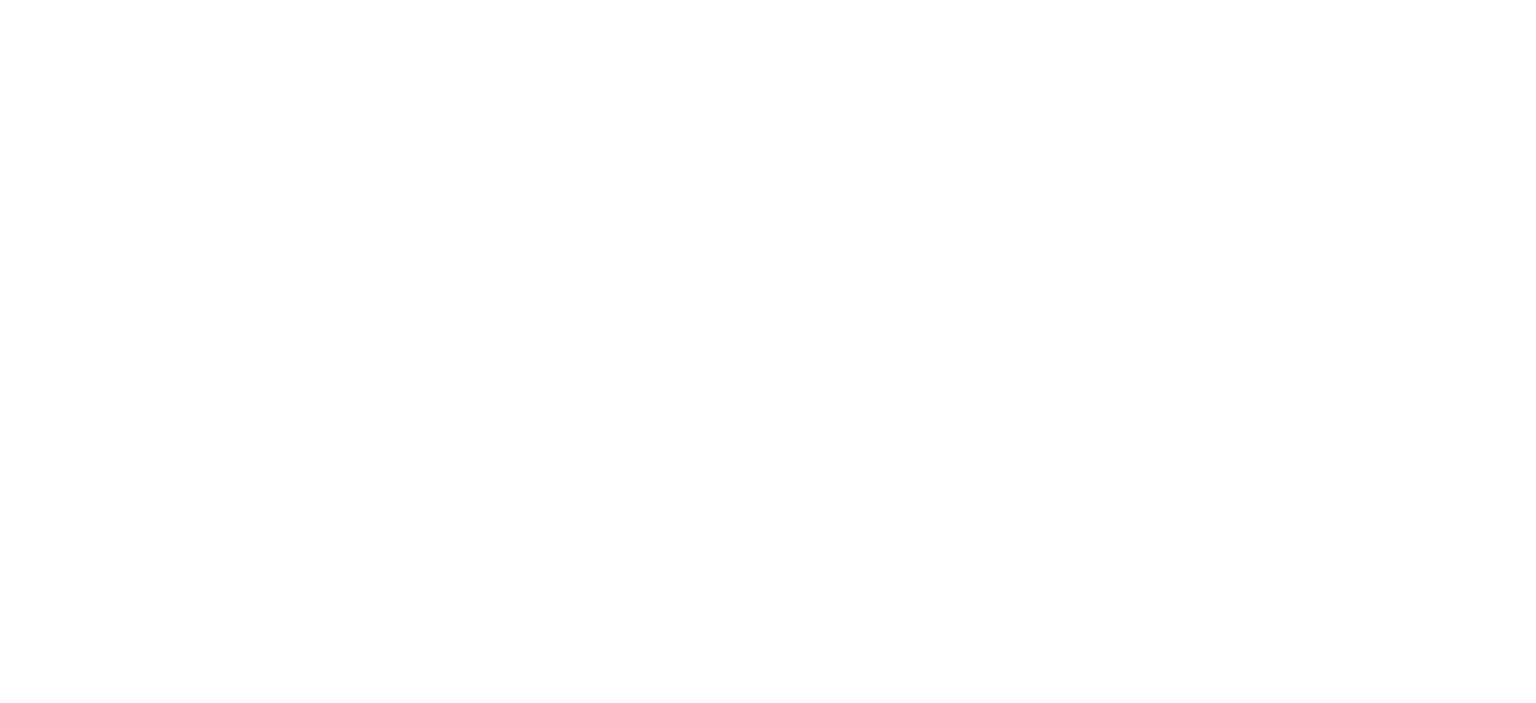 scroll, scrollTop: 0, scrollLeft: 0, axis: both 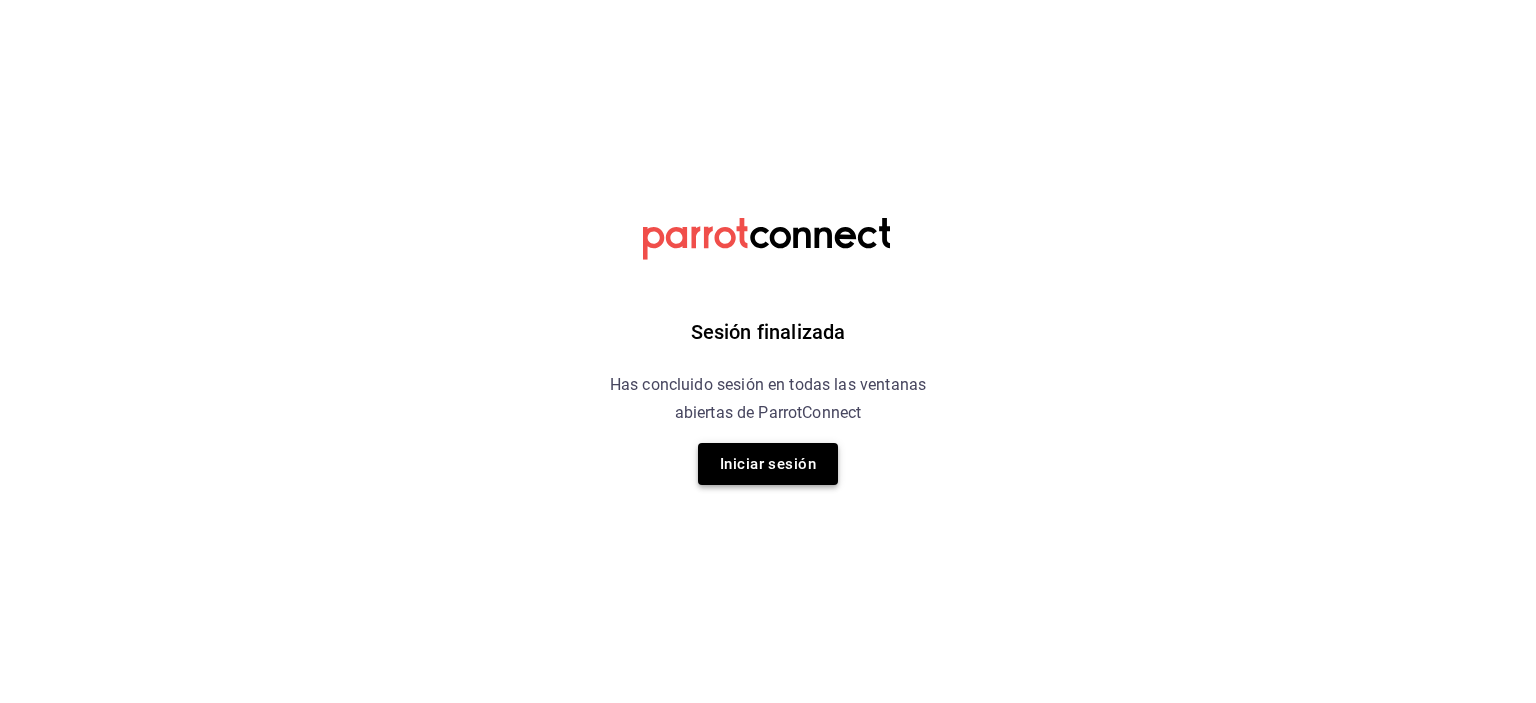 click on "Iniciar sesión" at bounding box center (768, 464) 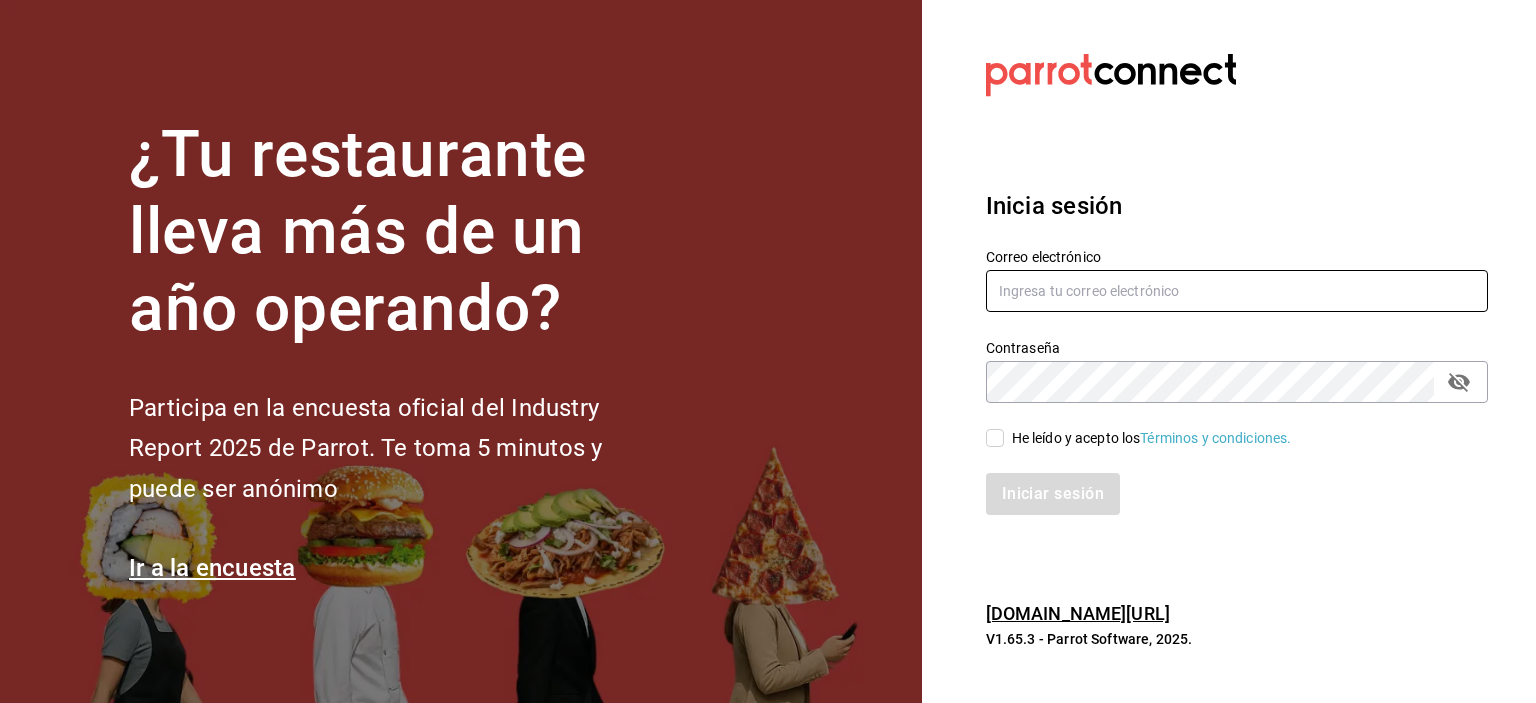 type on "Rmsfs.com@gmail.com" 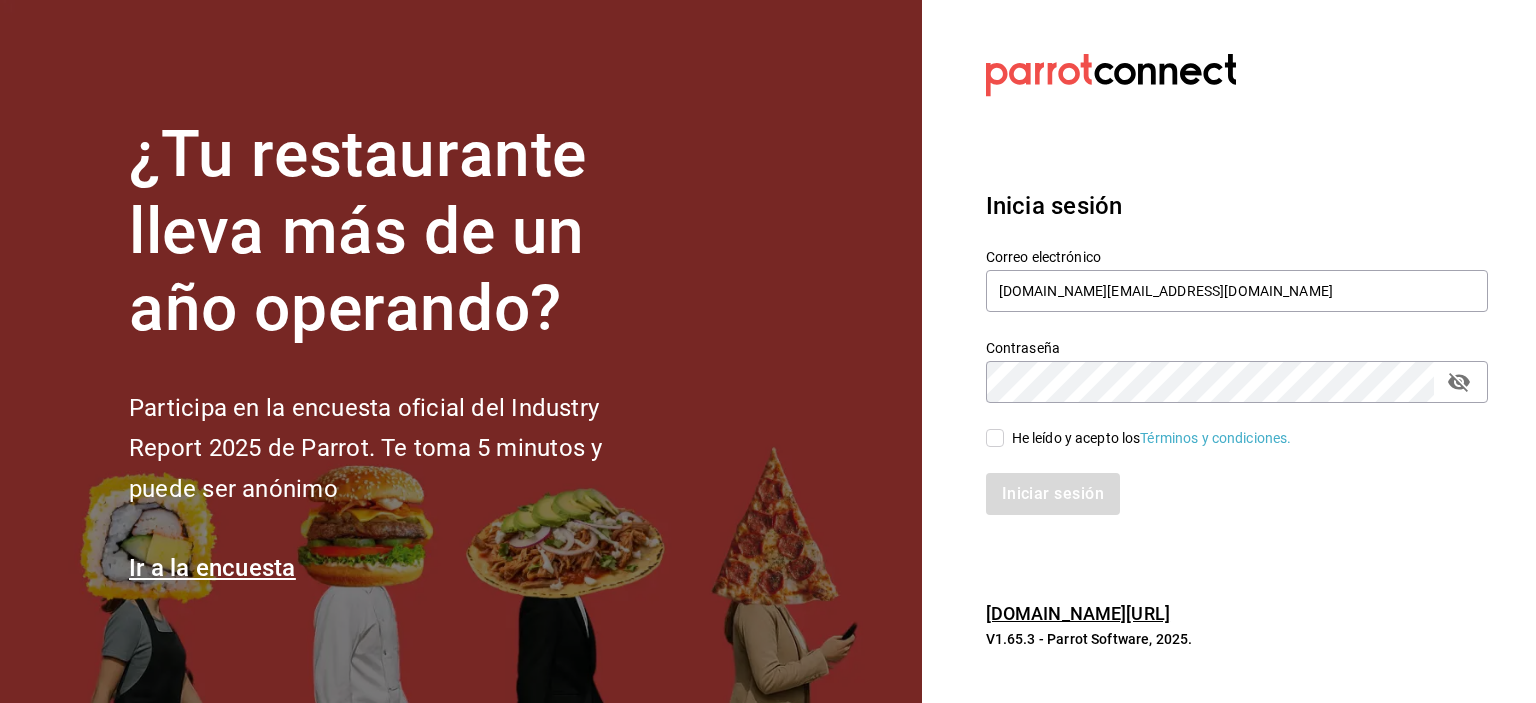 click on "He leído y acepto los  Términos y condiciones." at bounding box center (1148, 438) 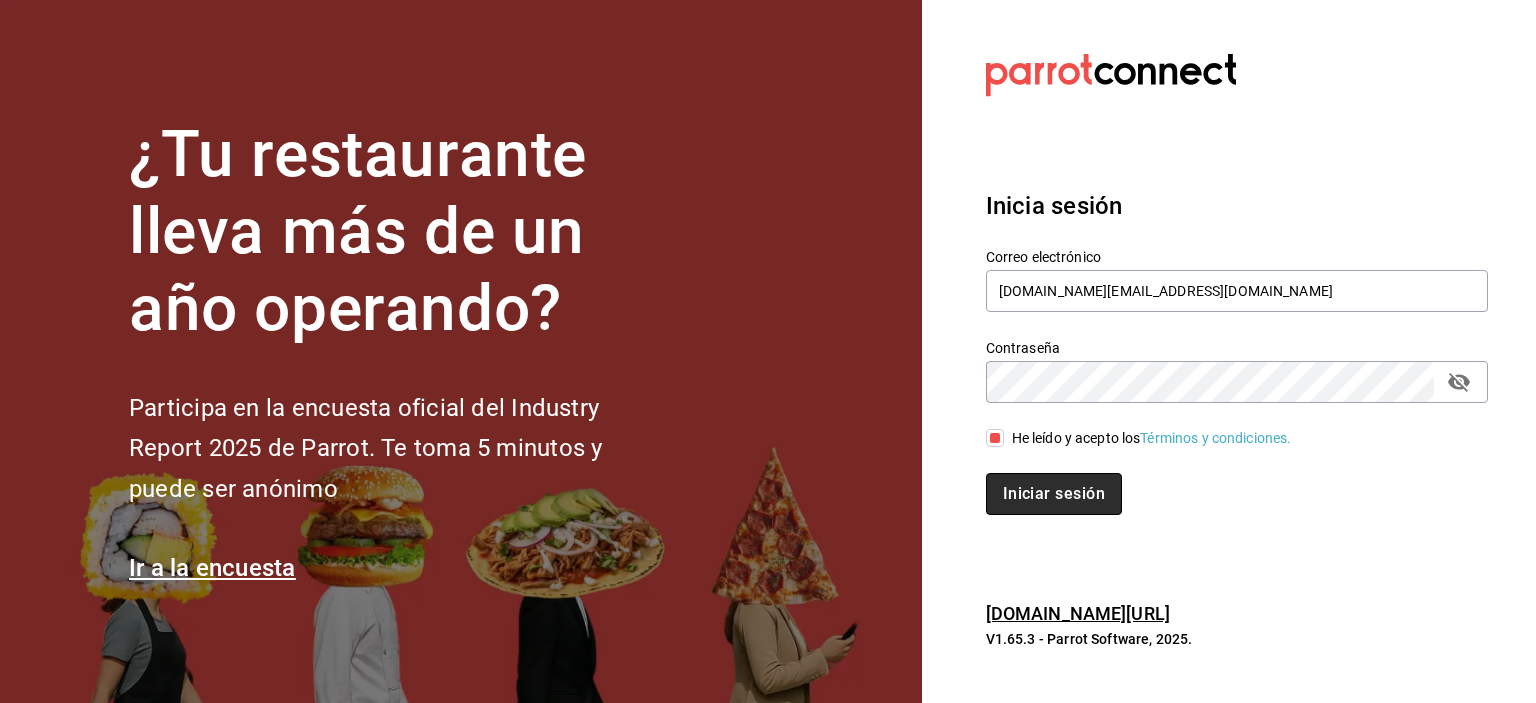 click on "Iniciar sesión" at bounding box center (1054, 494) 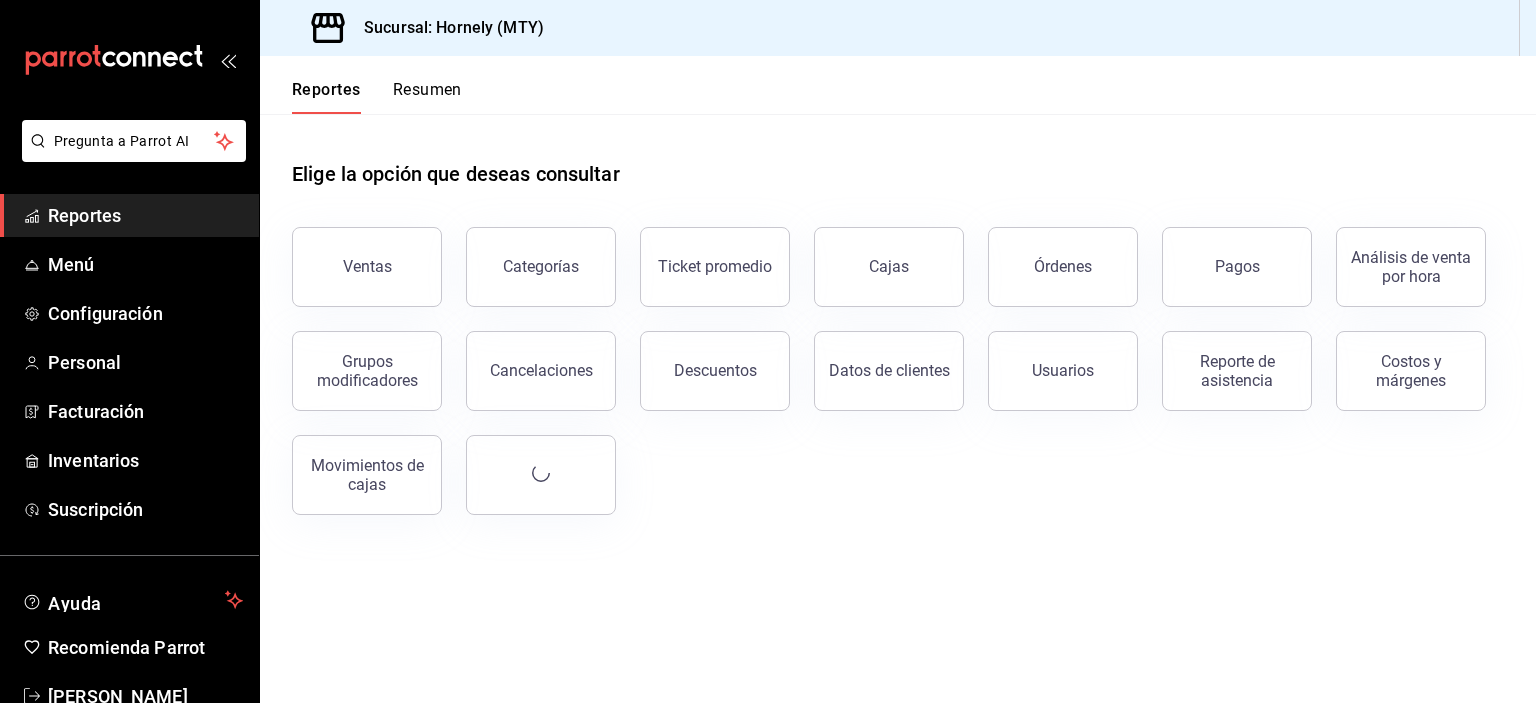 scroll, scrollTop: 0, scrollLeft: 0, axis: both 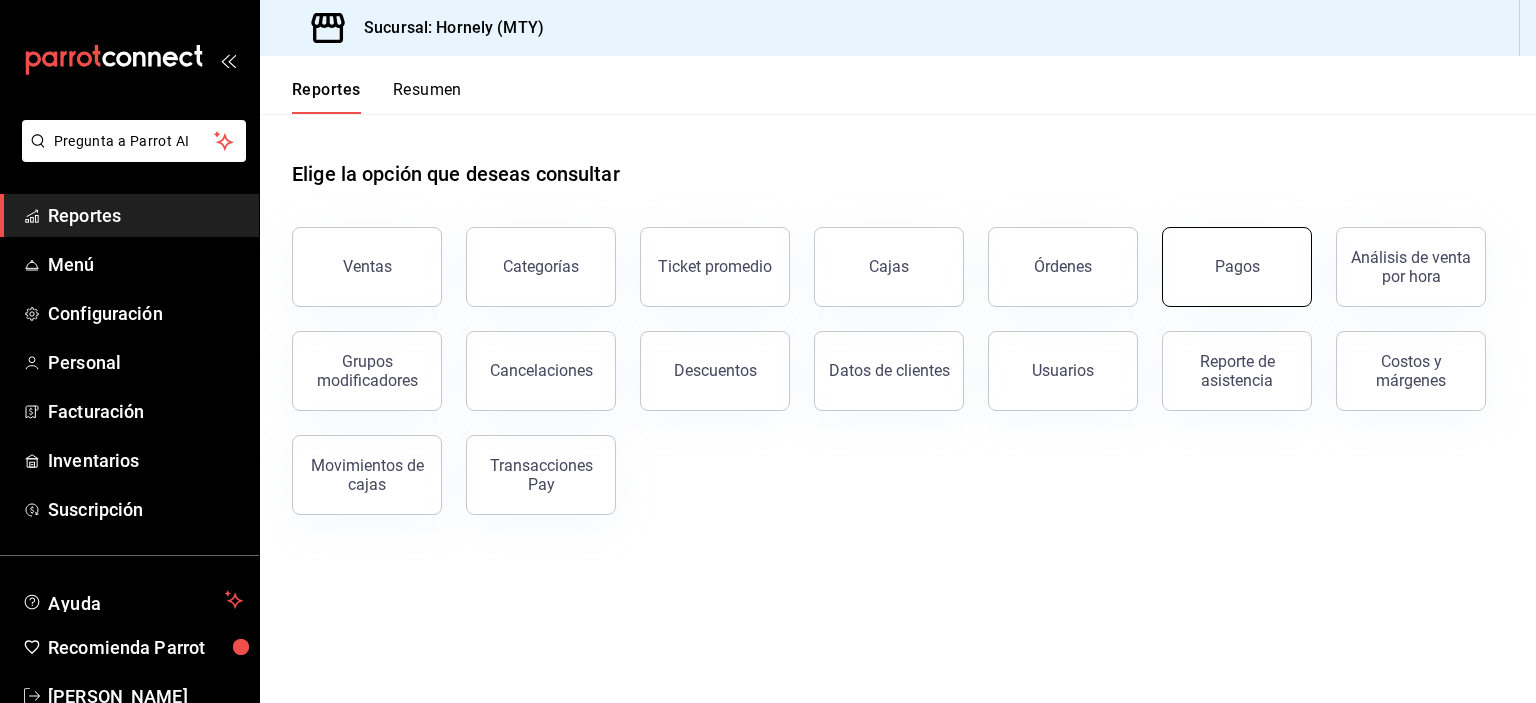 click on "Pagos" at bounding box center (1225, 255) 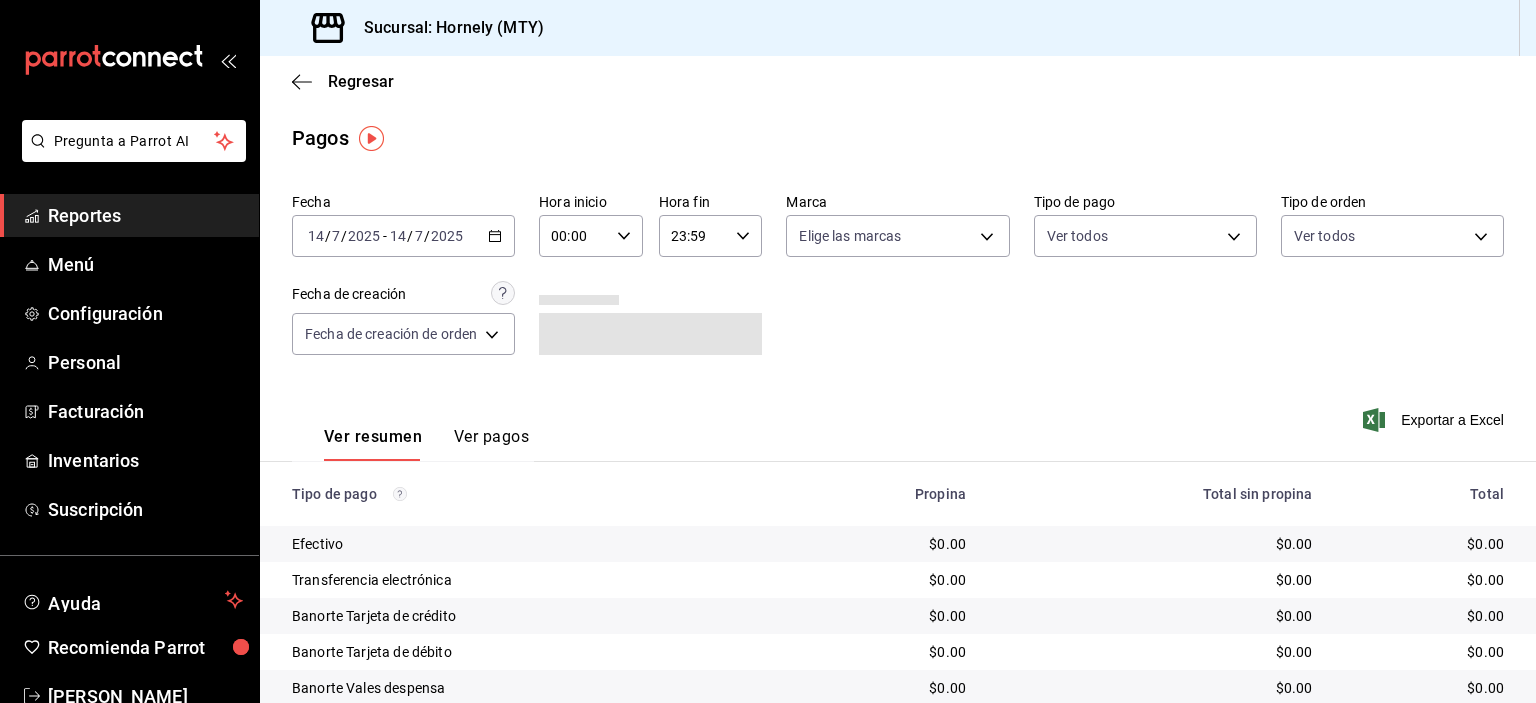 click on "[DATE] [DATE] - [DATE] [DATE]" at bounding box center [403, 236] 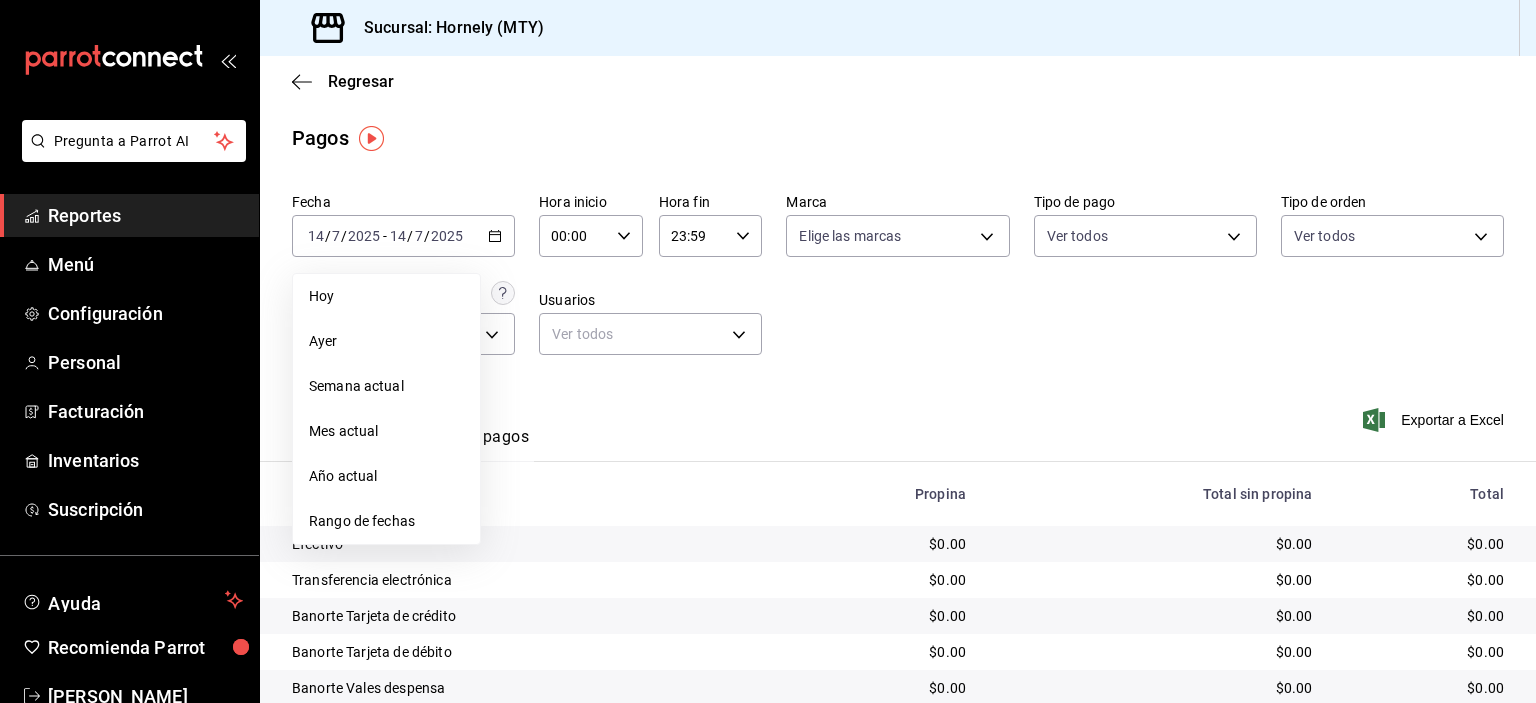 click on "Regresar" at bounding box center [898, 81] 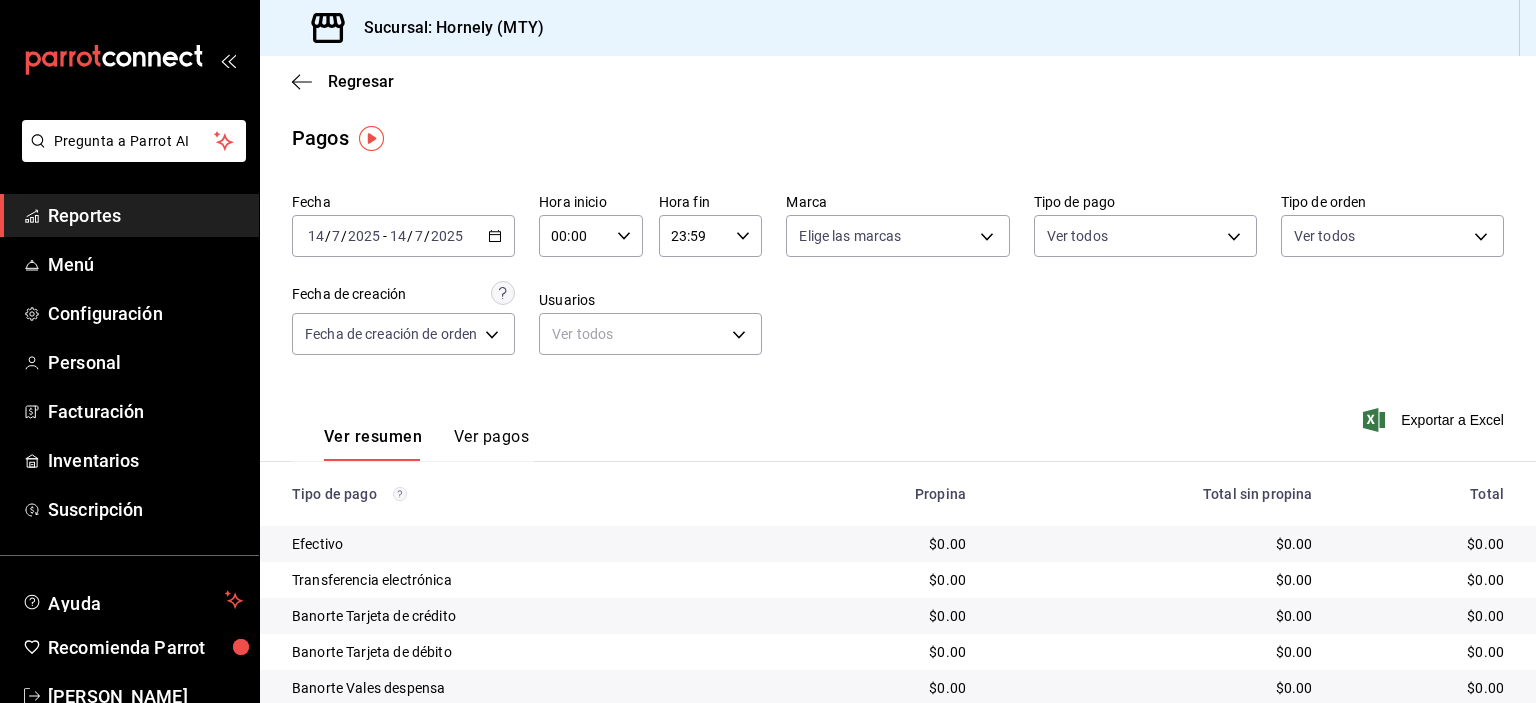 click on "[DATE] [DATE] - [DATE] [DATE]" at bounding box center [403, 236] 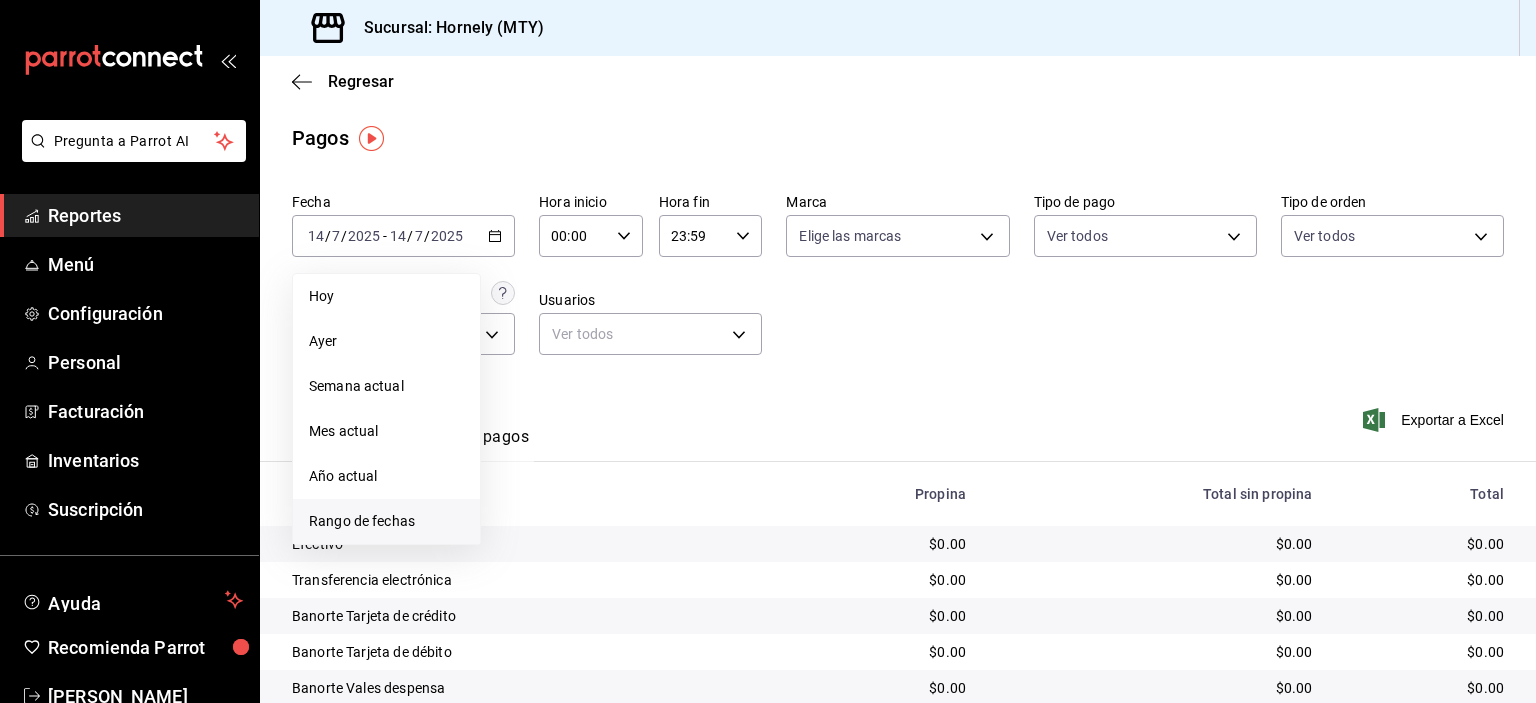 click on "Rango de fechas" at bounding box center (386, 521) 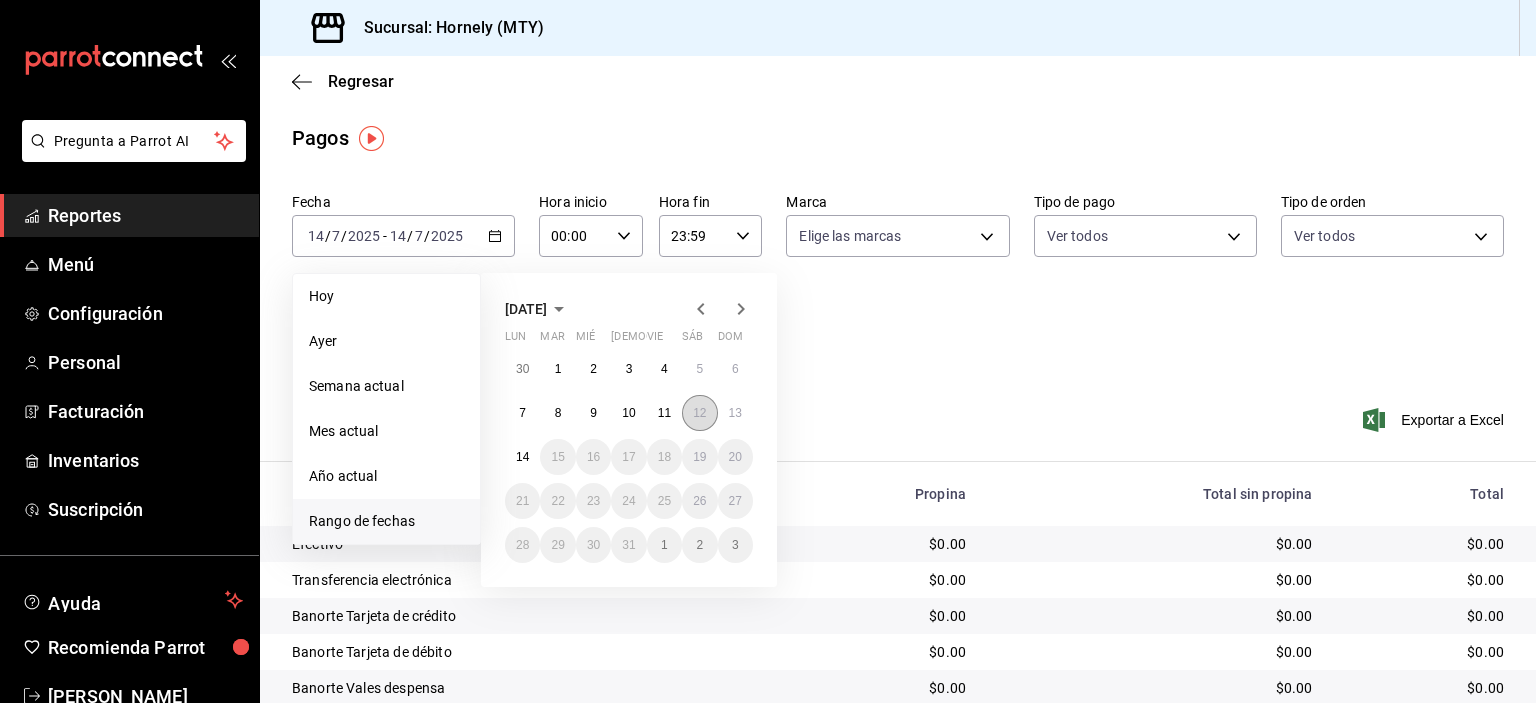 click on "12" at bounding box center (699, 413) 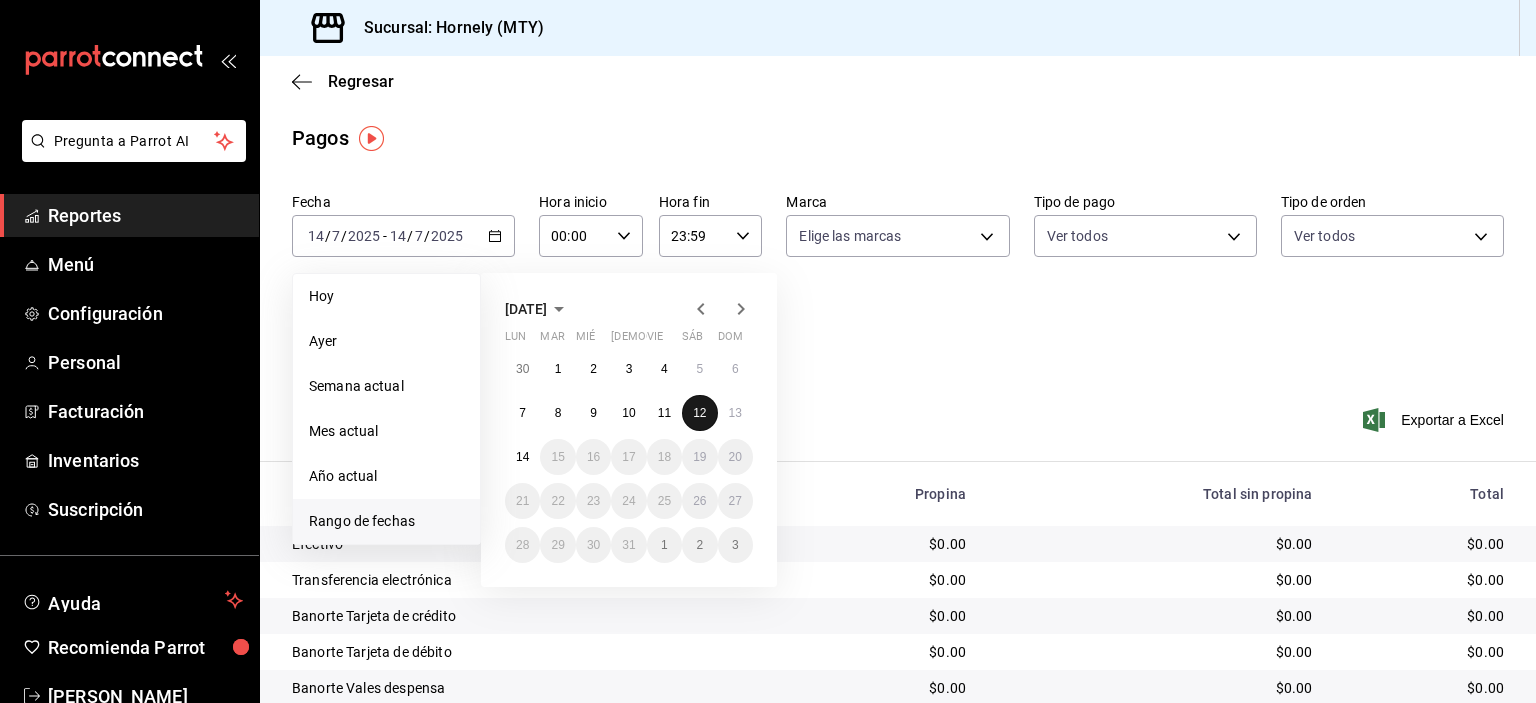 click on "12" at bounding box center (699, 413) 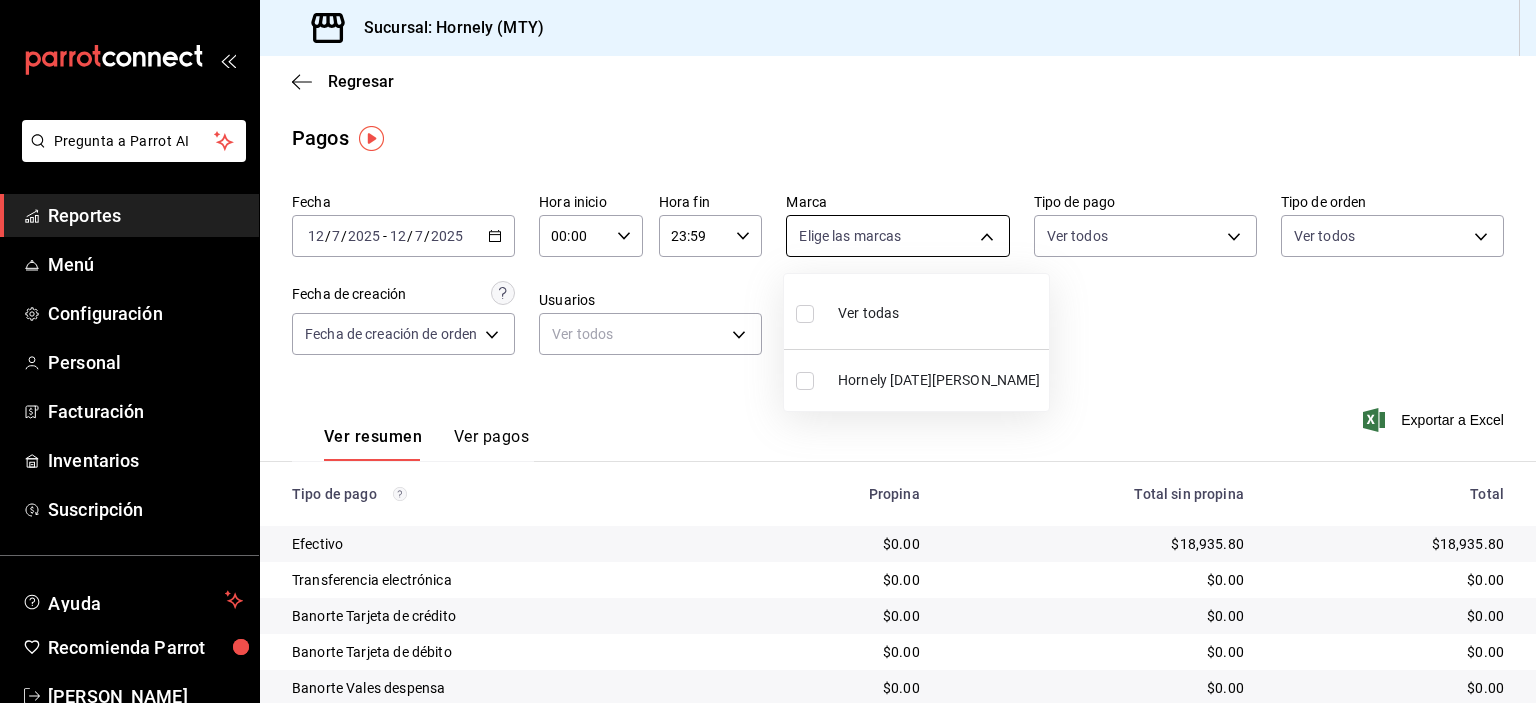 click on "Pregunta a Parrot AI Reportes   Menú   Configuración   Personal   Facturación   Inventarios   Suscripción   Ayuda Recomienda Parrot   Rafael Monsivais   Sugerir nueva función   Sucursal: Hornely (MTY) Regresar Pagos Fecha 2025-07-12 12 / 7 / 2025 - 2025-07-12 12 / 7 / 2025 Hora inicio 00:00 Hora inicio Hora fin 23:59 Hora fin Marca Elige las marcas Tipo de pago Ver todos Tipo de orden Ver todos Fecha de creación   Fecha de creación de orden ORDER Usuarios Ver todos null Ver resumen Ver pagos Exportar a Excel Tipo de pago   Propina Total sin propina Total Efectivo $0.00 $18,935.80 $18,935.80 Transferencia electrónica $0.00 $0.00 $0.00 Banorte Tarjeta de crédito $0.00 $0.00 $0.00 Banorte Tarjeta de débito $0.00 $0.00 $0.00 Banorte Vales despensa $0.00 $0.00 $0.00 Uber Eats $0.00 $418.00 $418.00 Rappi $0.00 $96.00 $96.00 Pay $0.00 $19,774.00 $19,774.00 Total $0.00 $39,223.80 $39,223.80 Pregunta a Parrot AI Reportes   Menú   Configuración   Personal   Facturación   Inventarios   Suscripción   Ayuda" at bounding box center (768, 351) 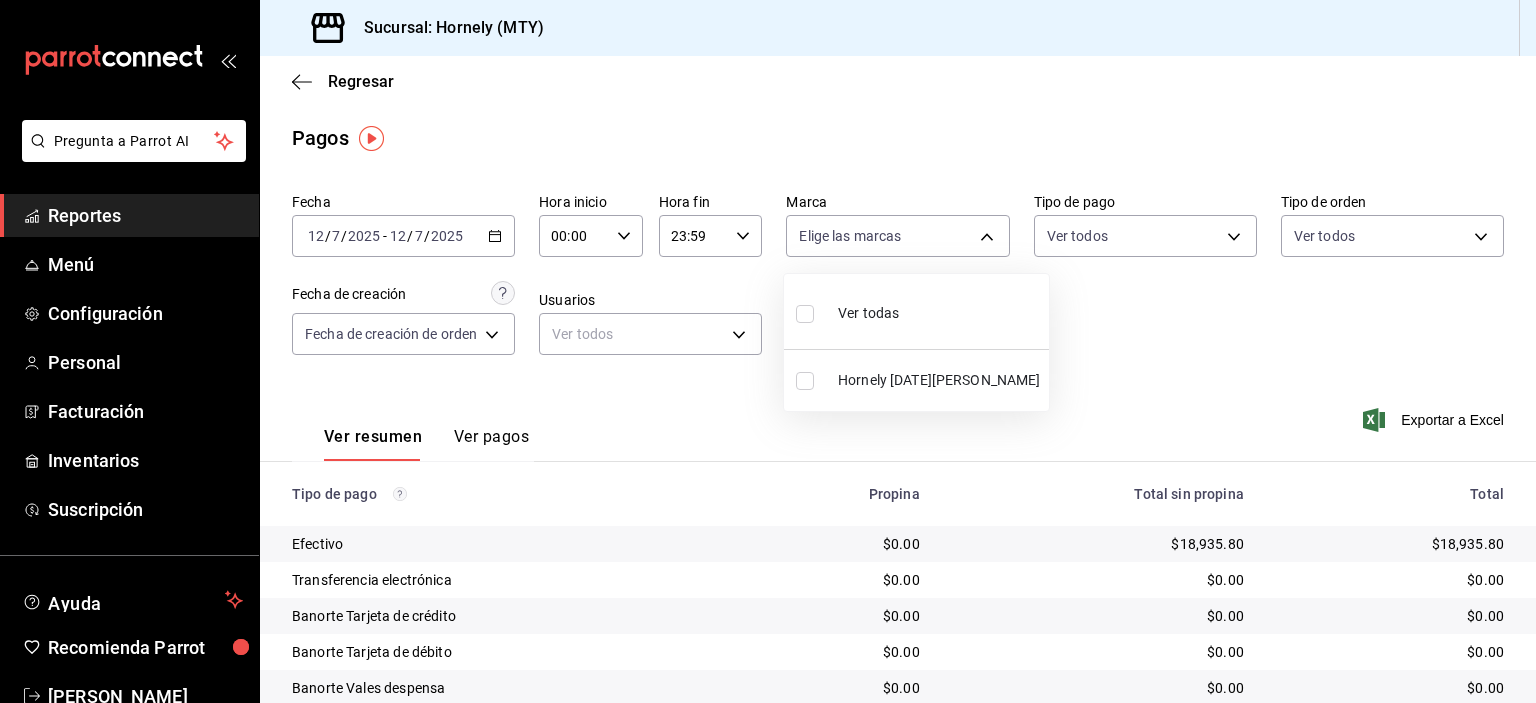 click on "Hornely [DATE][PERSON_NAME]" at bounding box center (939, 380) 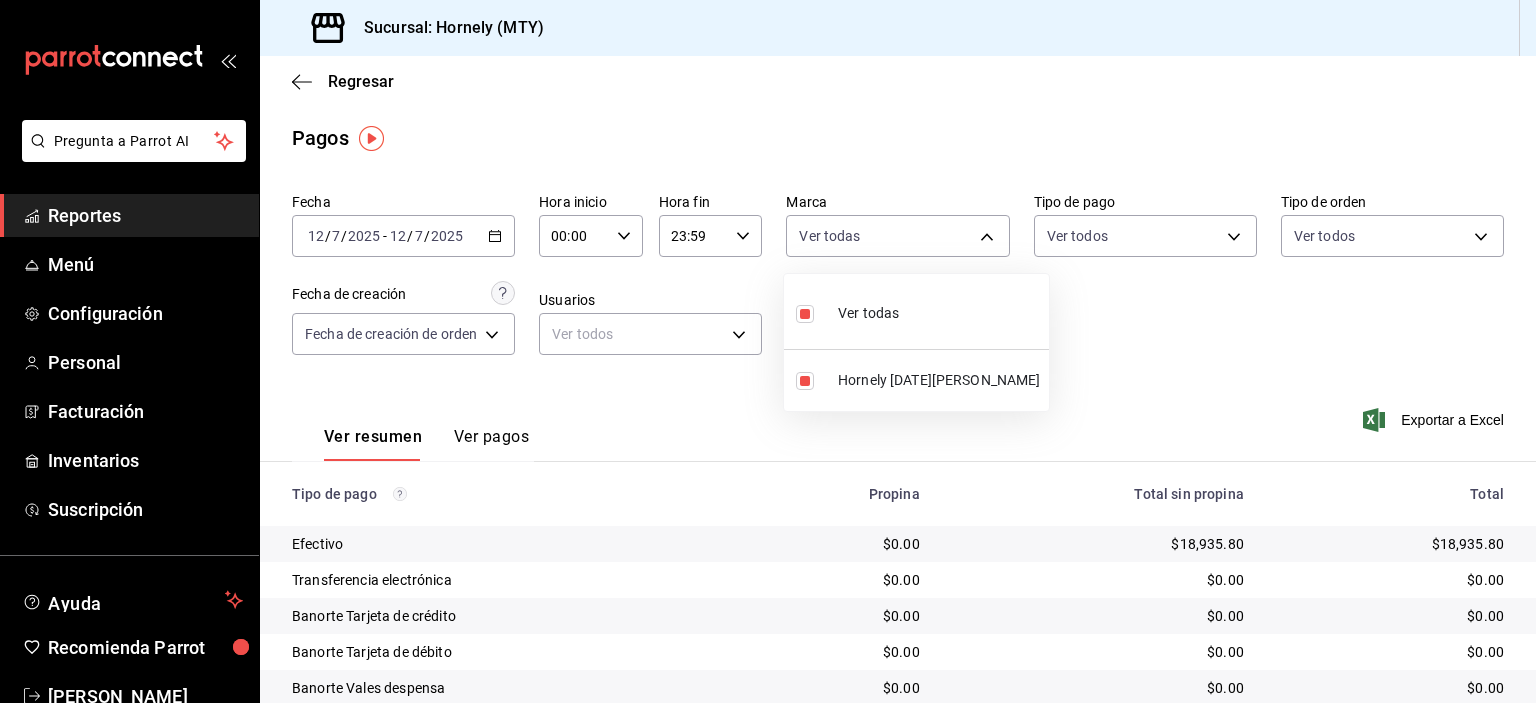 click at bounding box center [768, 351] 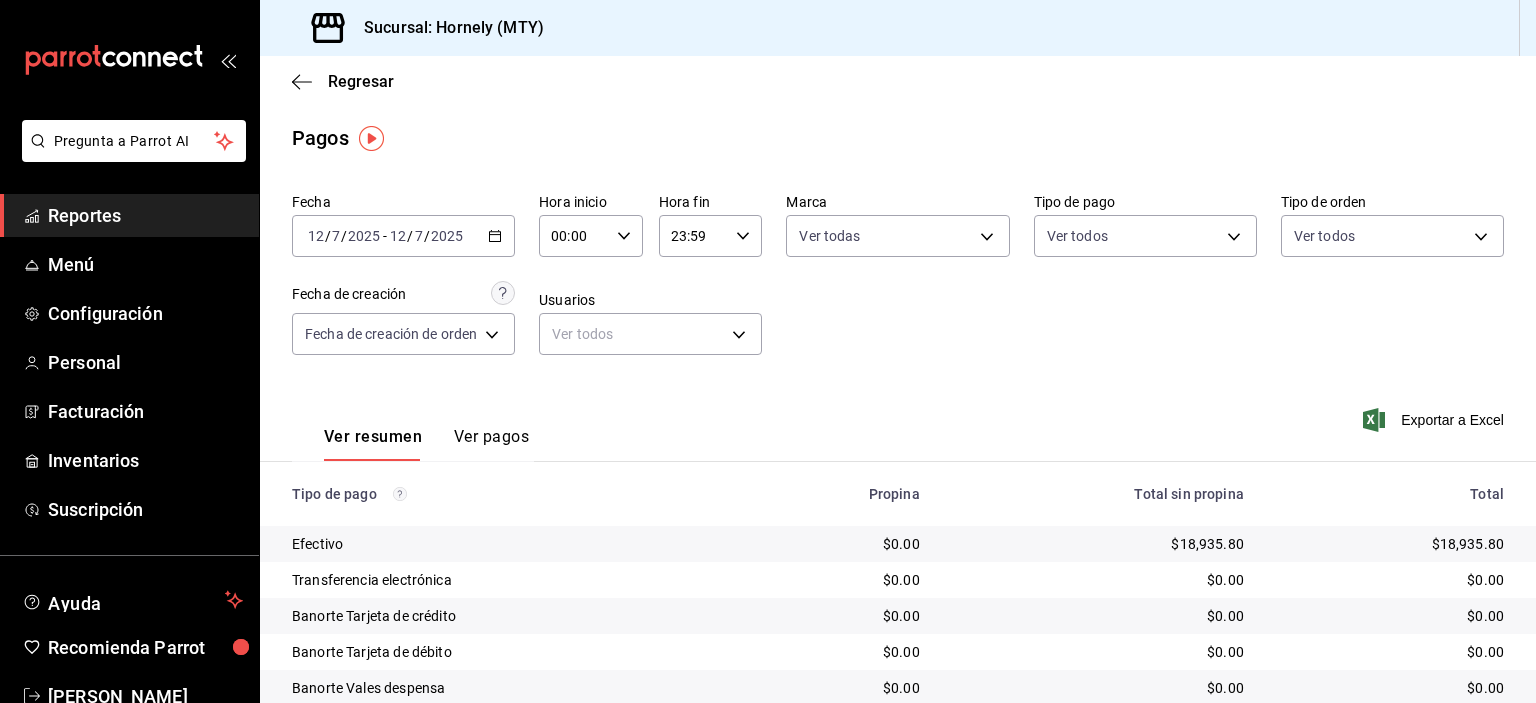 click at bounding box center (768, 351) 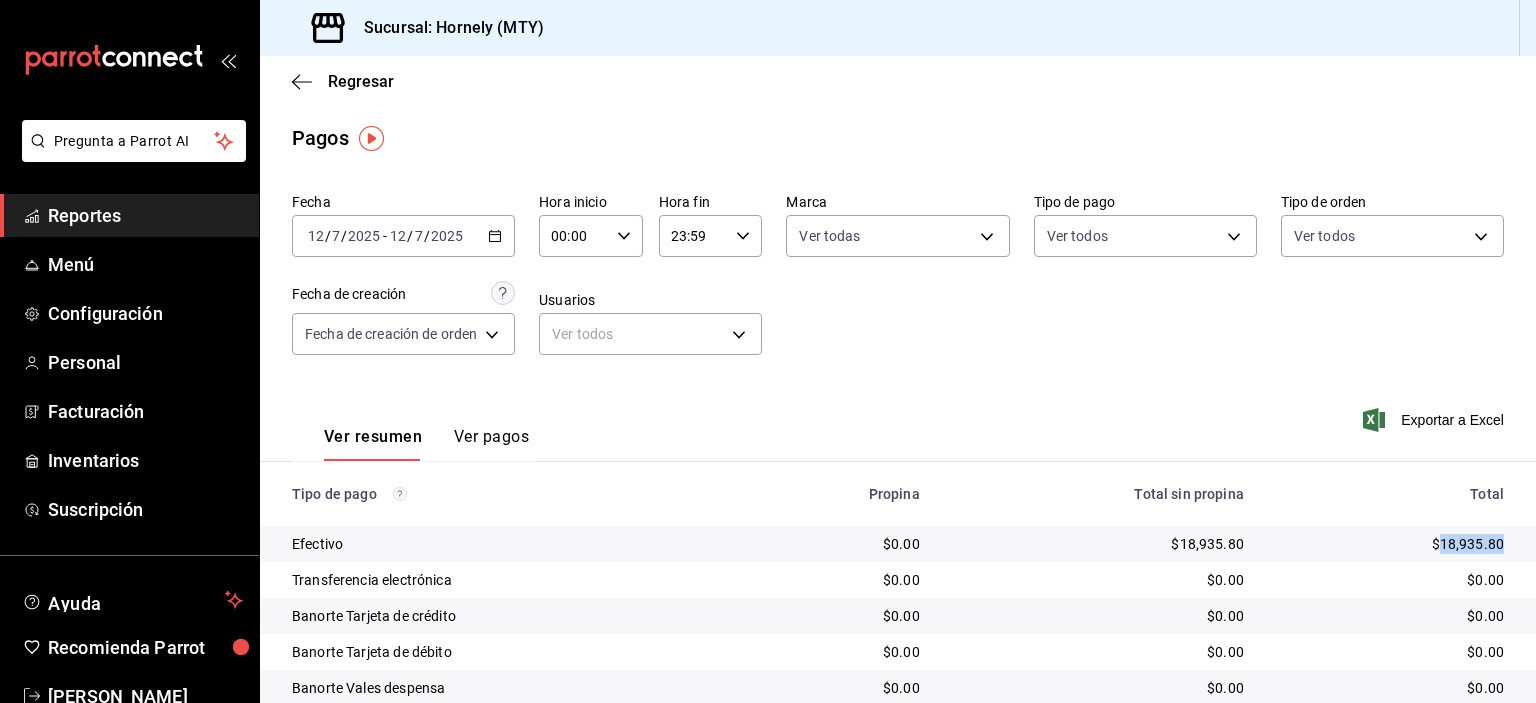 click on "$18,935.80" at bounding box center (1390, 544) 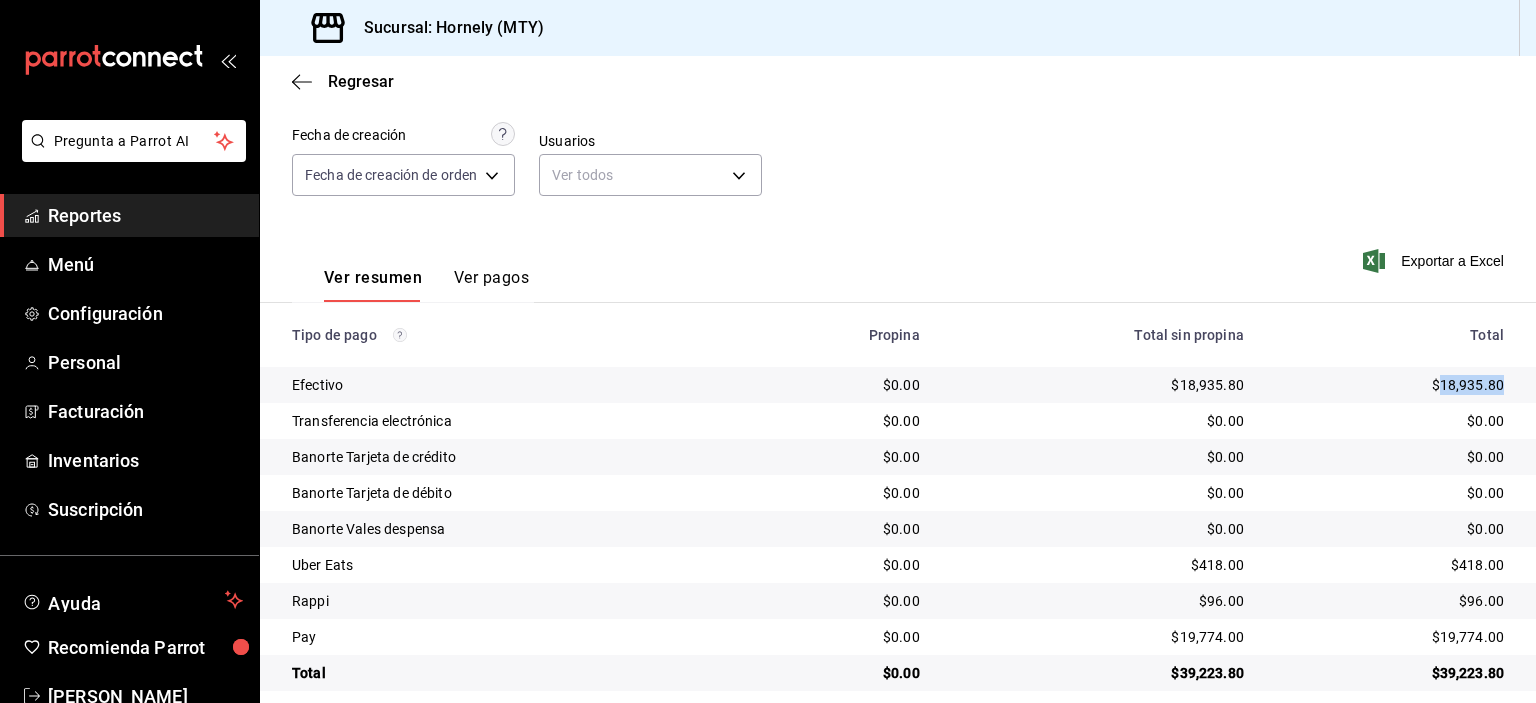 scroll, scrollTop: 180, scrollLeft: 0, axis: vertical 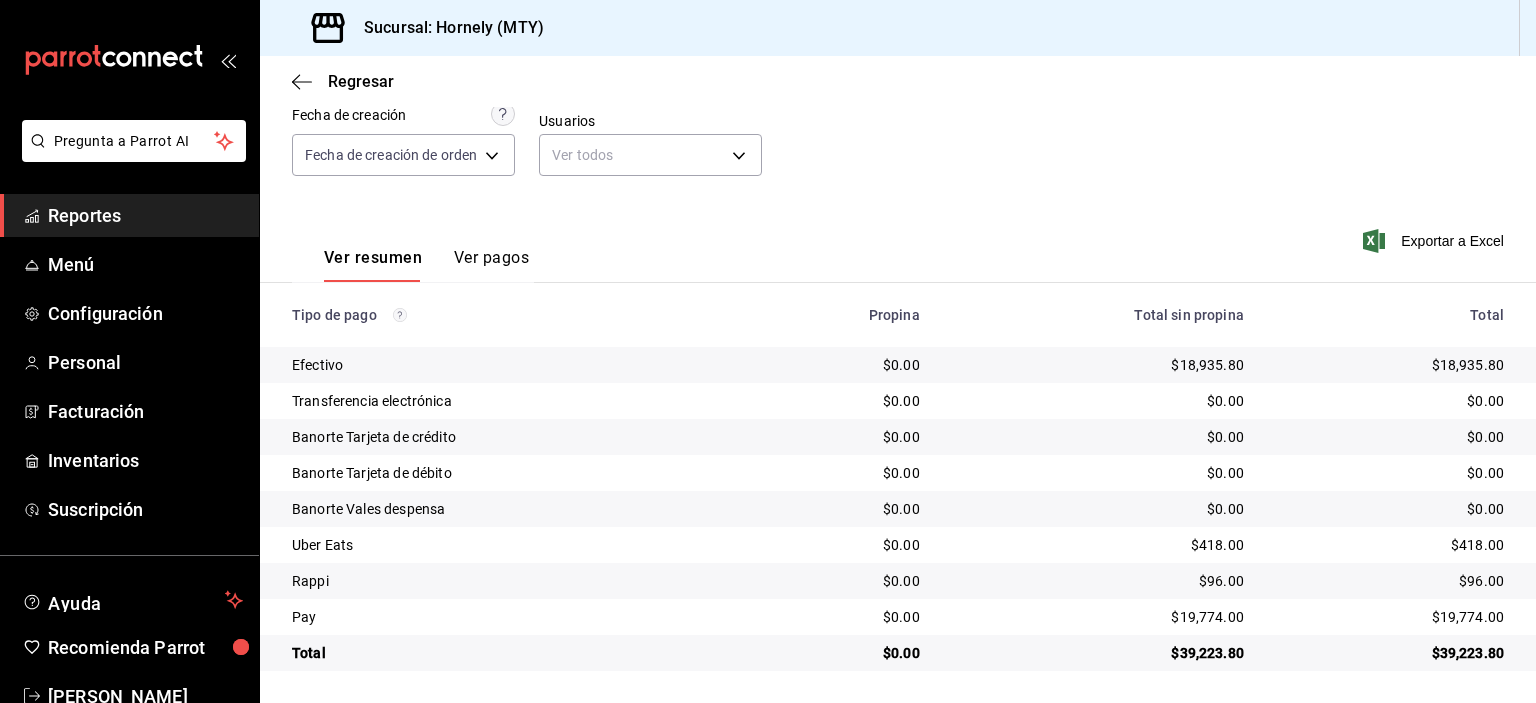 click on "$19,774.00" at bounding box center [1390, 617] 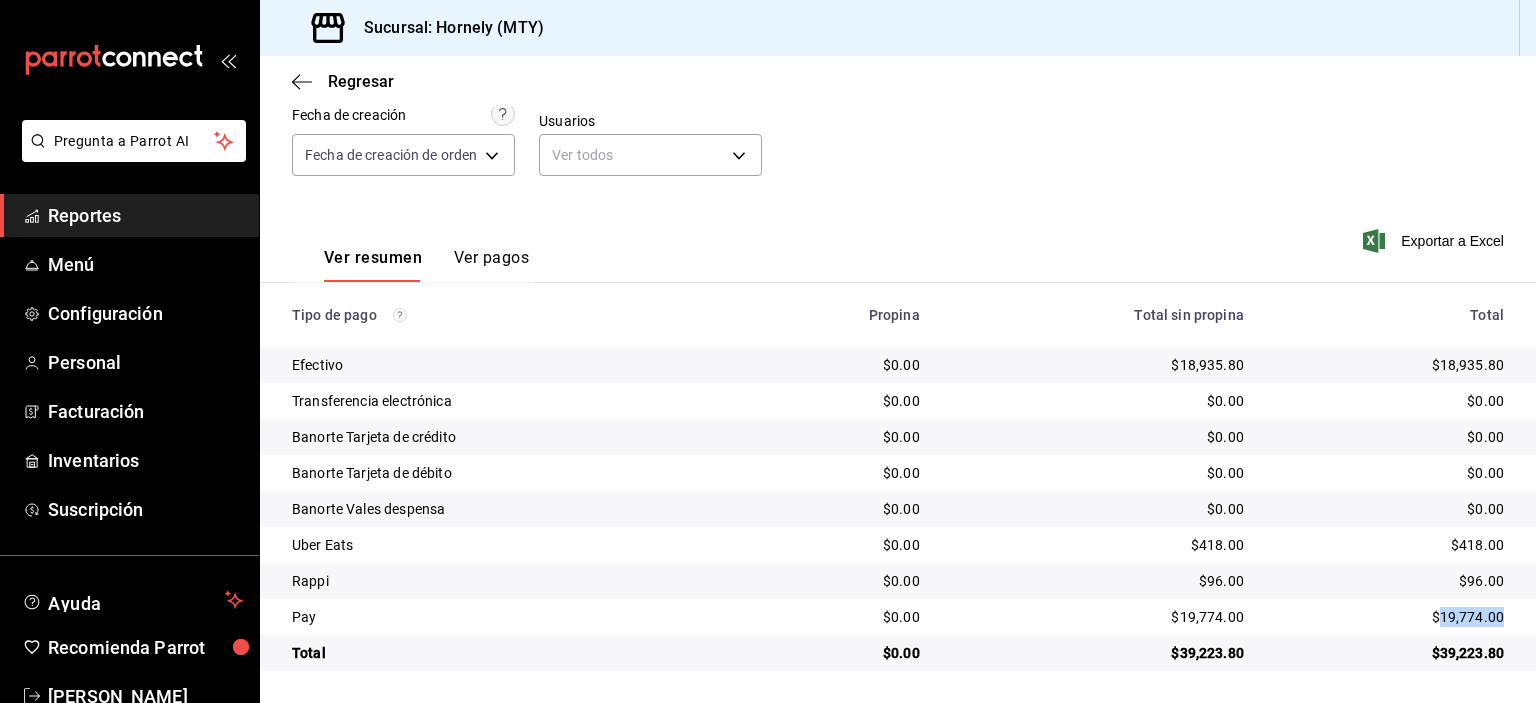click on "$19,774.00" at bounding box center (1390, 617) 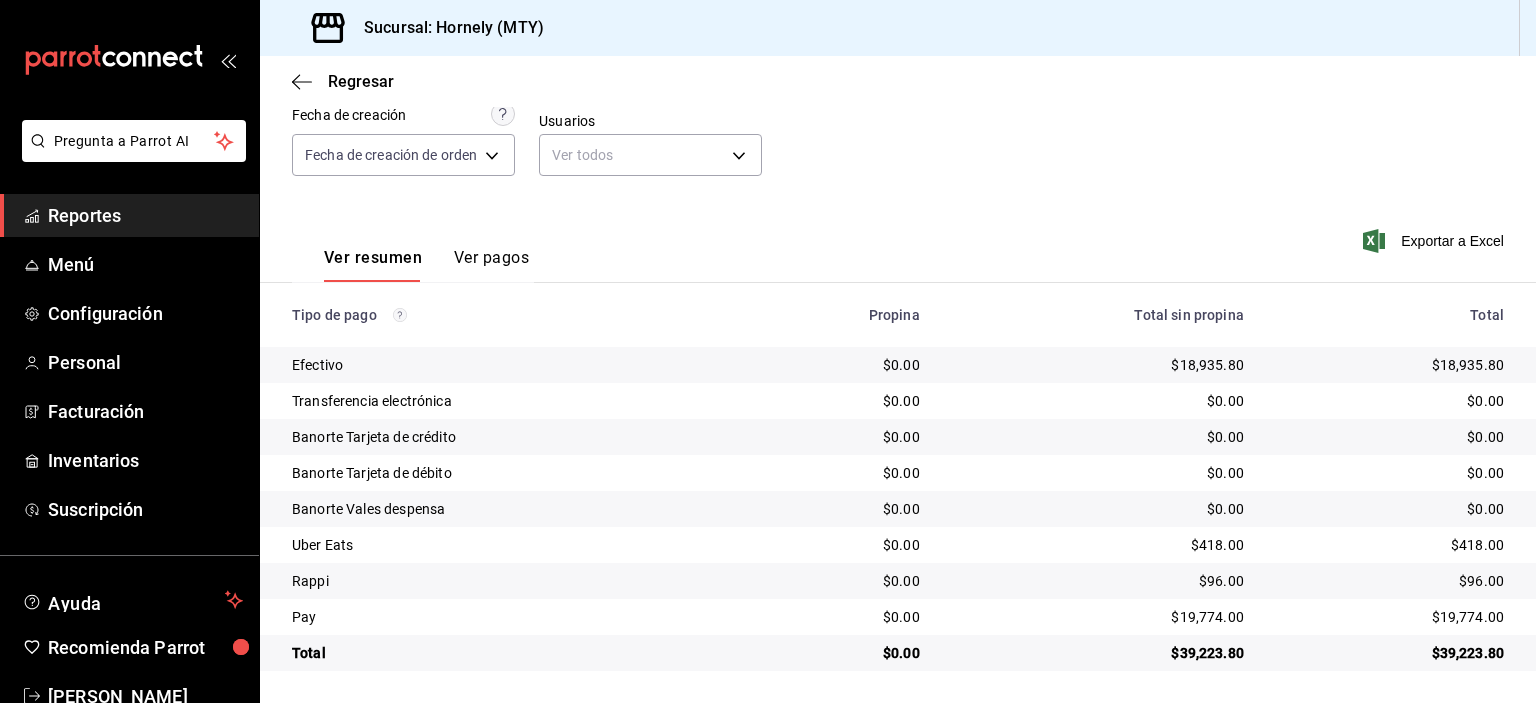 click on "$418.00" at bounding box center [1390, 545] 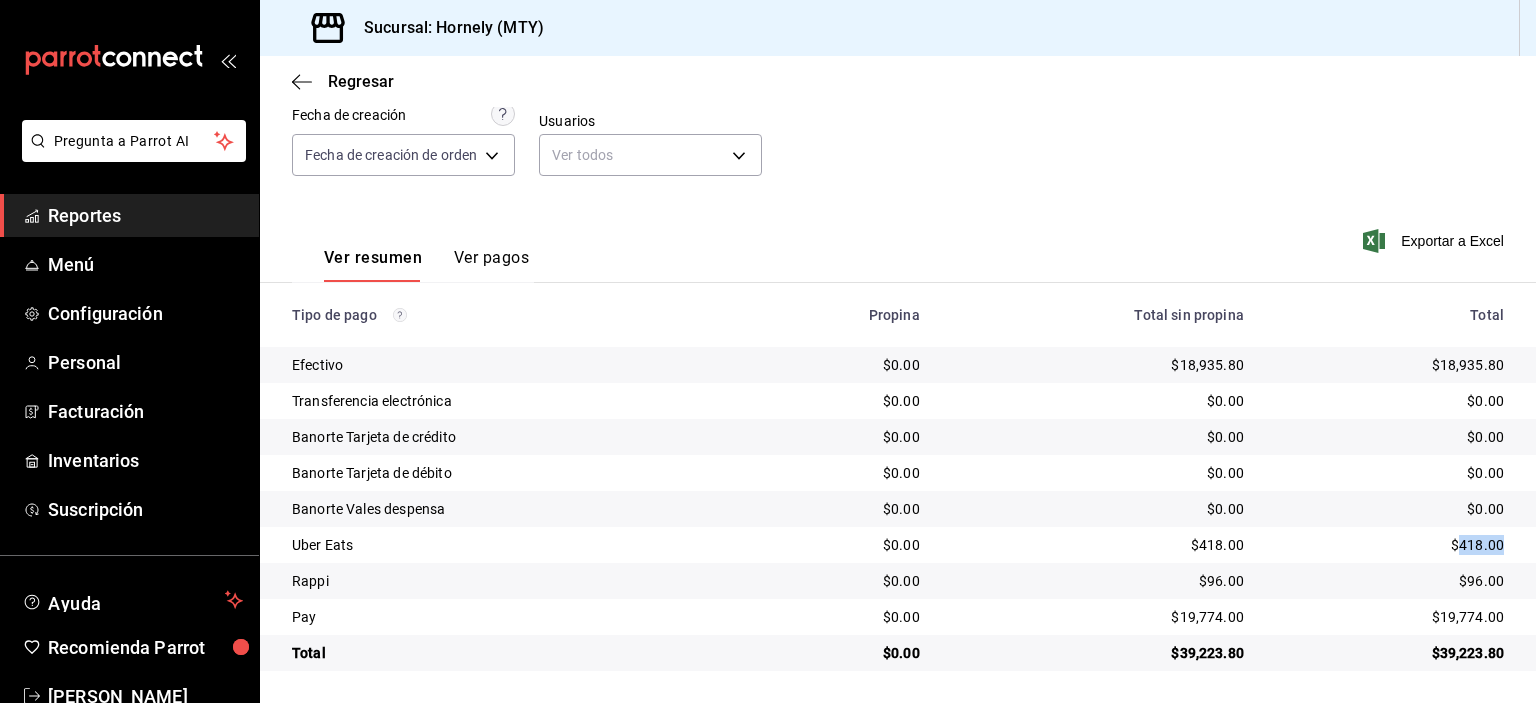 click on "$418.00" at bounding box center [1390, 545] 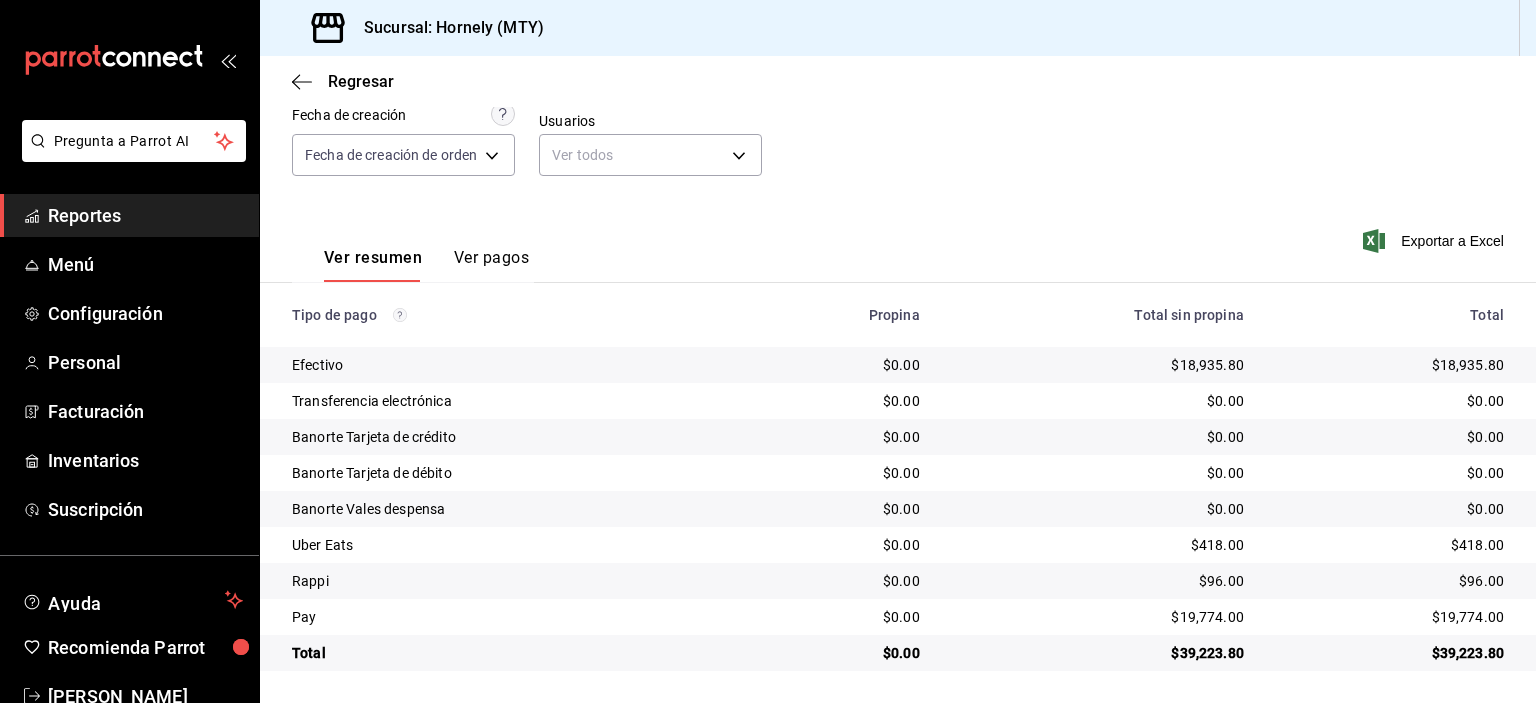 click on "$96.00" at bounding box center [1390, 581] 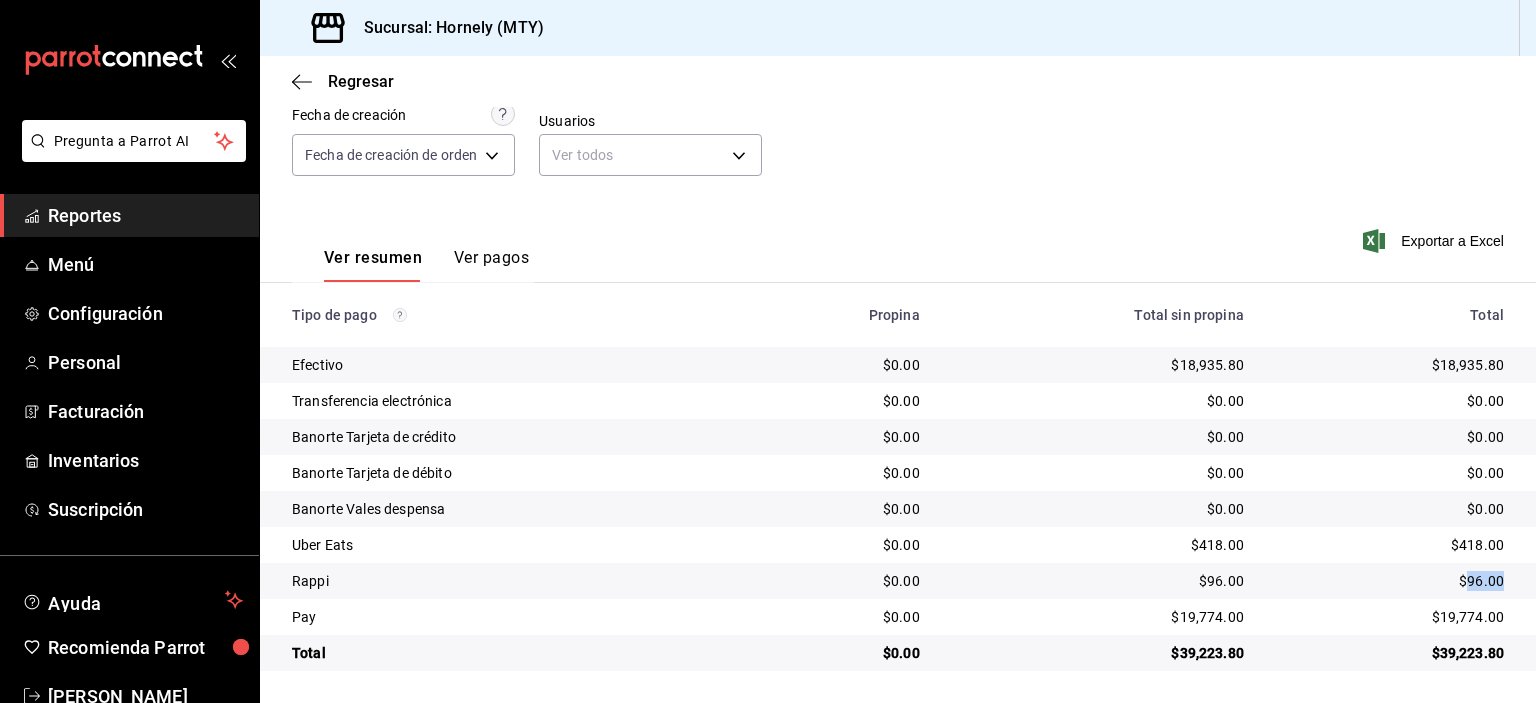 click on "$96.00" at bounding box center [1390, 581] 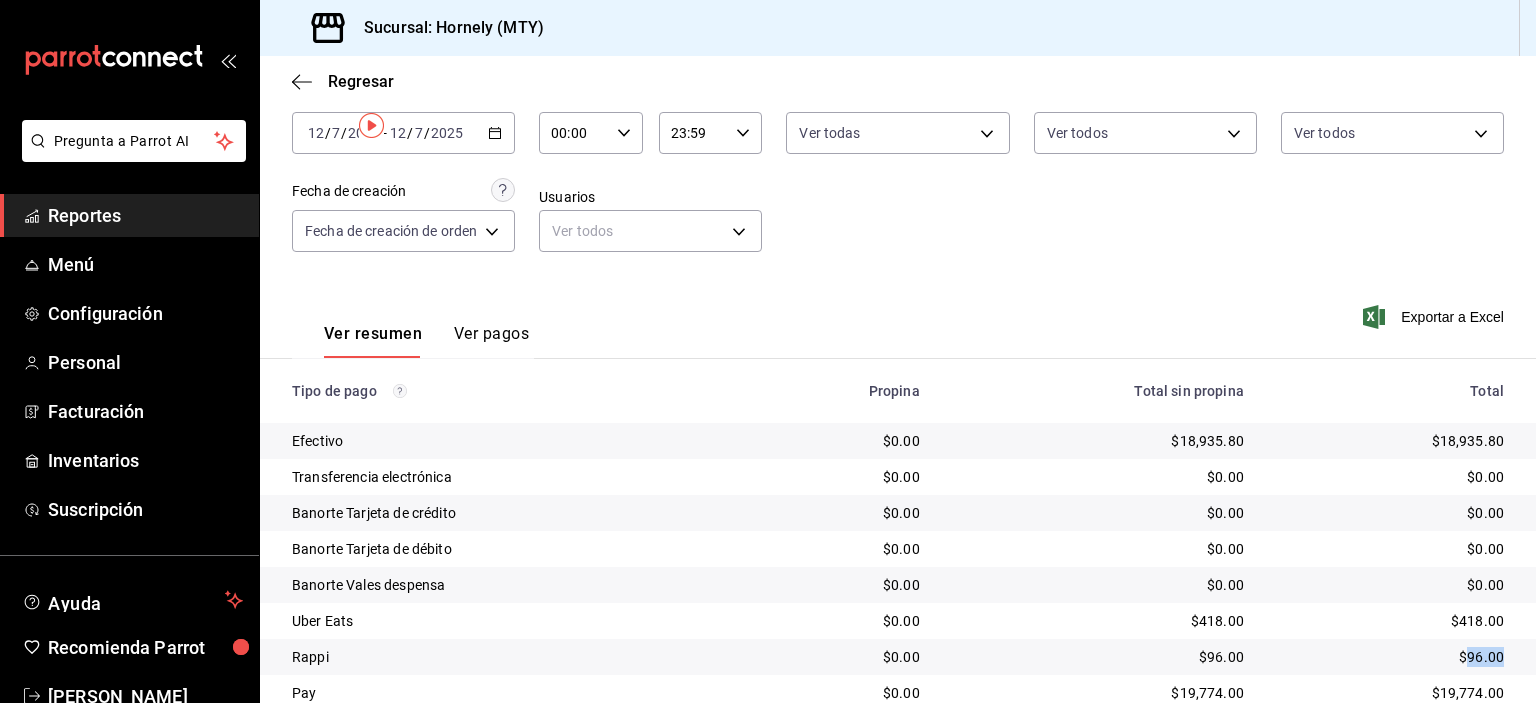 scroll, scrollTop: 0, scrollLeft: 0, axis: both 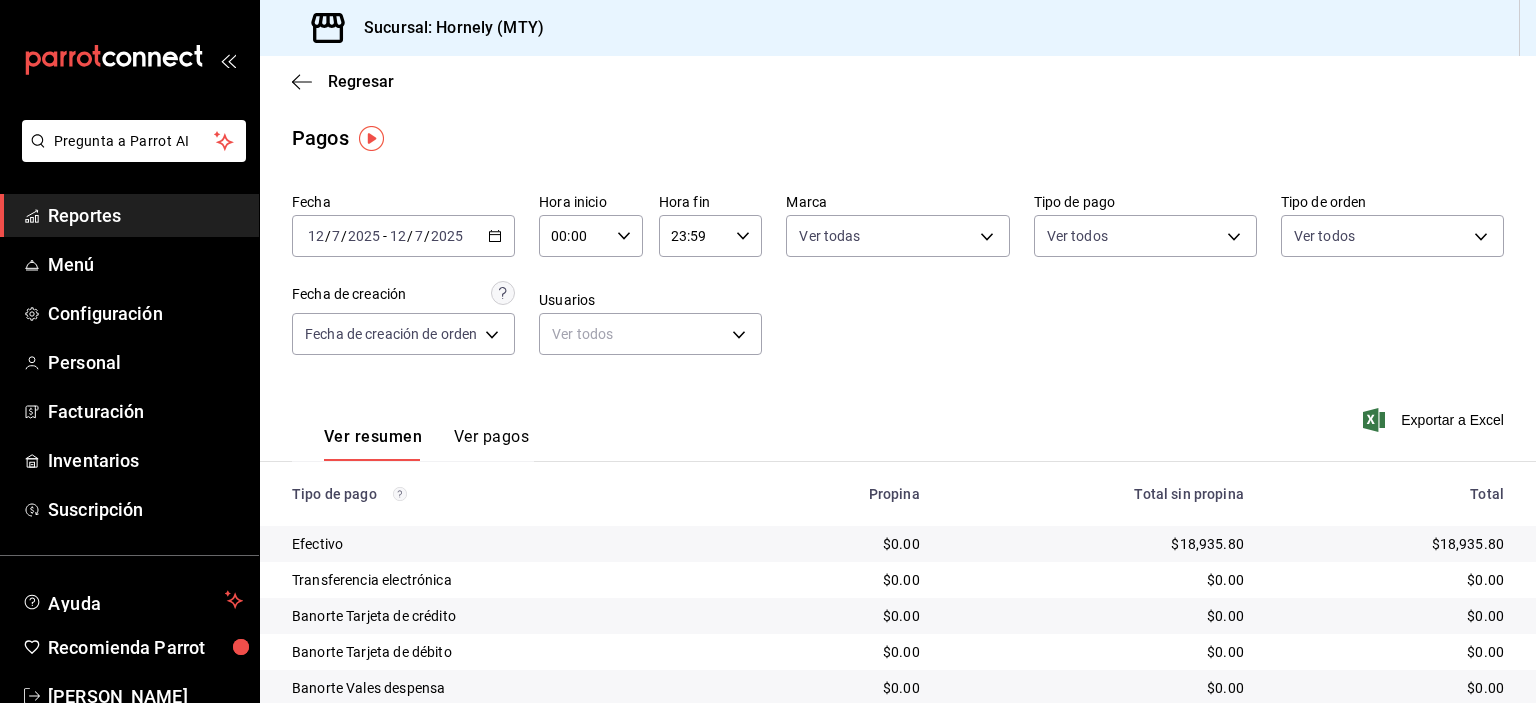 click on "Reportes" at bounding box center (145, 215) 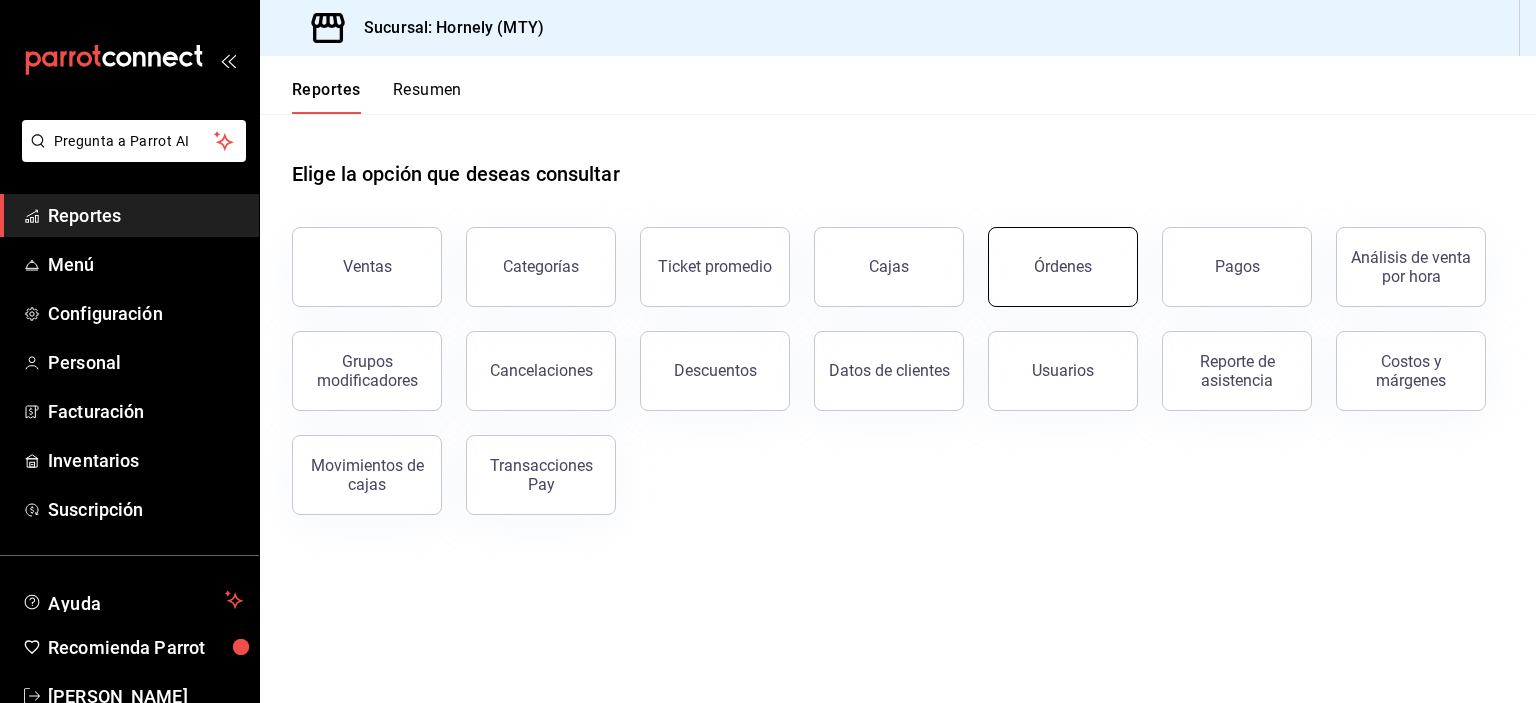 click on "Órdenes" at bounding box center (1063, 267) 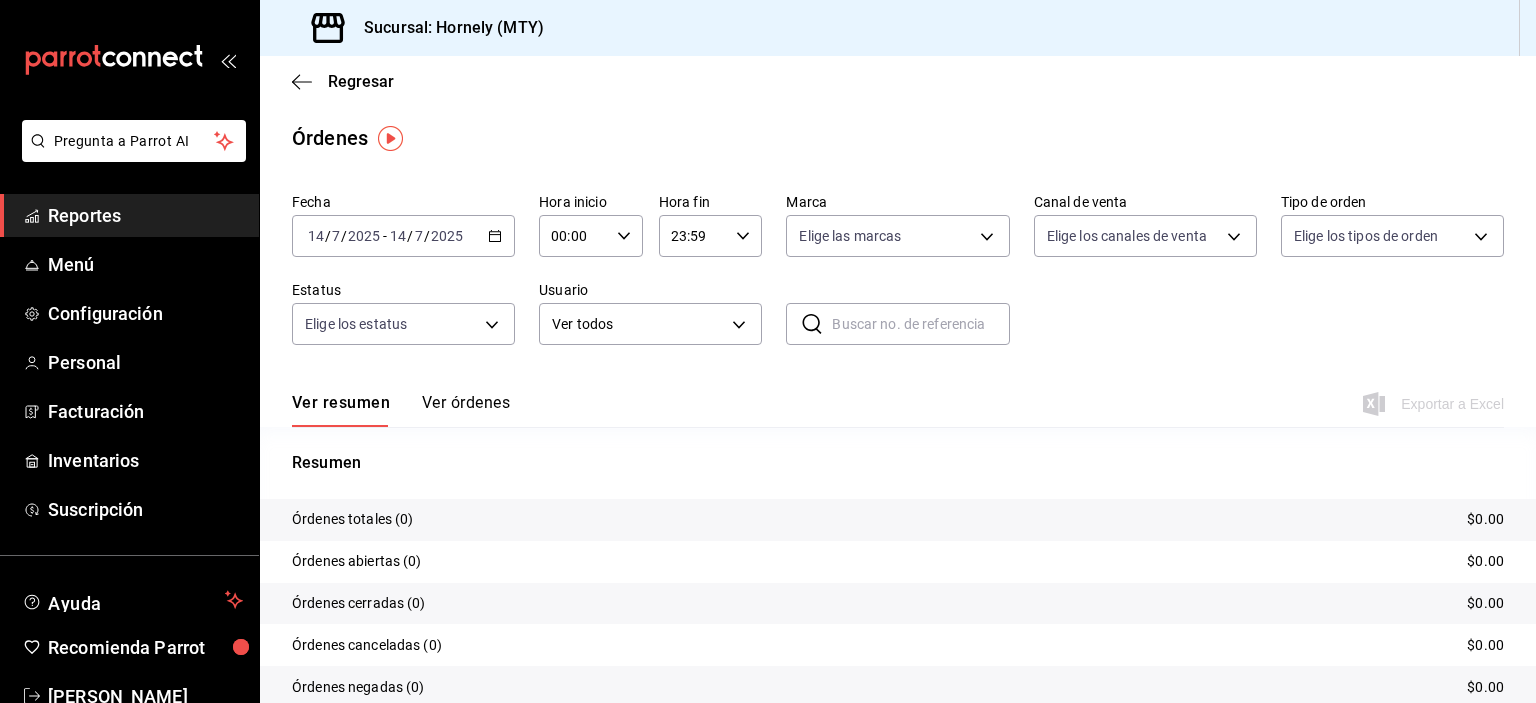 click on "[DATE] [DATE] - [DATE] [DATE]" at bounding box center [403, 236] 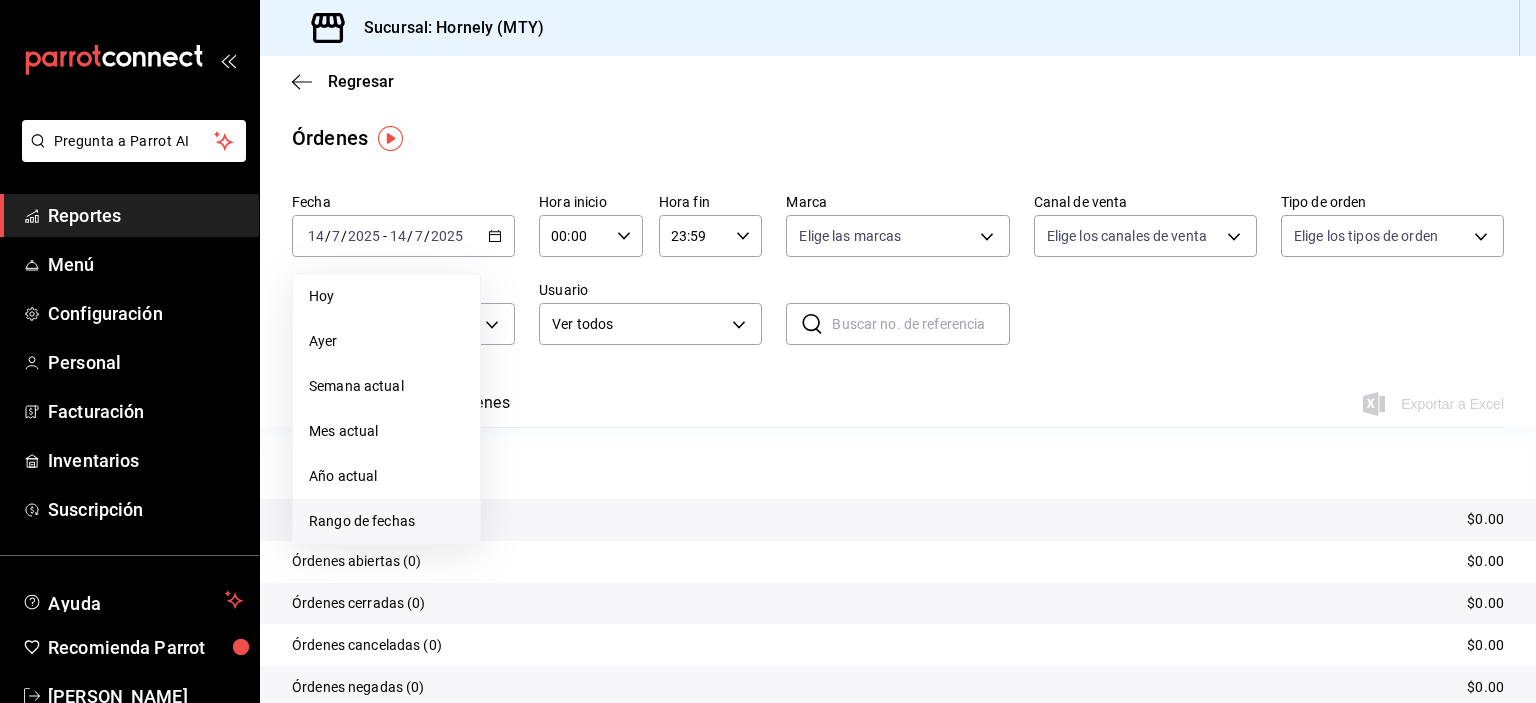 click on "Rango de fechas" at bounding box center (386, 521) 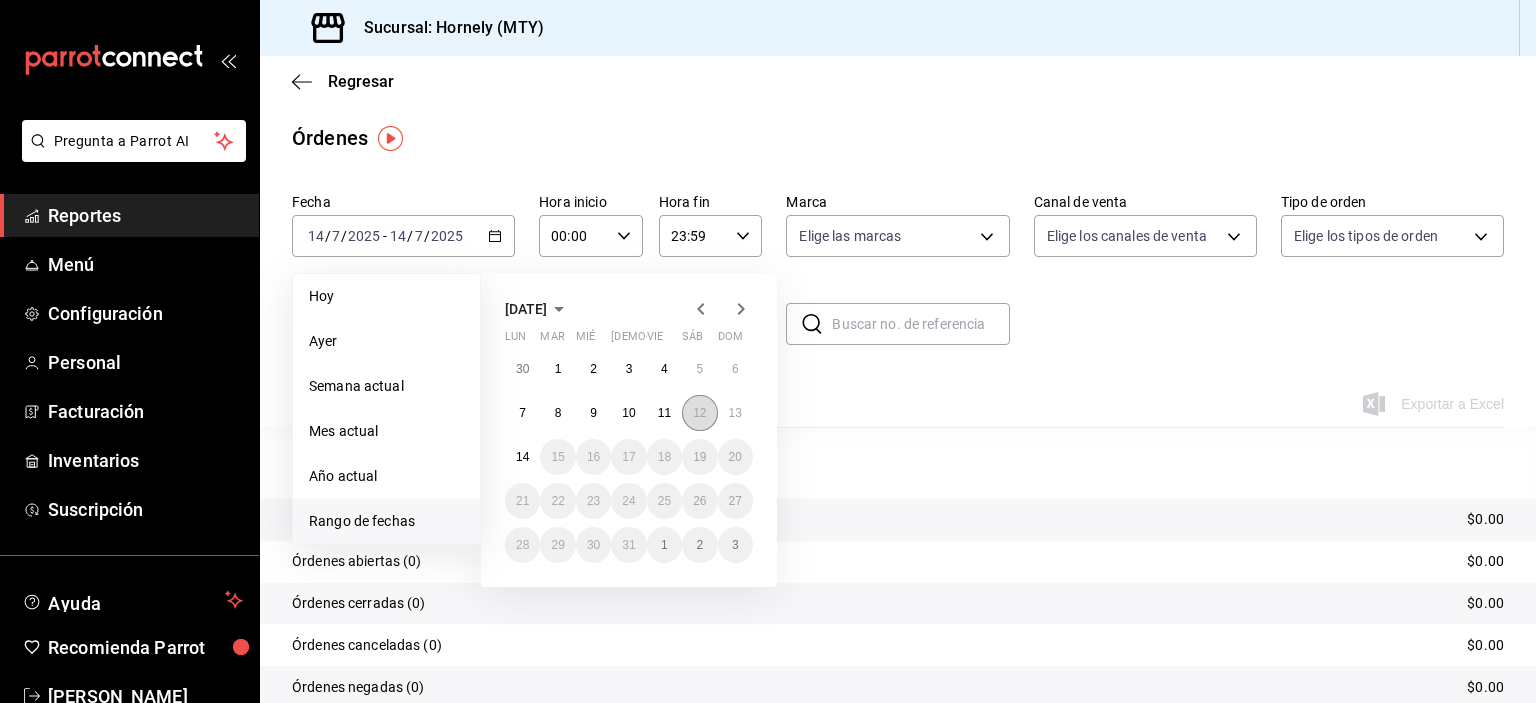 click on "12" at bounding box center [699, 413] 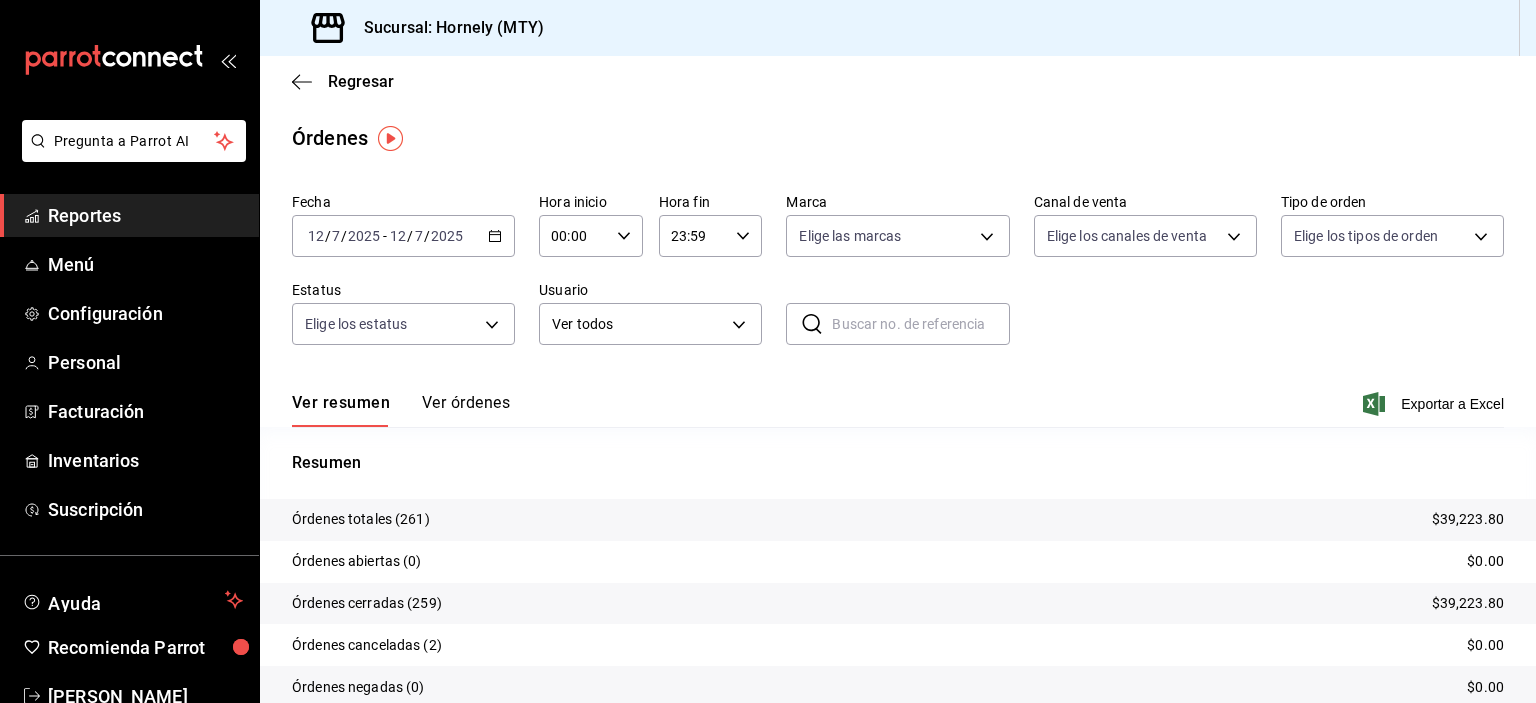 click on "Reportes" at bounding box center (145, 215) 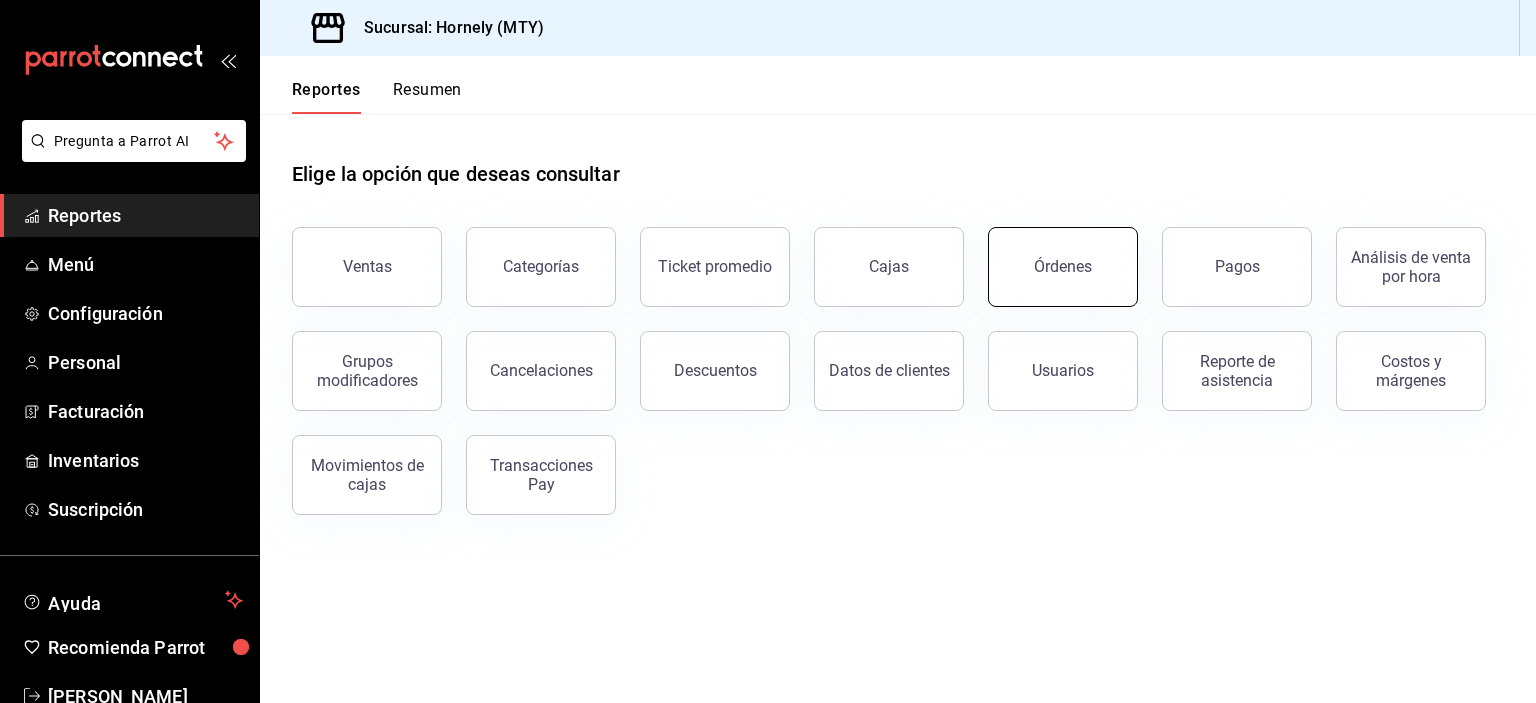 click on "Órdenes" at bounding box center (1063, 267) 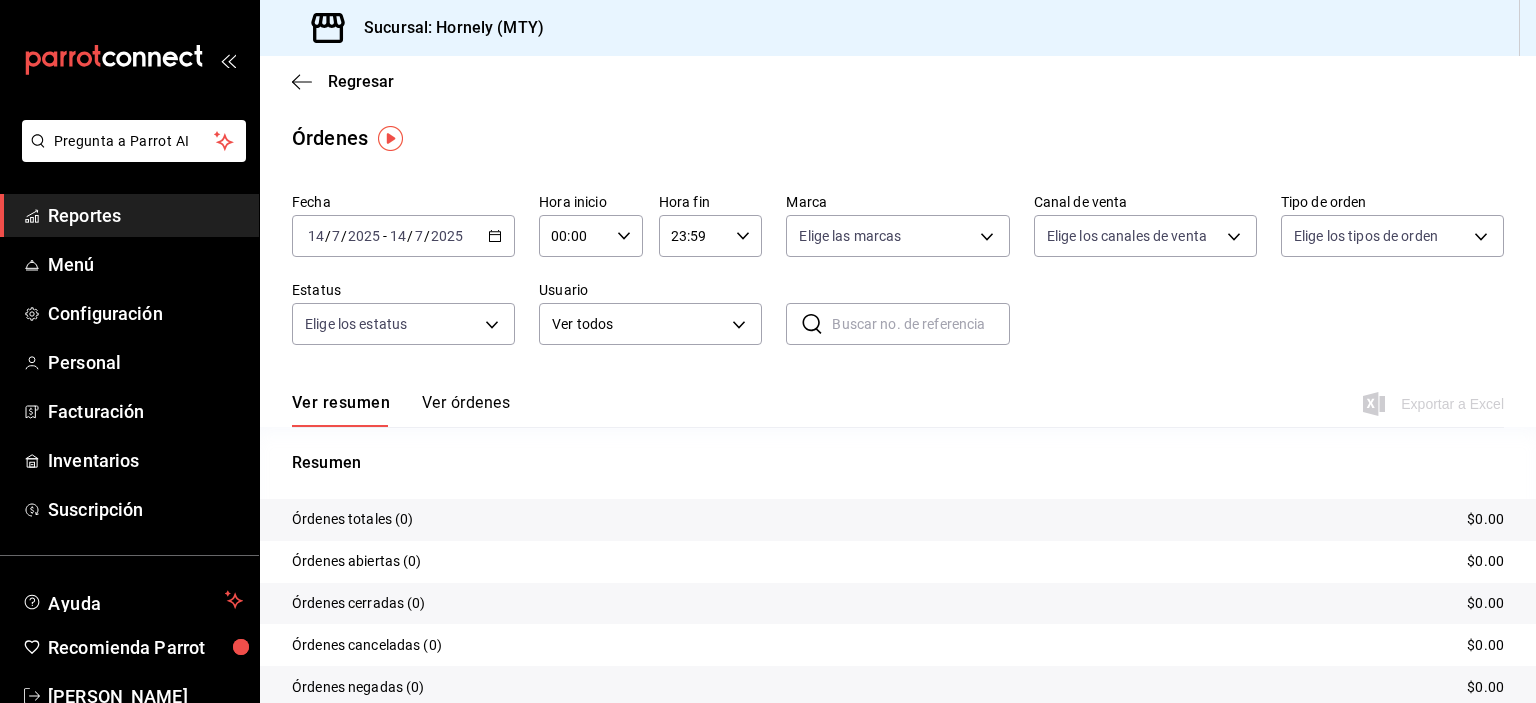 click 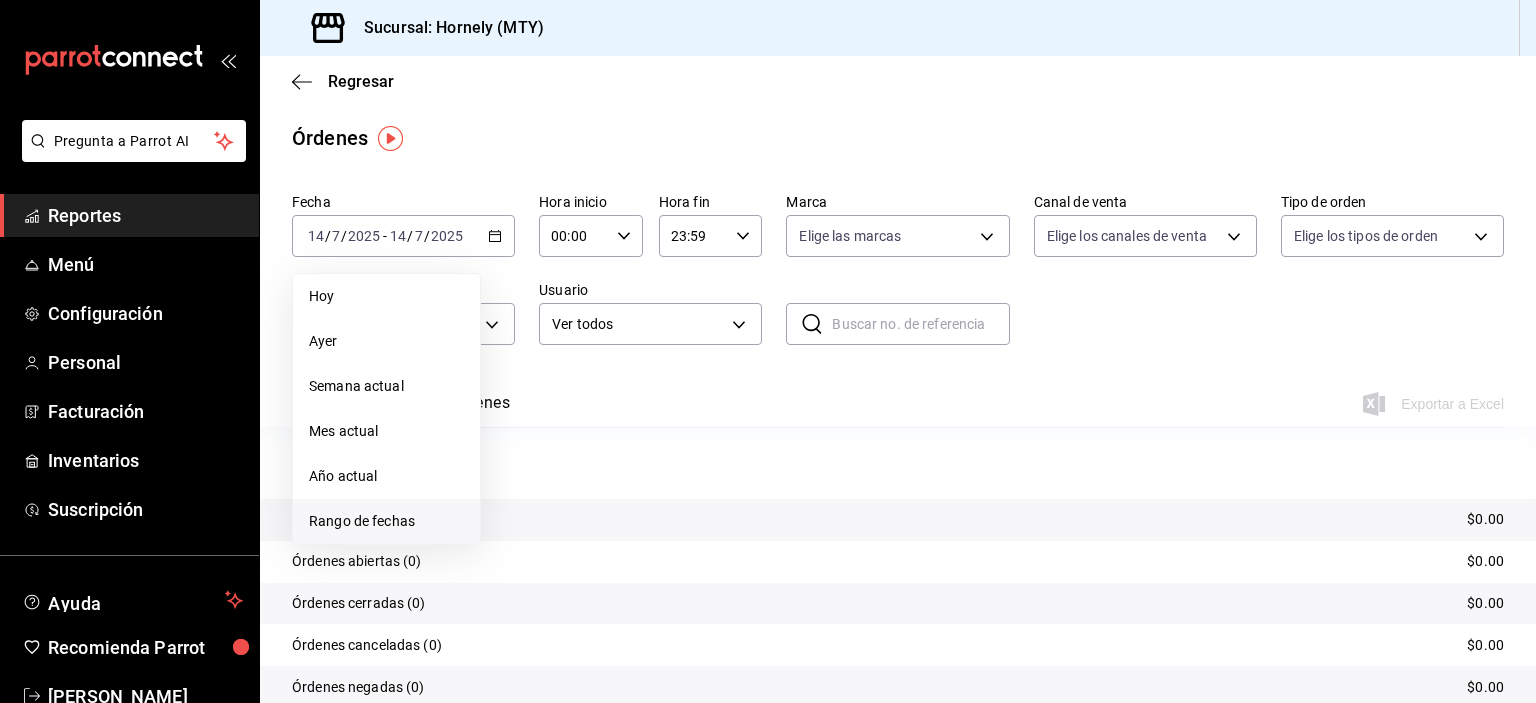 click on "Rango de fechas" at bounding box center [386, 521] 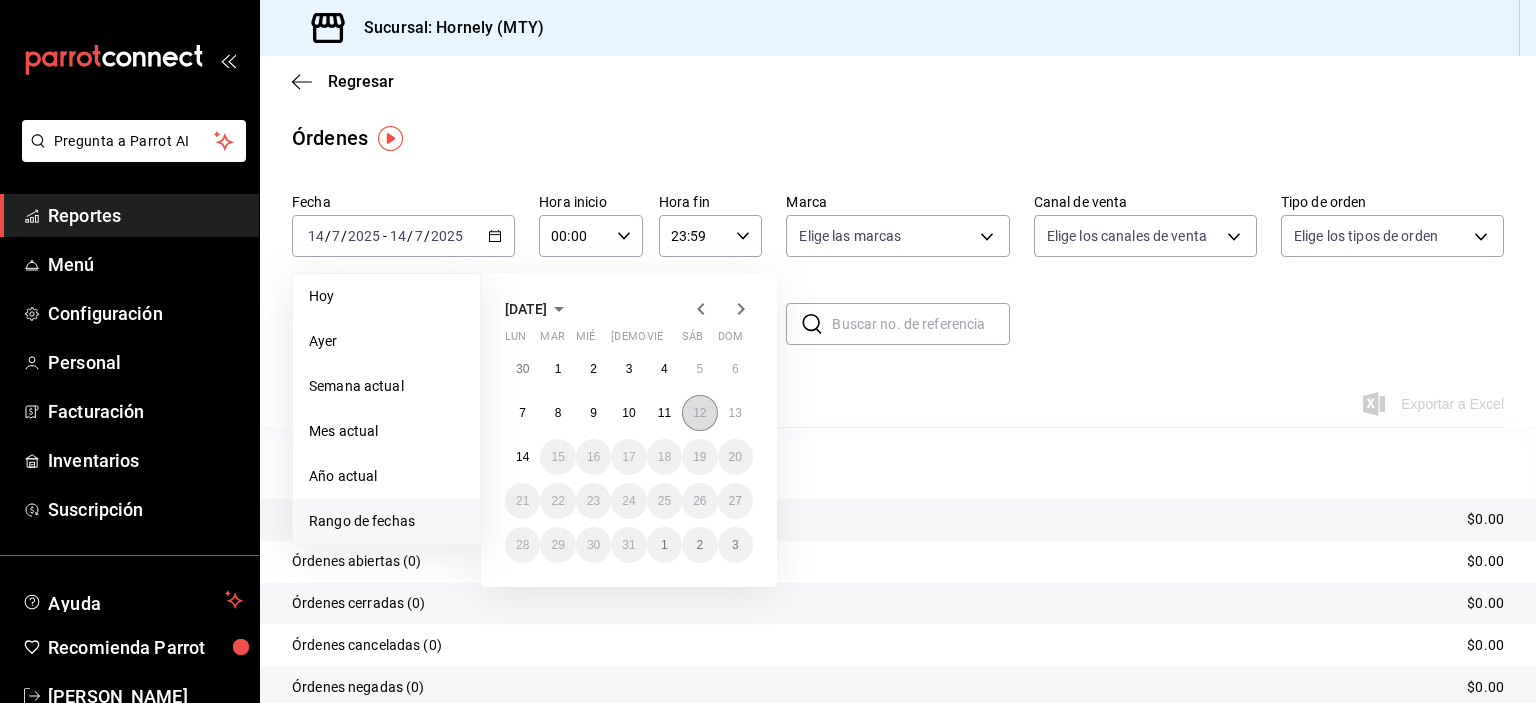 click on "12" at bounding box center [699, 413] 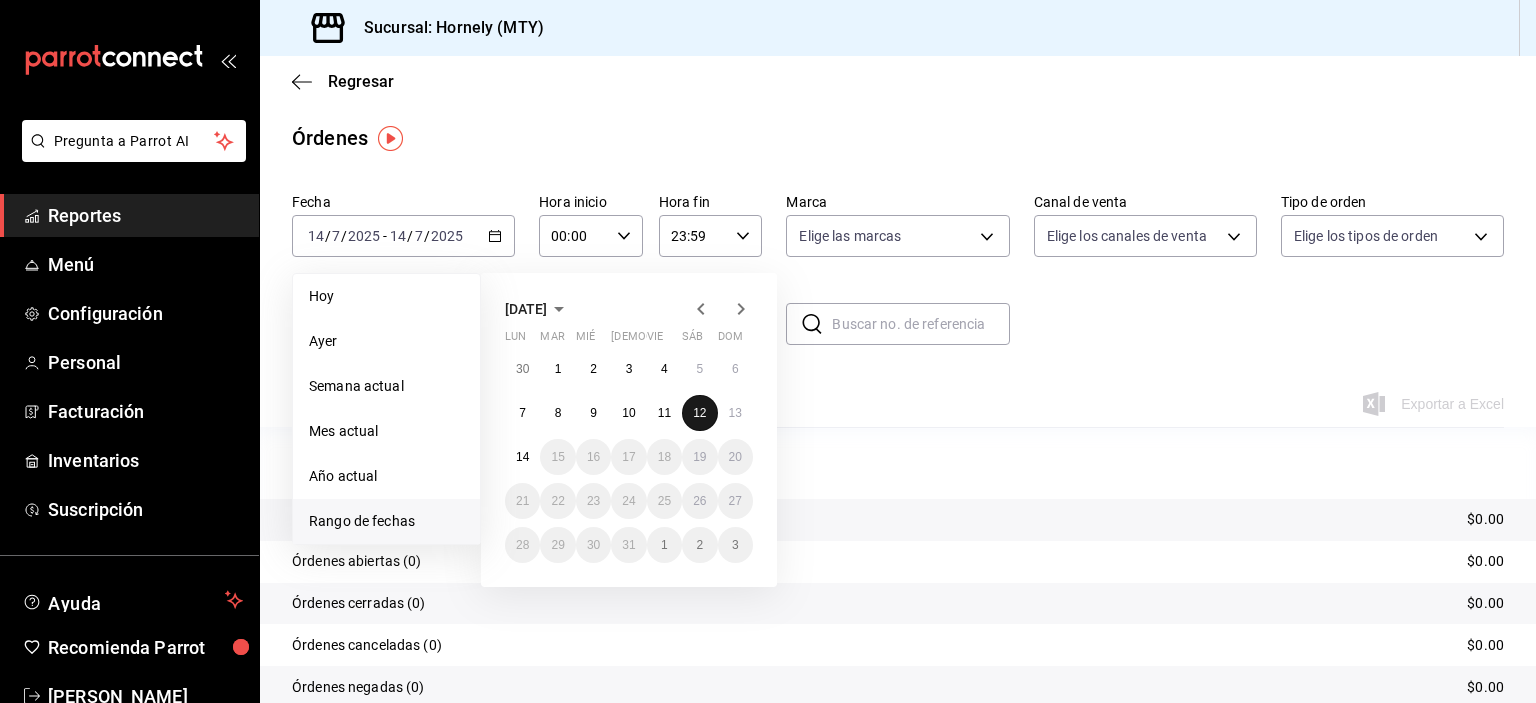 click on "12" at bounding box center (699, 413) 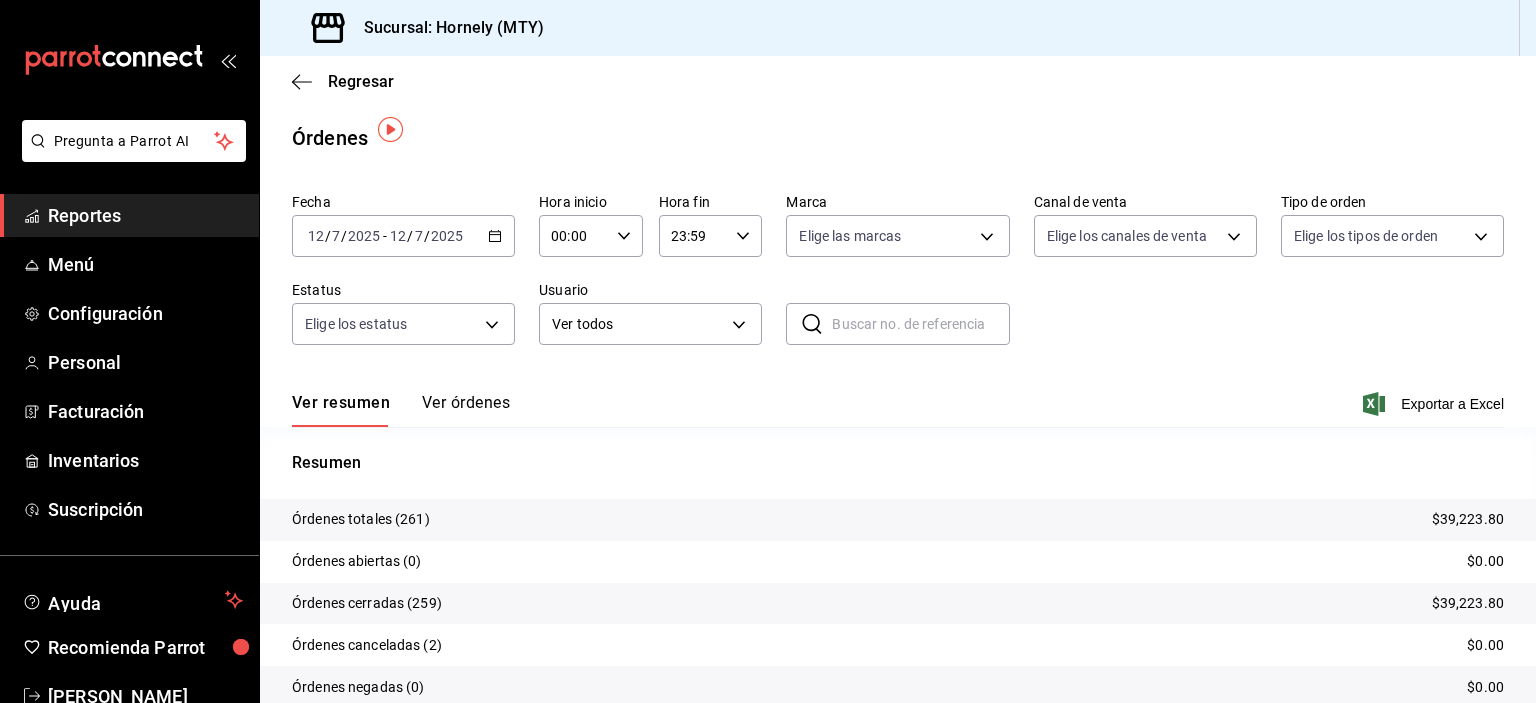 scroll, scrollTop: 67, scrollLeft: 0, axis: vertical 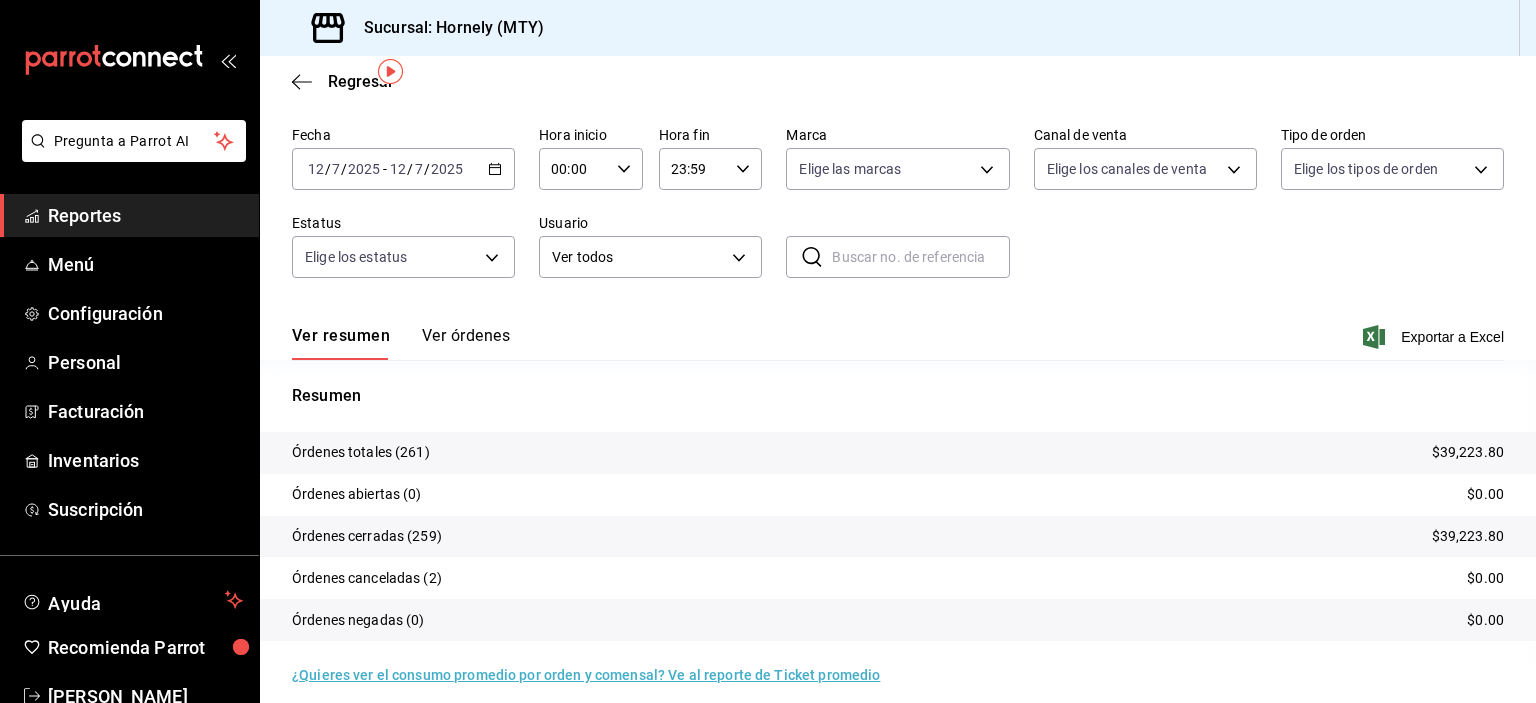 click on "Órdenes totales (261) $39,223.80" at bounding box center [898, 453] 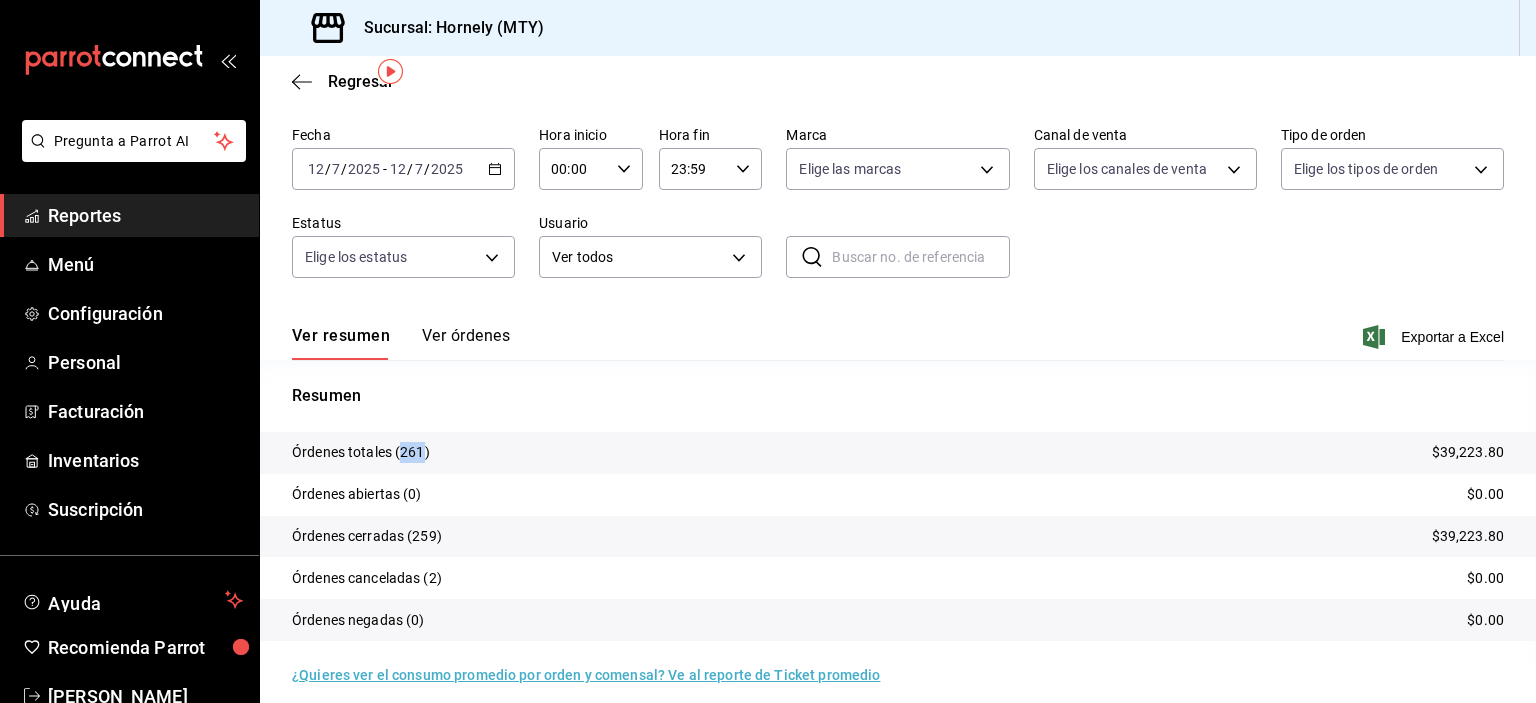 click on "Órdenes totales (261)" at bounding box center (361, 452) 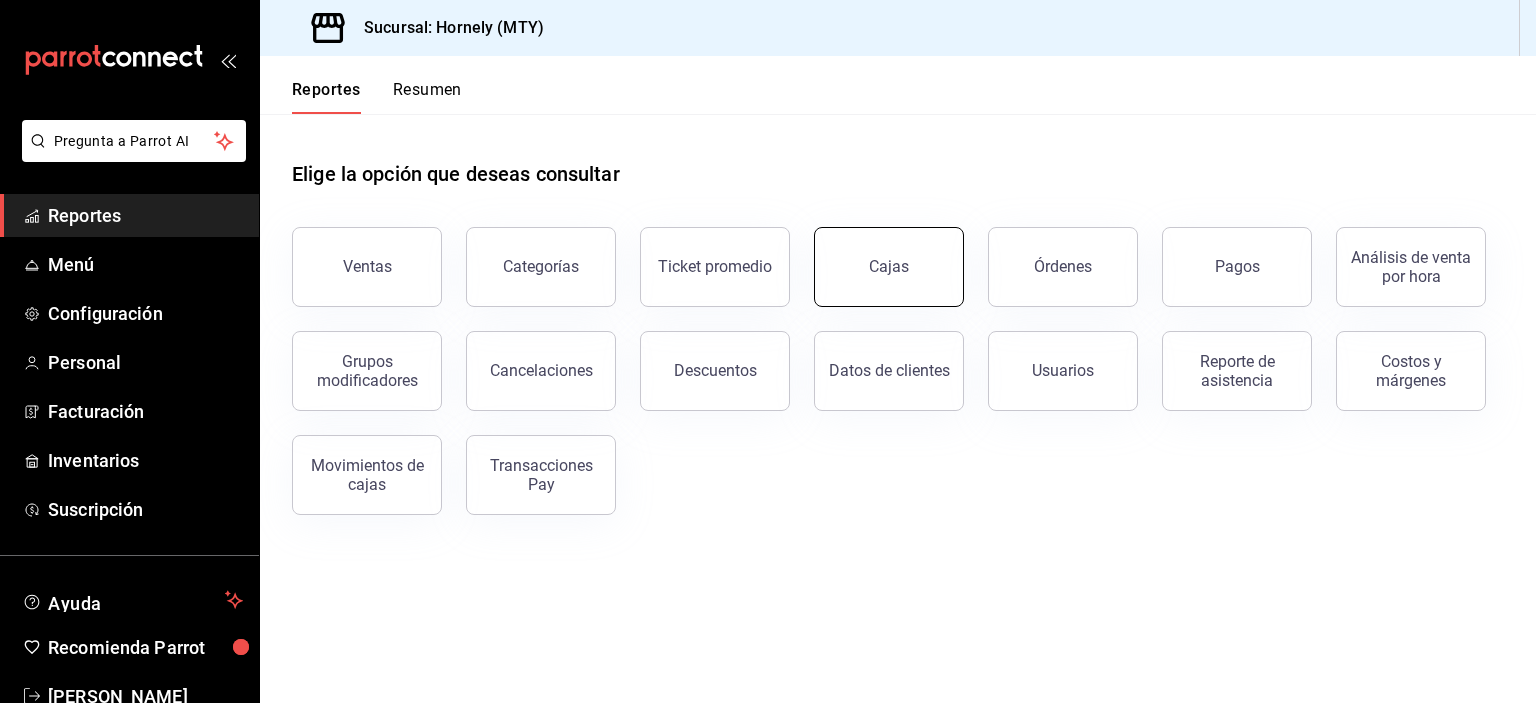 click on "Cajas" at bounding box center (889, 267) 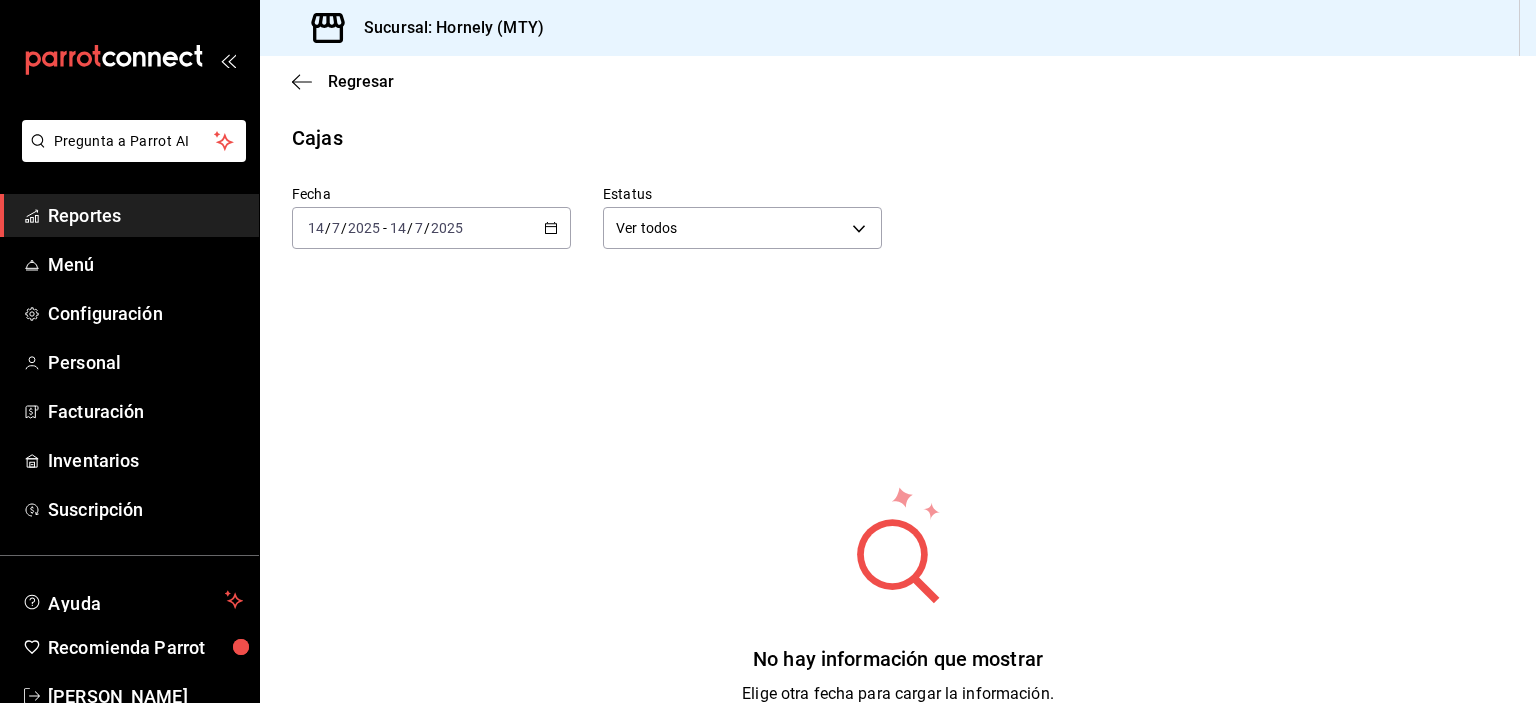 click 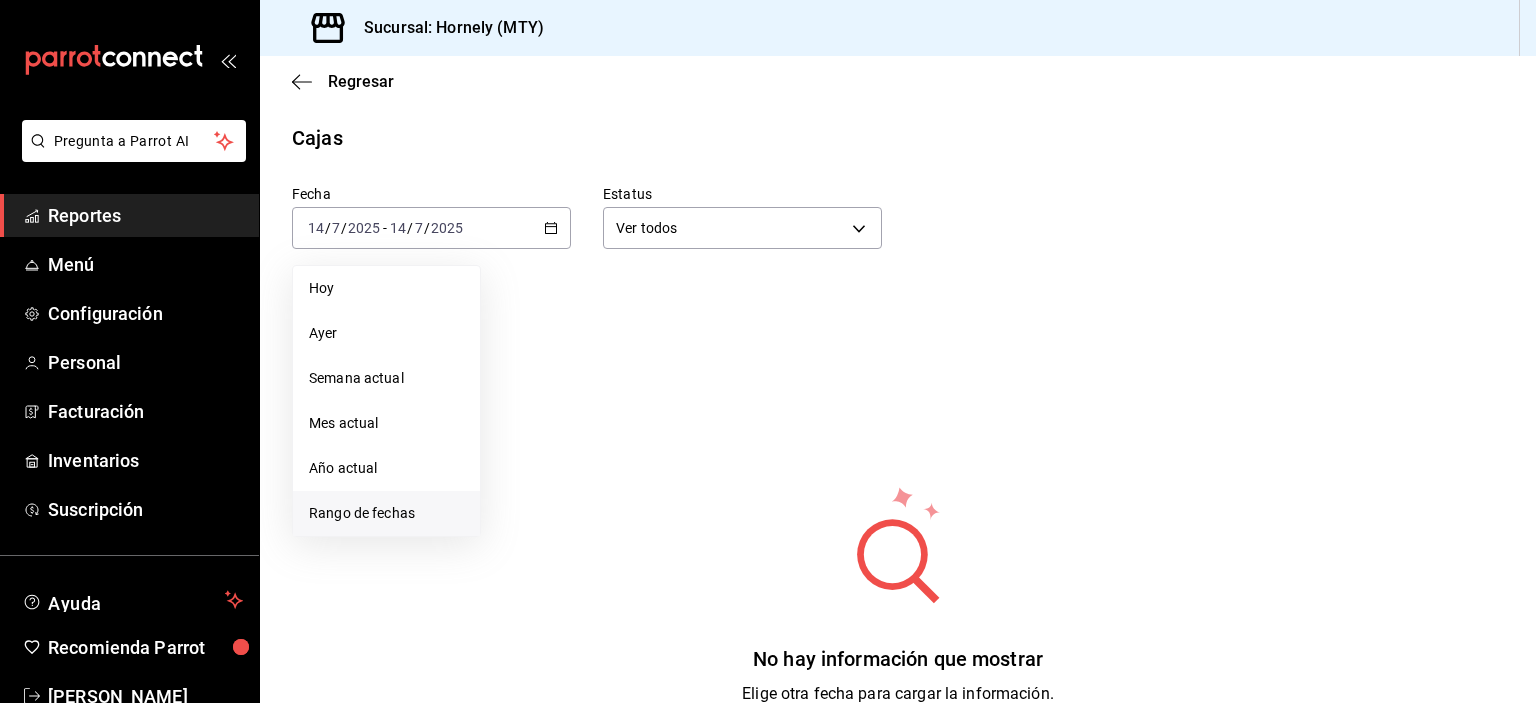 click on "Rango de fechas" at bounding box center [386, 513] 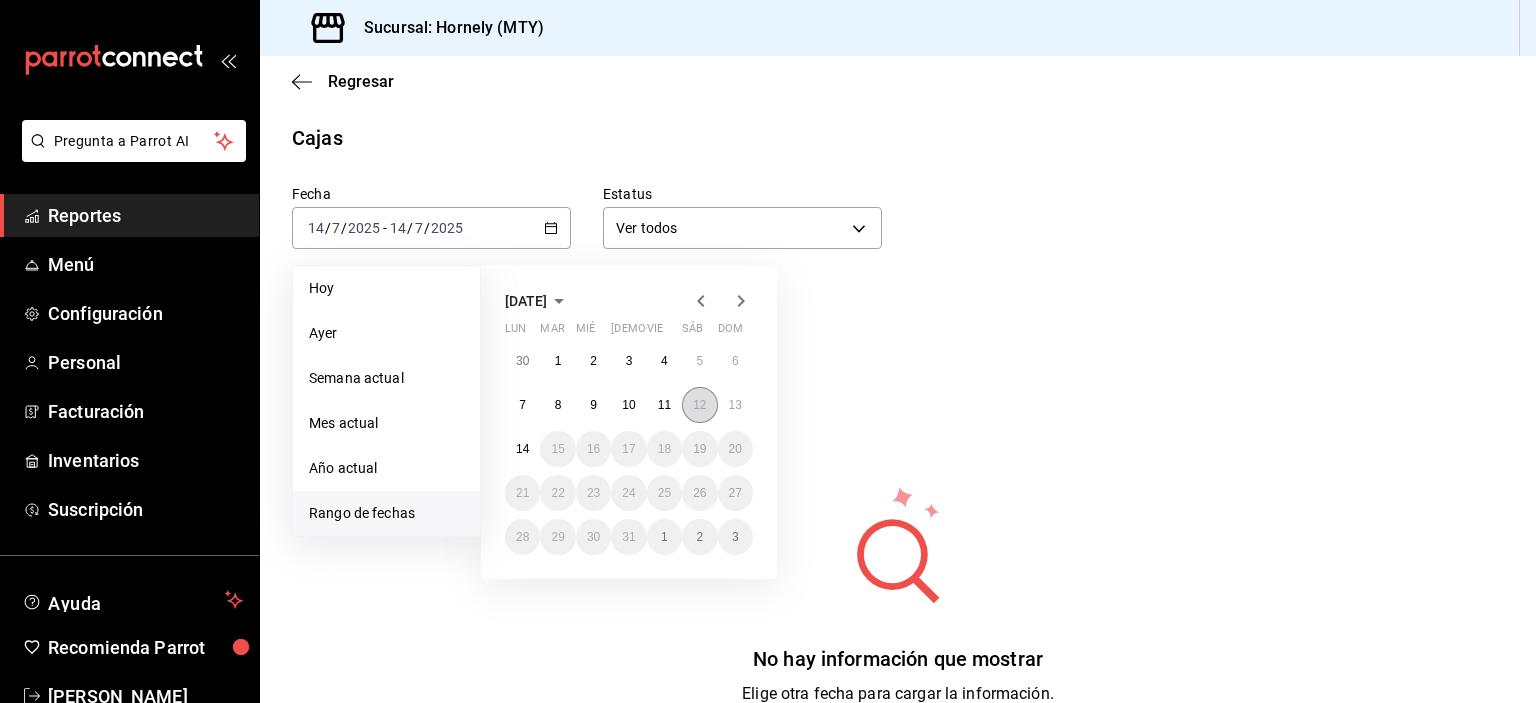 click on "12" at bounding box center [699, 405] 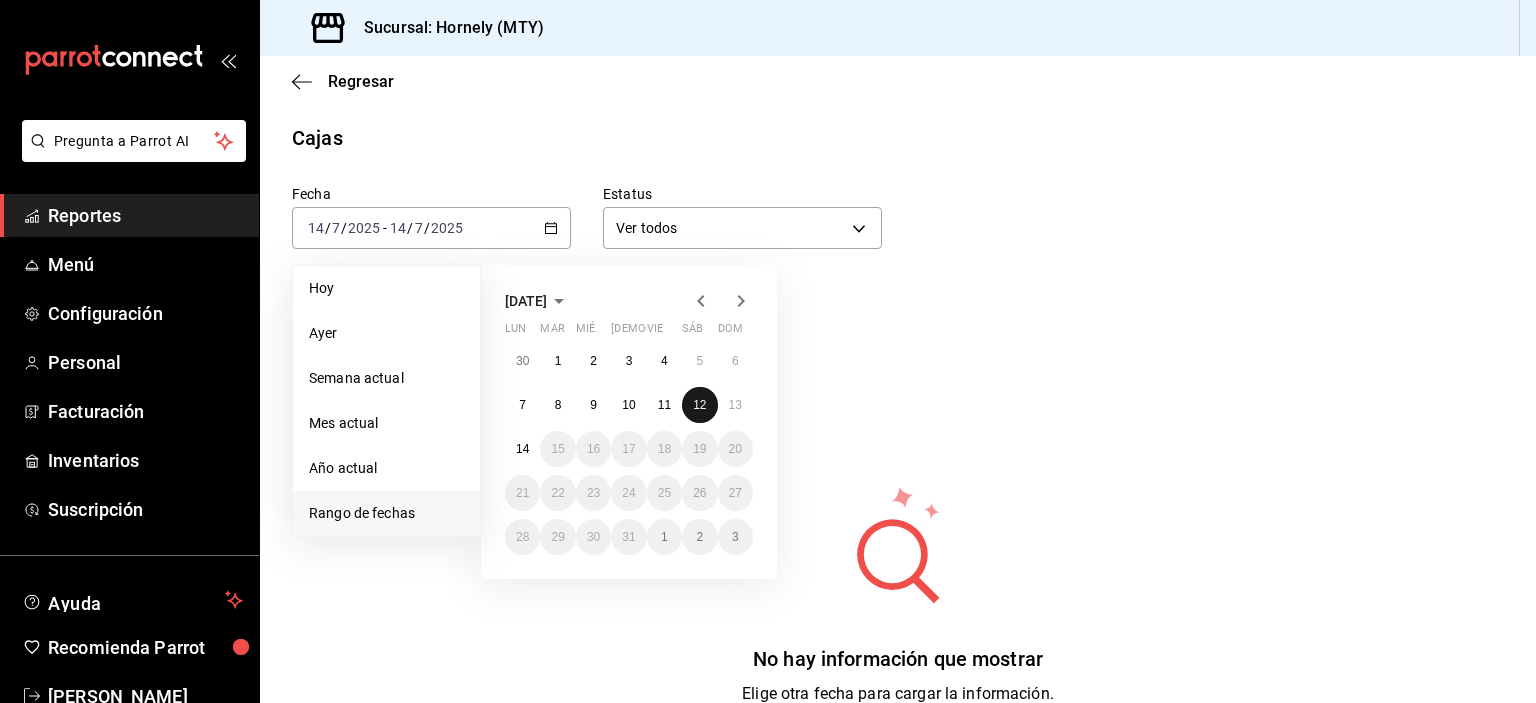 click on "12" at bounding box center [699, 405] 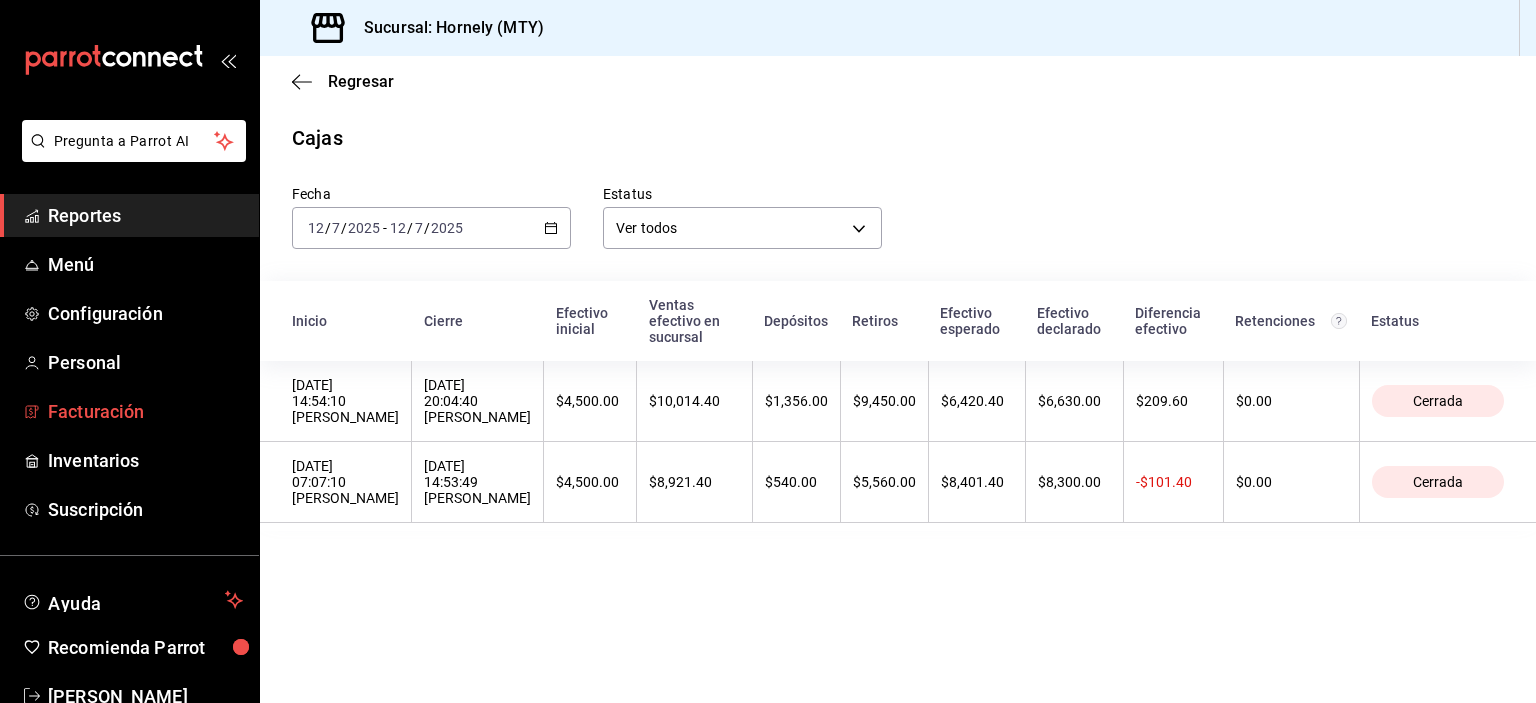 click on "Facturación" at bounding box center [129, 411] 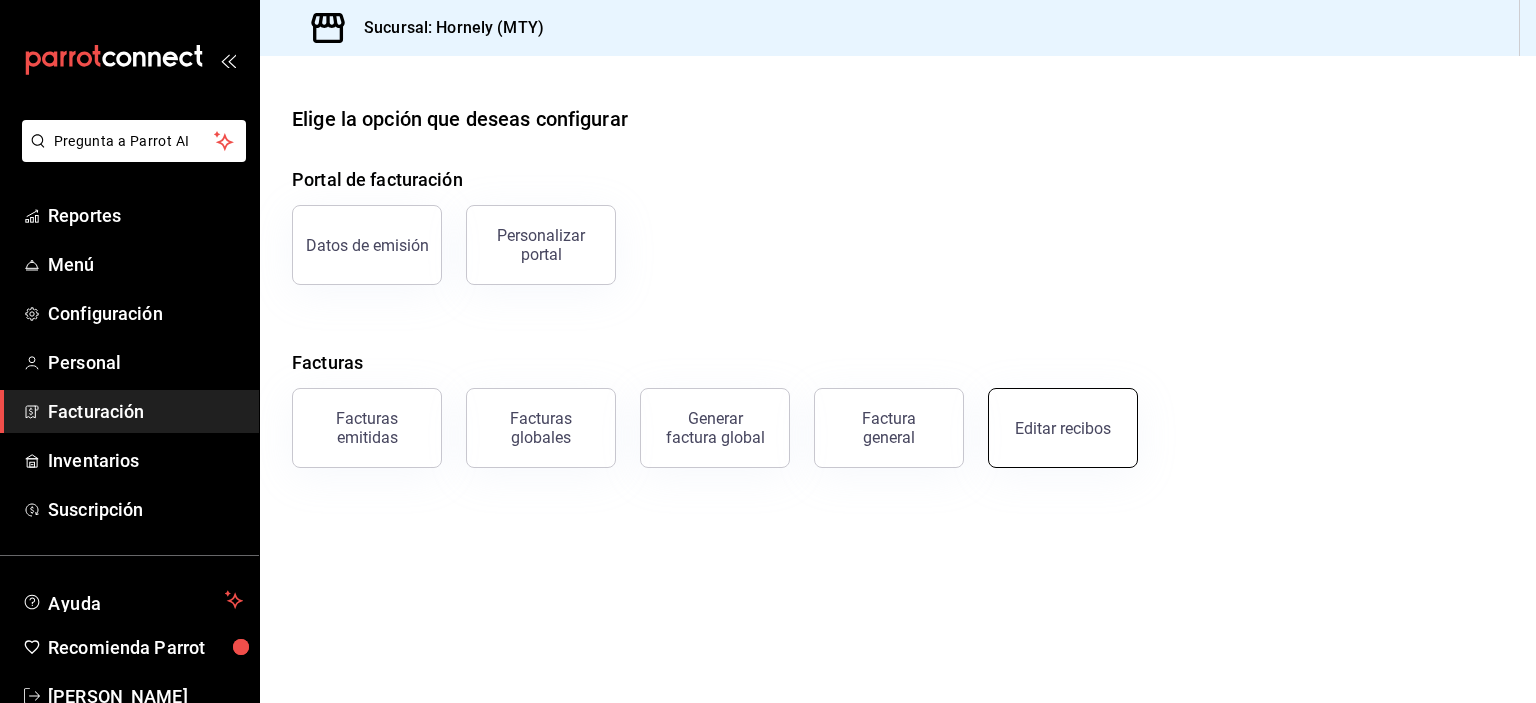 click on "Editar recibos" at bounding box center (1063, 428) 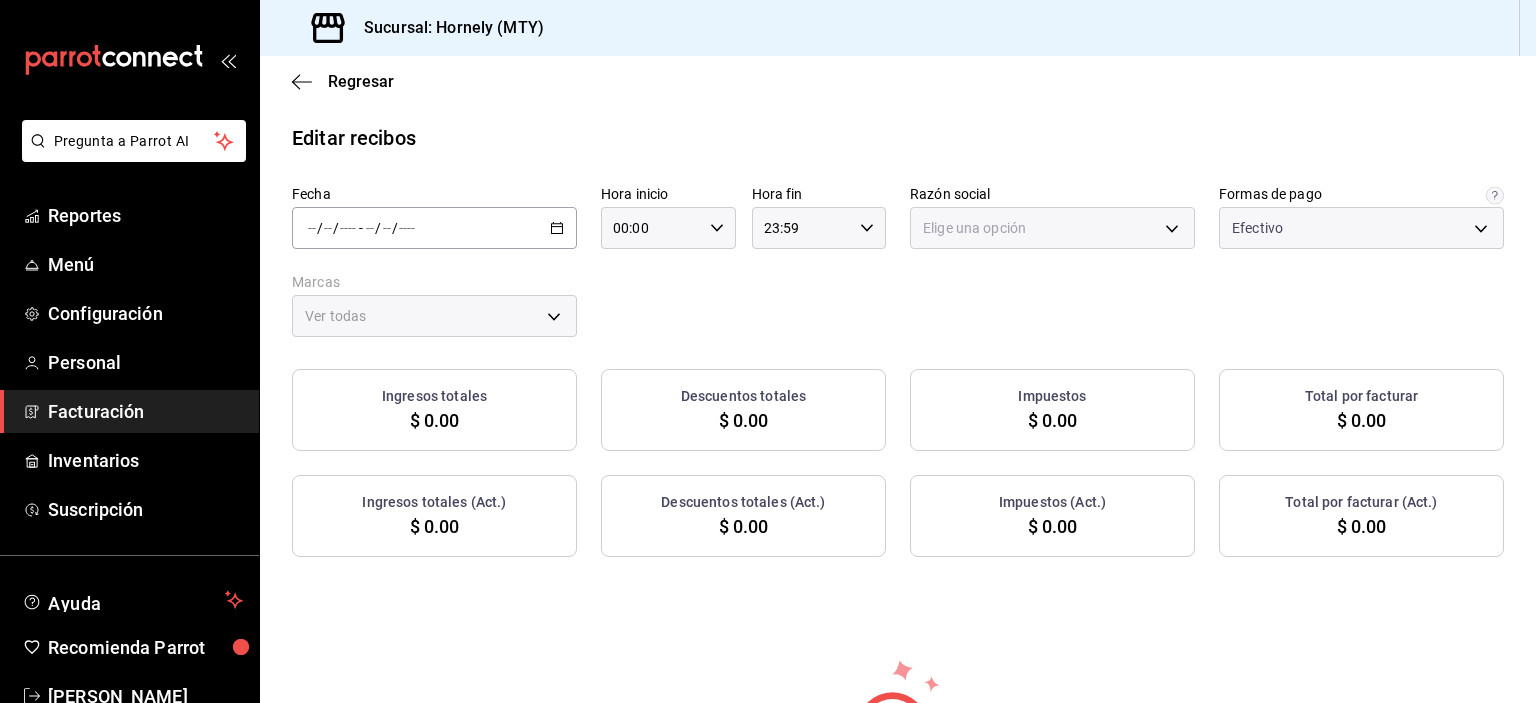 type on "fb0911c4-8c81-440c-afc8-d8364f99058a" 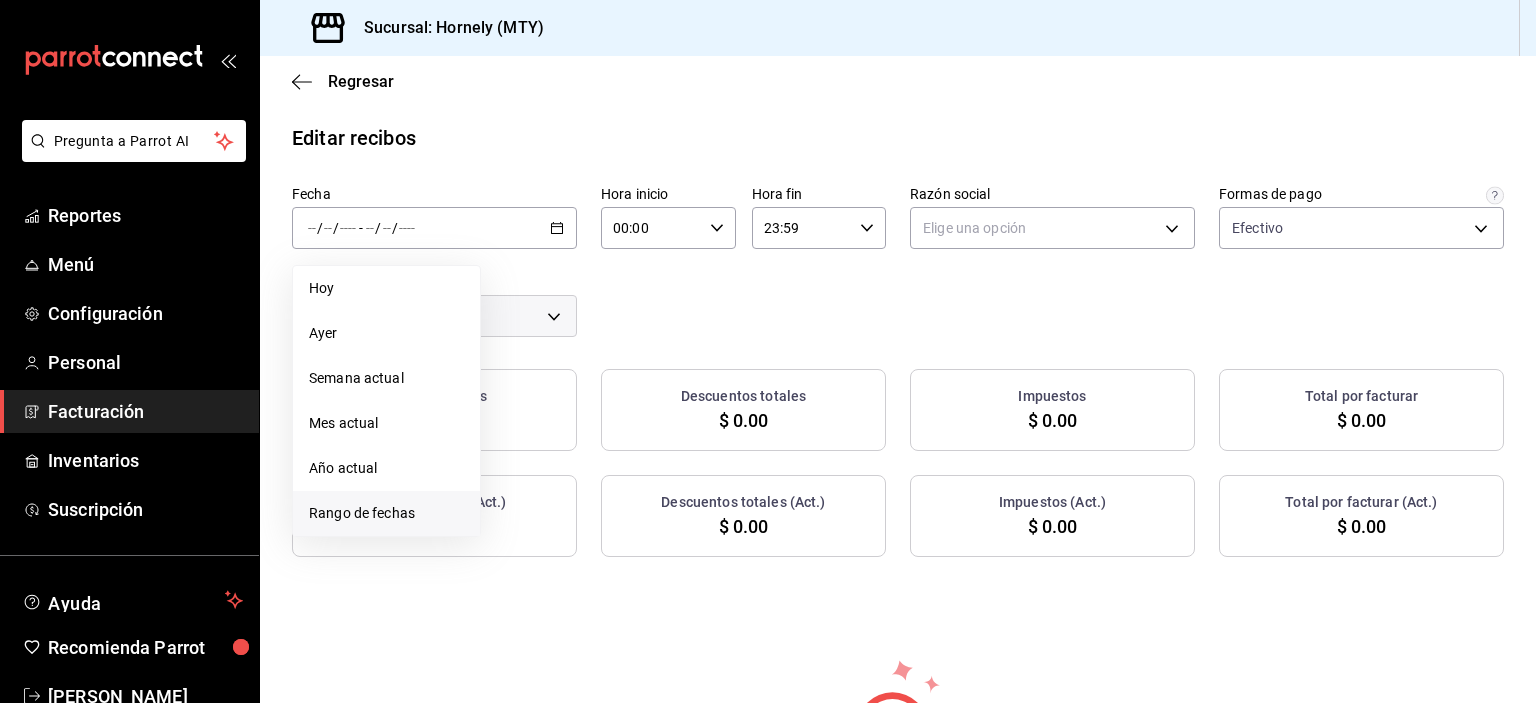 click on "Rango de fechas" at bounding box center [386, 513] 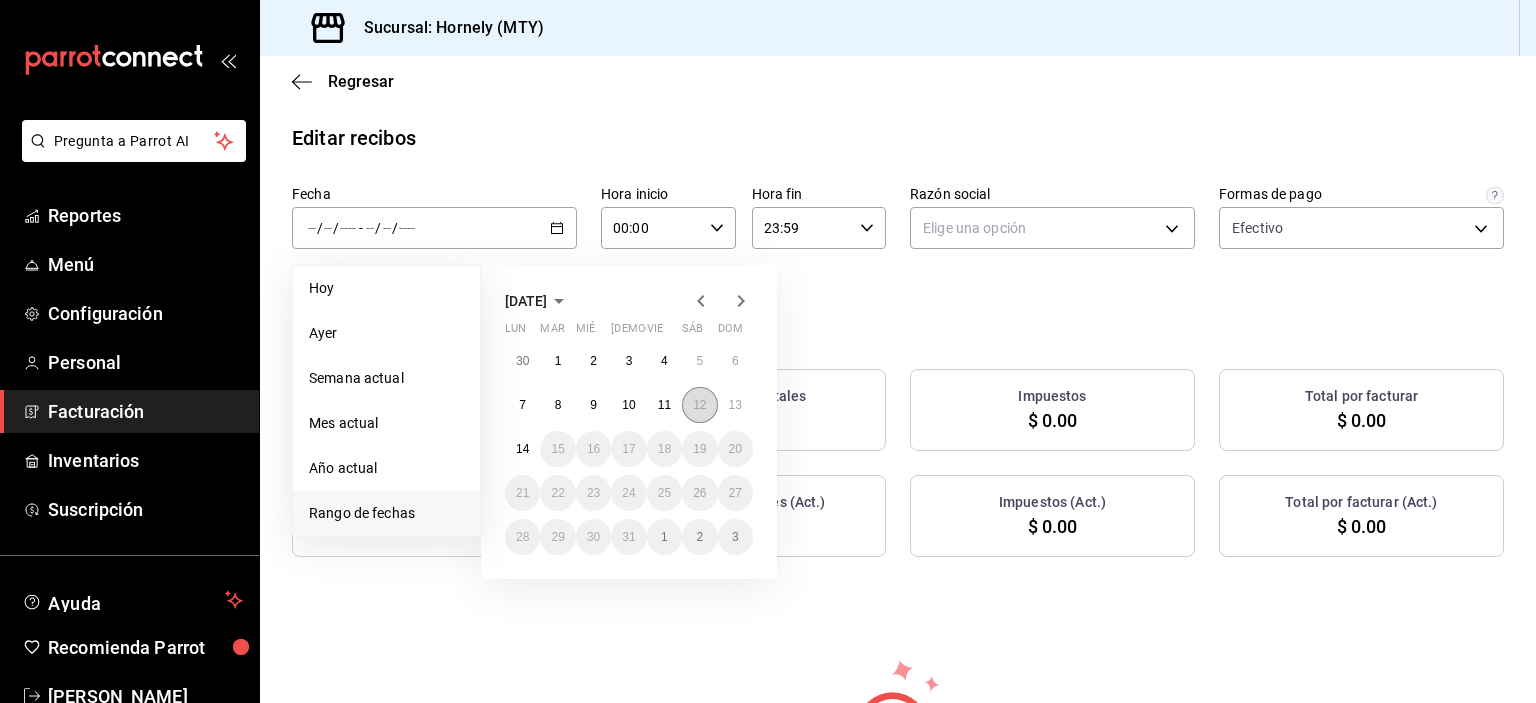 click on "12" at bounding box center [699, 405] 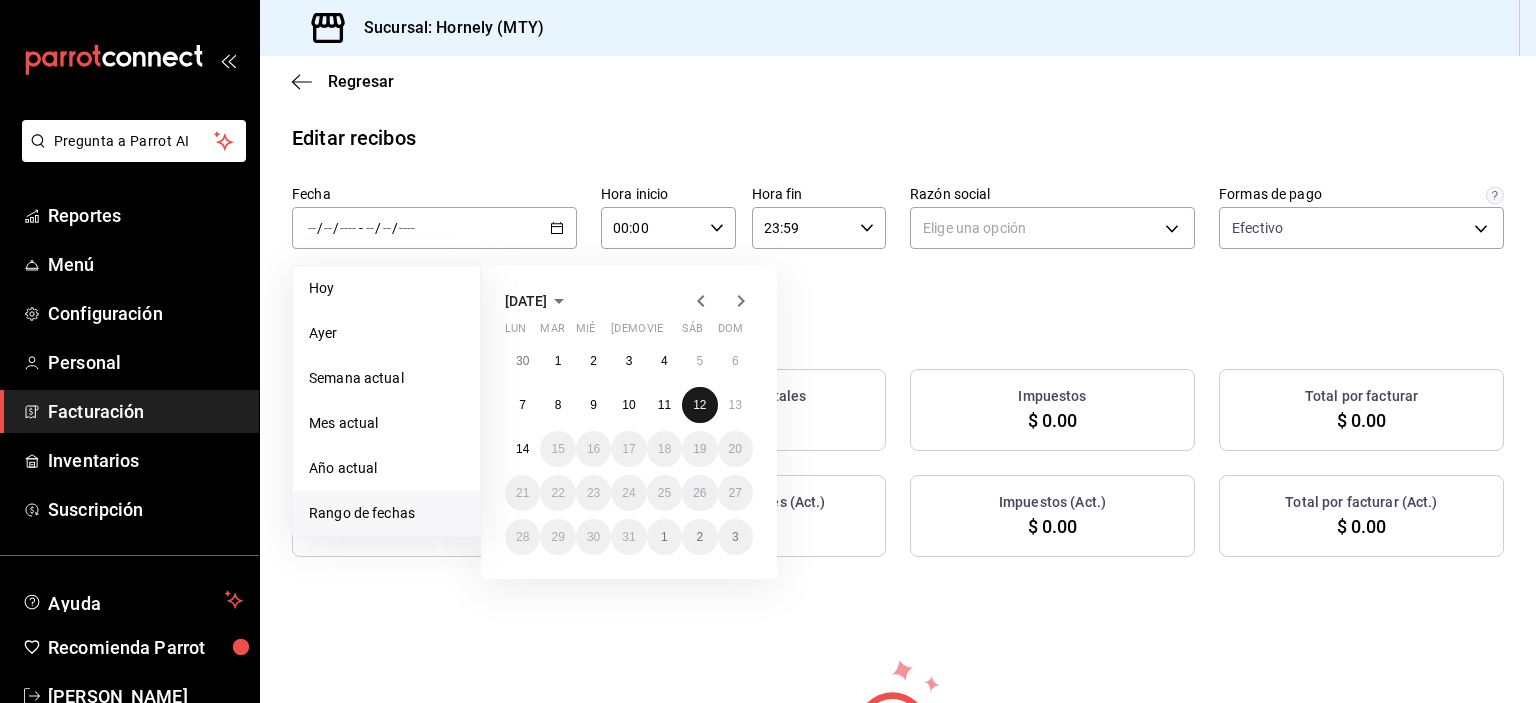 click on "12" at bounding box center (699, 405) 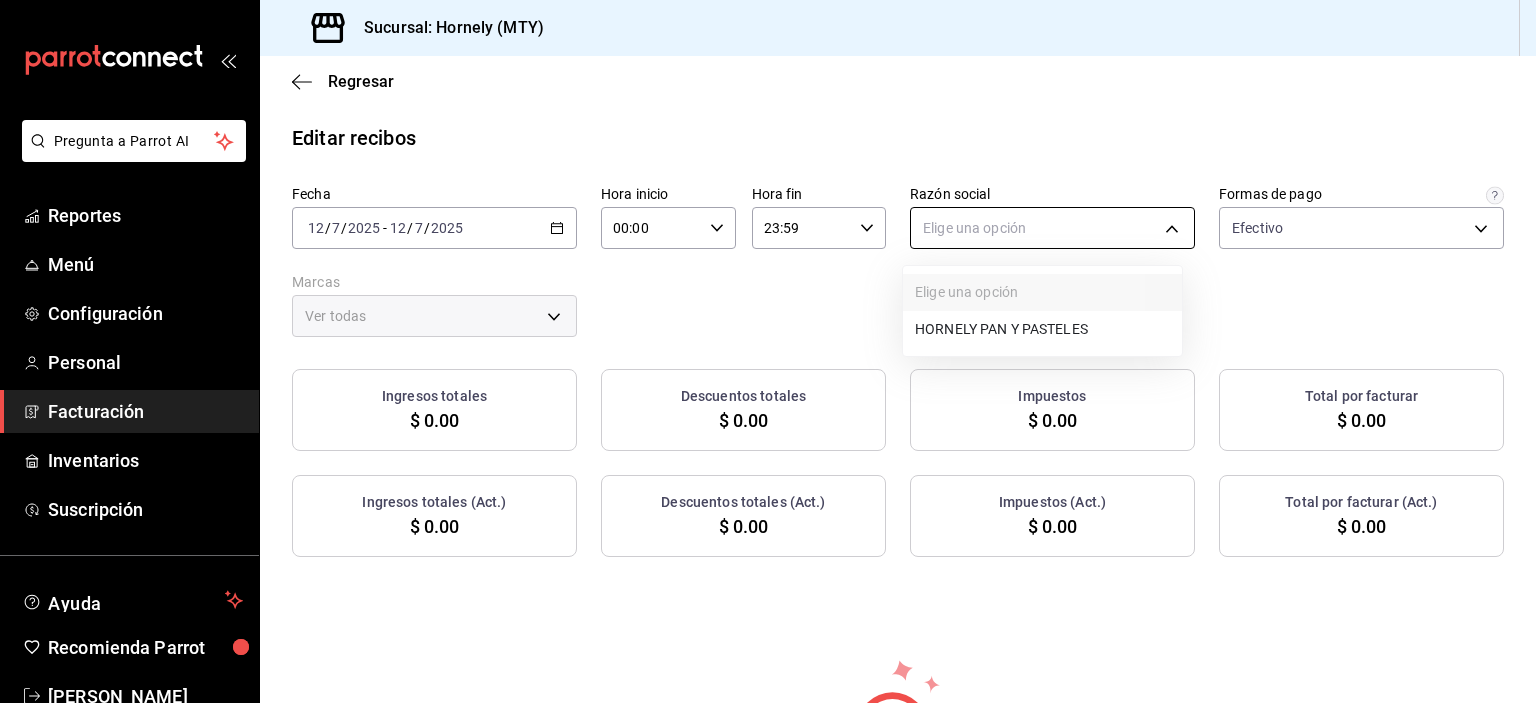click on "Pregunta a Parrot AI Reportes   Menú   Configuración   Personal   Facturación   Inventarios   Suscripción   Ayuda Recomienda Parrot   Rafael Monsivais   Sugerir nueva función   Sucursal: Hornely (MTY) Regresar Editar recibos Fecha 2025-07-12 12 / 7 / 2025 - 2025-07-12 12 / 7 / 2025 Hora inicio 00:00 Hora inicio Hora fin 23:59 Hora fin Razón social Elige una opción Formas de pago   Efectivo fb0911c4-8c81-440c-afc8-d8364f99058a Marcas Ver todas Ingresos totales $ 0.00 Descuentos totales $ 0.00 Impuestos $ 0.00 Total por facturar $ 0.00 Ingresos totales (Act.) $ 0.00 Descuentos totales (Act.) $ 0.00 Impuestos  (Act.) $ 0.00 Total por facturar (Act.) $ 0.00 No hay información que mostrar GANA 1 MES GRATIS EN TU SUSCRIPCIÓN AQUÍ ¿Recuerdas cómo empezó tu restaurante?
Hoy puedes ayudar a un colega a tener el mismo cambio que tú viviste.
Recomienda Parrot directamente desde tu Portal Administrador.
Es fácil y rápido.
🎁 Por cada restaurante que se una, ganas 1 mes gratis. Pregunta a Parrot AI" at bounding box center (768, 351) 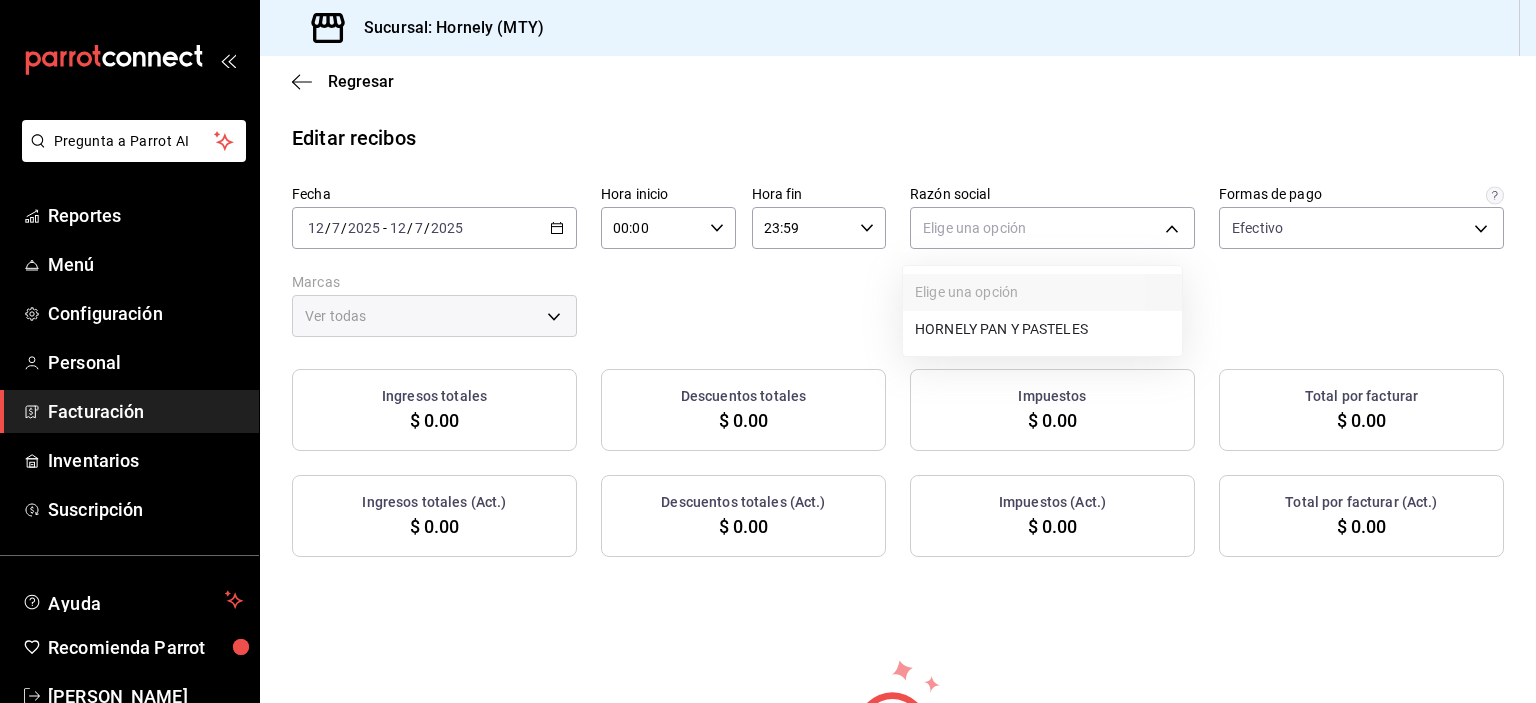 click on "HORNELY PAN Y PASTELES" at bounding box center (1042, 329) 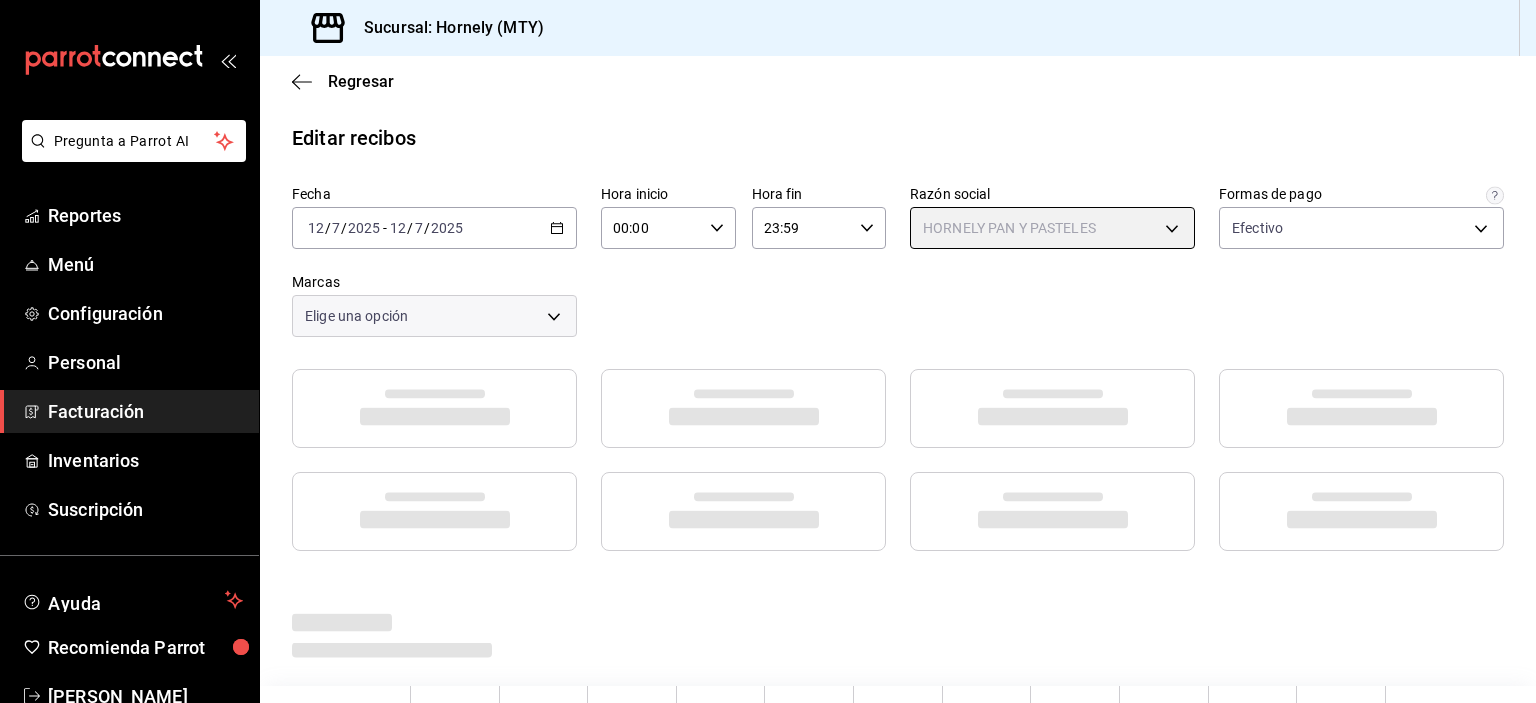 type on "b2cd780a-b572-4f60-9a57-482b6a6c9eaf" 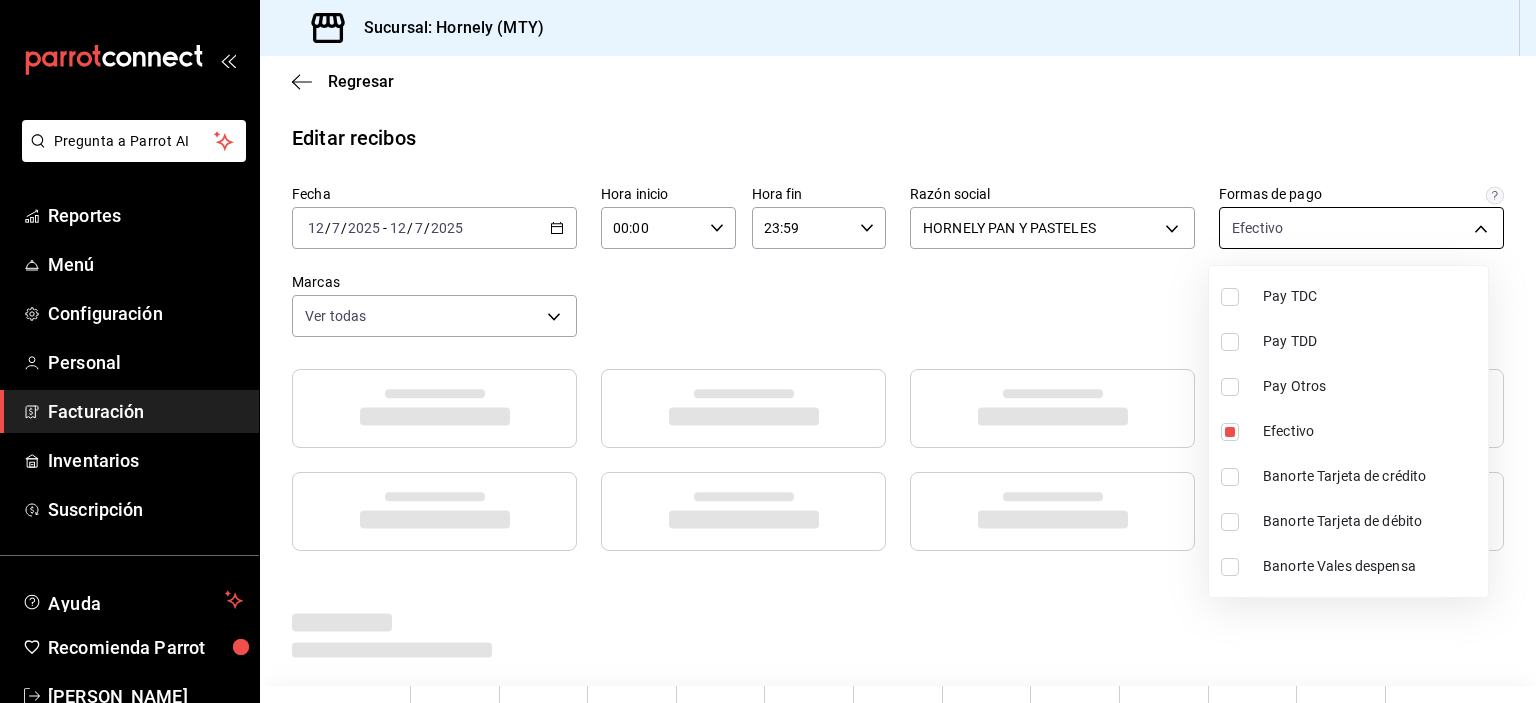 click on "Pregunta a Parrot AI Reportes   Menú   Configuración   Personal   Facturación   Inventarios   Suscripción   Ayuda Recomienda Parrot   Rafael Monsivais   Sugerir nueva función   Sucursal: Hornely (MTY) Regresar Editar recibos Fecha 2025-07-12 12 / 7 / 2025 - 2025-07-12 12 / 7 / 2025 Hora inicio 00:00 Hora inicio Hora fin 23:59 Hora fin Razón social HORNELY PAN Y PASTELES b2cd780a-b572-4f60-9a57-482b6a6c9eaf Formas de pago   Efectivo fb0911c4-8c81-440c-afc8-d8364f99058a Marcas Ver todas f940d65f-f315-40ad-96cd-36aca2dc56c6 GANA 1 MES GRATIS EN TU SUSCRIPCIÓN AQUÍ ¿Recuerdas cómo empezó tu restaurante?
Hoy puedes ayudar a un colega a tener el mismo cambio que tú viviste.
Recomienda Parrot directamente desde tu Portal Administrador.
Es fácil y rápido.
🎁 Por cada restaurante que se una, ganas 1 mes gratis. Pregunta a Parrot AI Reportes   Menú   Configuración   Personal   Facturación   Inventarios   Suscripción   Ayuda Recomienda Parrot   Rafael Monsivais   Sugerir nueva función   Pay TDC" at bounding box center (768, 351) 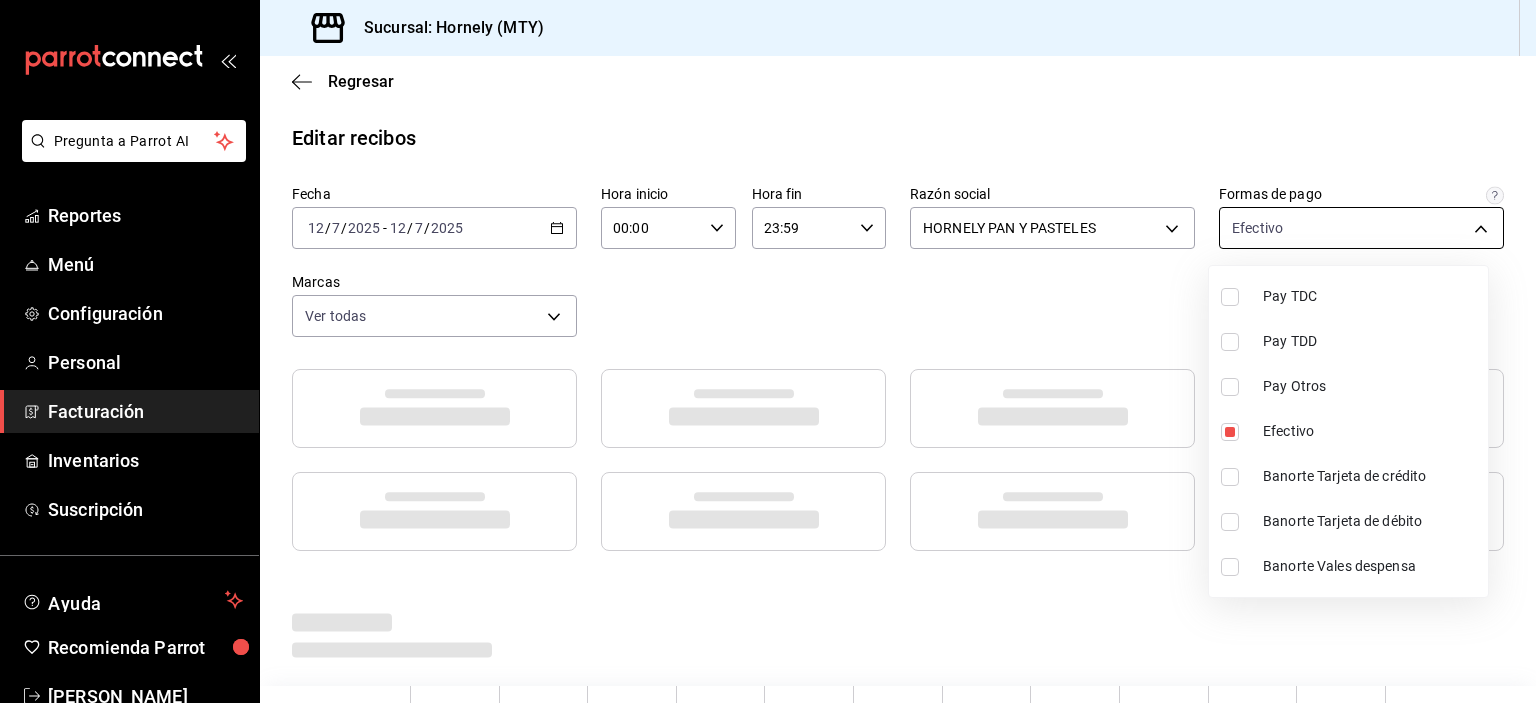 click at bounding box center (768, 351) 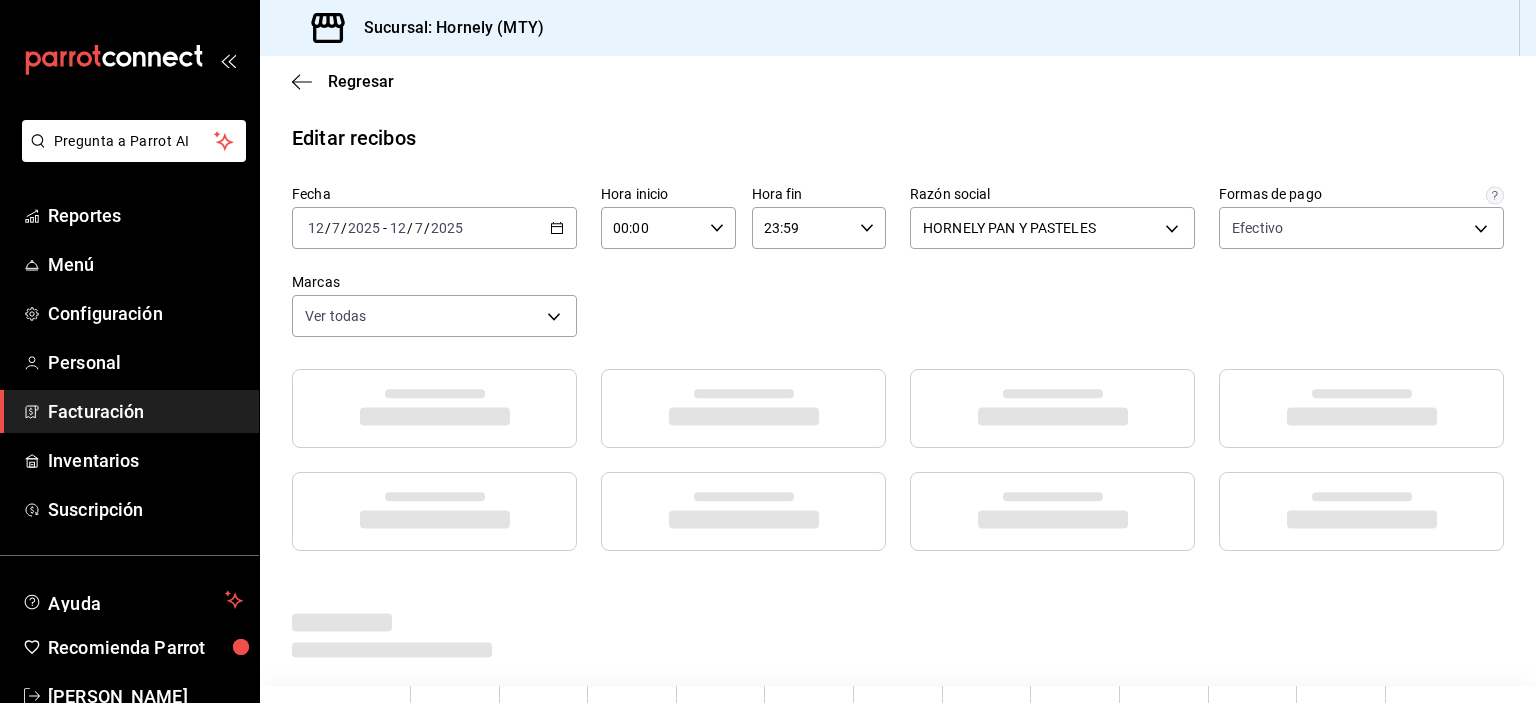 click on "Regresar" at bounding box center [898, 81] 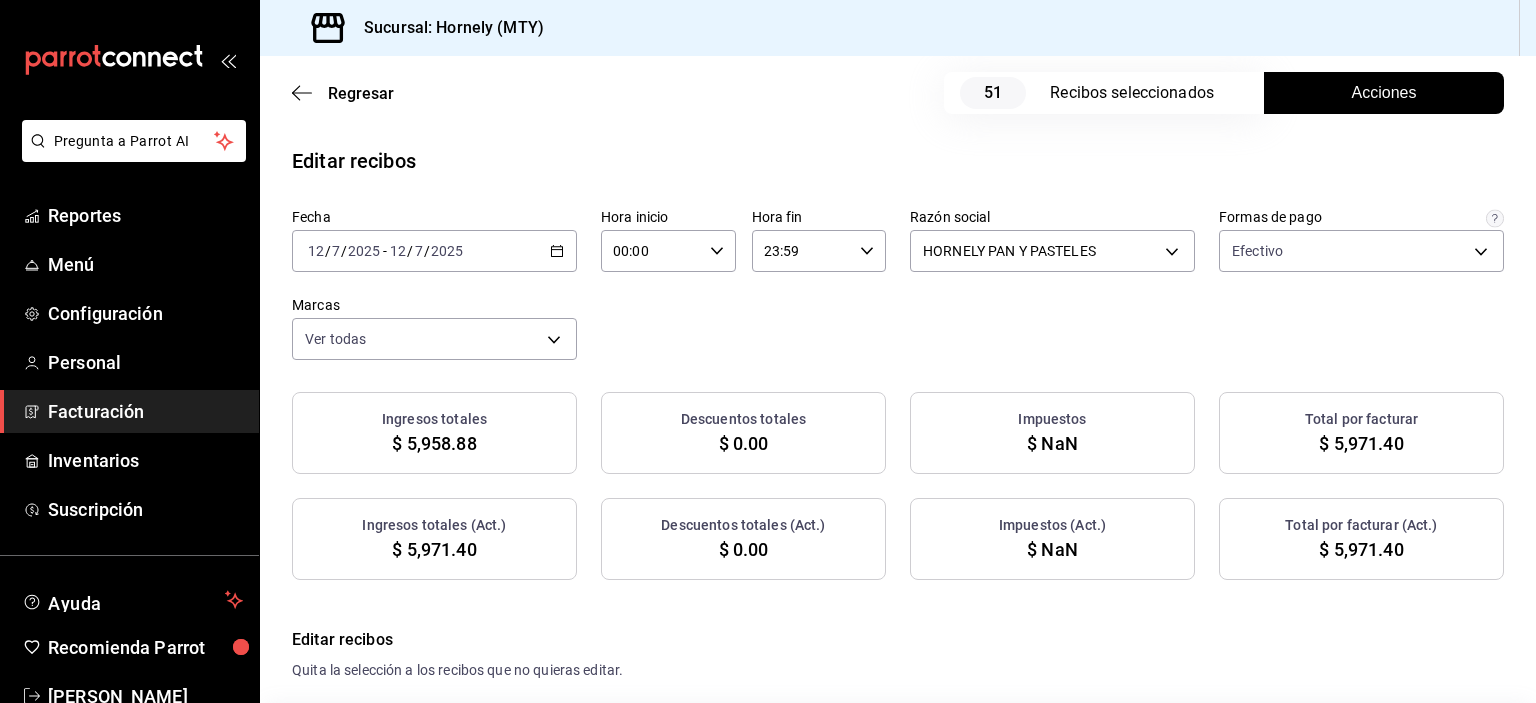 checkbox on "true" 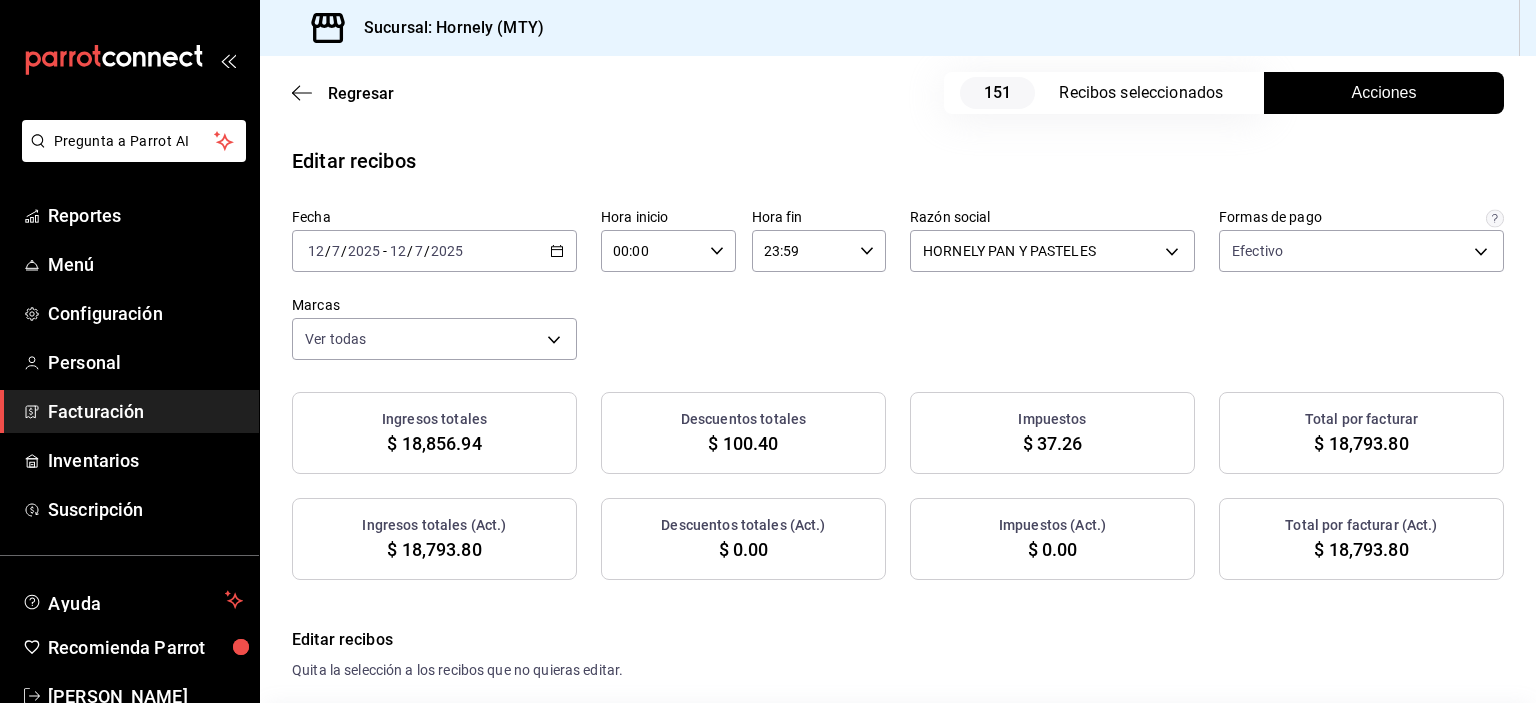 click on "Regresar 151 Recibos seleccionados Acciones" at bounding box center [898, 93] 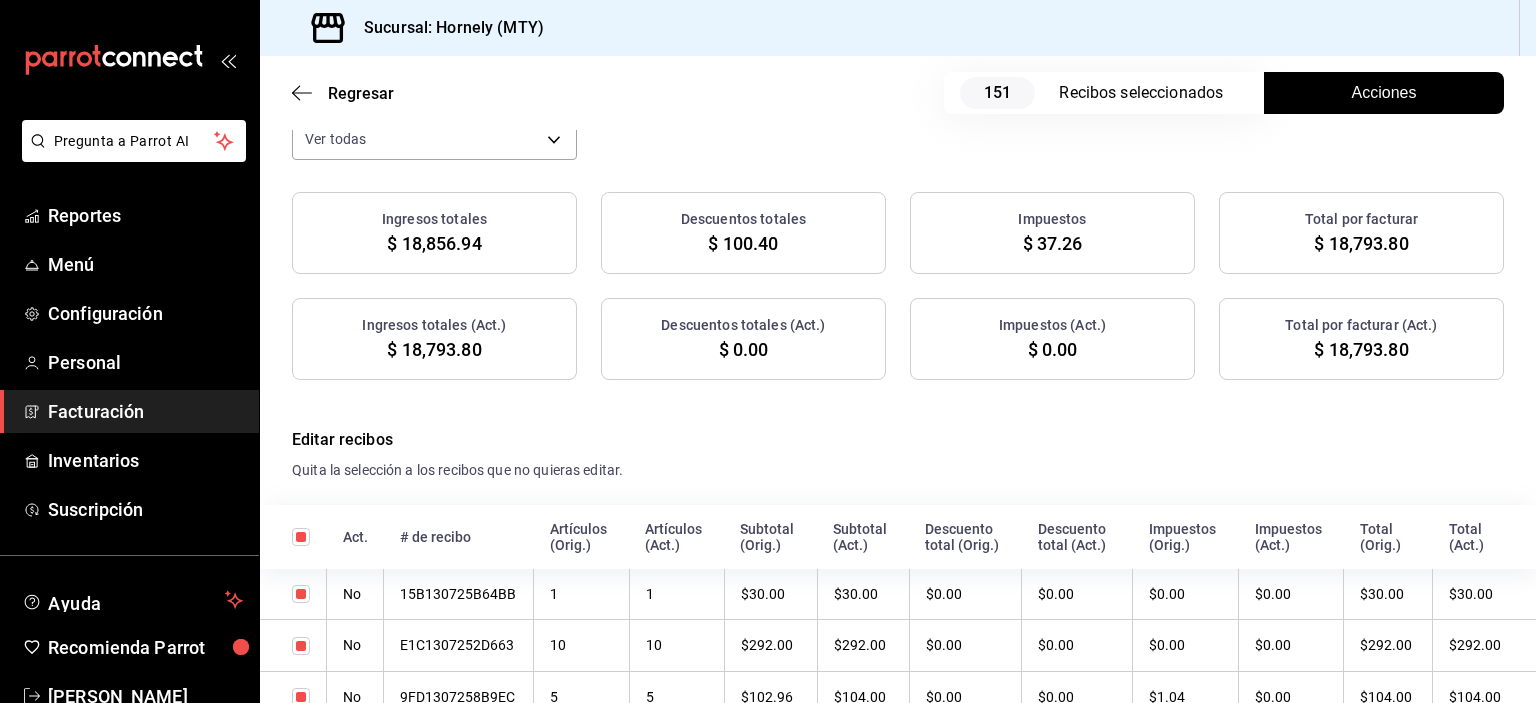 click on "Regresar 151 Recibos seleccionados Acciones" at bounding box center (898, 93) 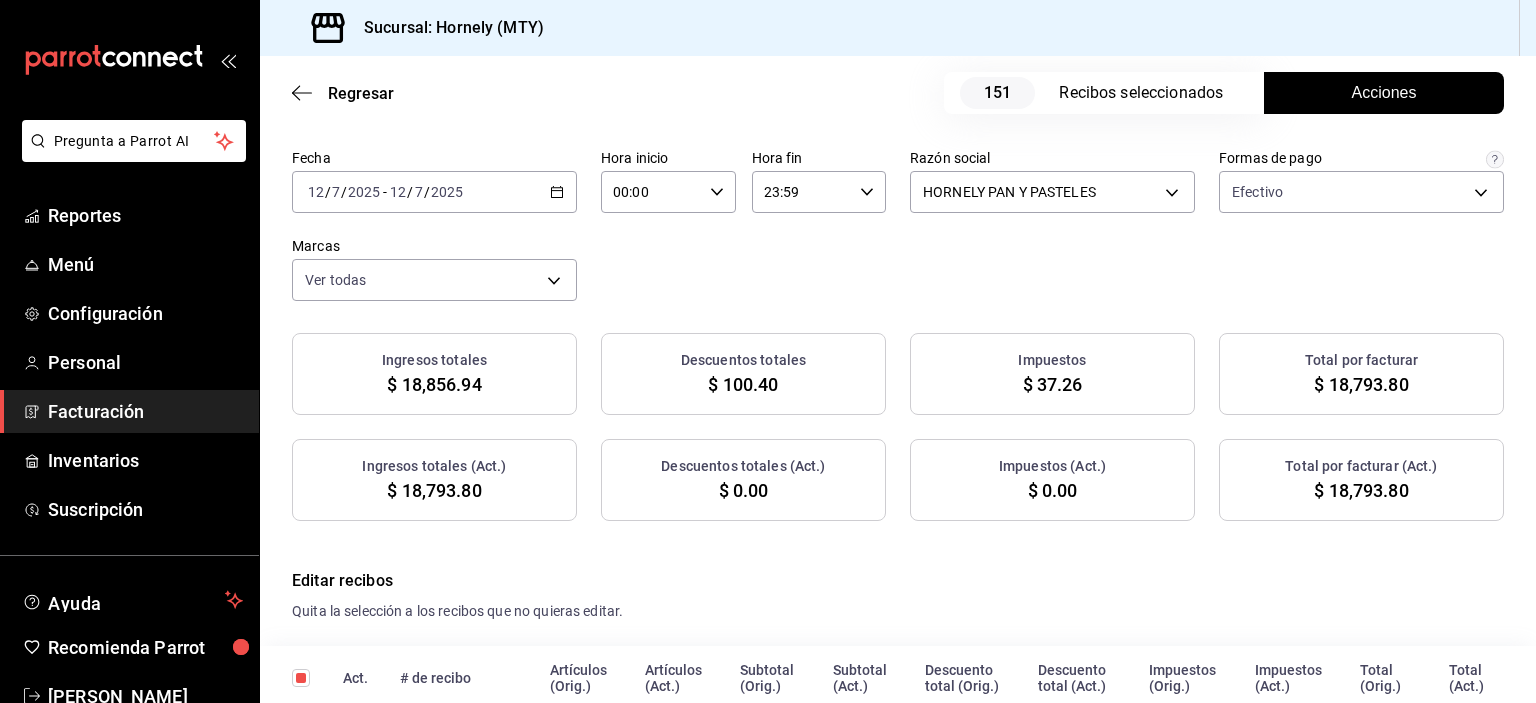 scroll, scrollTop: 0, scrollLeft: 0, axis: both 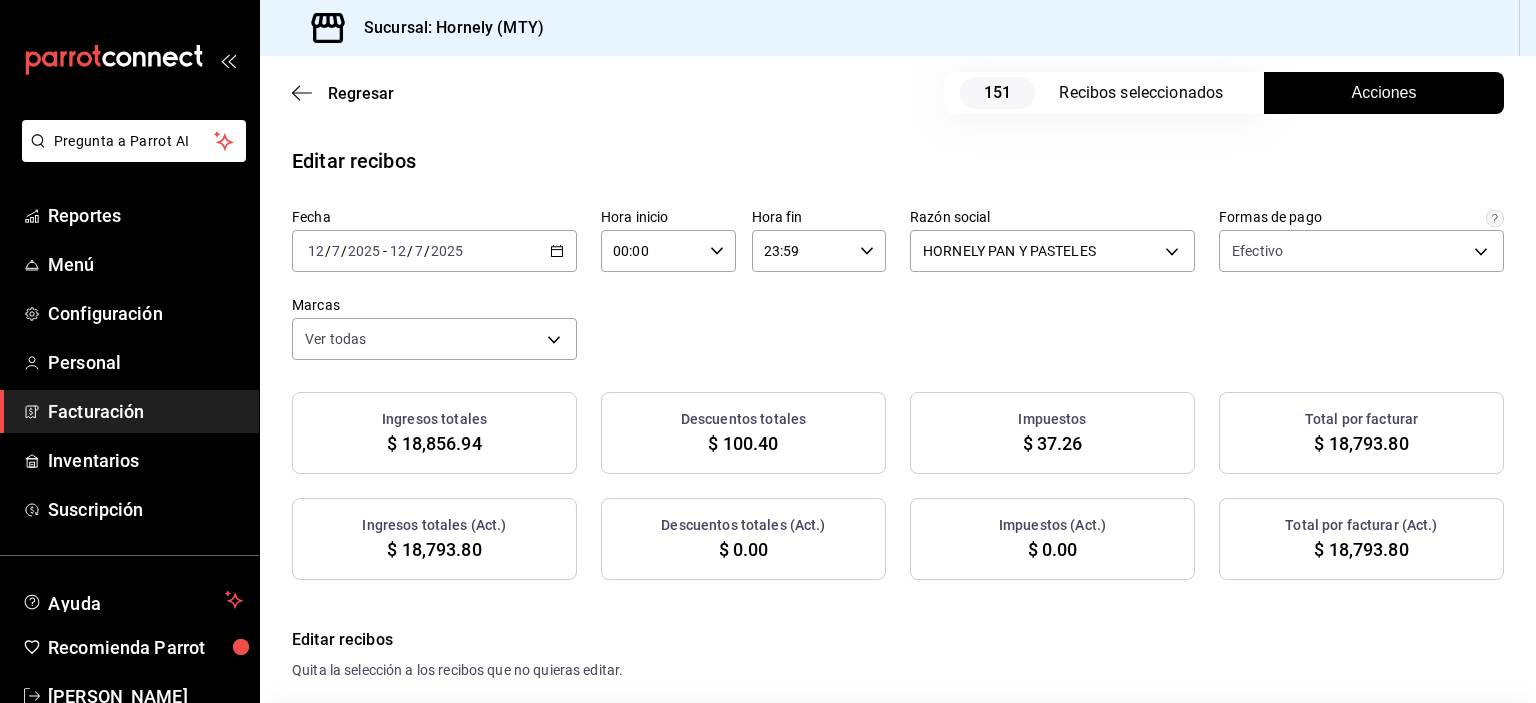 click on "Fecha 2025-07-12 12 / 7 / 2025 - 2025-07-12 12 / 7 / 2025 Hora inicio 00:00 Hora inicio Hora fin 23:59 Hora fin Razón social HORNELY PAN Y PASTELES b2cd780a-b572-4f60-9a57-482b6a6c9eaf Formas de pago   Efectivo fb0911c4-8c81-440c-afc8-d8364f99058a Marcas Ver todas f940d65f-f315-40ad-96cd-36aca2dc56c6 Ingresos totales $ 18,856.94 Descuentos totales $ 100.40 Impuestos $ 37.26 Total por facturar $ 18,793.80 Ingresos totales (Act.) $ 18,793.80 Descuentos totales (Act.) $ 0.00 Impuestos  (Act.) $ 0.00 Total por facturar (Act.) $ 18,793.80" at bounding box center (898, 394) 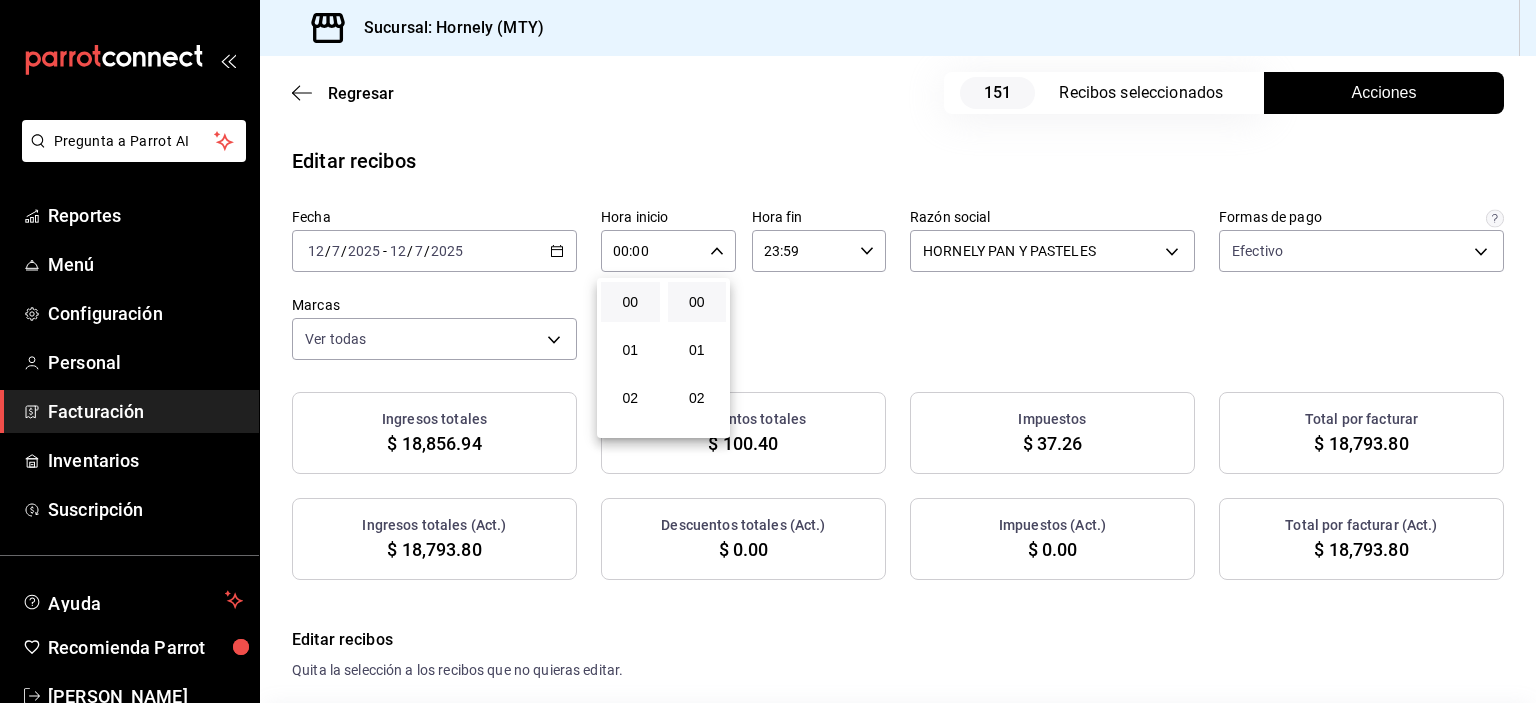 click at bounding box center (768, 351) 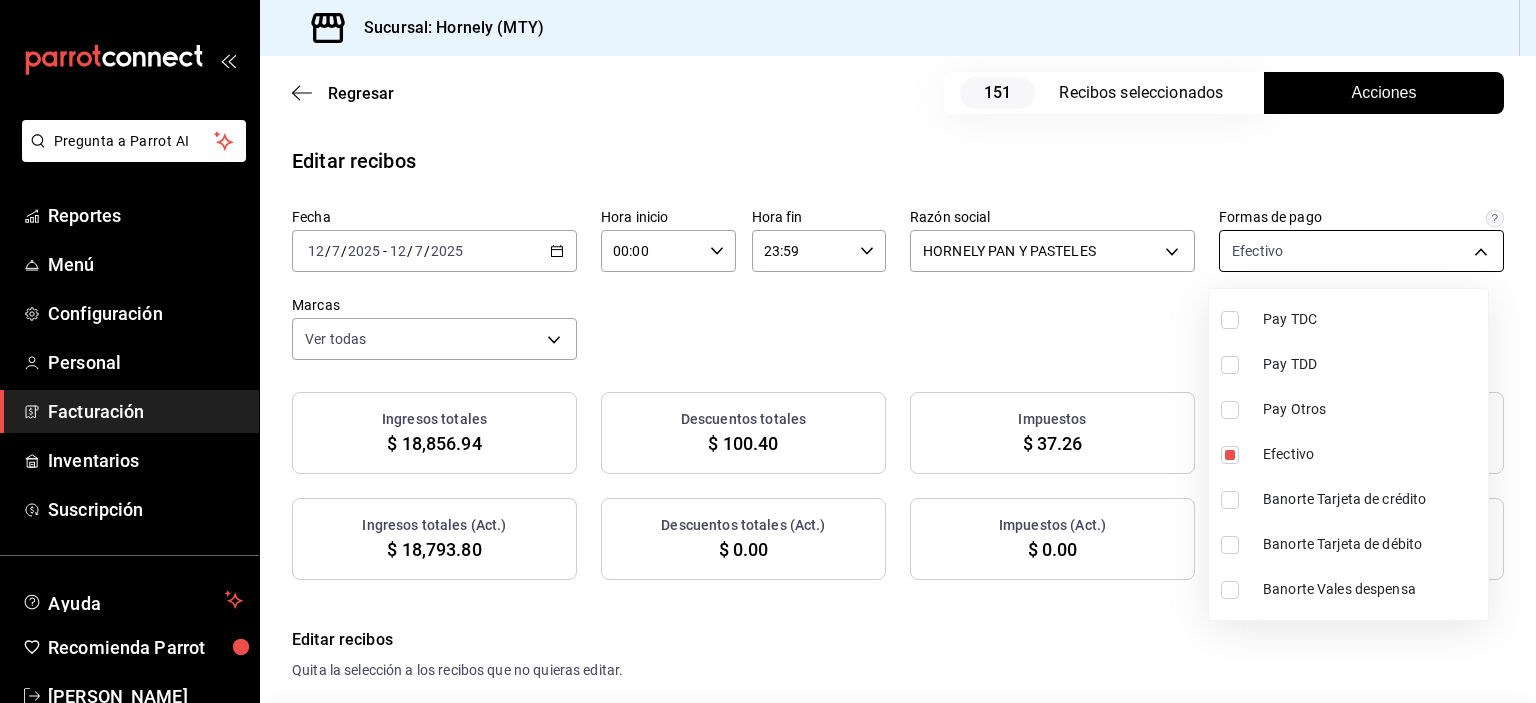click on "Pregunta a Parrot AI Reportes   Menú   Configuración   Personal   Facturación   Inventarios   Suscripción   Ayuda Recomienda Parrot   [PERSON_NAME]   Sugerir nueva función   Sucursal: Hornely (MTY) Regresar 151 Recibos seleccionados Acciones Editar recibos Fecha [DATE] [DATE] - [DATE] [DATE] Hora inicio 00:00 Hora inicio Hora fin 23:59 Hora fin Razón social HORNELY PAN Y PASTELES b2cd780a-b572-4f60-9a57-482b6a6c9eaf Formas de pago   Efectivo fb0911c4-8c81-440c-afc8-d8364f99058a Marcas Ver todas f940d65f-f315-40ad-96cd-36aca2dc56c6 Ingresos totales $ 18,856.94 Descuentos totales $ 100.40 Impuestos $ 37.26 Total por facturar $ 18,793.80 Ingresos totales (Act.) $ 18,793.80 Descuentos totales (Act.) $ 0.00 Impuestos  (Act.) $ 0.00 Total por facturar (Act.) $ 18,793.80 Editar recibos Quita la selección a los recibos que no quieras editar. Act. # de recibo Artículos (Orig.) Artículos (Act.) Subtotal (Orig.) Subtotal (Act.) Descuento total (Orig.) Descuento total (Act.) Total (Act.)" at bounding box center [768, 351] 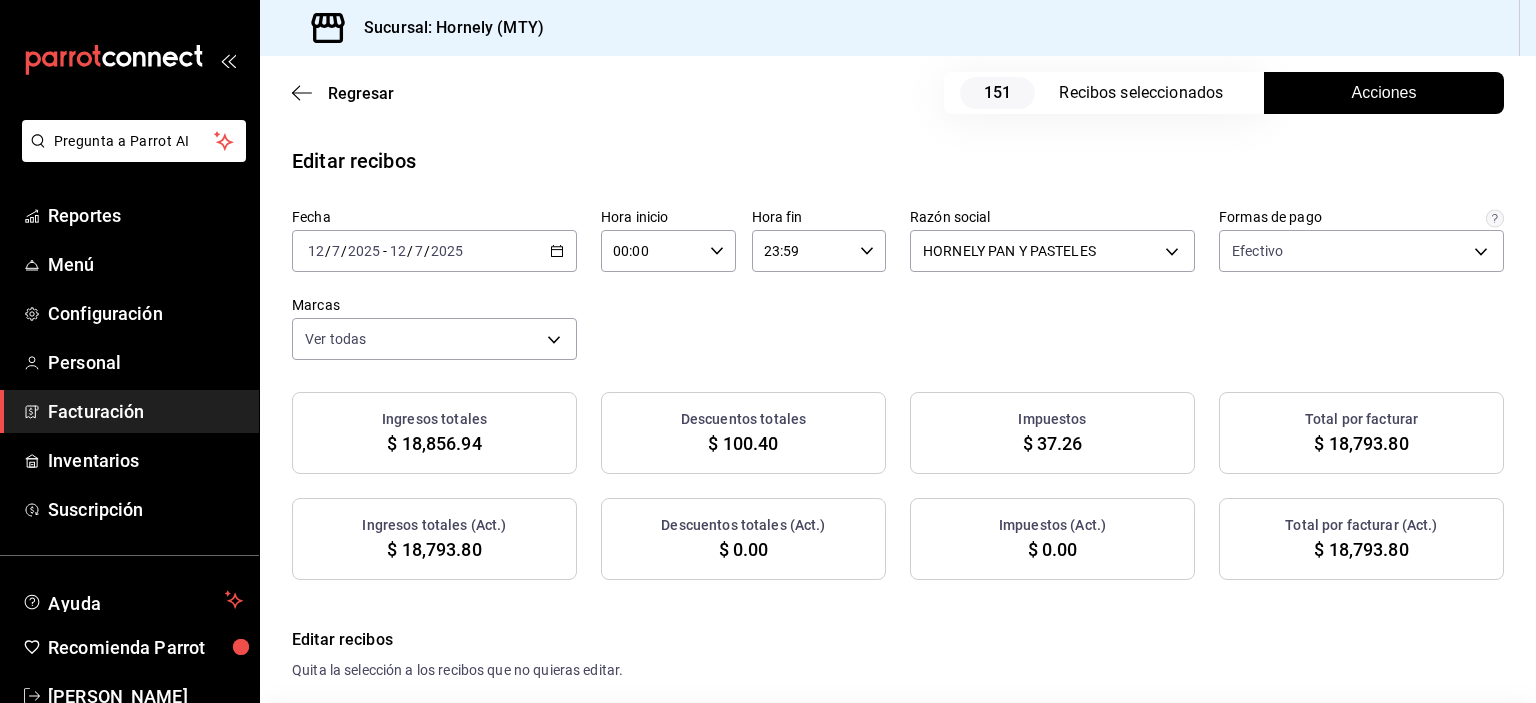 click on "Regresar 151 Recibos seleccionados Acciones" at bounding box center [898, 93] 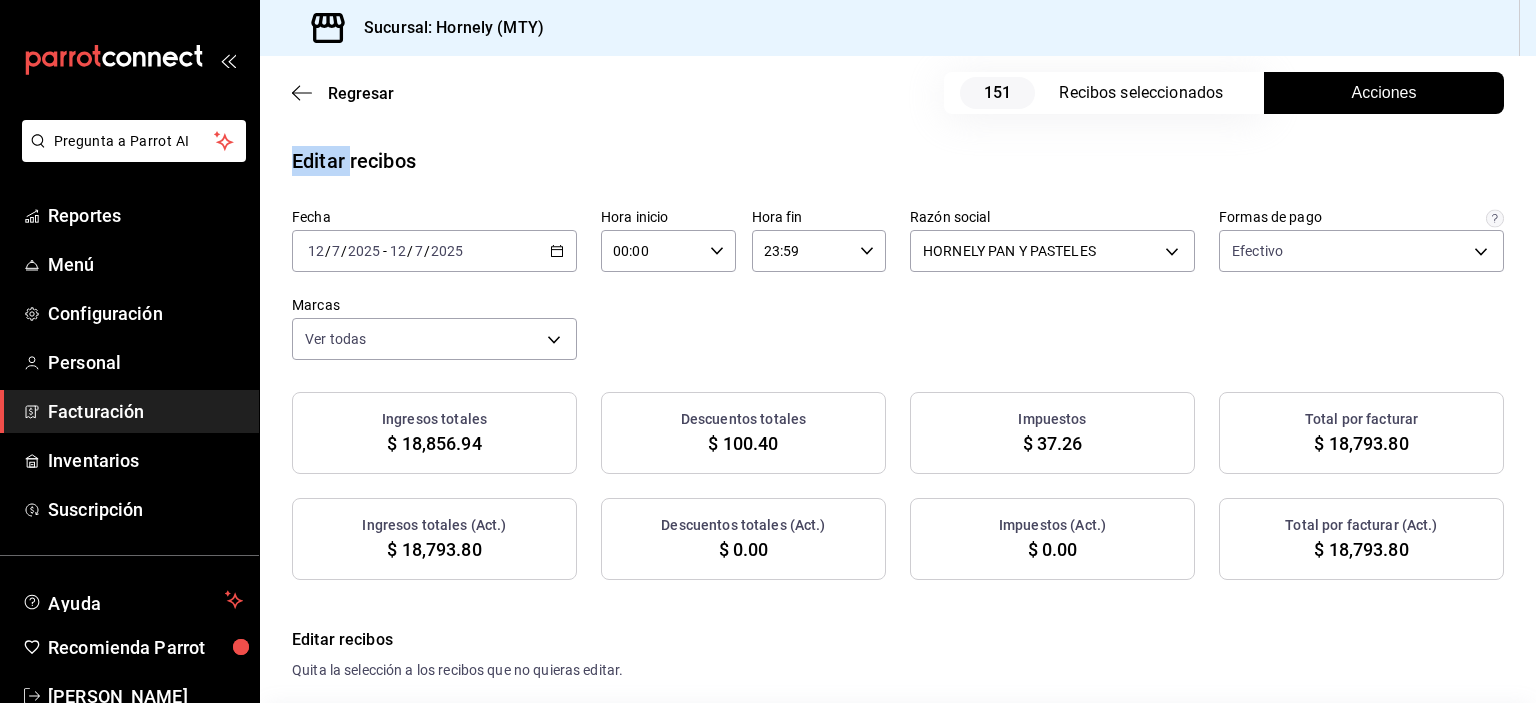 click on "Regresar 151 Recibos seleccionados Acciones" at bounding box center (898, 93) 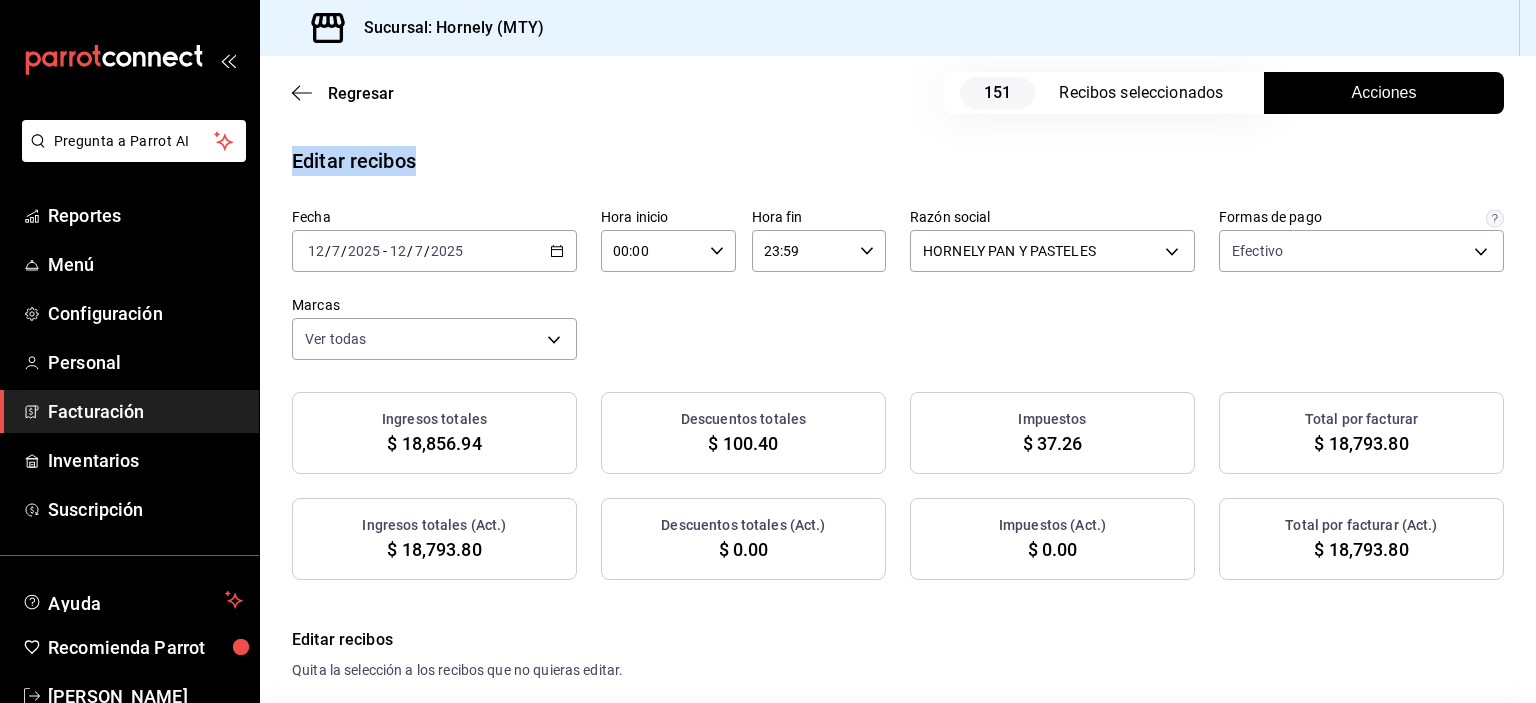 click on "Regresar 151 Recibos seleccionados Acciones" at bounding box center (898, 93) 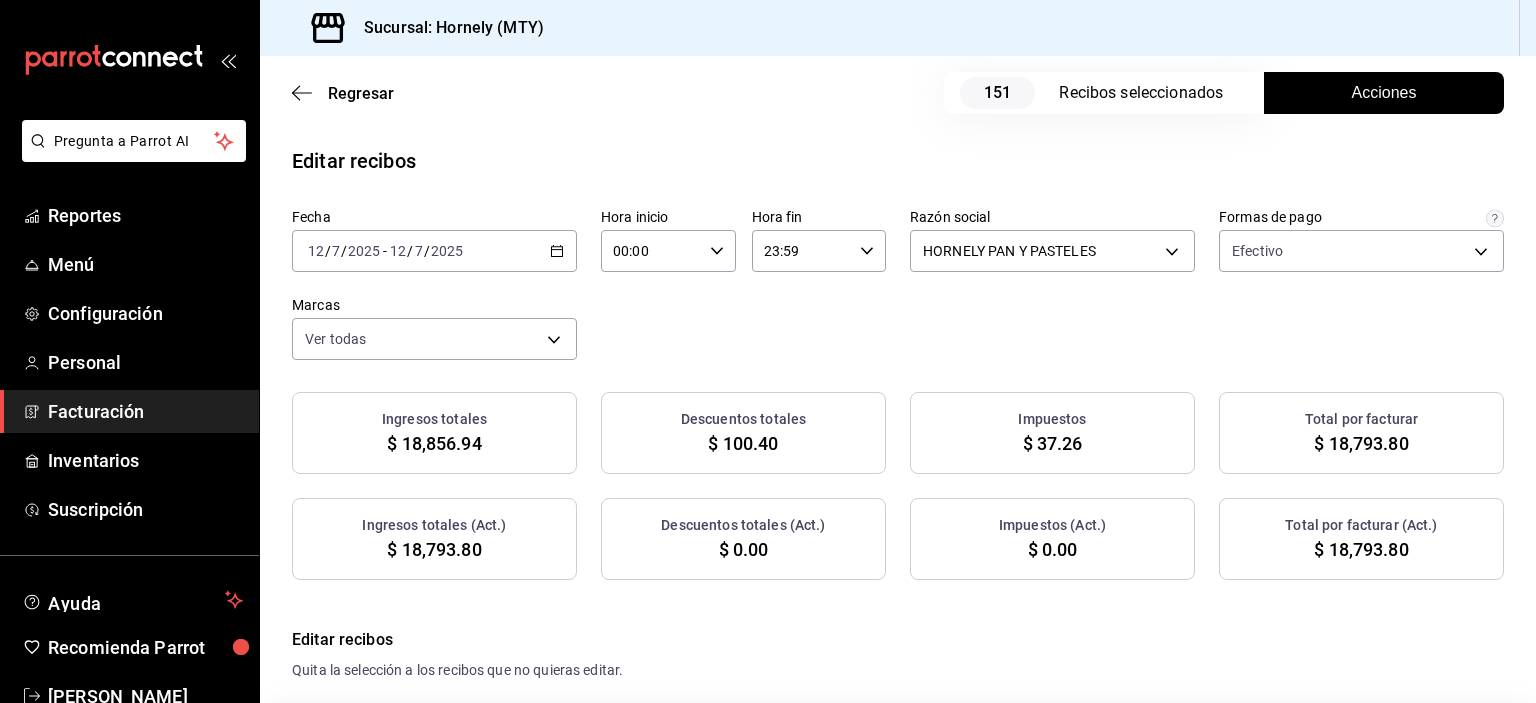 click on "Fecha 2025-07-12 12 / 7 / 2025 - 2025-07-12 12 / 7 / 2025 Hora inicio 00:00 Hora inicio Hora fin 23:59 Hora fin Razón social HORNELY PAN Y PASTELES b2cd780a-b572-4f60-9a57-482b6a6c9eaf Formas de pago   Efectivo fb0911c4-8c81-440c-afc8-d8364f99058a Marcas Ver todas f940d65f-f315-40ad-96cd-36aca2dc56c6 Ingresos totales $ 18,856.94 Descuentos totales $ 100.40 Impuestos $ 37.26 Total por facturar $ 18,793.80 Ingresos totales (Act.) $ 18,793.80 Descuentos totales (Act.) $ 0.00 Impuestos  (Act.) $ 0.00 Total por facturar (Act.) $ 18,793.80" at bounding box center [898, 394] 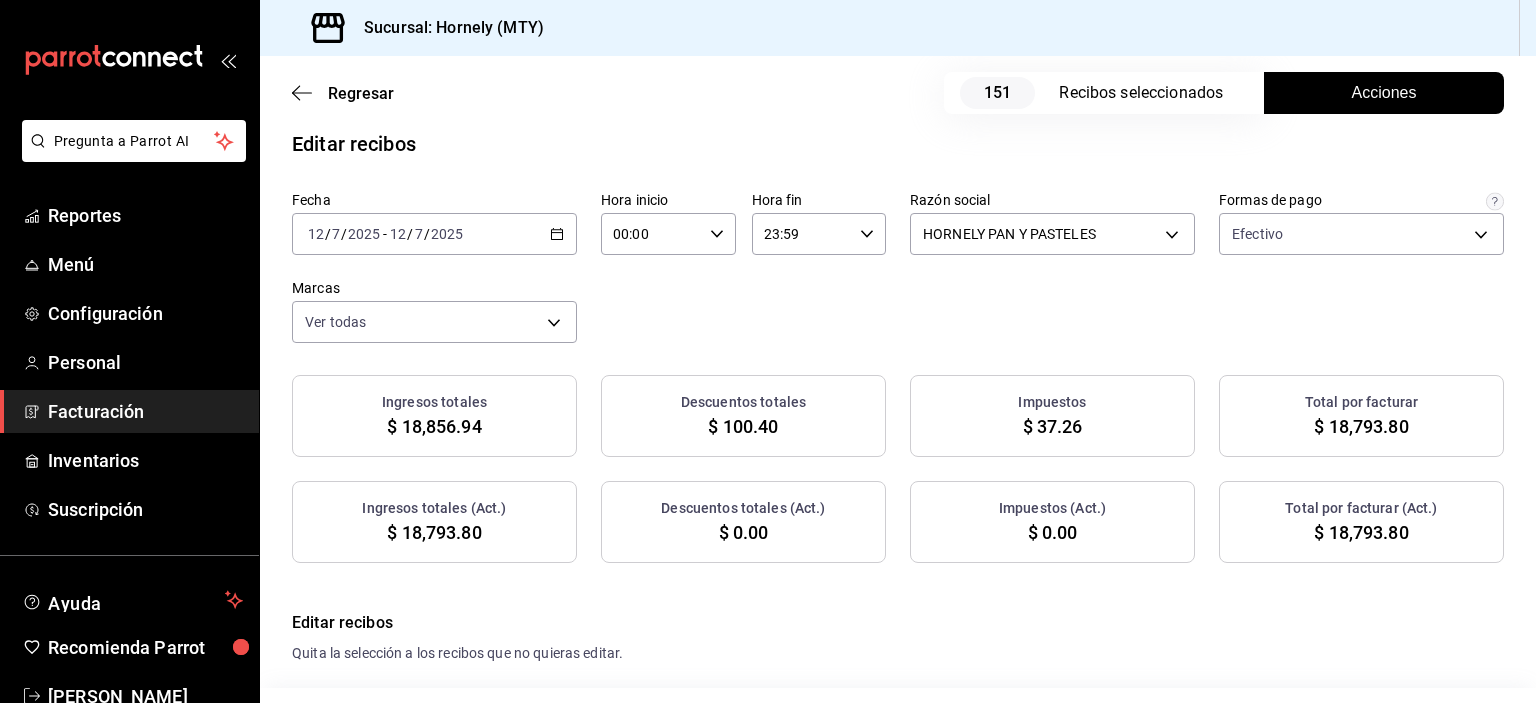 scroll, scrollTop: 0, scrollLeft: 0, axis: both 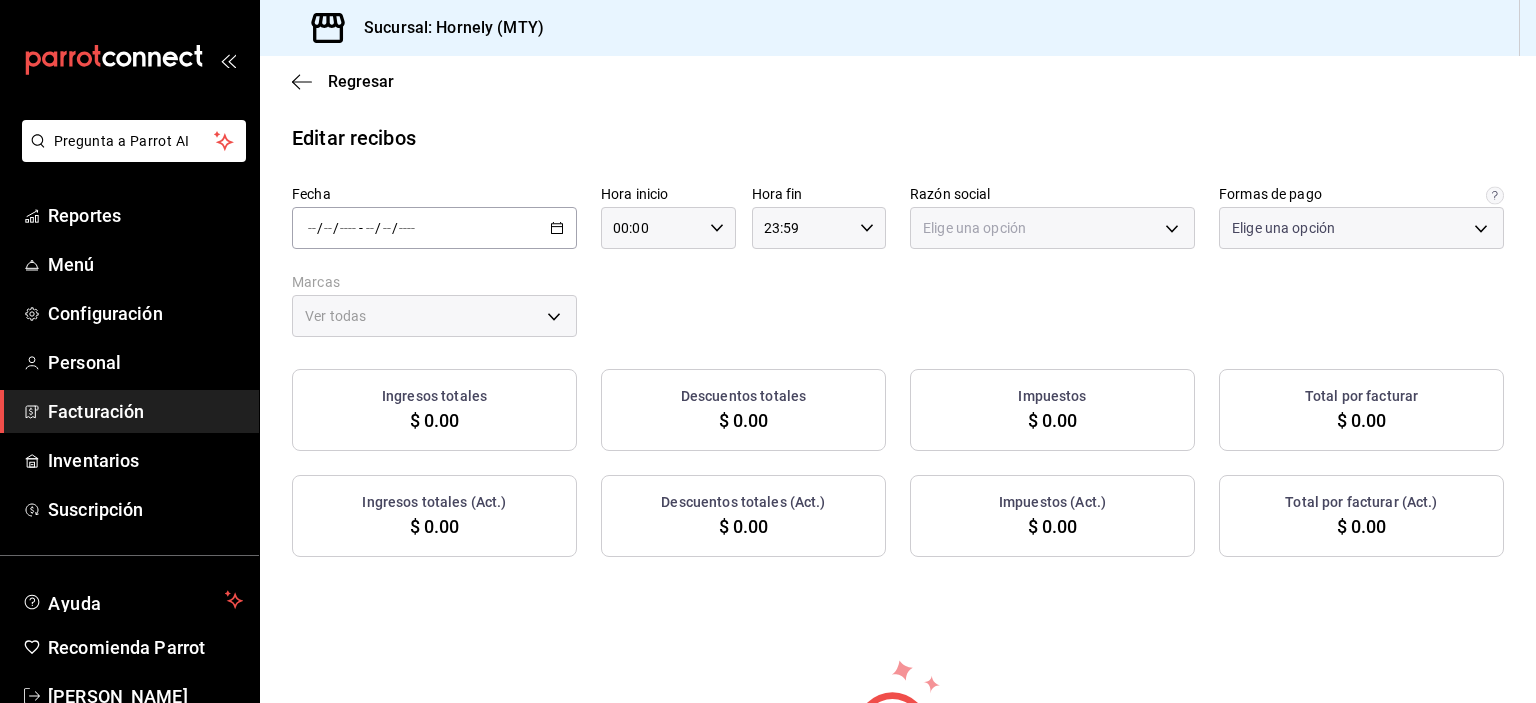 type on "fb0911c4-8c81-440c-afc8-d8364f99058a" 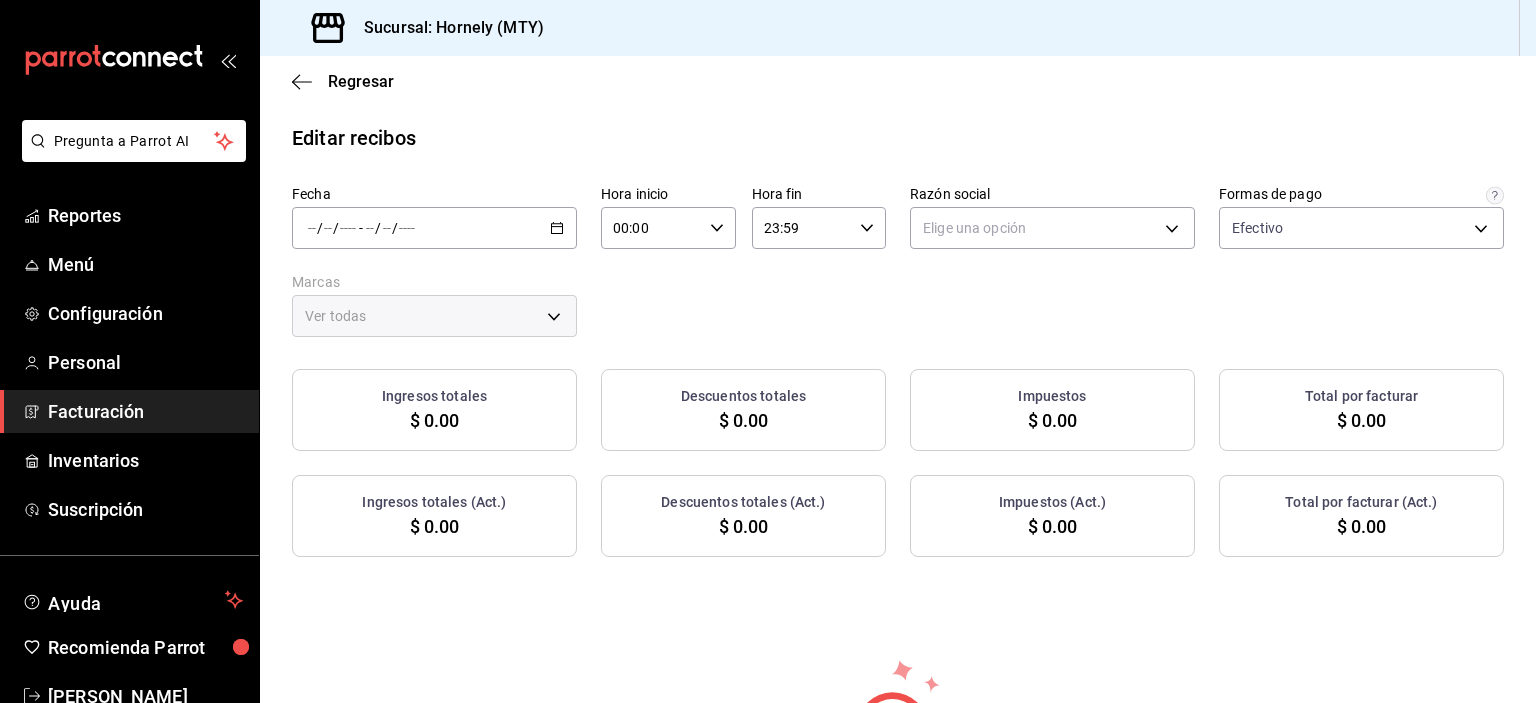 click 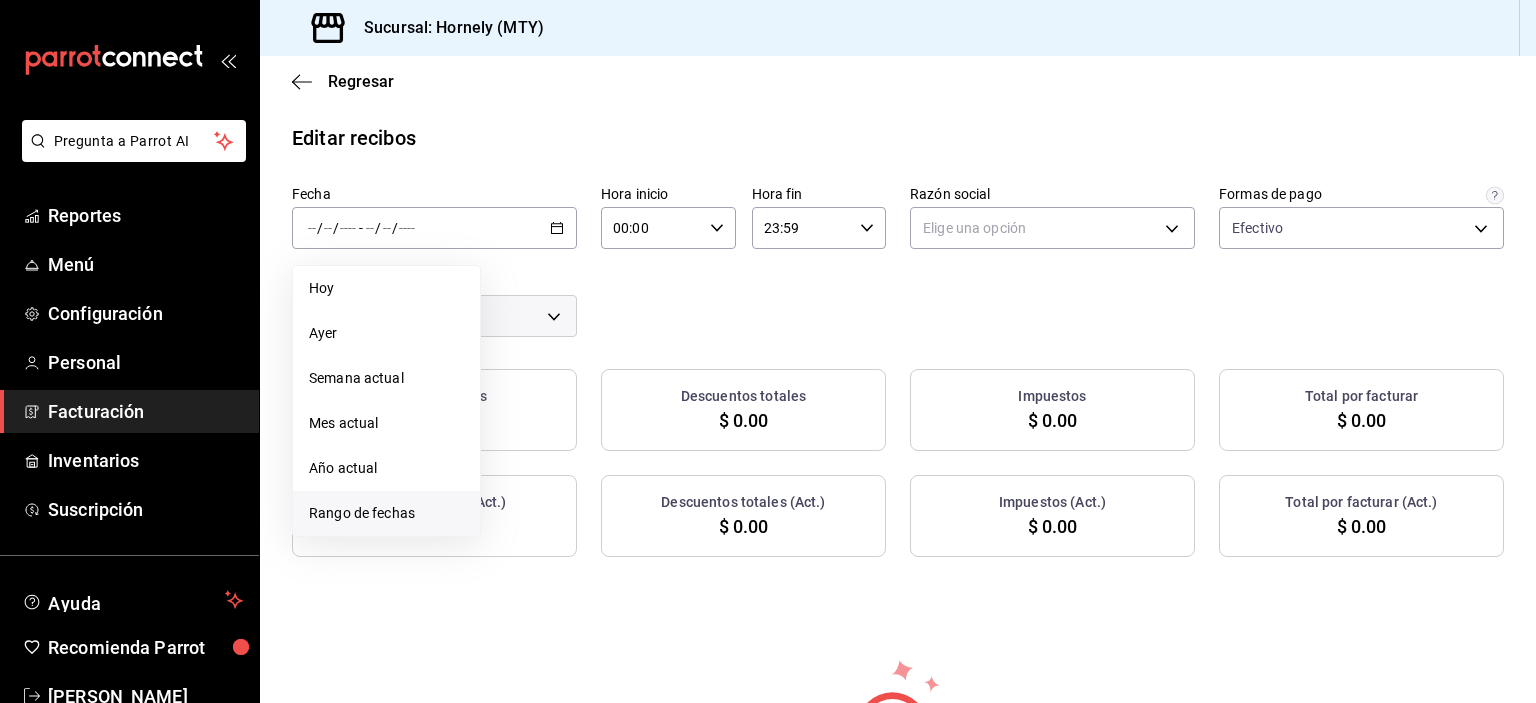 click on "Rango de fechas" at bounding box center (386, 513) 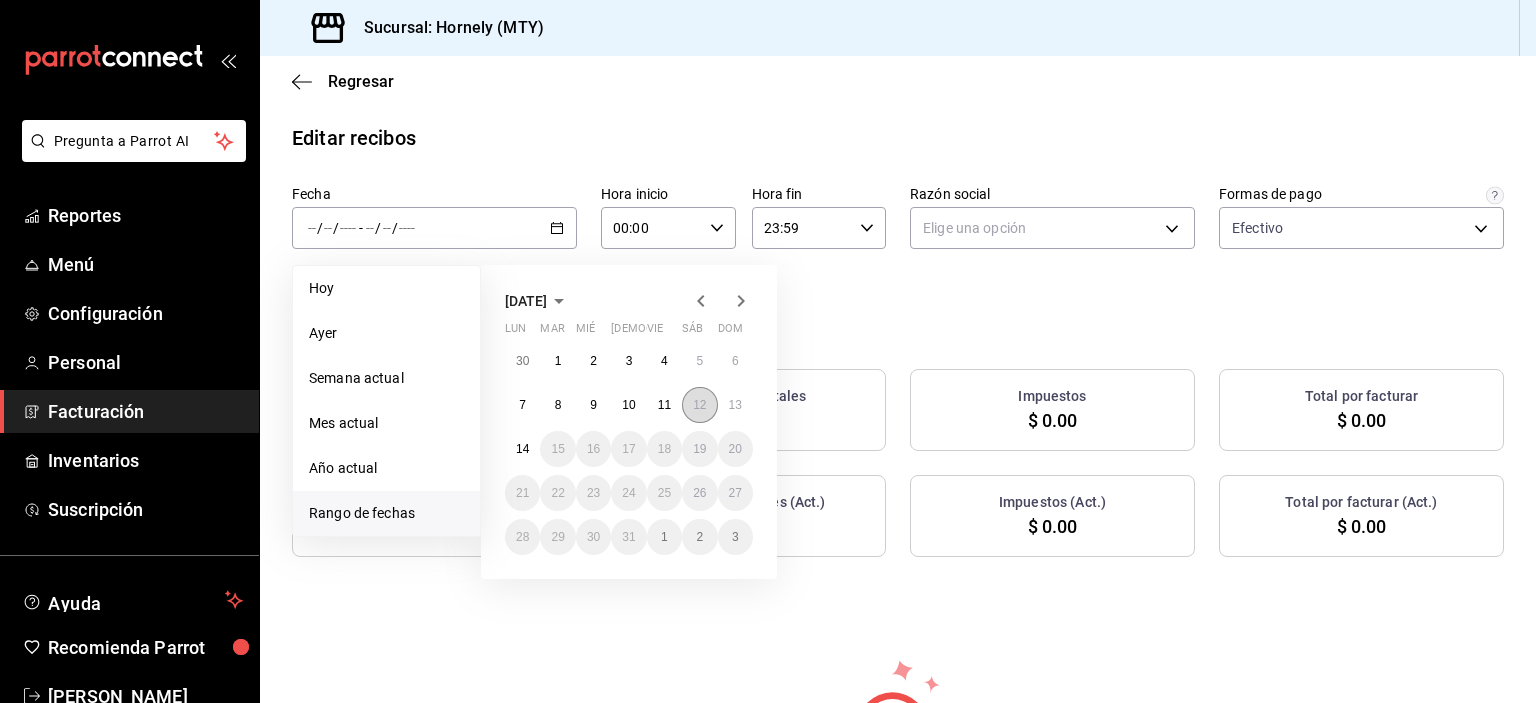 click on "12" at bounding box center (699, 405) 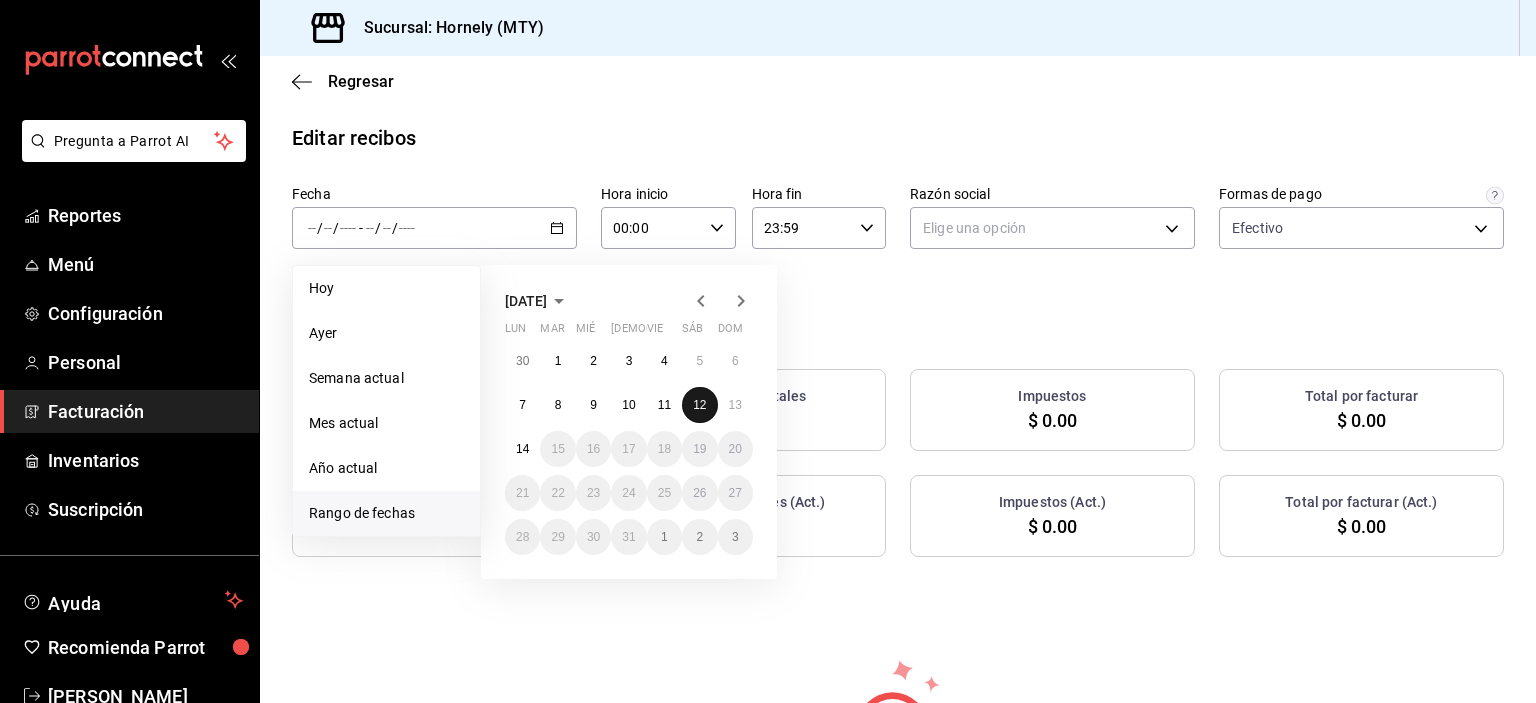 click on "12" at bounding box center [699, 405] 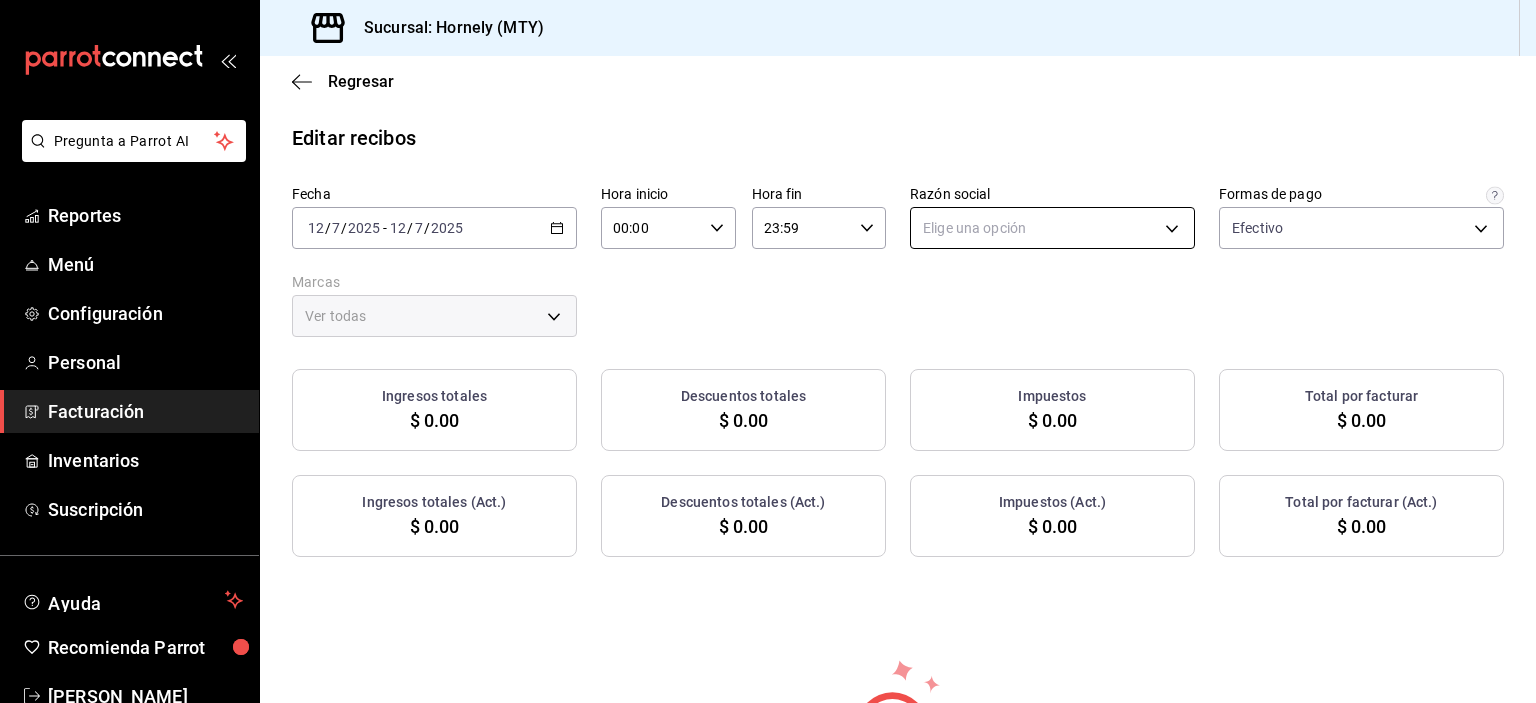 click on "Pregunta a Parrot AI Reportes   Menú   Configuración   Personal   Facturación   Inventarios   Suscripción   Ayuda Recomienda Parrot   [PERSON_NAME]   Sugerir nueva función   Sucursal: Hornely (MTY) Regresar Editar recibos Fecha [DATE] [DATE] - [DATE] [DATE] Hora inicio 00:00 Hora inicio Hora fin 23:59 Hora fin Razón social Elige una opción Formas de pago   Efectivo fb0911c4-8c81-440c-afc8-d8364f99058a Marcas Ver todas Ingresos totales $ 0.00 Descuentos totales $ 0.00 Impuestos $ 0.00 Total por facturar $ 0.00 Ingresos totales (Act.) $ 0.00 Descuentos totales (Act.) $ 0.00 Impuestos  (Act.) $ 0.00 Total por facturar (Act.) $ 0.00 No hay información que mostrar Pregunta a Parrot AI Reportes   Menú   Configuración   Personal   Facturación   Inventarios   Suscripción   Ayuda Recomienda Parrot   [PERSON_NAME]   Sugerir nueva función   GANA 1 MES GRATIS EN TU SUSCRIPCIÓN AQUÍ Visitar centro de ayuda [PHONE_NUMBER] [EMAIL_ADDRESS][DOMAIN_NAME] Visitar centro de ayuda" at bounding box center [768, 351] 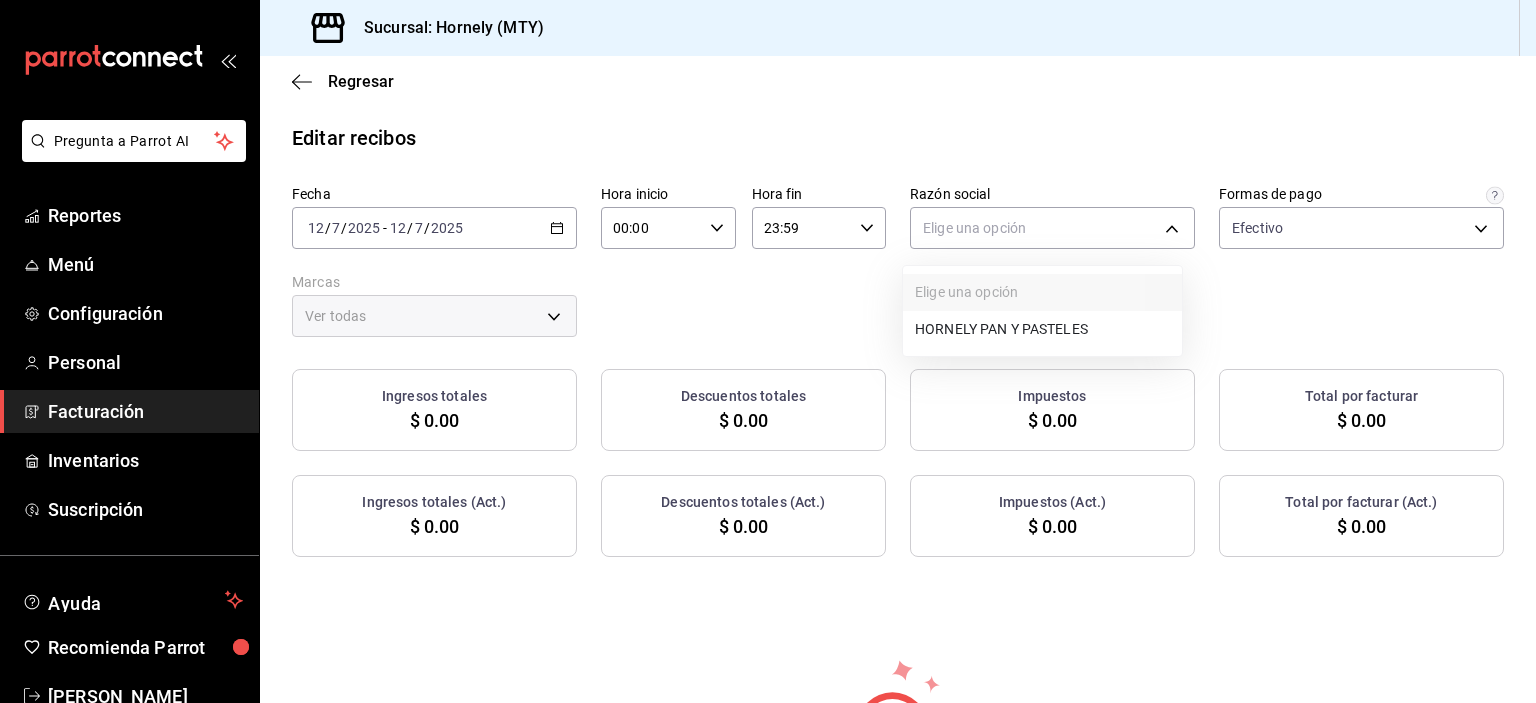 click on "HORNELY PAN Y PASTELES" at bounding box center [1042, 329] 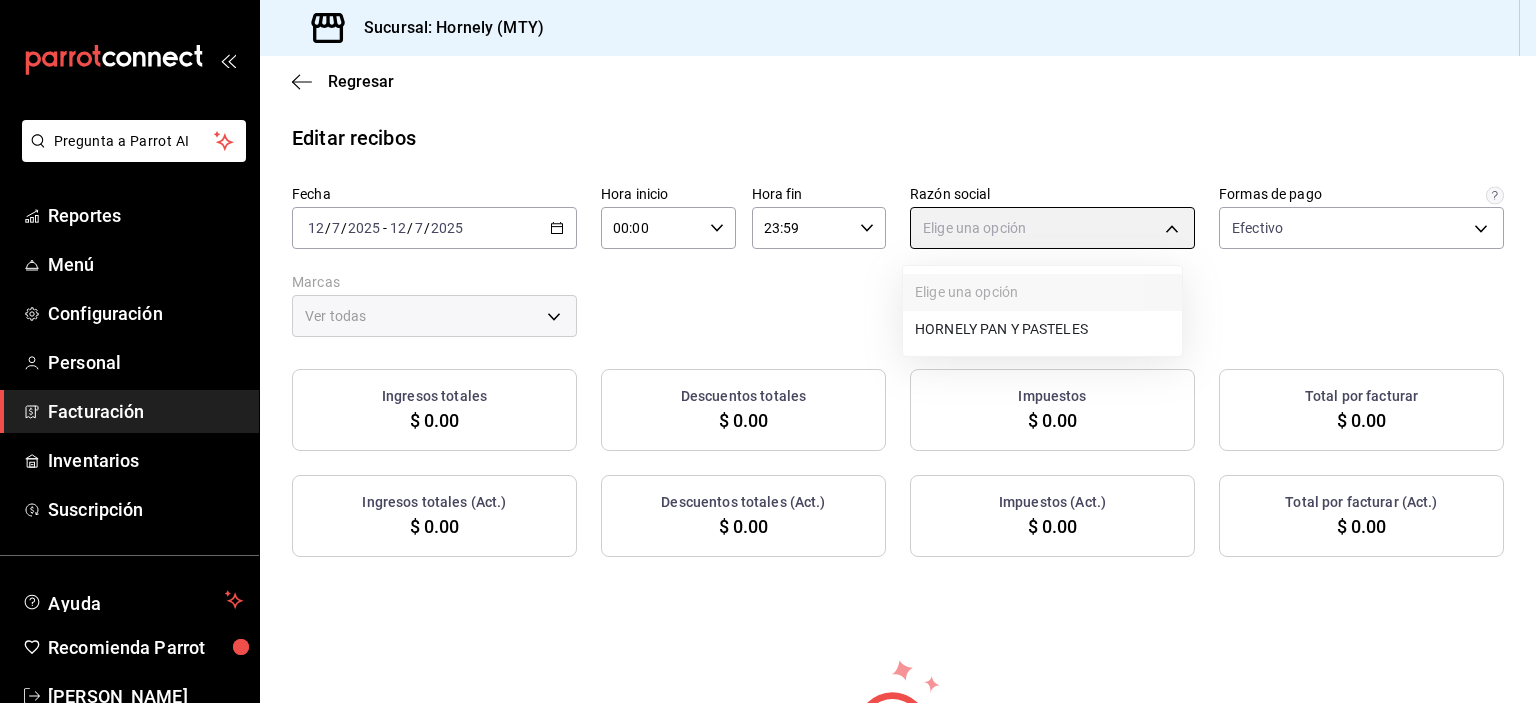 type on "b2cd780a-b572-4f60-9a57-482b6a6c9eaf" 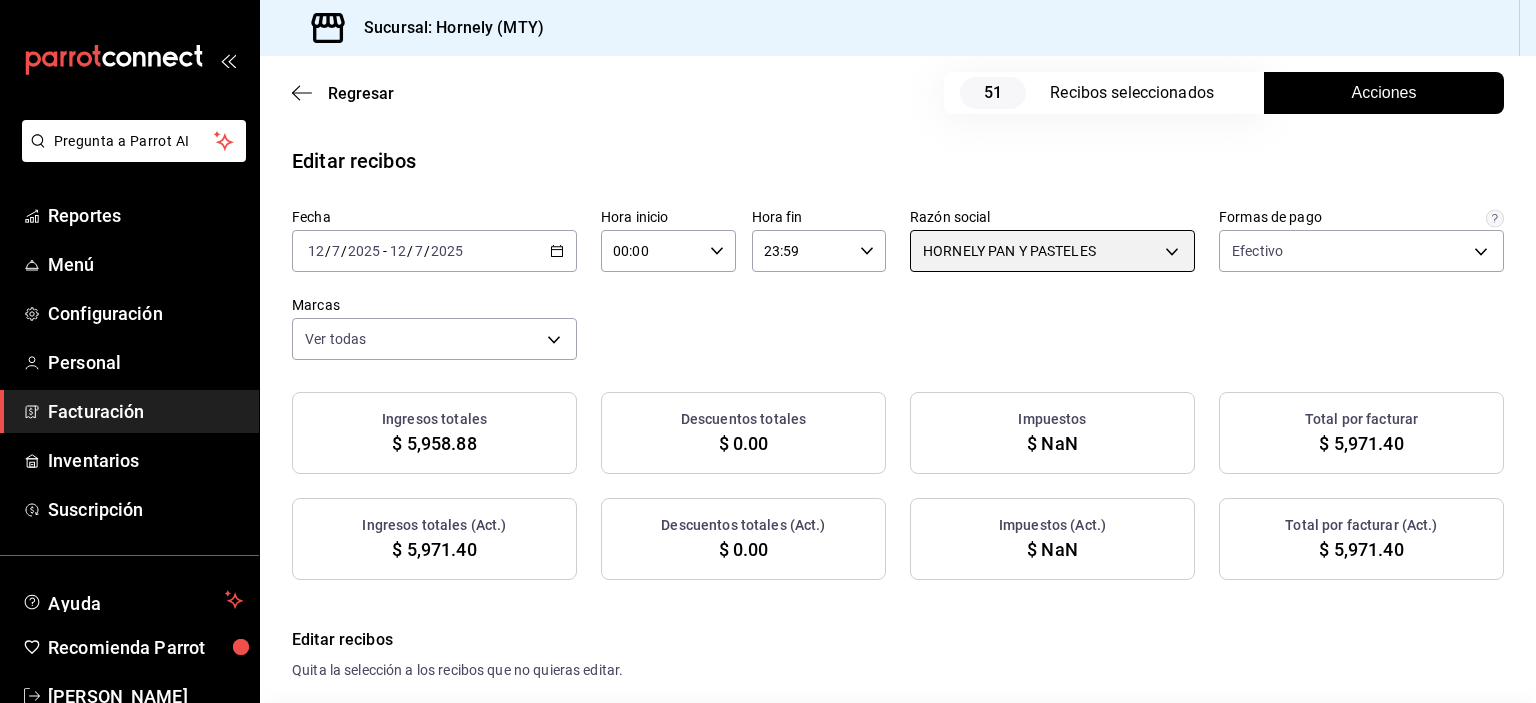 checkbox on "true" 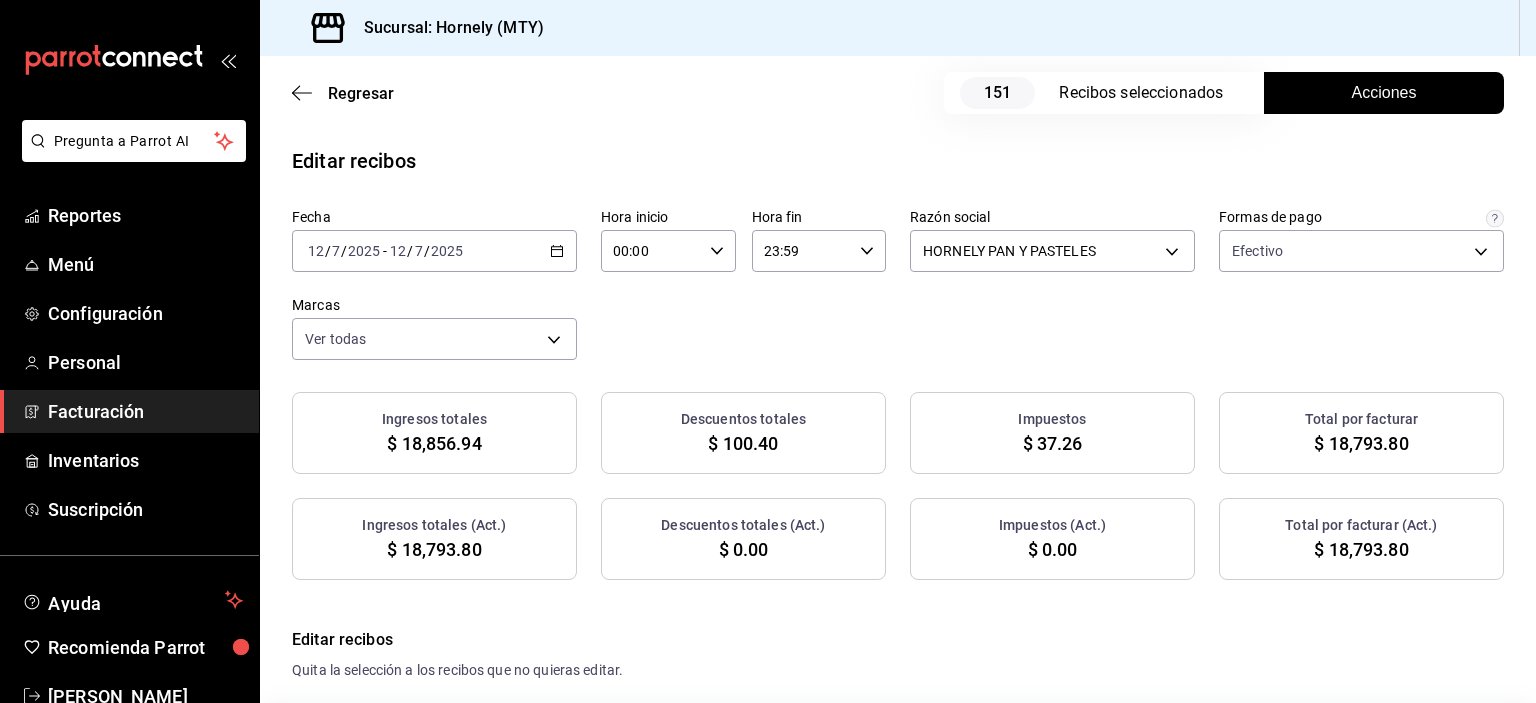 click on "Acciones" at bounding box center (1384, 93) 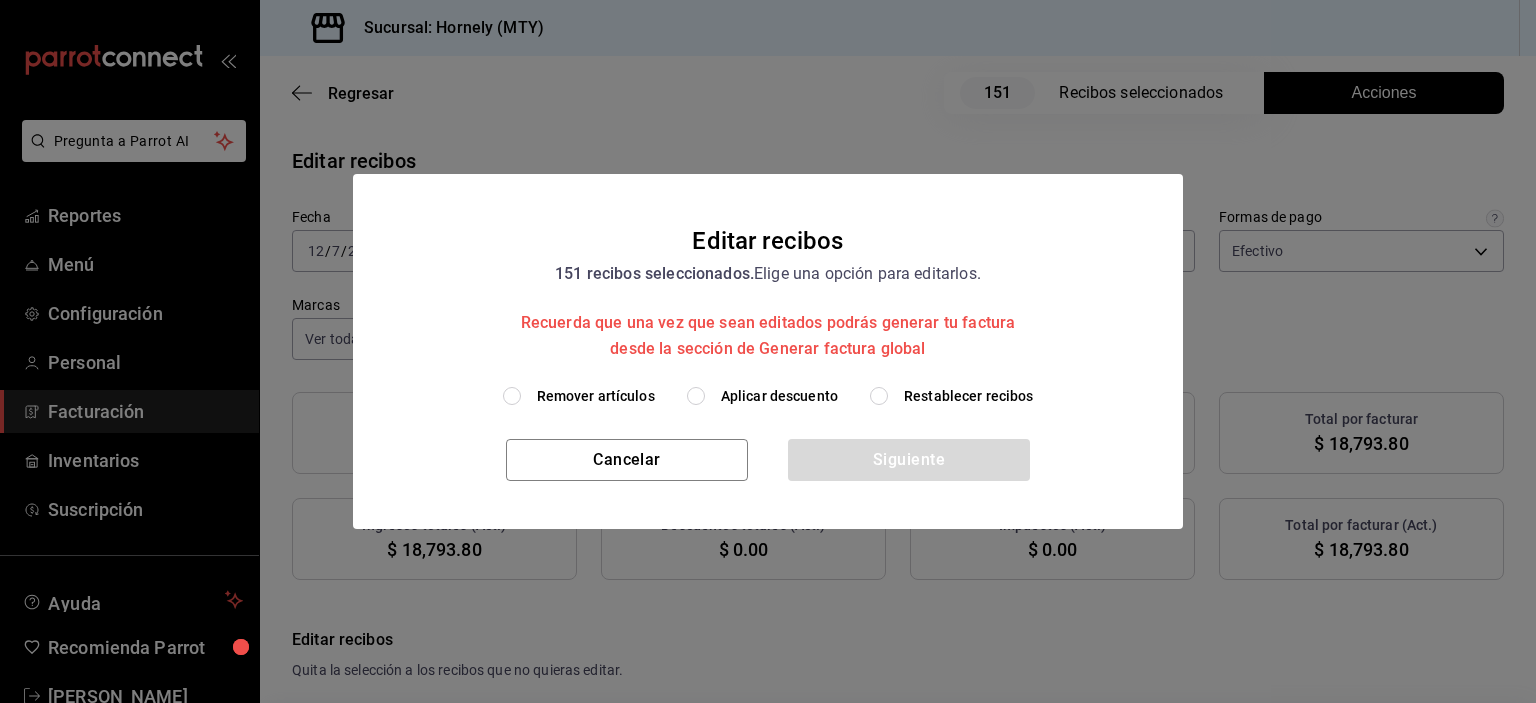 click on "Aplicar descuento" at bounding box center (779, 396) 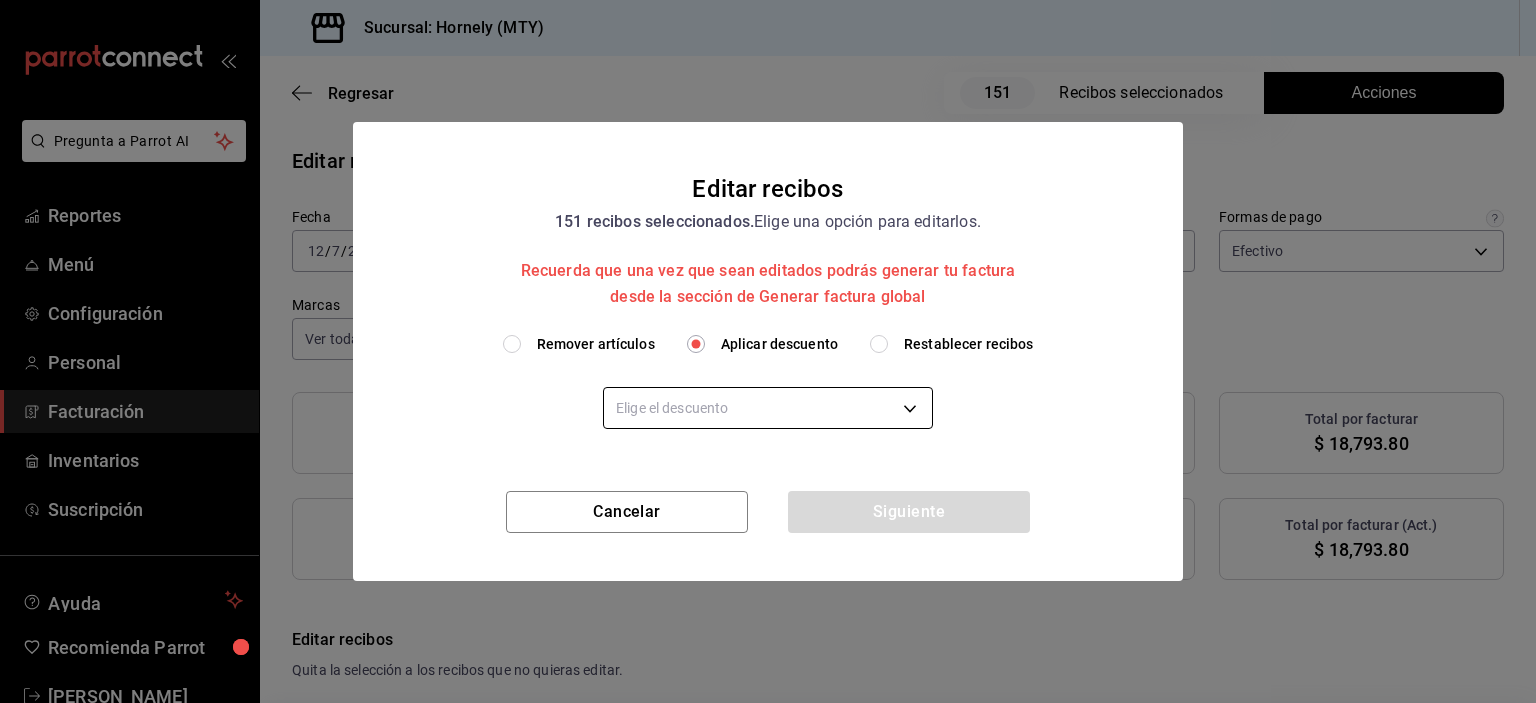 click on "Pregunta a Parrot AI Reportes   Menú   Configuración   Personal   Facturación   Inventarios   Suscripción   Ayuda Recomienda Parrot   [PERSON_NAME]   Sugerir nueva función   Sucursal: Hornely (MTY) Regresar 151 Recibos seleccionados Acciones Editar recibos Fecha [DATE] [DATE] - [DATE] [DATE] Hora inicio 00:00 Hora inicio Hora fin 23:59 Hora fin Razón social HORNELY PAN Y PASTELES b2cd780a-b572-4f60-9a57-482b6a6c9eaf Formas de pago   Efectivo fb0911c4-8c81-440c-afc8-d8364f99058a Marcas Ver todas f940d65f-f315-40ad-96cd-36aca2dc56c6 Ingresos totales $ 18,856.94 Descuentos totales $ 100.40 Impuestos $ 37.26 Total por facturar $ 18,793.80 Ingresos totales (Act.) $ 18,793.80 Descuentos totales (Act.) $ 0.00 Impuestos  (Act.) $ 0.00 Total por facturar (Act.) $ 18,793.80 Editar recibos Quita la selección a los recibos que no quieras editar. Act. # de recibo Artículos (Orig.) Artículos (Act.) Subtotal (Orig.) Subtotal (Act.) Descuento total (Orig.) Descuento total (Act.) Total (Act.)" at bounding box center [768, 351] 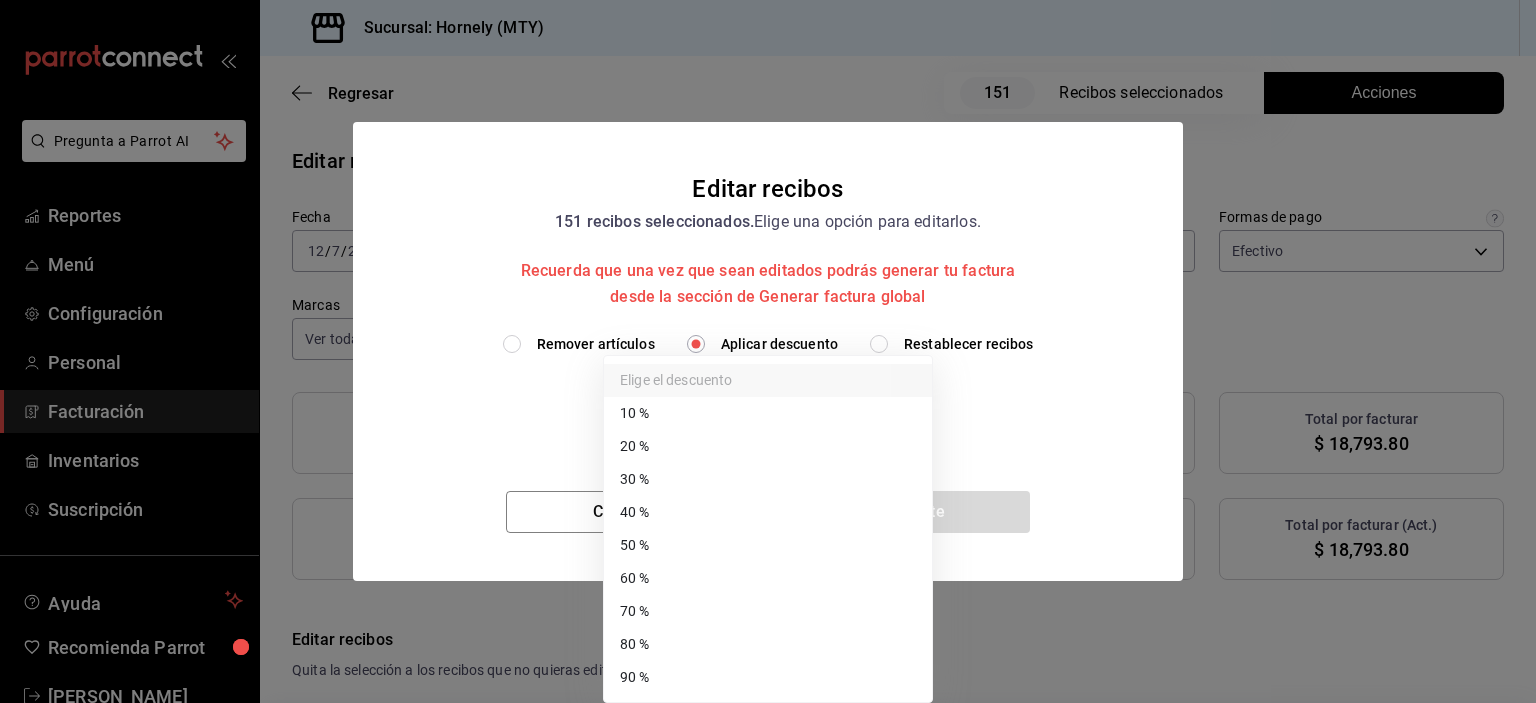 click on "30 %" at bounding box center (768, 479) 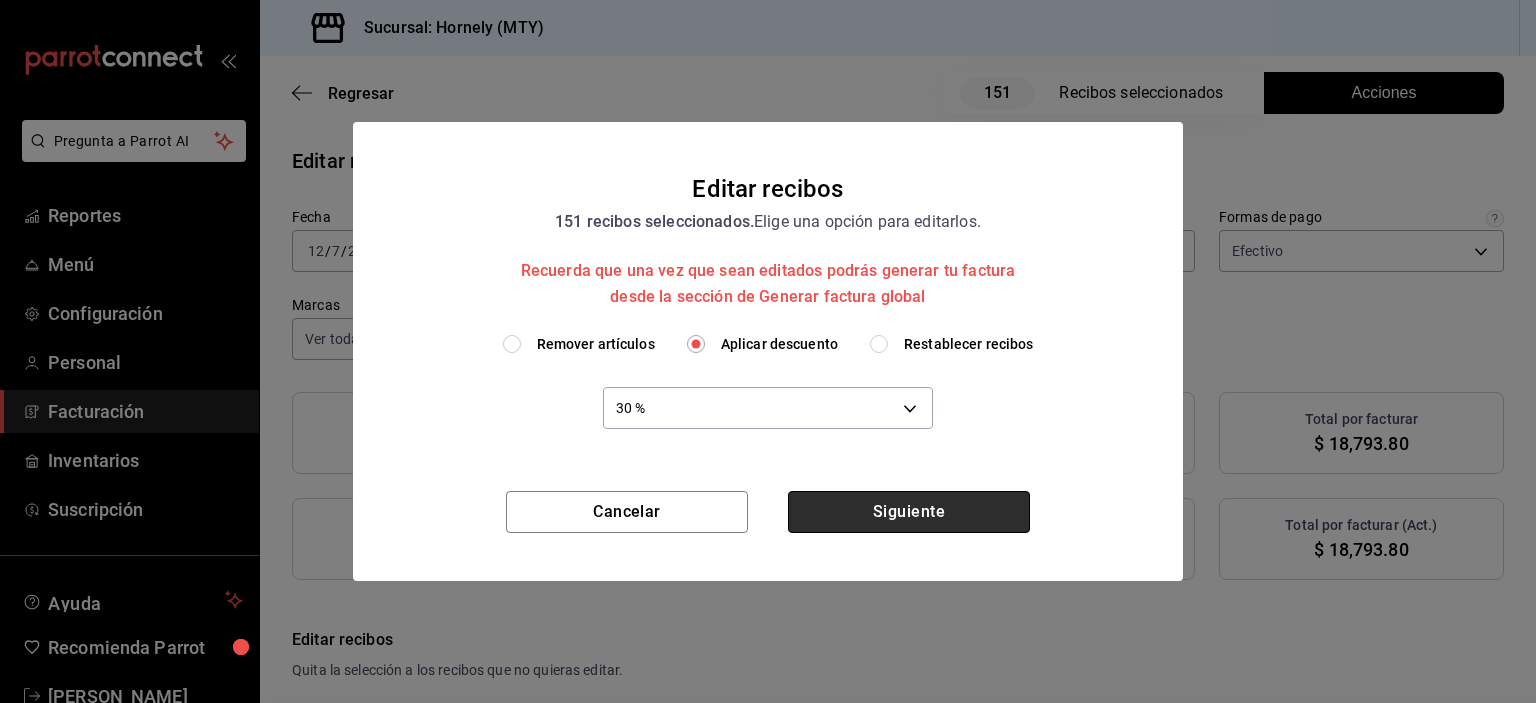 click on "Siguiente" at bounding box center [909, 512] 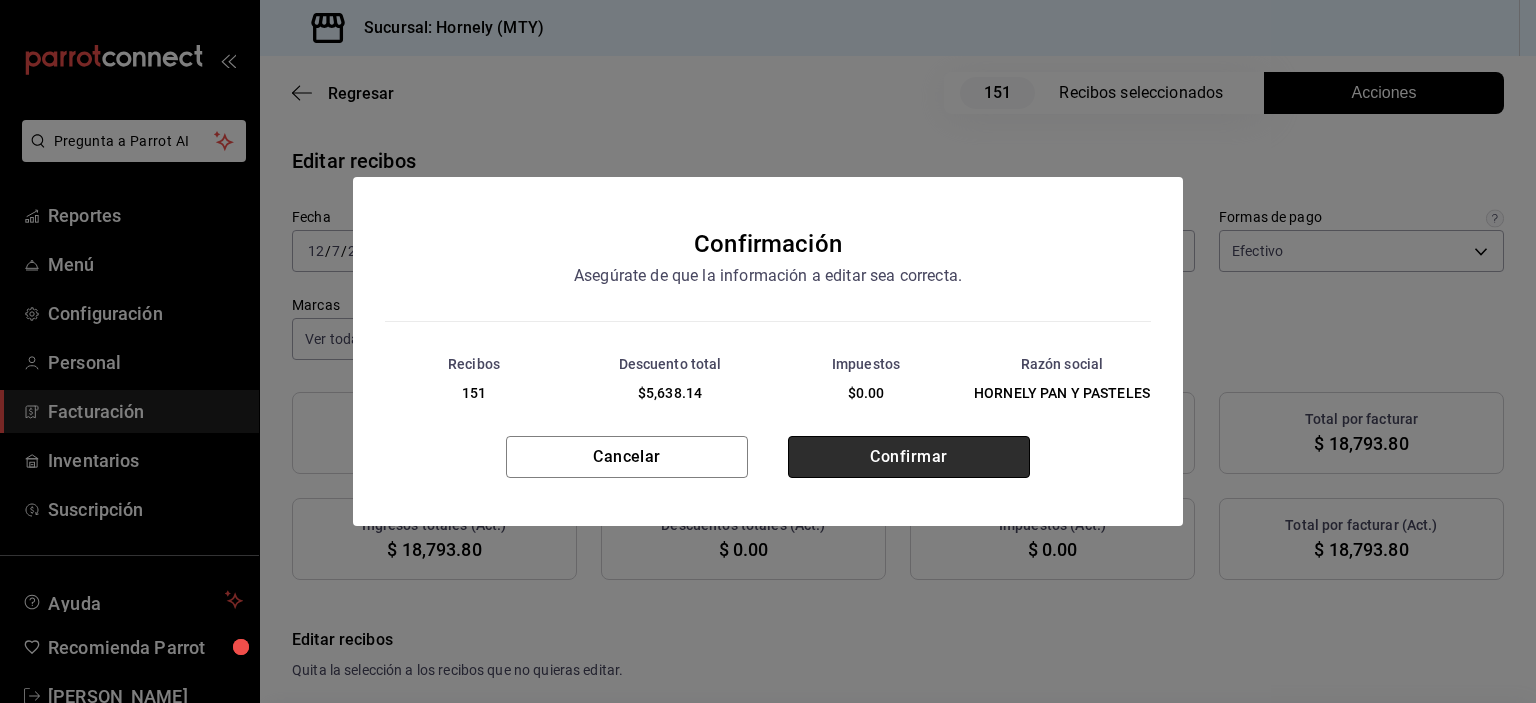 click on "Confirmar" at bounding box center [909, 457] 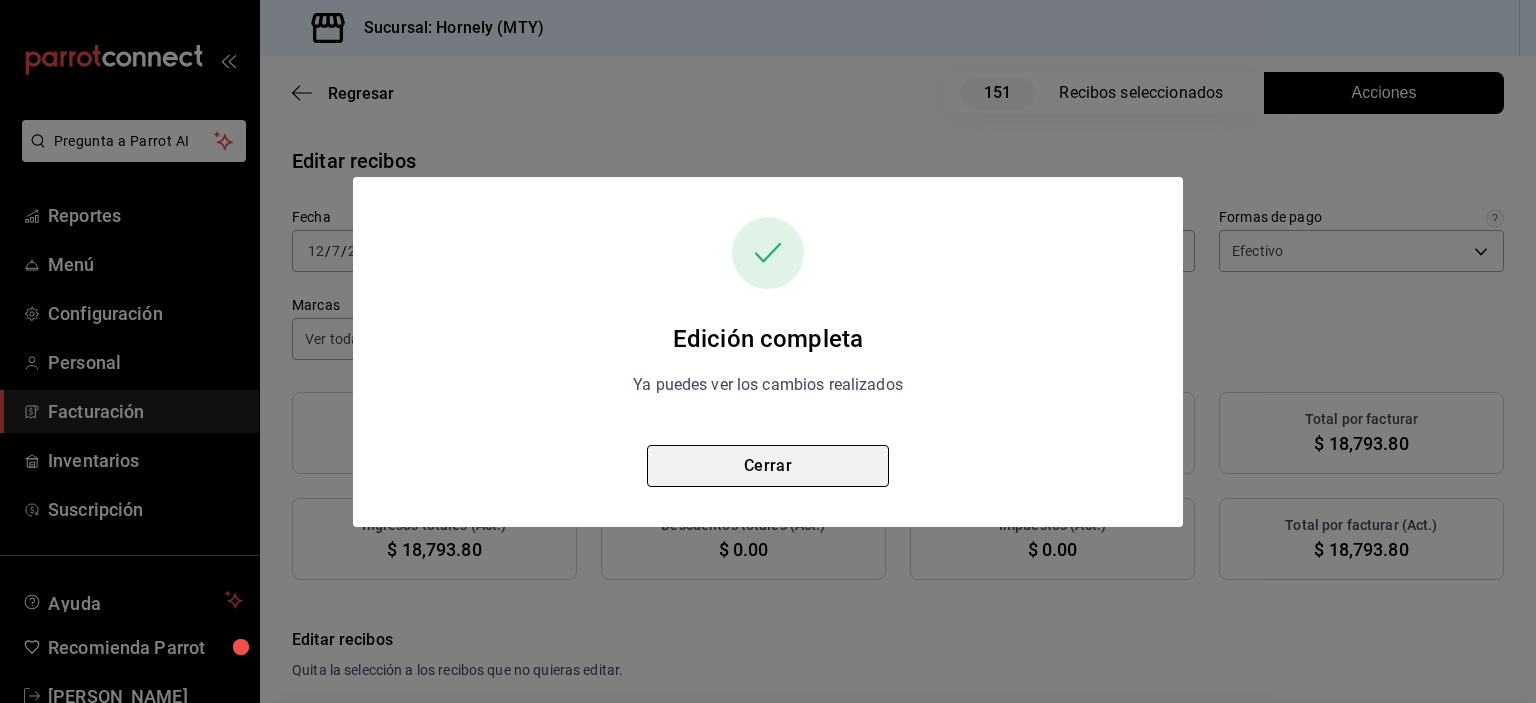 click on "Cerrar" at bounding box center [768, 466] 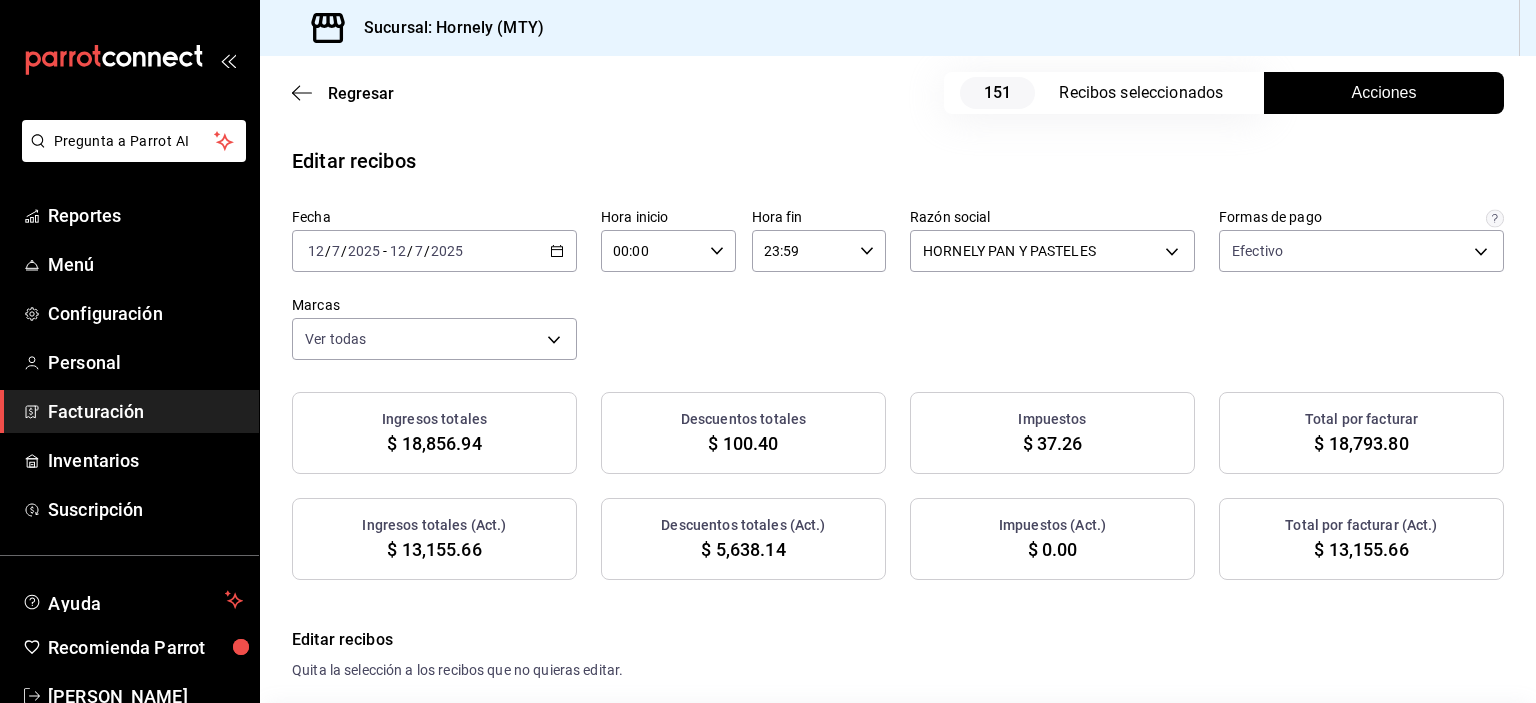 click on "$ 13,155.66" at bounding box center [1361, 549] 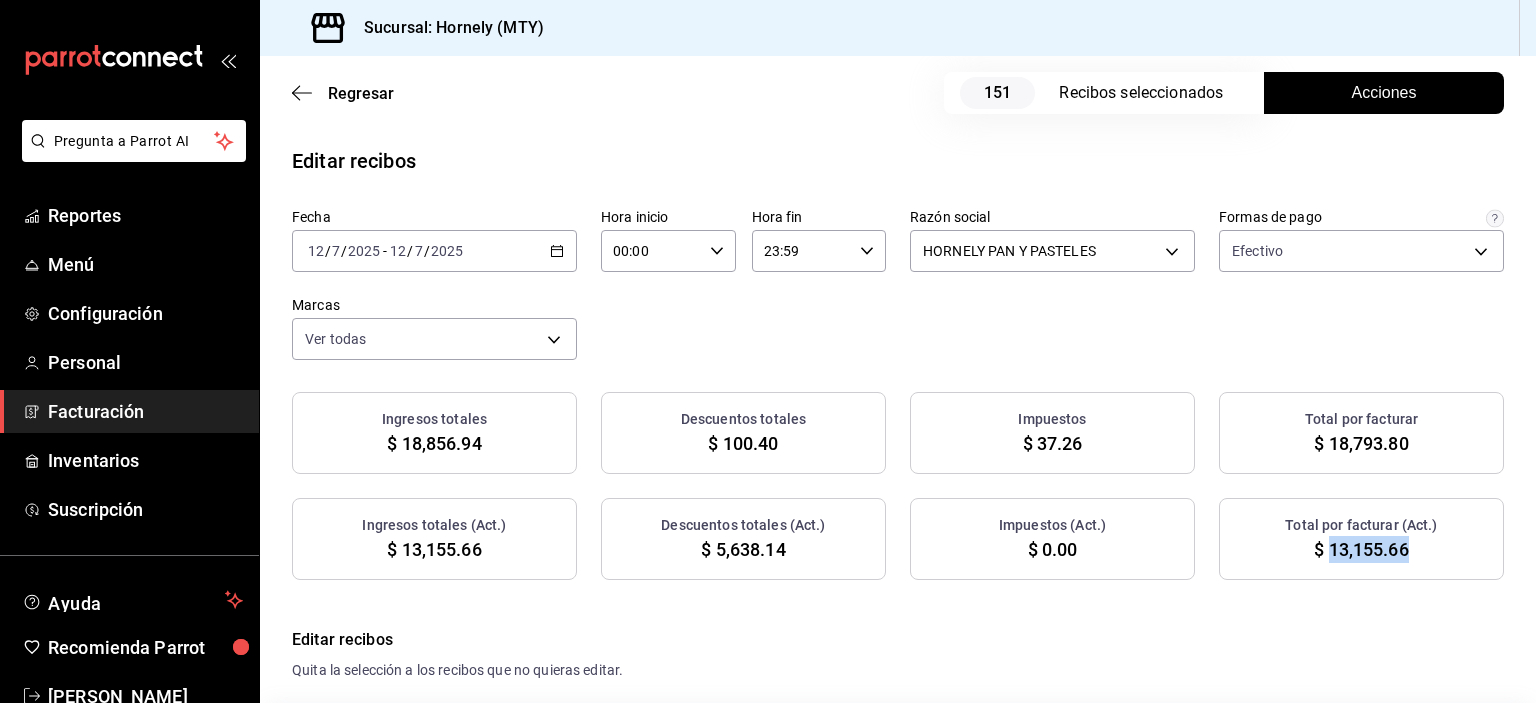 click on "$ 13,155.66" at bounding box center (1361, 549) 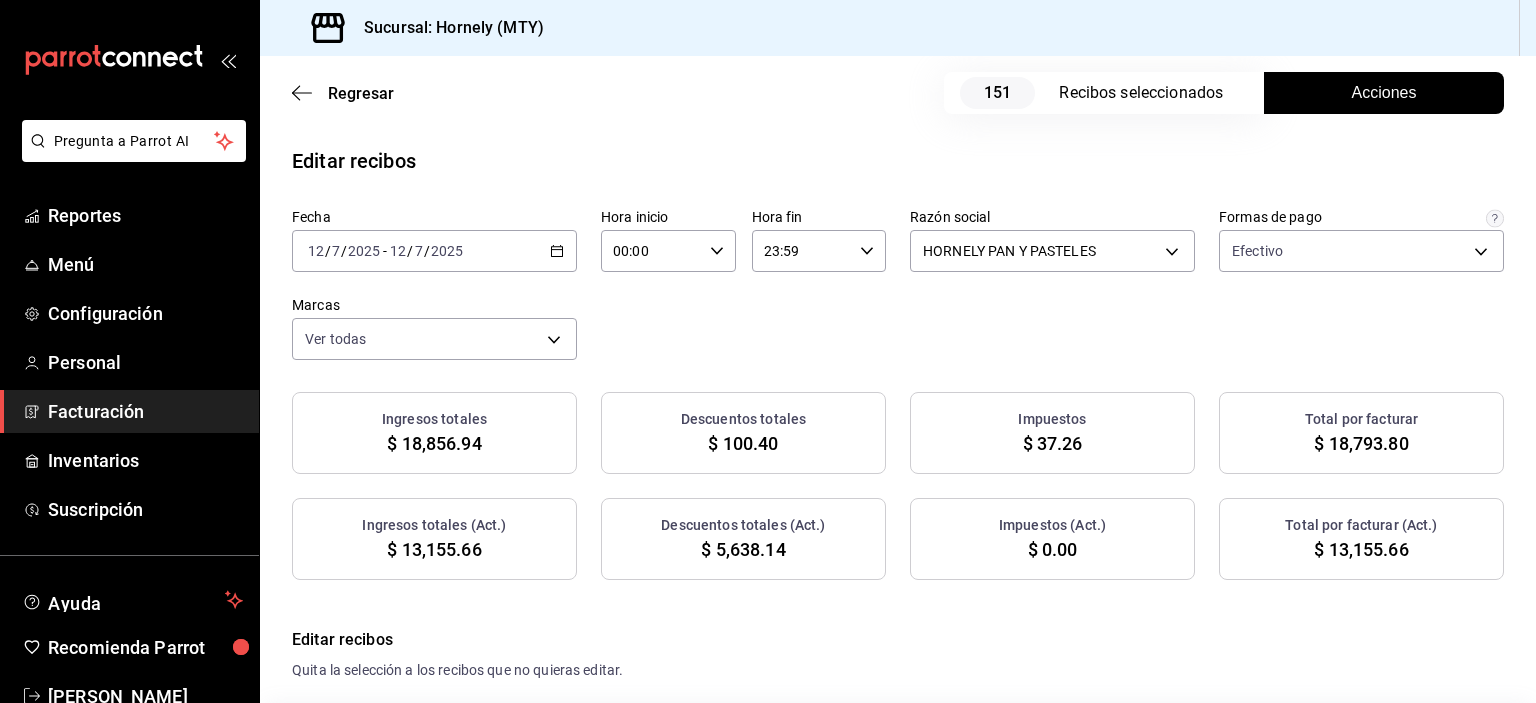 click on "$ 5,638.14" at bounding box center [743, 549] 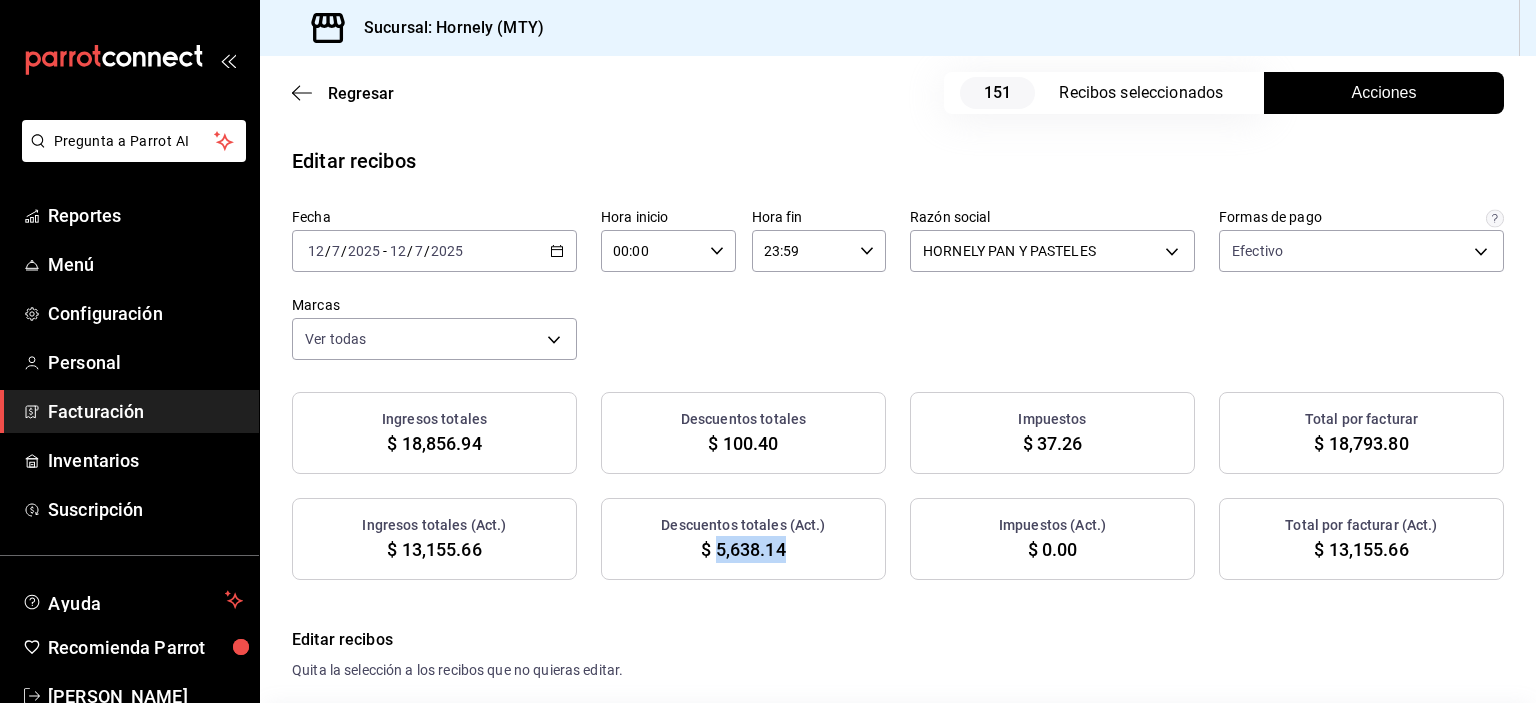 click on "$ 5,638.14" at bounding box center [743, 549] 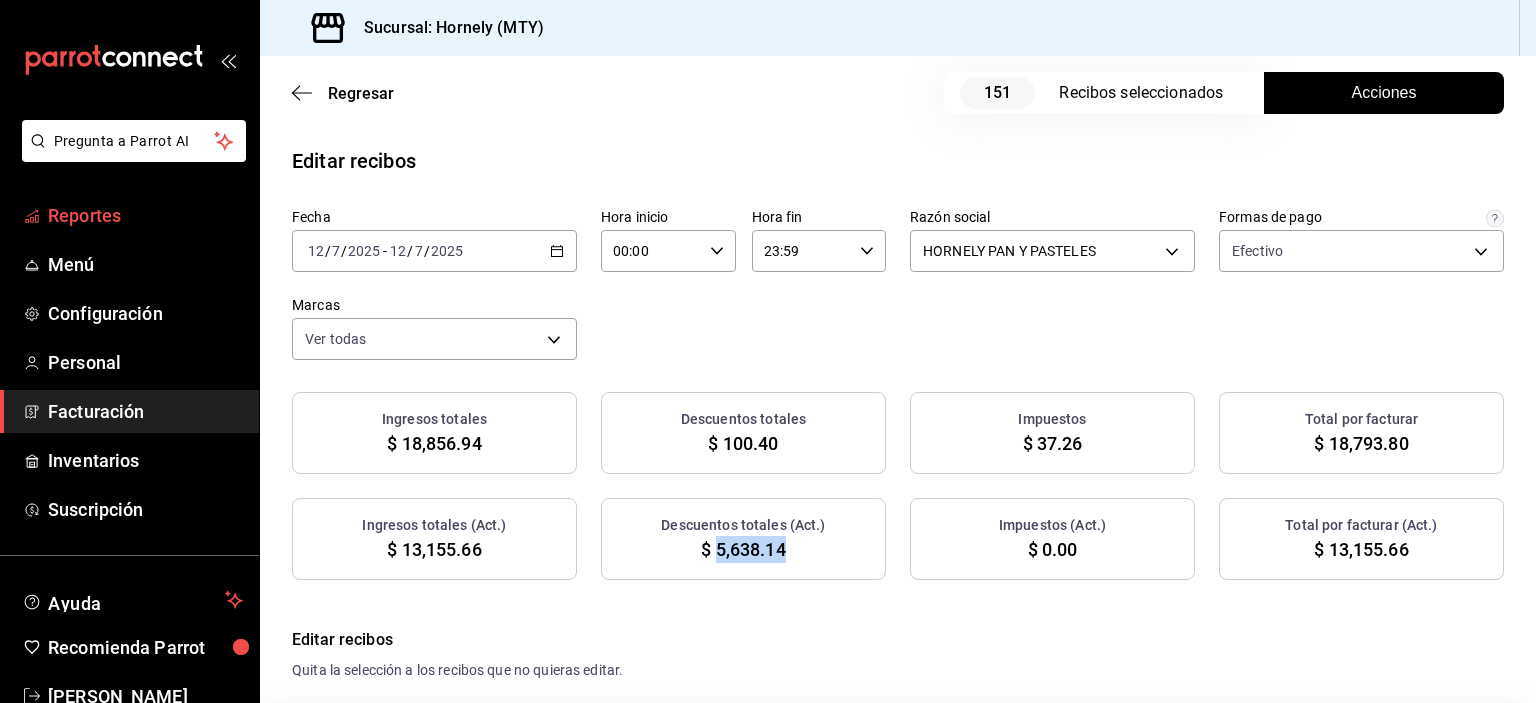 click on "Reportes" at bounding box center (129, 215) 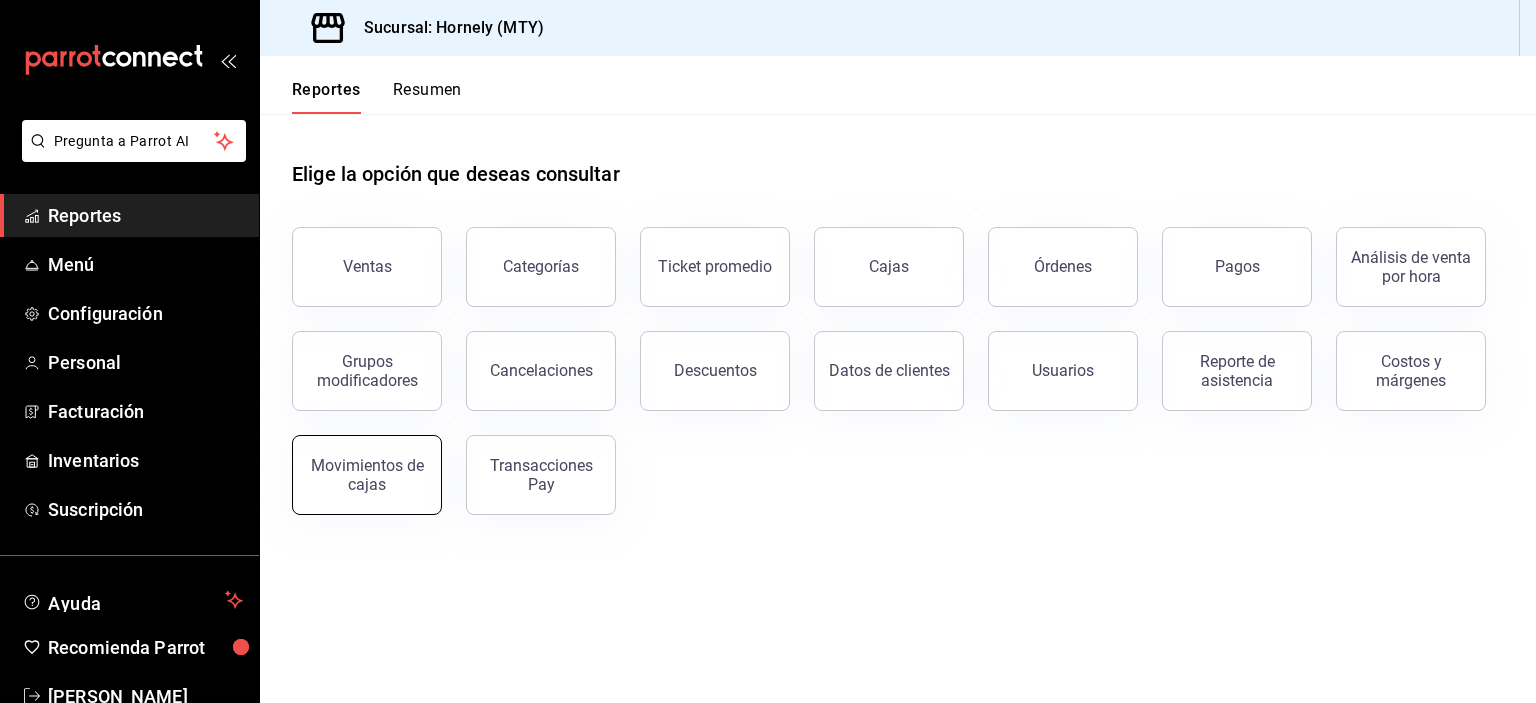click on "Movimientos de cajas" at bounding box center [367, 475] 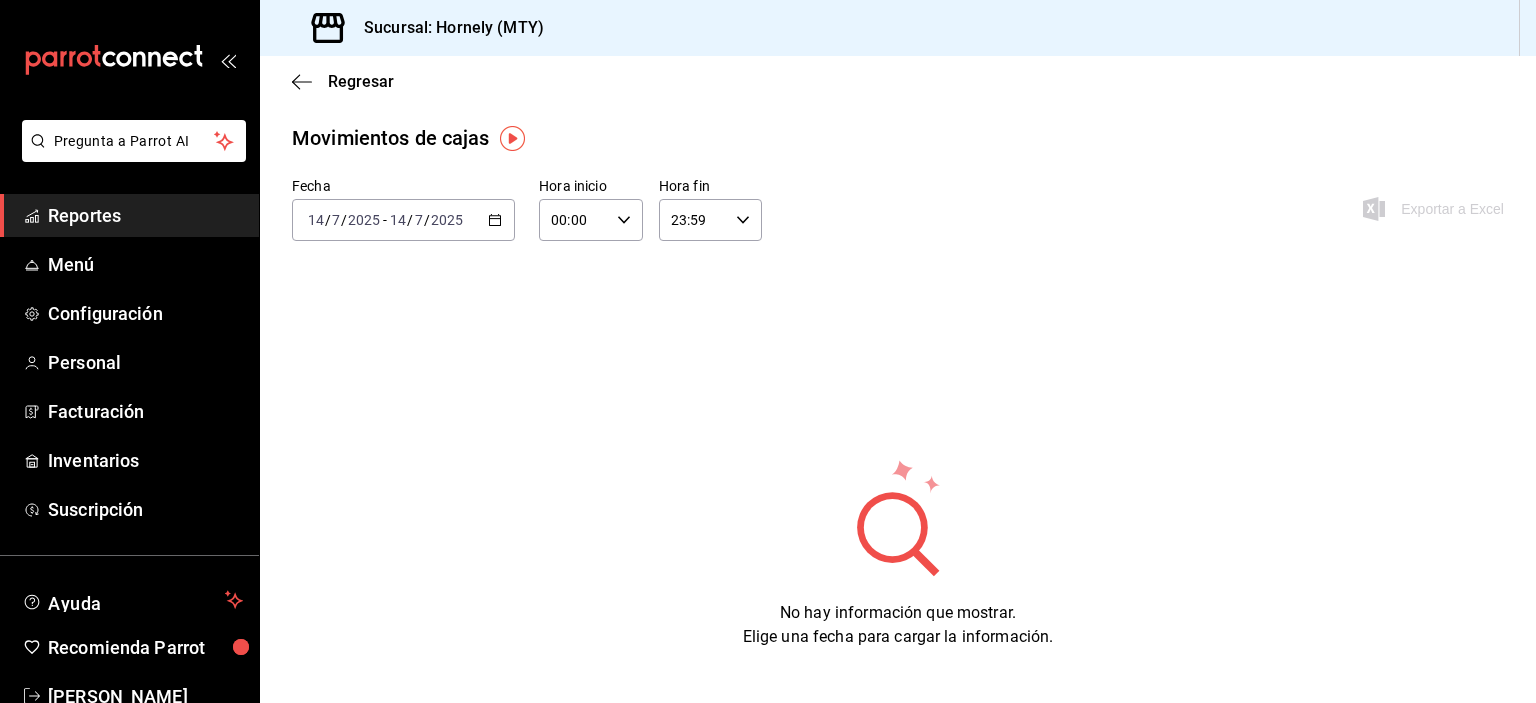 click on "Reportes" at bounding box center (145, 215) 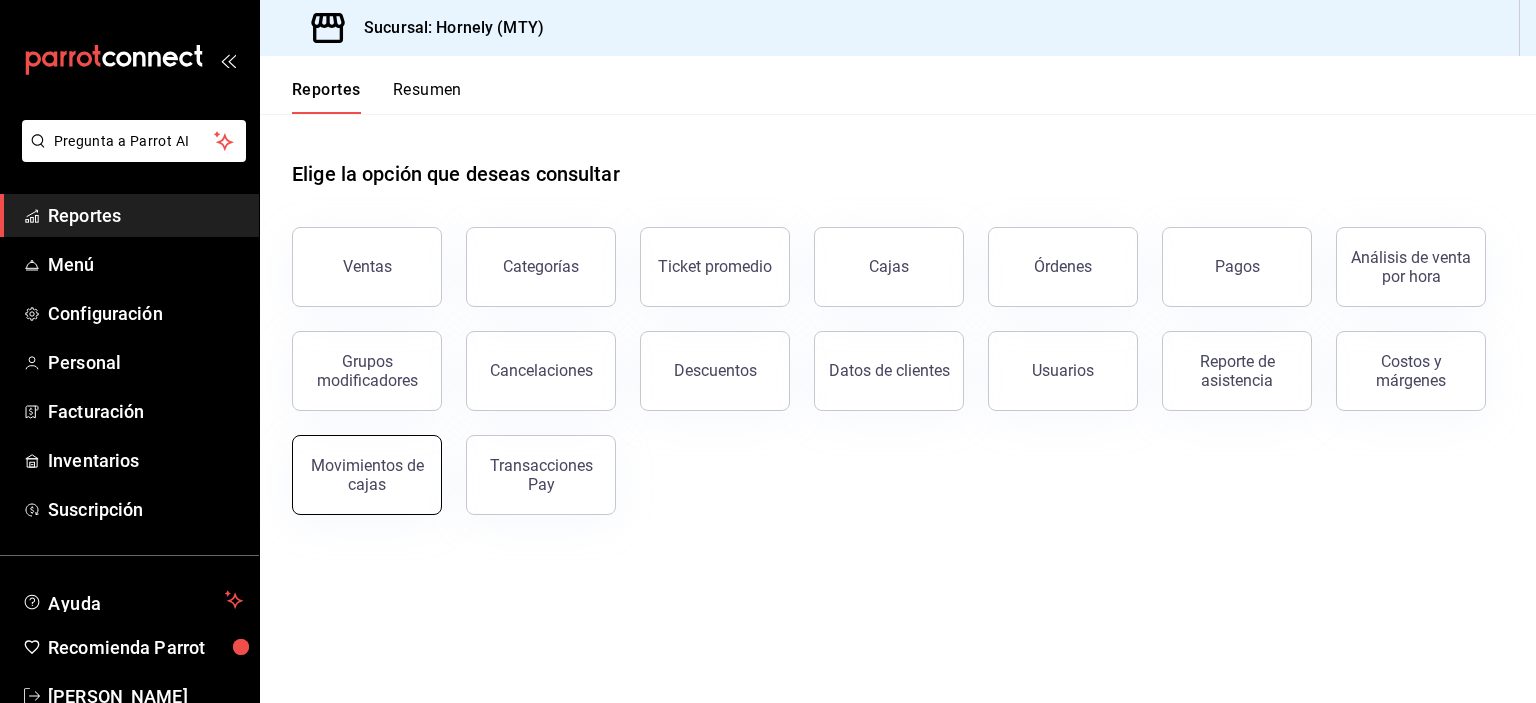click on "Movimientos de cajas" at bounding box center (367, 475) 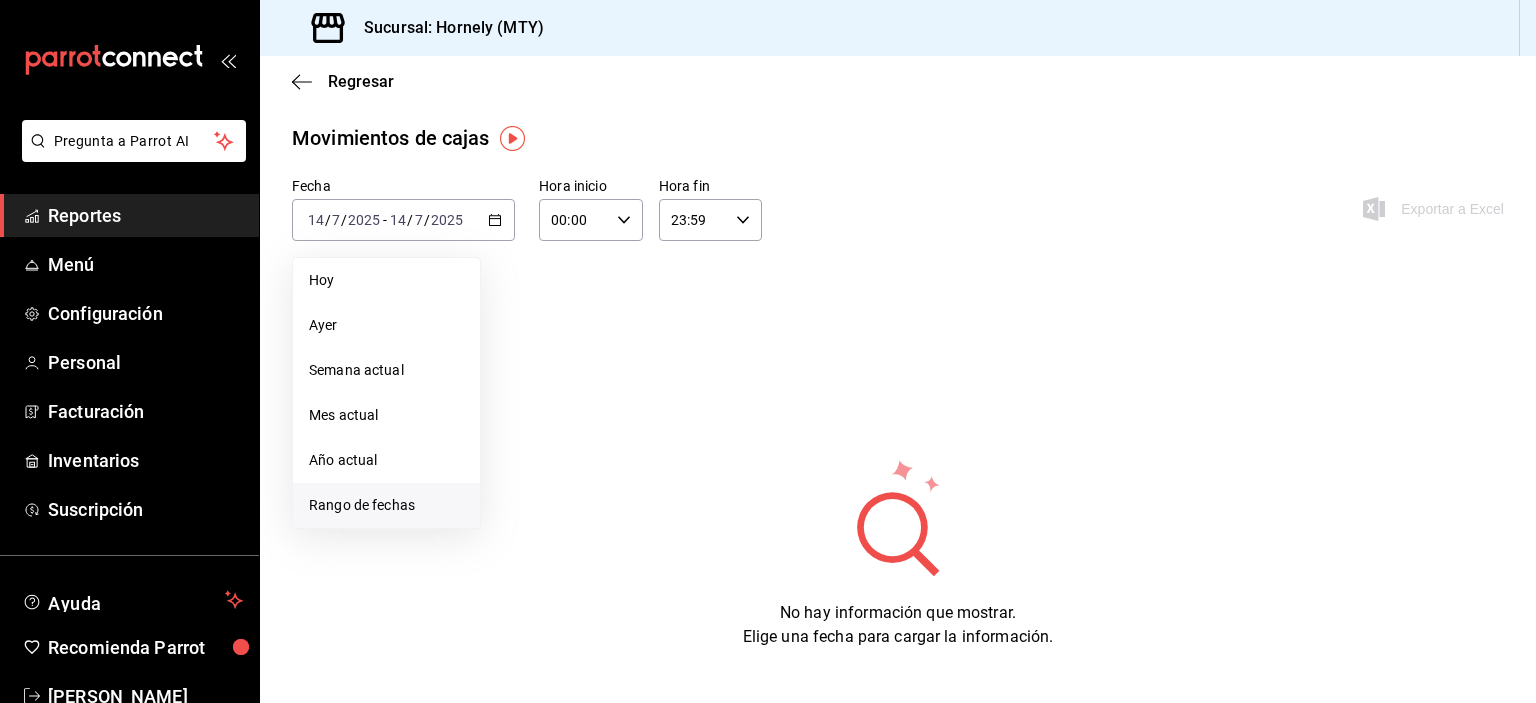 click on "Rango de fechas" at bounding box center [386, 505] 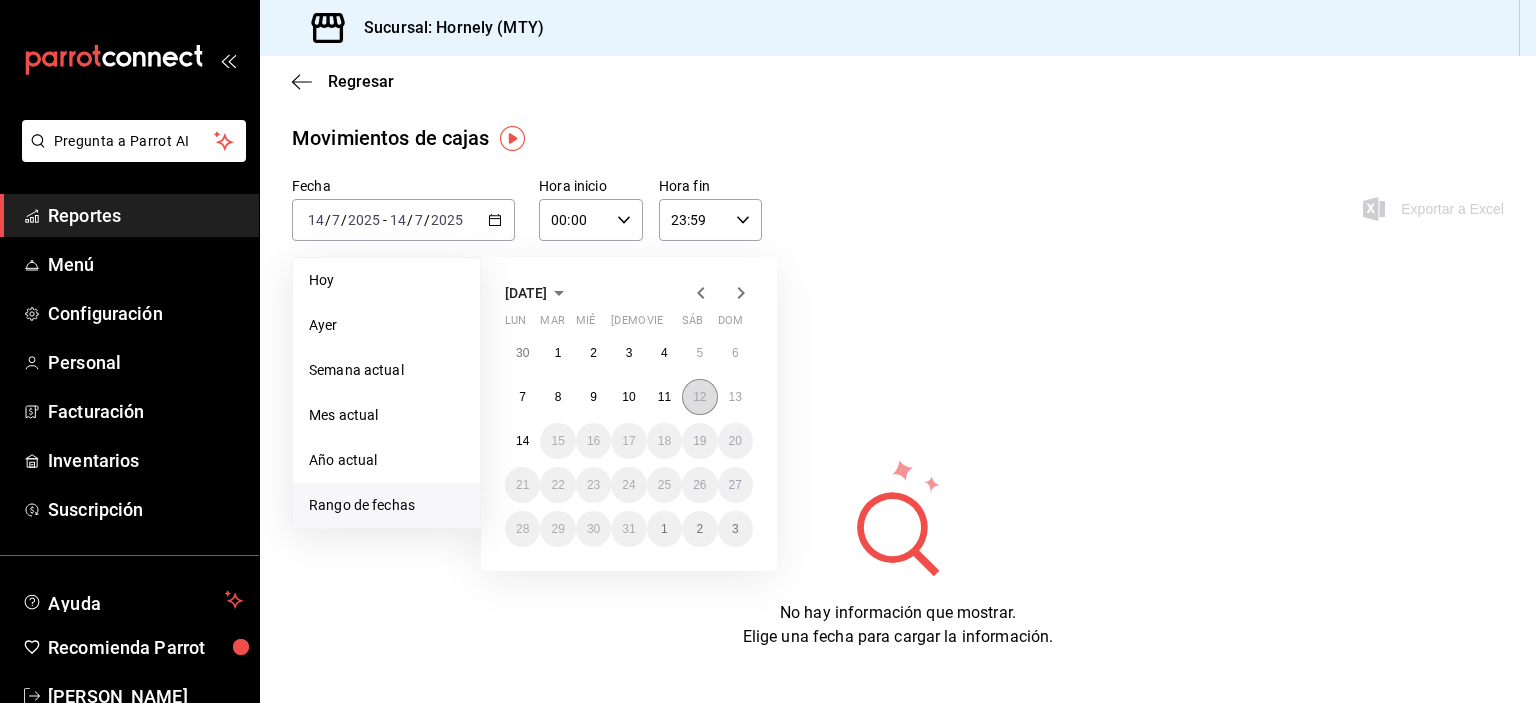 click on "12" at bounding box center (699, 397) 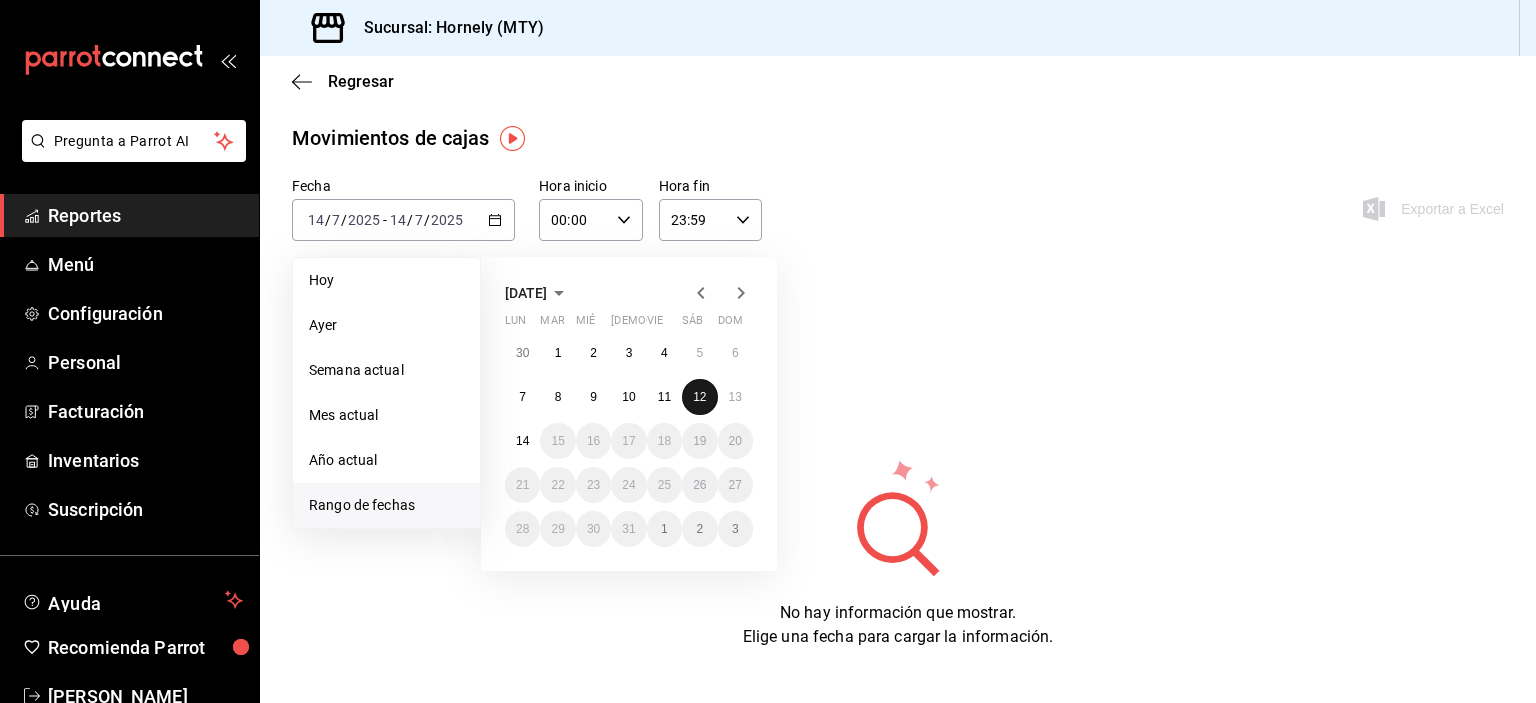 click on "12" at bounding box center [699, 397] 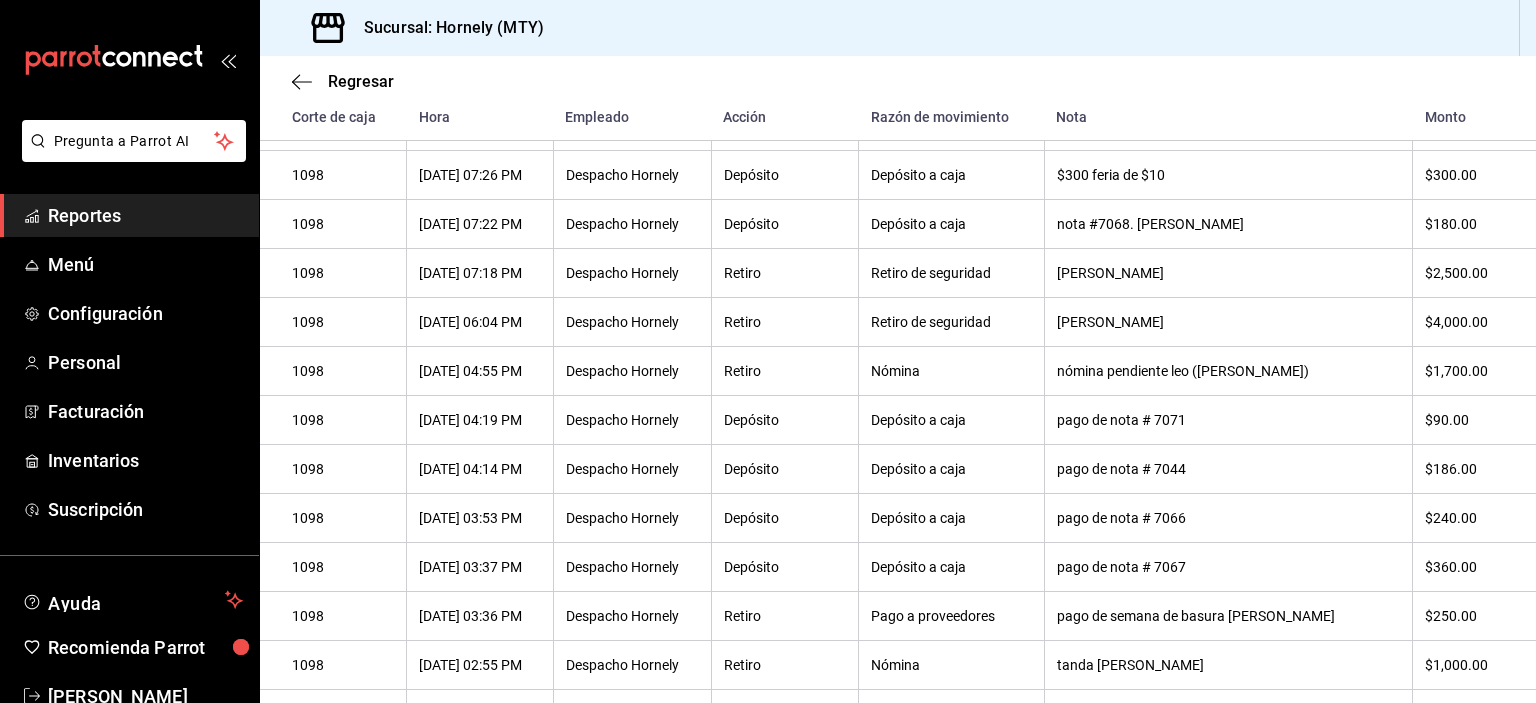 scroll, scrollTop: 148, scrollLeft: 0, axis: vertical 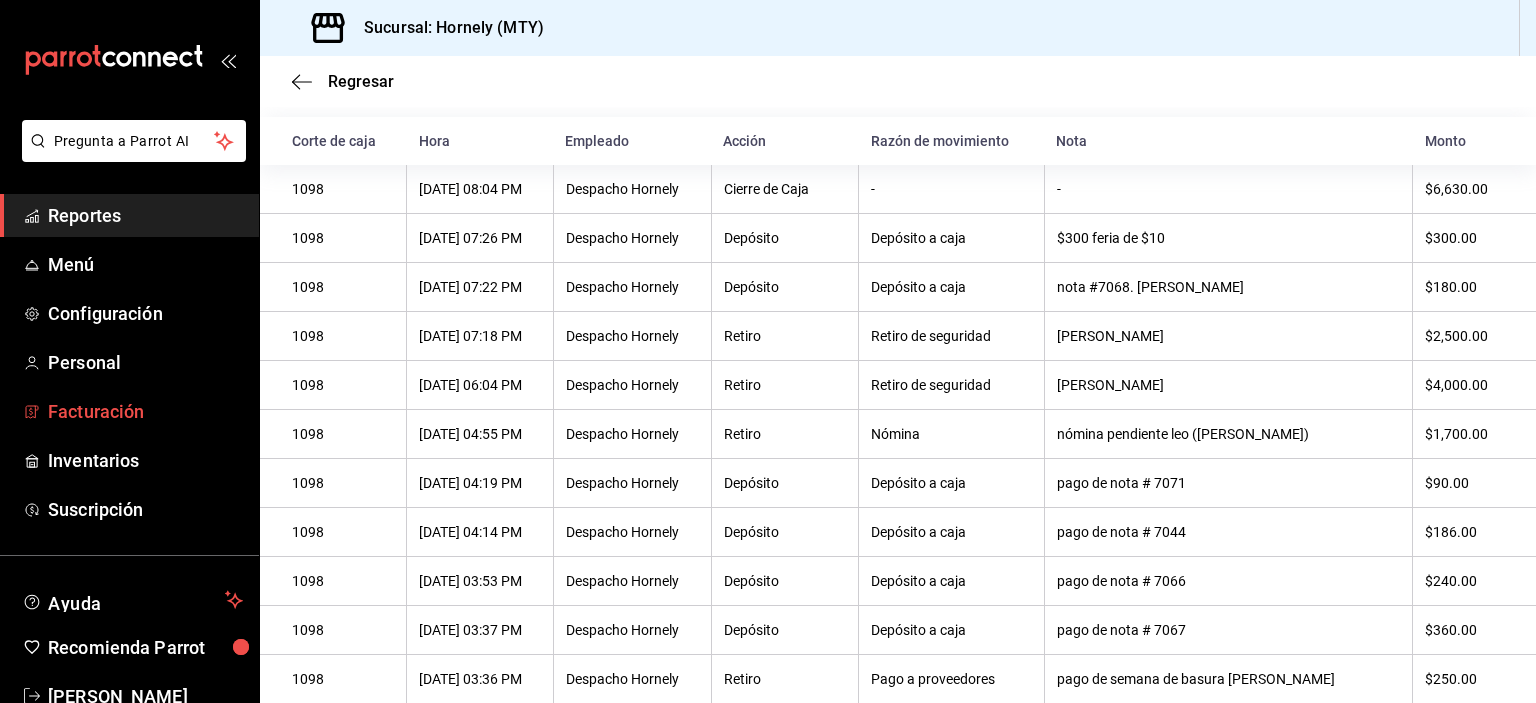 click on "Facturación" at bounding box center (145, 411) 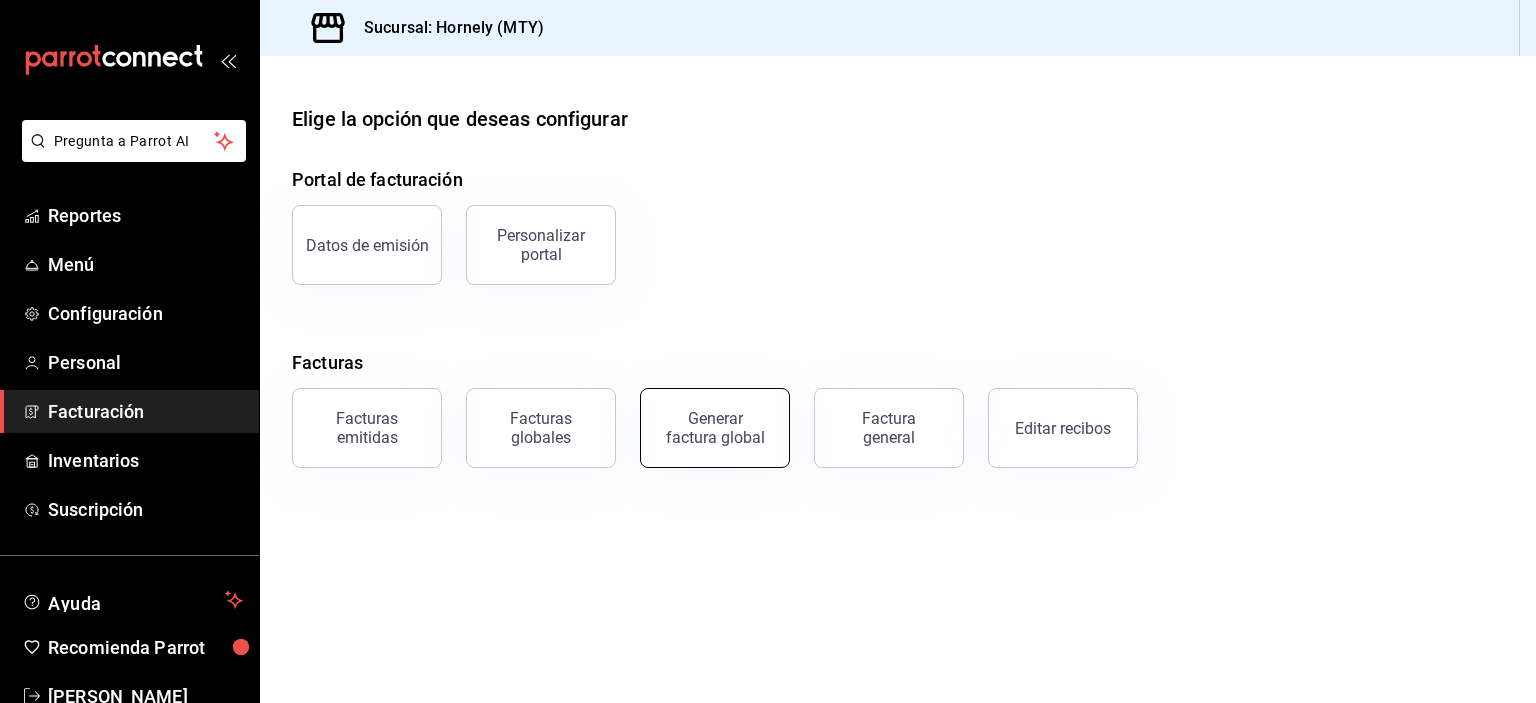 click on "Generar factura global" at bounding box center [715, 428] 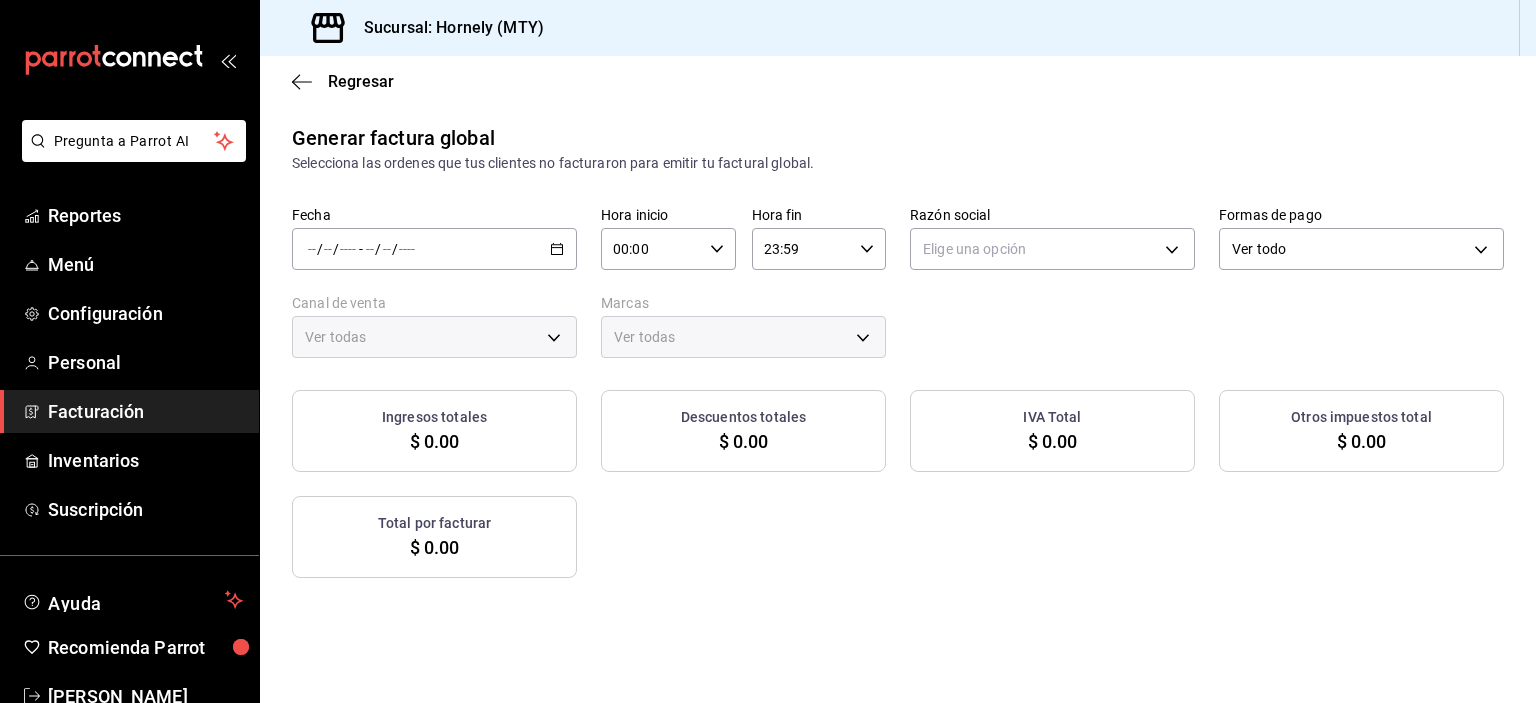 type on "PARROT,UBER_EATS,RAPPI,DIDI_FOOD,ONLINE" 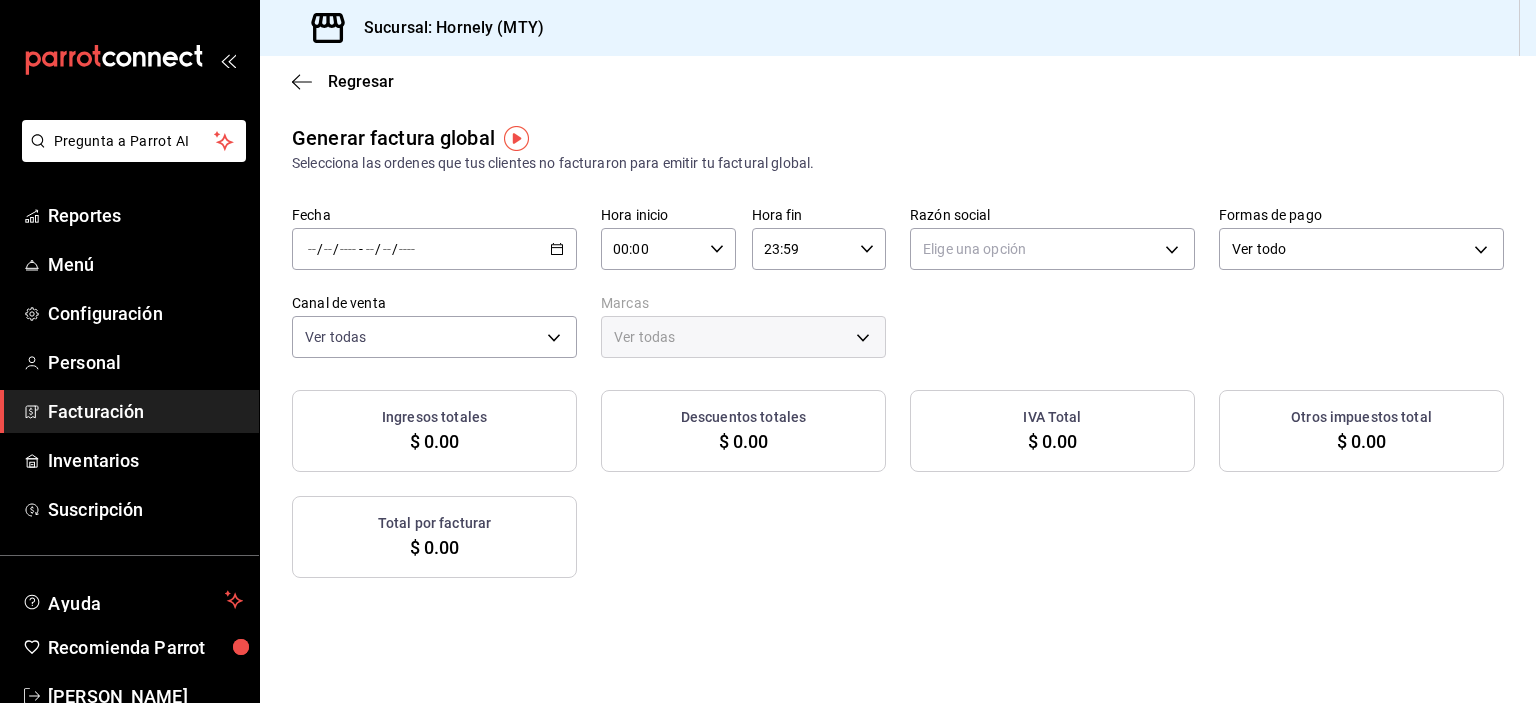 click 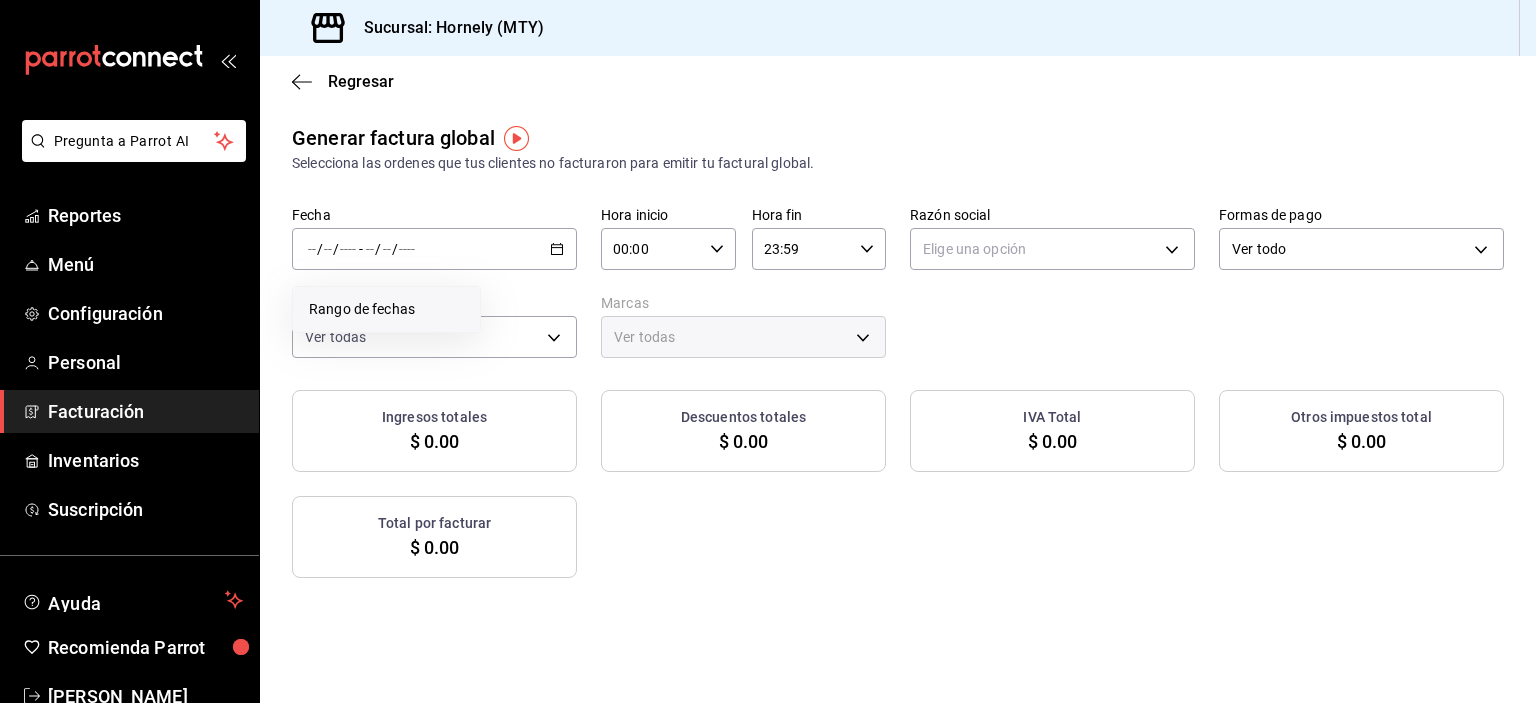 click on "Rango de fechas" at bounding box center [386, 309] 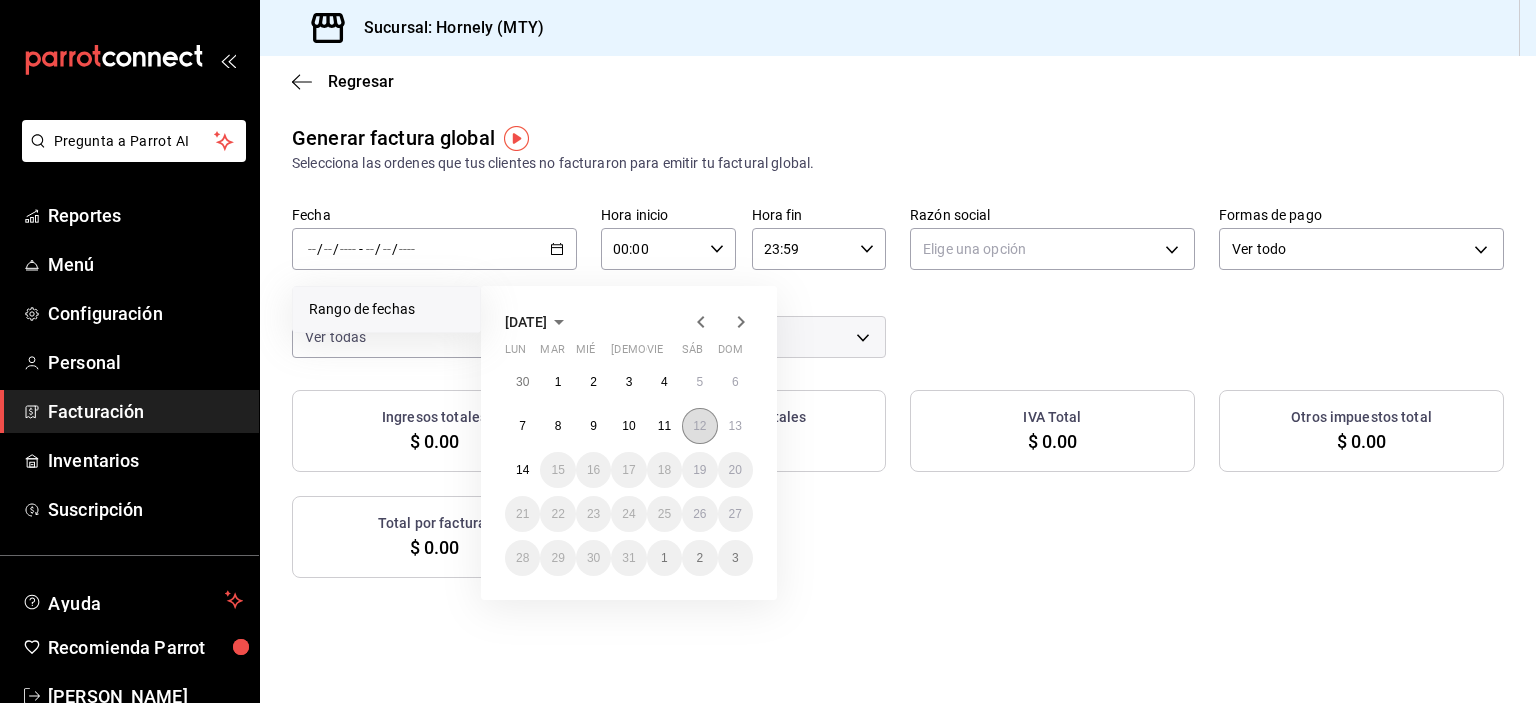 click on "12" at bounding box center [699, 426] 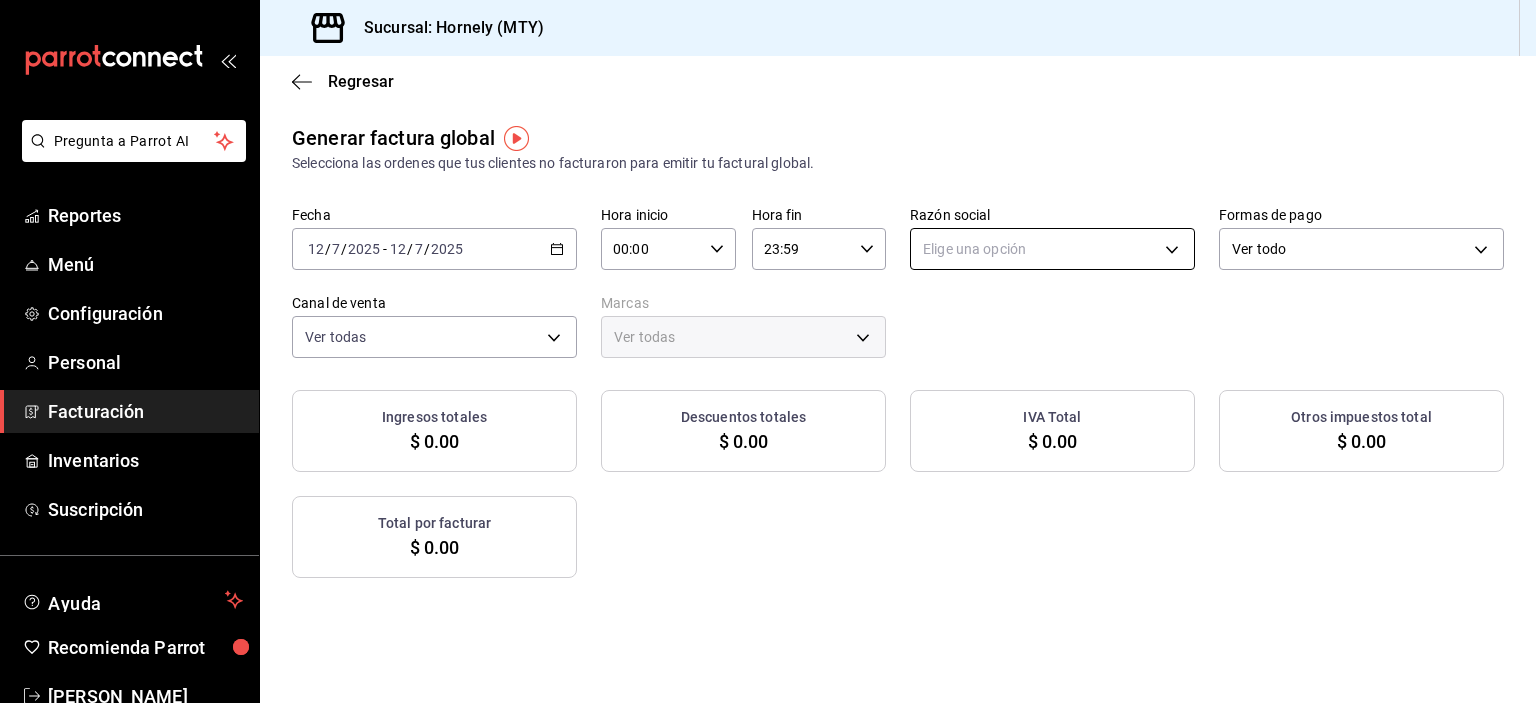 click on "Pregunta a Parrot AI Reportes   Menú   Configuración   Personal   Facturación   Inventarios   Suscripción   Ayuda Recomienda Parrot   [PERSON_NAME]   Sugerir nueva función   Sucursal: Hornely (MTY) Regresar Generar factura global Selecciona las ordenes que tus clientes no facturaron para emitir tu factural global. Fecha [DATE] [DATE] - [DATE] [DATE] Hora inicio 00:00 Hora inicio Hora fin 23:59 Hora fin Razón social Elige una opción Formas de pago Ver todo ALL Canal de venta Ver todas PARROT,UBER_EATS,RAPPI,DIDI_FOOD,ONLINE Marcas Ver todas Ingresos totales $ 0.00 Descuentos totales $ 0.00 IVA Total $ 0.00 Otros impuestos total $ 0.00 Total por facturar $ 0.00 No hay información que mostrar GANA 1 MES GRATIS EN TU SUSCRIPCIÓN AQUÍ Ver video tutorial Ir a video Pregunta a Parrot AI Reportes   Menú   Configuración   Personal   Facturación   Inventarios   Suscripción   Ayuda Recomienda Parrot   [PERSON_NAME]   Sugerir nueva función   Visitar centro de ayuda" at bounding box center (768, 351) 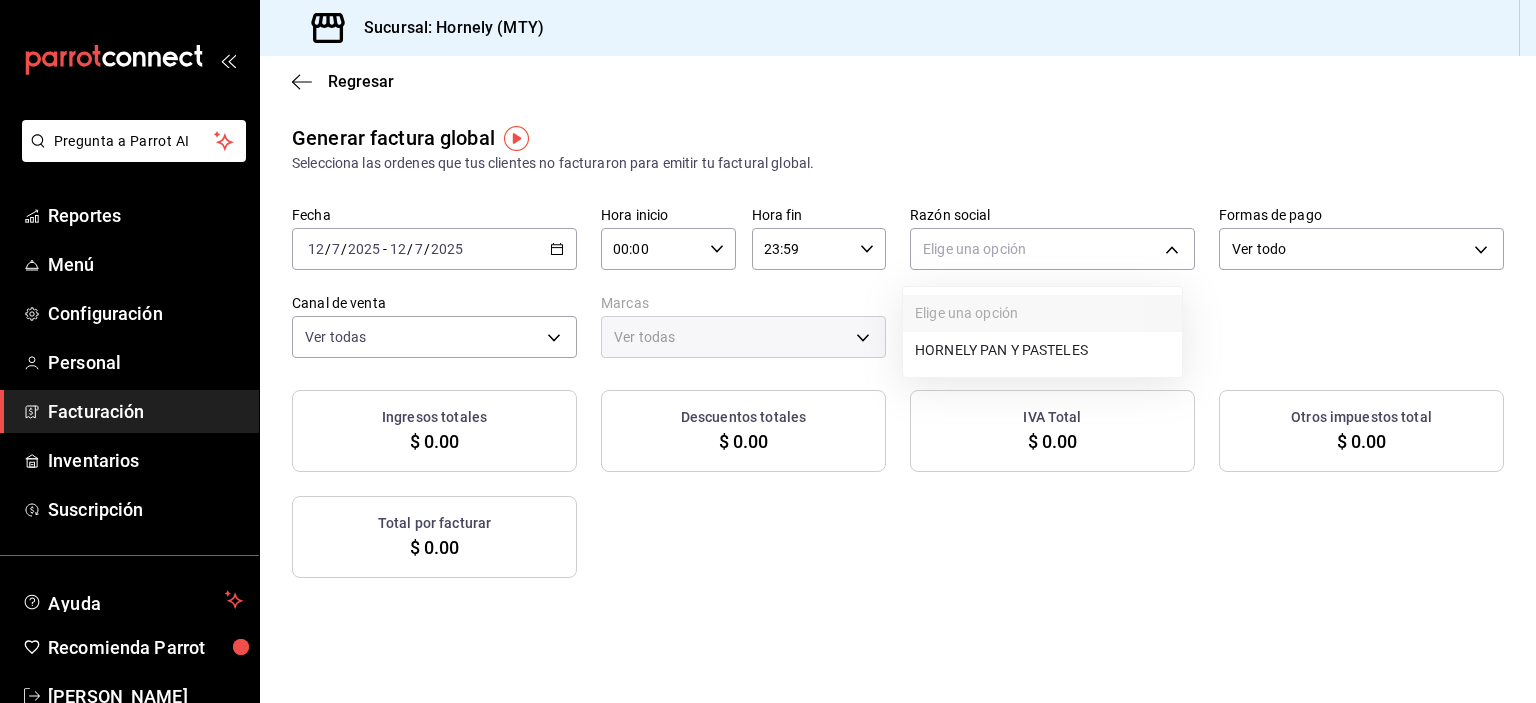 click on "Elige una opción HORNELY PAN Y PASTELES" at bounding box center (1042, 332) 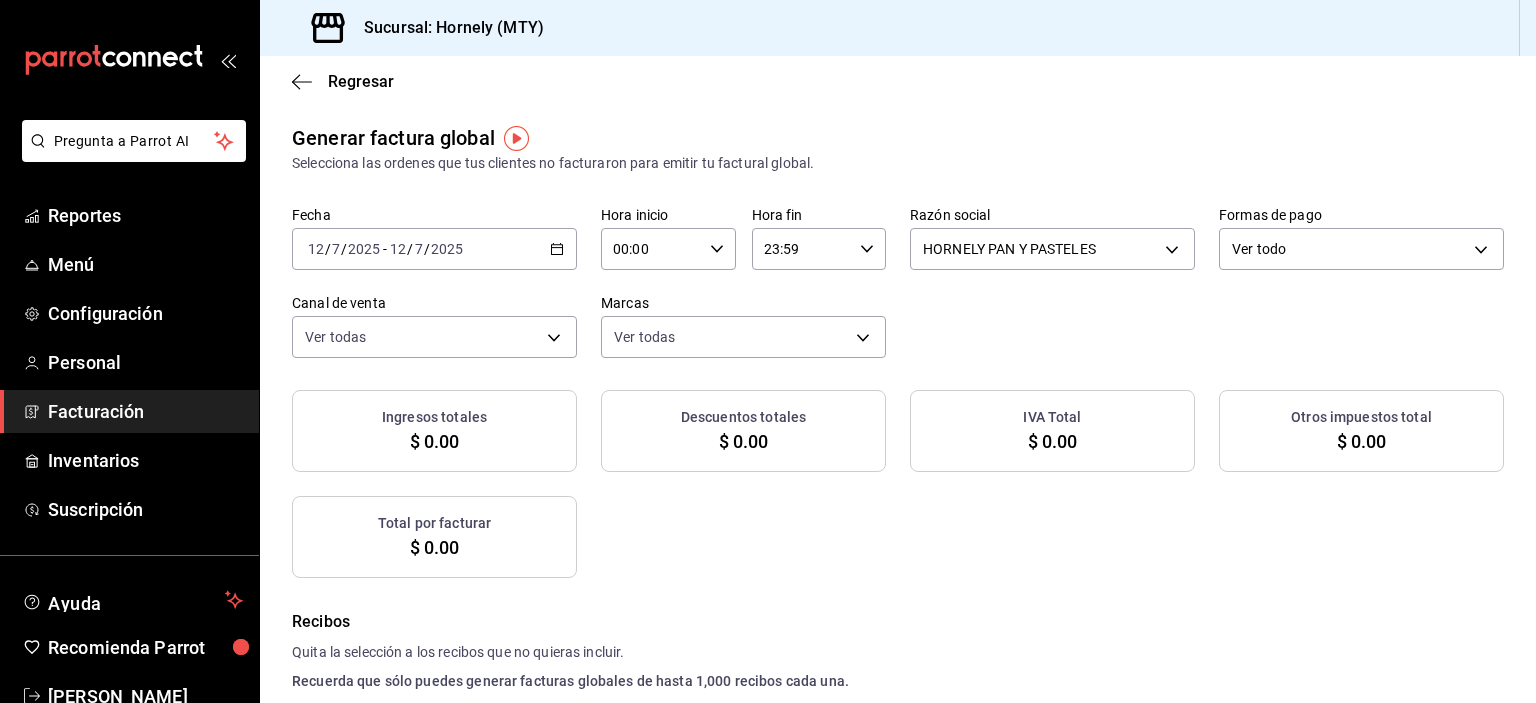 checkbox on "true" 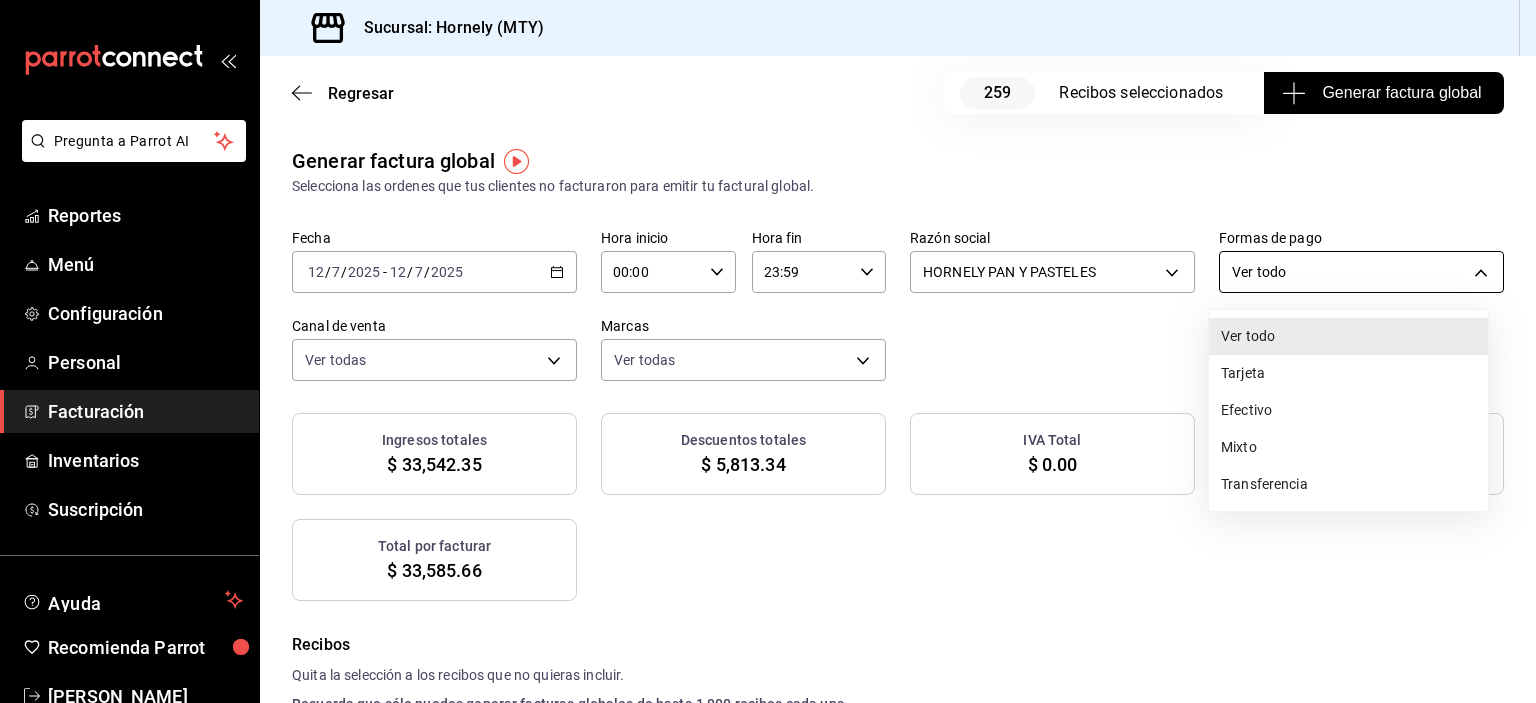 click on "Pregunta a Parrot AI Reportes   Menú   Configuración   Personal   Facturación   Inventarios   Suscripción   Ayuda Recomienda Parrot   [PERSON_NAME]   Sugerir nueva función   Sucursal: Hornely (MTY) Regresar 259 Recibos seleccionados Generar factura global Generar factura global Selecciona las ordenes que tus clientes no facturaron para emitir tu factural global. Fecha [DATE] [DATE] - [DATE] [DATE] Hora inicio 00:00 Hora inicio Hora fin 23:59 Hora fin Razón social HORNELY PAN Y PASTELES b2cd780a-b572-4f60-9a57-482b6a6c9eaf Formas de pago Ver todo ALL Canal de venta Ver todas PARROT,UBER_EATS,RAPPI,DIDI_FOOD,ONLINE Marcas Ver todas f940d65f-f315-40ad-96cd-36aca2dc56c6 Ingresos totales $ 33,542.35 Descuentos totales $ 5,813.34 IVA Total $ 0.00 Otros impuestos total $ 43.31 Total por facturar $ 33,585.66 Recibos Quita la selección a los recibos que no quieras incluir. Recuerda que sólo puedes generar facturas globales de hasta 1,000 recibos cada una. Fecha # de recibo Tipo de pago" at bounding box center [768, 351] 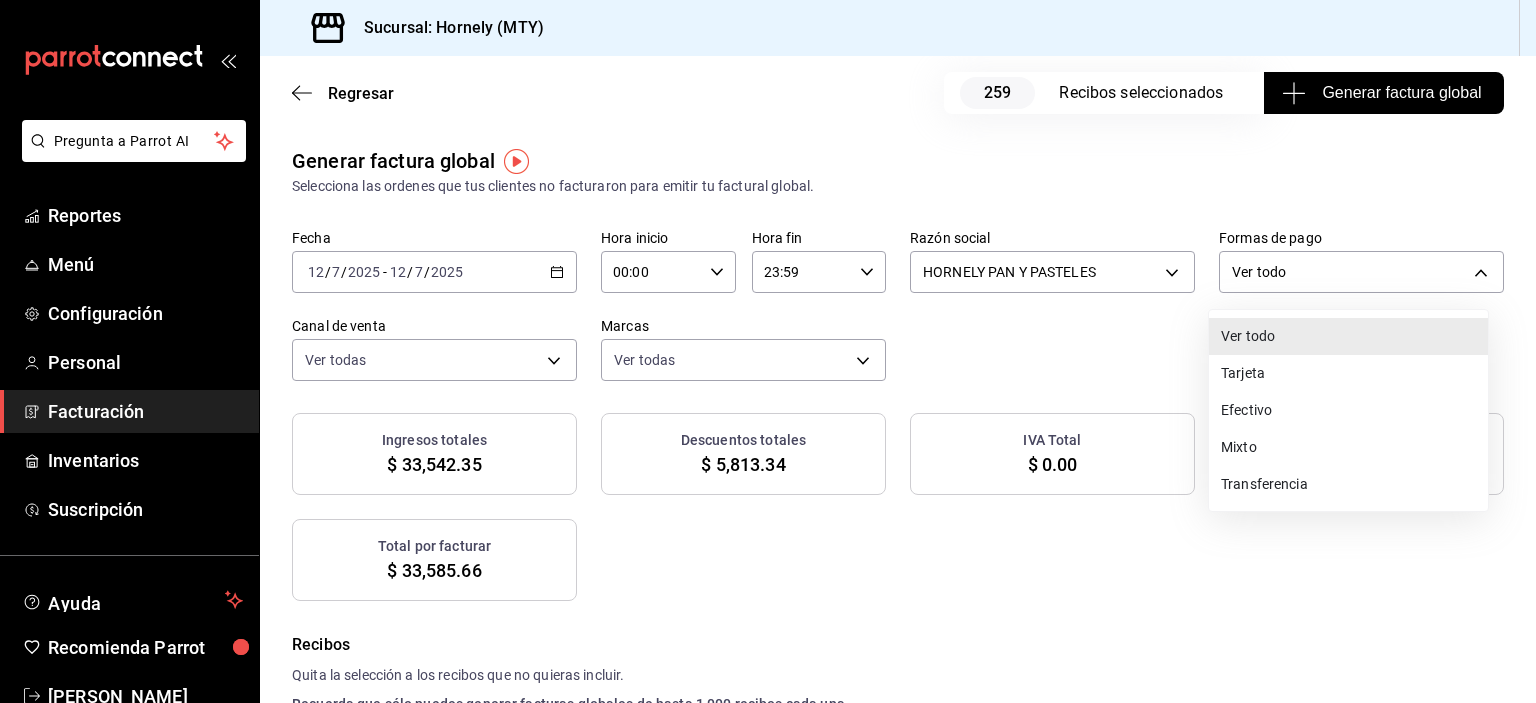 click on "Efectivo" at bounding box center [1348, 410] 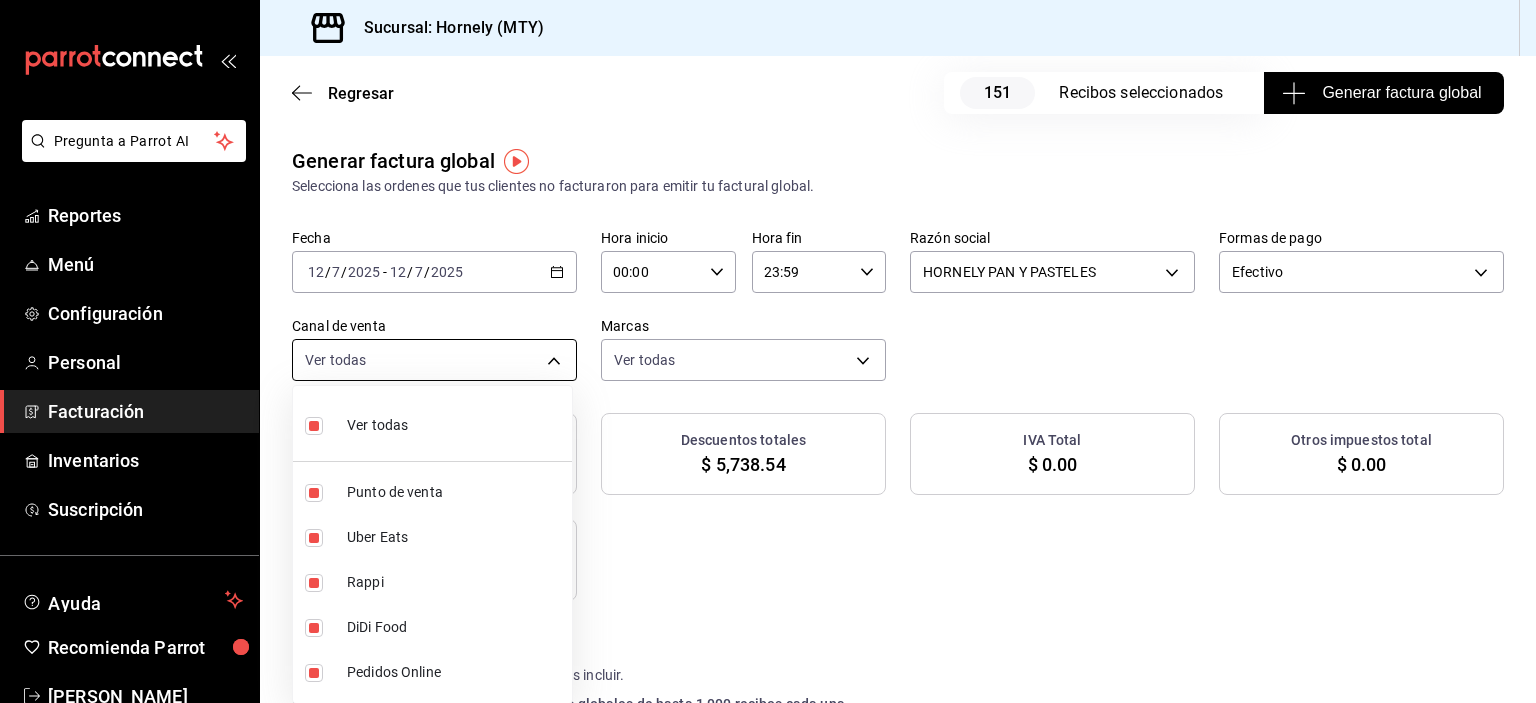 click on "Pregunta a Parrot AI Reportes   Menú   Configuración   Personal   Facturación   Inventarios   Suscripción   Ayuda Recomienda Parrot   [PERSON_NAME]   Sugerir nueva función   Sucursal: Hornely (MTY) Regresar 151 Recibos seleccionados Generar factura global Generar factura global Selecciona las ordenes que tus clientes no facturaron para emitir tu factural global. Fecha [DATE] [DATE] - [DATE] [DATE] Hora inicio 00:00 Hora inicio Hora fin 23:59 Hora fin Razón social HORNELY PAN Y PASTELES b2cd780a-b572-4f60-9a57-482b6a6c9eaf Formas de pago Efectivo CASH Canal de venta Ver todas PARROT,UBER_EATS,RAPPI,DIDI_FOOD,ONLINE Marcas Ver todas f940d65f-f315-40ad-96cd-36aca2dc56c6 Ingresos totales $ 13,155.66 Descuentos totales $ 5,738.54 IVA Total $ 0.00 Otros impuestos total $ 0.00 Total por facturar $ 13,155.66 Recibos Quita la selección a los recibos que no quieras incluir. Recuerda que sólo puedes generar facturas globales de hasta 1,000 recibos cada una. Fecha # de recibo Tipo de pago" at bounding box center [768, 351] 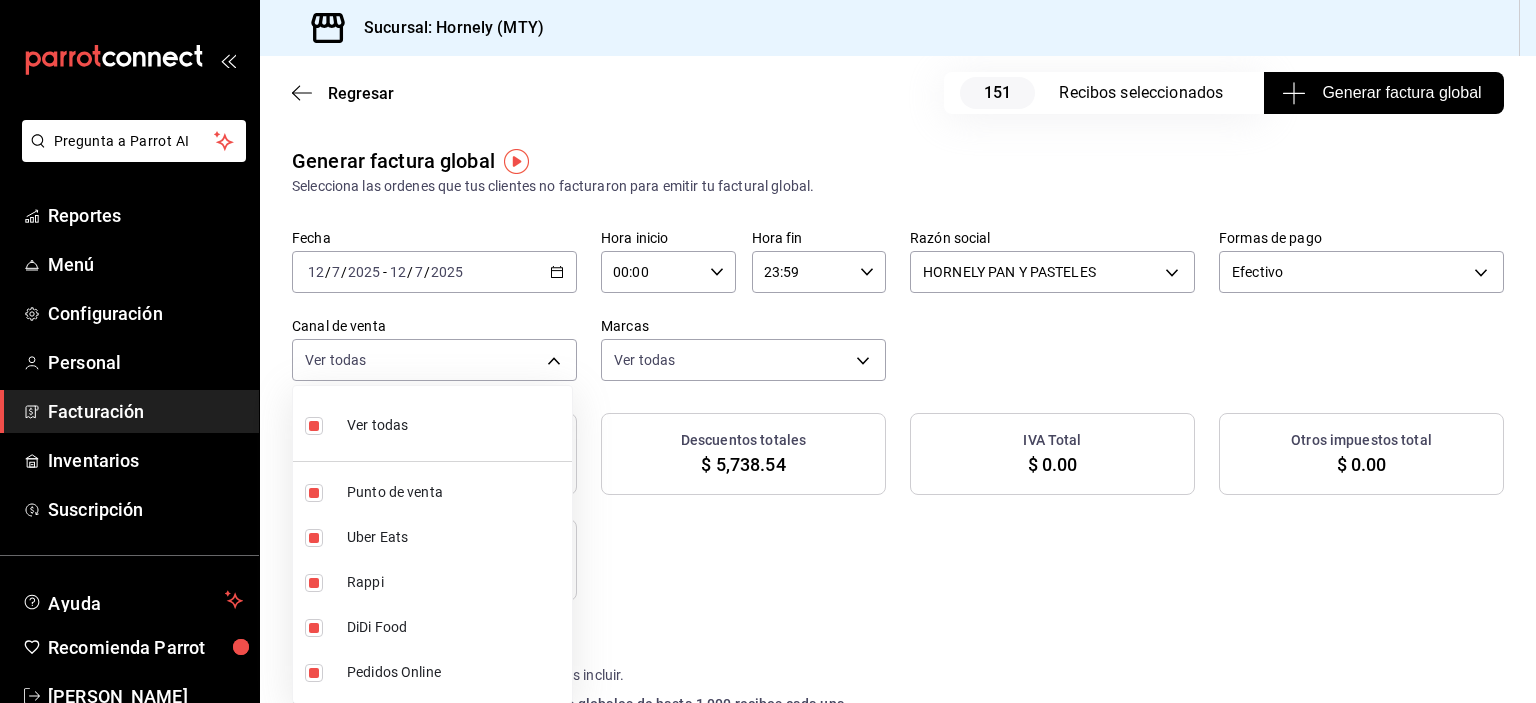 click on "Ver todas" at bounding box center (432, 423) 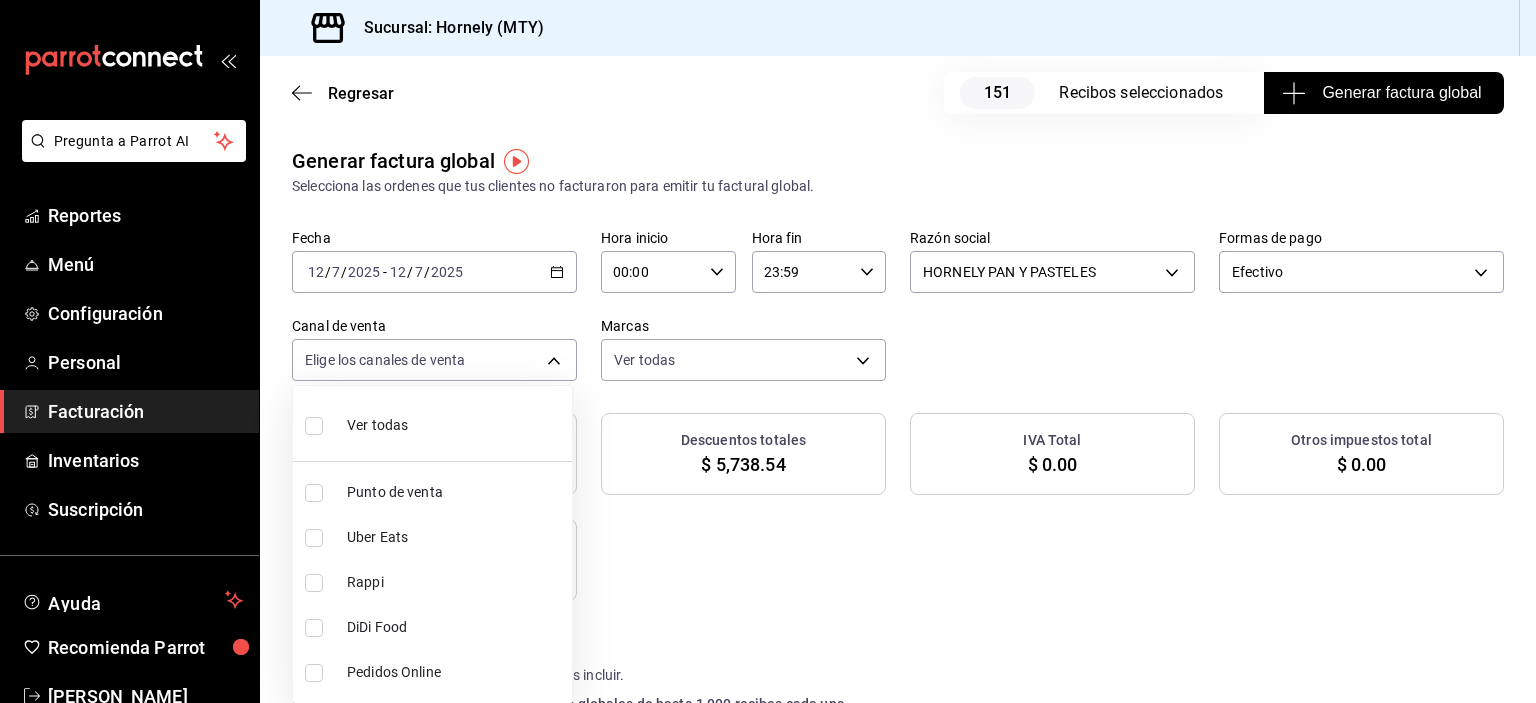 click at bounding box center [318, 493] 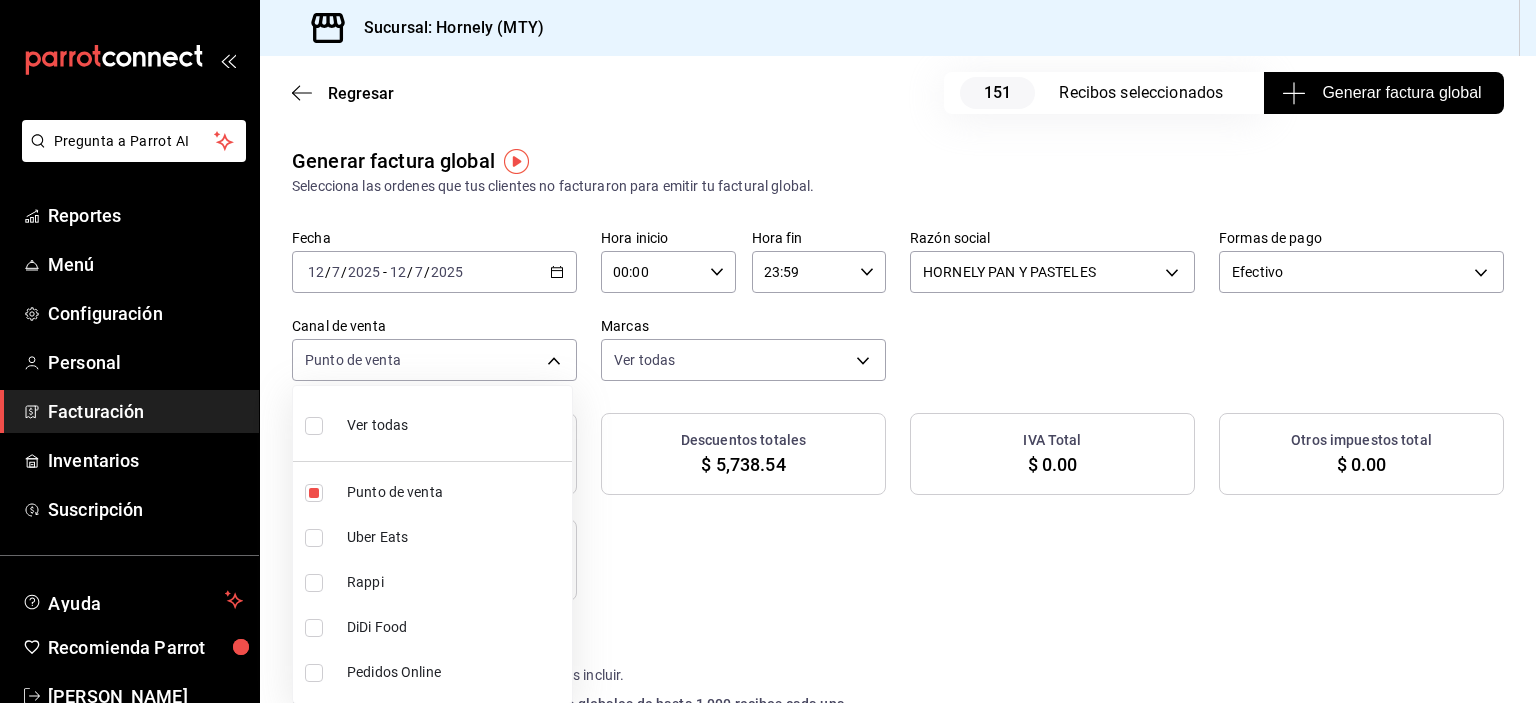 click at bounding box center (768, 351) 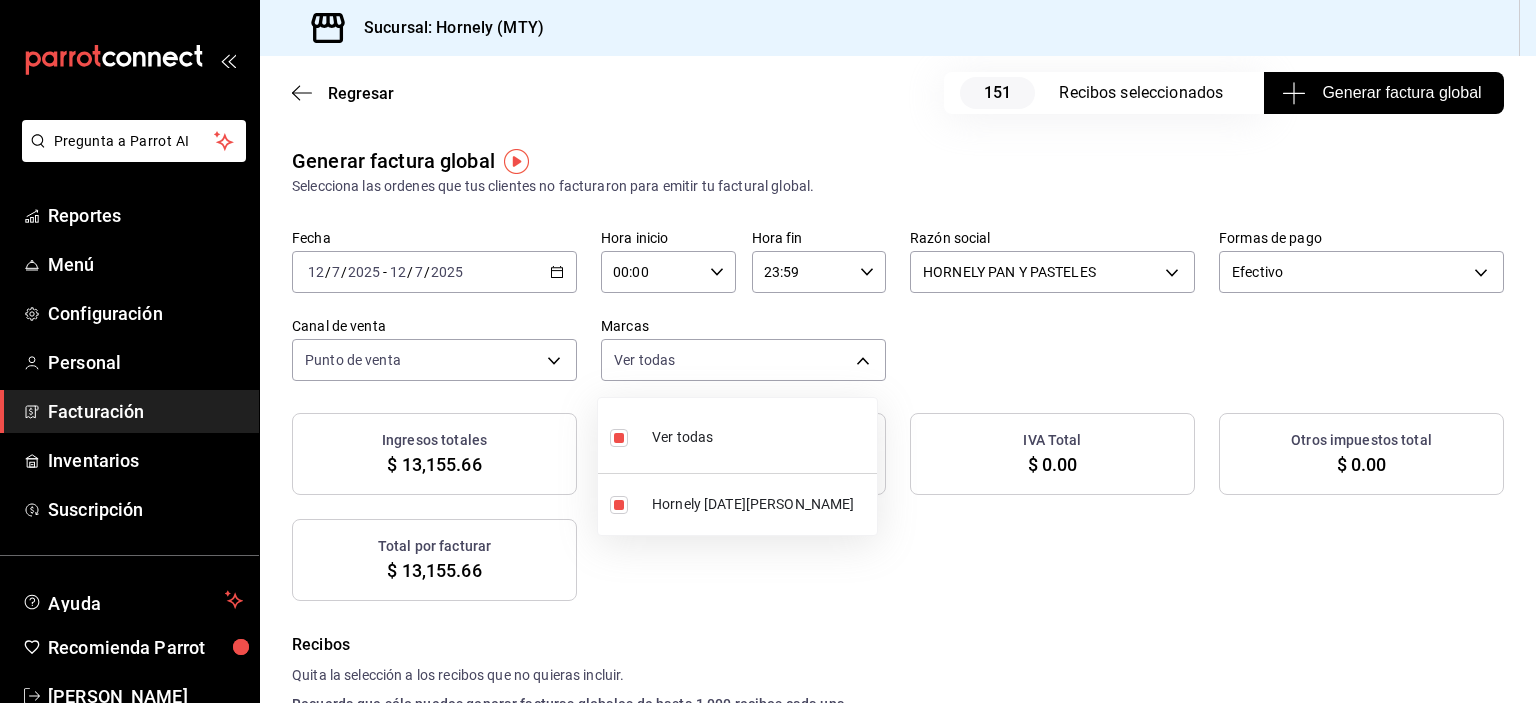 click on "Pregunta a Parrot AI Reportes   Menú   Configuración   Personal   Facturación   Inventarios   Suscripción   Ayuda Recomienda Parrot   [PERSON_NAME]   Sugerir nueva función   Sucursal: Hornely (MTY) Regresar 151 Recibos seleccionados Generar factura global Generar factura global Selecciona las ordenes que tus clientes no facturaron para emitir tu factural global. Fecha [DATE] [DATE] - [DATE] [DATE] Hora inicio 00:00 Hora inicio Hora fin 23:59 Hora fin Razón social HORNELY PAN Y PASTELES b2cd780a-b572-4f60-9a57-482b6a6c9eaf Formas de pago Efectivo CASH Canal de venta Punto de venta PARROT Marcas Ver todas f940d65f-f315-40ad-96cd-36aca2dc56c6 Ingresos totales $ 13,155.66 Descuentos totales $ 5,738.54 IVA Total $ 0.00 Otros impuestos total $ 0.00 Total por facturar $ 13,155.66 Recibos Quita la selección a los recibos que no quieras incluir. Recuerda que sólo puedes generar facturas globales de hasta 1,000 recibos cada una. Fecha # de recibo Tipo de pago Subtotal Descuentos IVA" at bounding box center (768, 351) 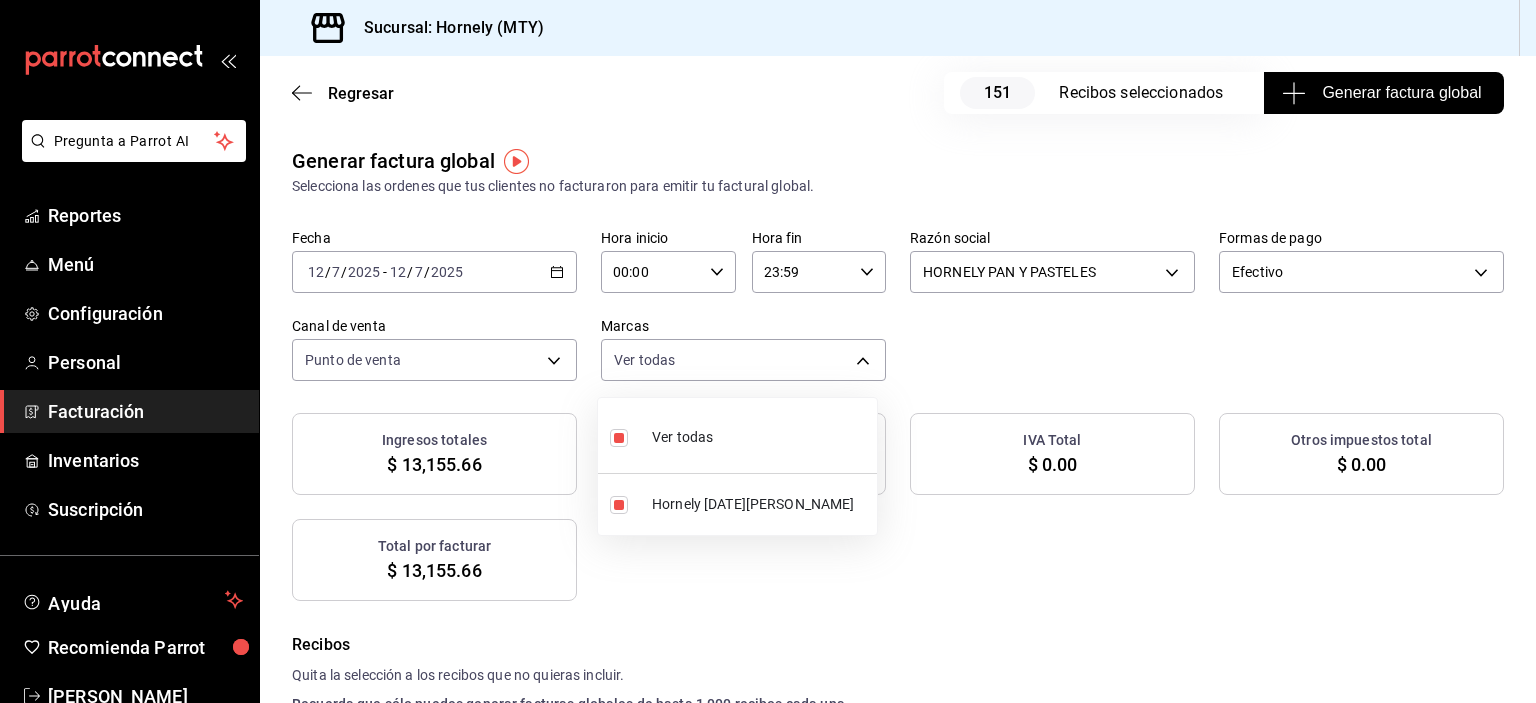 click at bounding box center (768, 351) 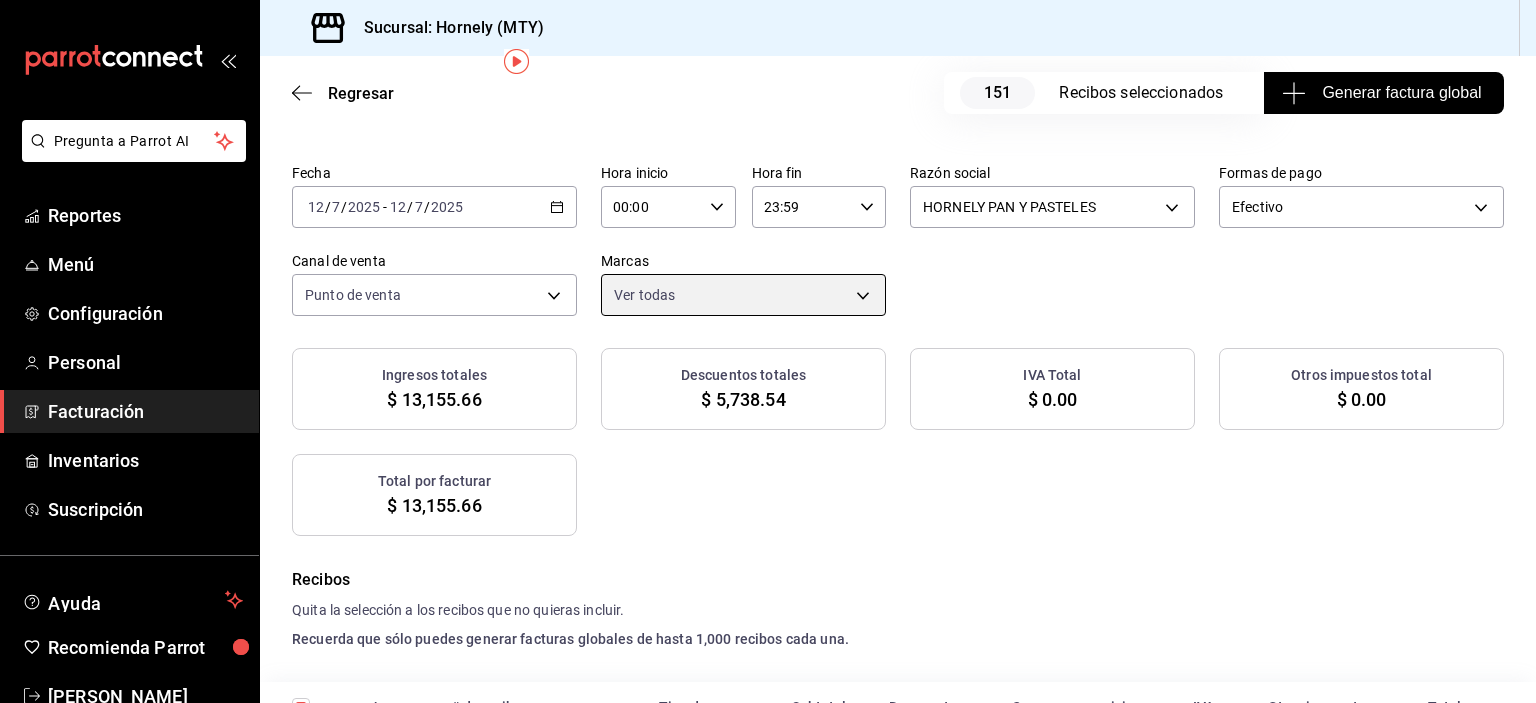 scroll, scrollTop: 100, scrollLeft: 0, axis: vertical 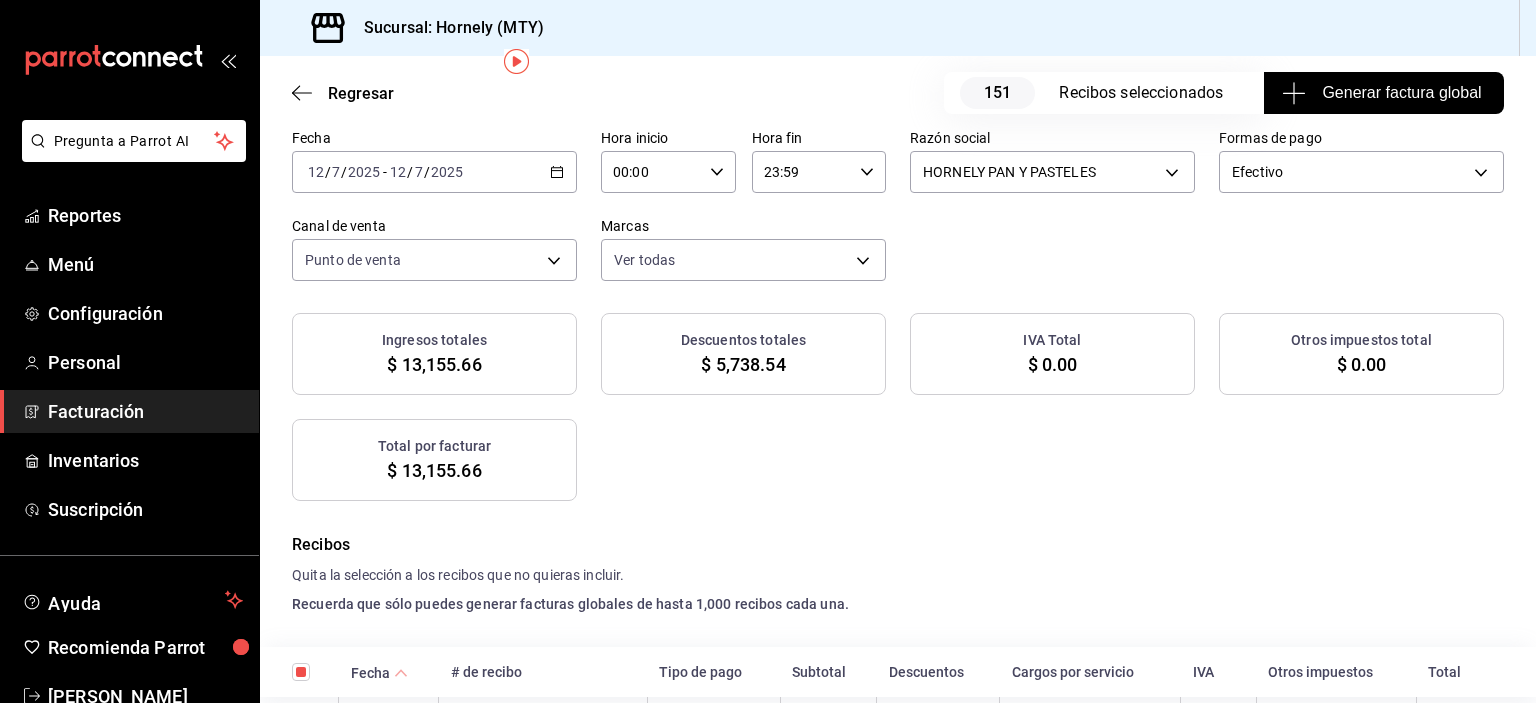 click on "Generar factura global" at bounding box center [1384, 93] 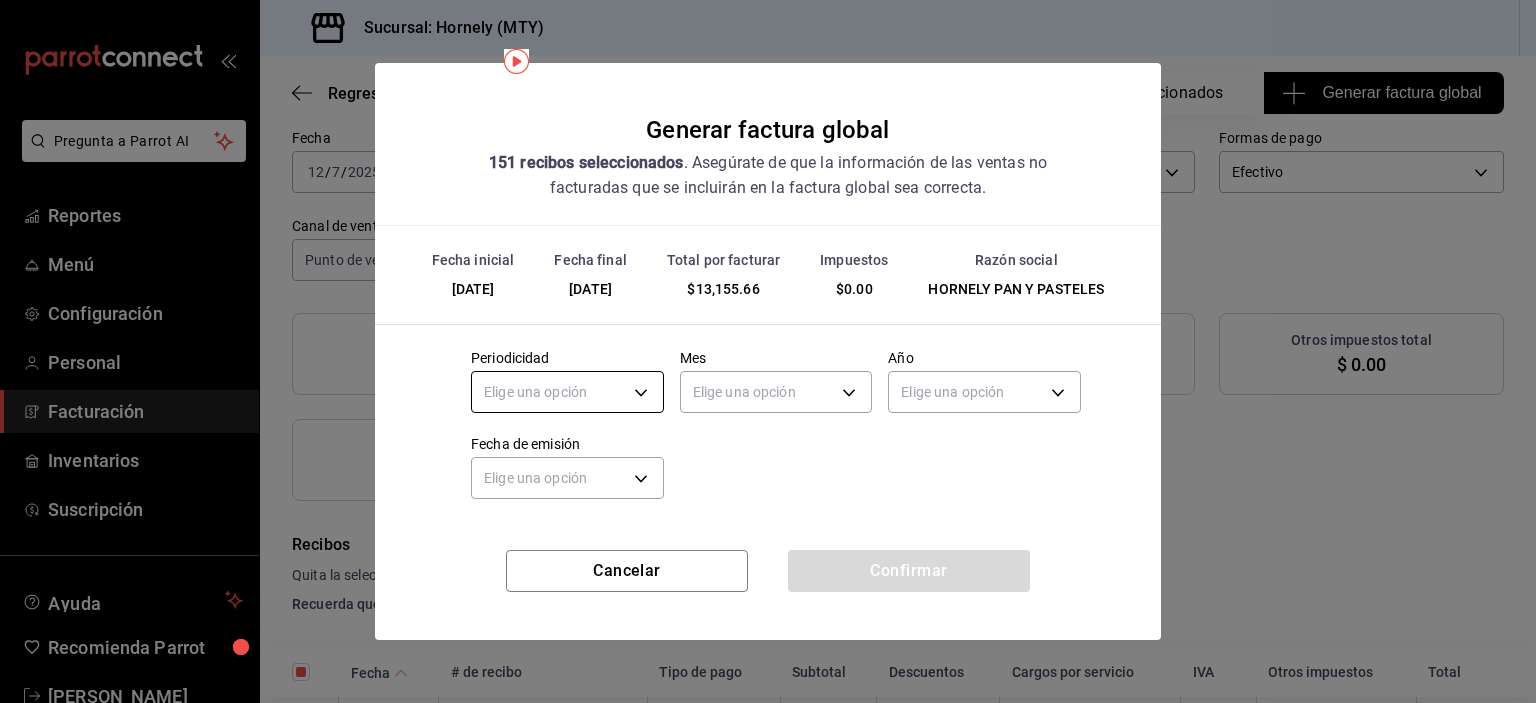 click on "Pregunta a Parrot AI Reportes   Menú   Configuración   Personal   Facturación   Inventarios   Suscripción   Ayuda Recomienda Parrot   [PERSON_NAME]   Sugerir nueva función   Sucursal: Hornely (MTY) Regresar 151 Recibos seleccionados Generar factura global Generar factura global Selecciona las ordenes que tus clientes no facturaron para emitir tu factural global. Fecha [DATE] [DATE] - [DATE] [DATE] Hora inicio 00:00 Hora inicio Hora fin 23:59 Hora fin Razón social HORNELY PAN Y PASTELES b2cd780a-b572-4f60-9a57-482b6a6c9eaf Formas de pago Efectivo CASH Canal de venta Punto de venta PARROT Marcas Ver todas f940d65f-f315-40ad-96cd-36aca2dc56c6 Ingresos totales $ 13,155.66 Descuentos totales $ 5,738.54 IVA Total $ 0.00 Otros impuestos total $ 0.00 Total por facturar $ 13,155.66 Recibos Quita la selección a los recibos que no quieras incluir. Recuerda que sólo puedes generar facturas globales de hasta 1,000 recibos cada una. Fecha # de recibo Tipo de pago Subtotal Descuentos IVA" at bounding box center [768, 351] 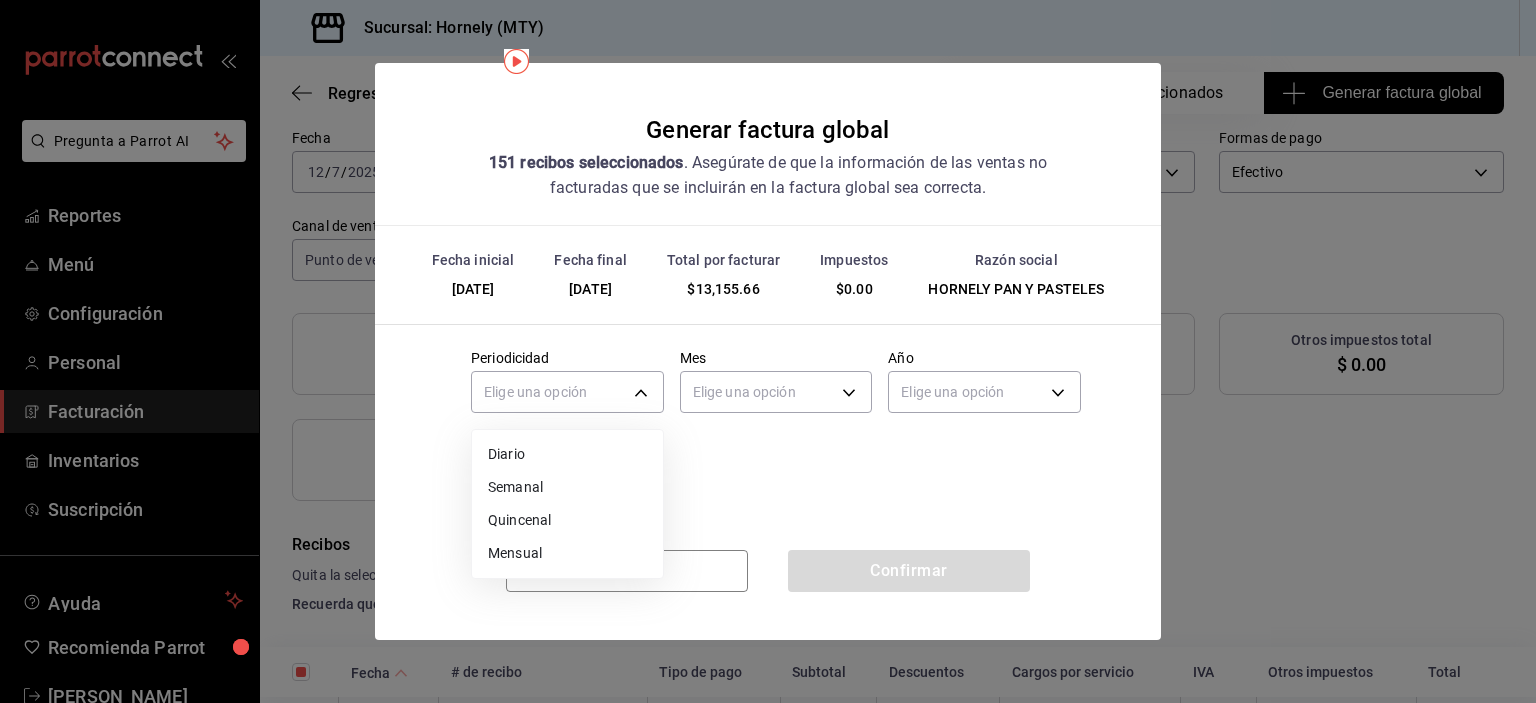 click on "Diario" at bounding box center [567, 454] 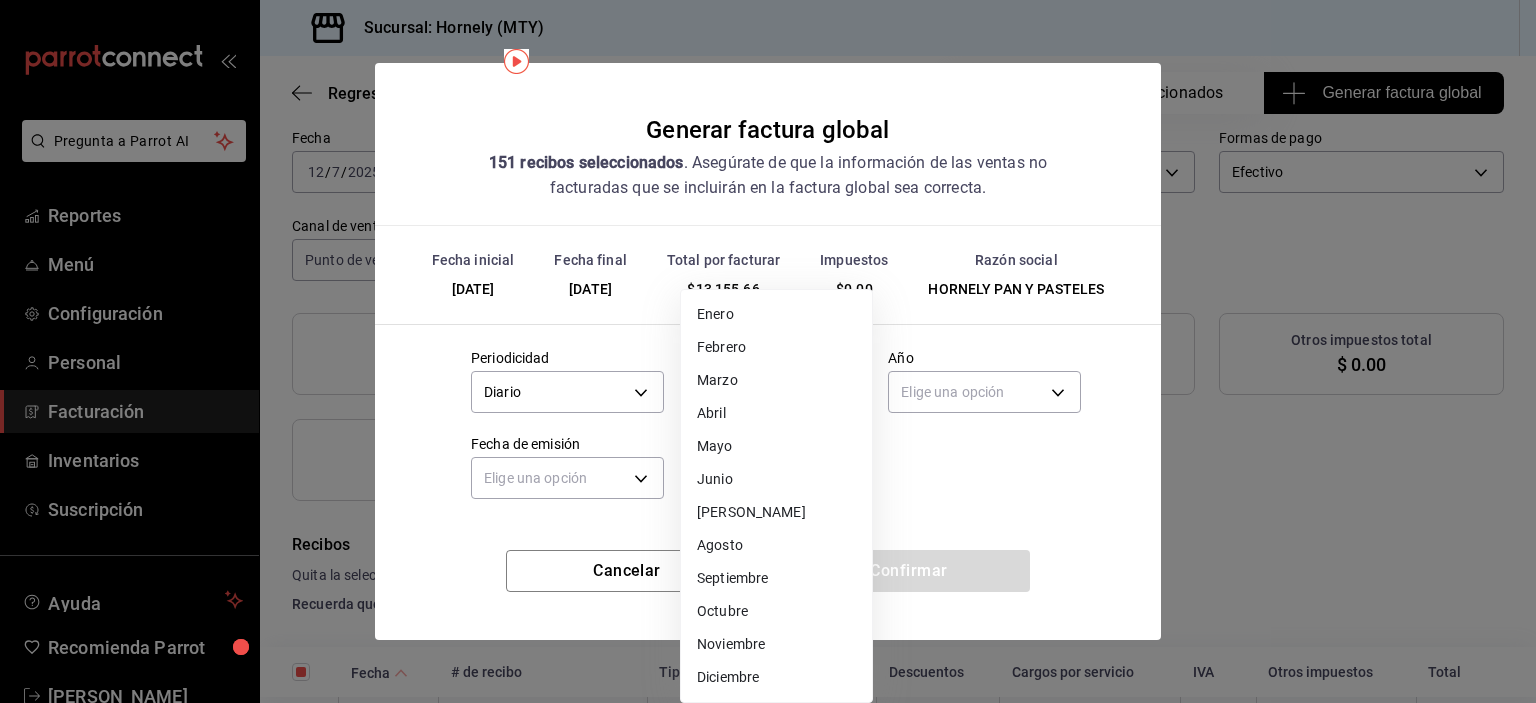click on "Pregunta a Parrot AI Reportes   Menú   Configuración   Personal   Facturación   Inventarios   Suscripción   Ayuda Recomienda Parrot   [PERSON_NAME]   Sugerir nueva función   Sucursal: Hornely (MTY) Regresar 151 Recibos seleccionados Generar factura global Generar factura global Selecciona las ordenes que tus clientes no facturaron para emitir tu factural global. Fecha [DATE] [DATE] - [DATE] [DATE] Hora inicio 00:00 Hora inicio Hora fin 23:59 Hora fin Razón social HORNELY PAN Y PASTELES b2cd780a-b572-4f60-9a57-482b6a6c9eaf Formas de pago Efectivo CASH Canal de venta Punto de venta PARROT Marcas Ver todas f940d65f-f315-40ad-96cd-36aca2dc56c6 Ingresos totales $ 13,155.66 Descuentos totales $ 5,738.54 IVA Total $ 0.00 Otros impuestos total $ 0.00 Total por facturar $ 13,155.66 Recibos Quita la selección a los recibos que no quieras incluir. Recuerda que sólo puedes generar facturas globales de hasta 1,000 recibos cada una. Fecha # de recibo Tipo de pago Subtotal Descuentos IVA" at bounding box center [768, 351] 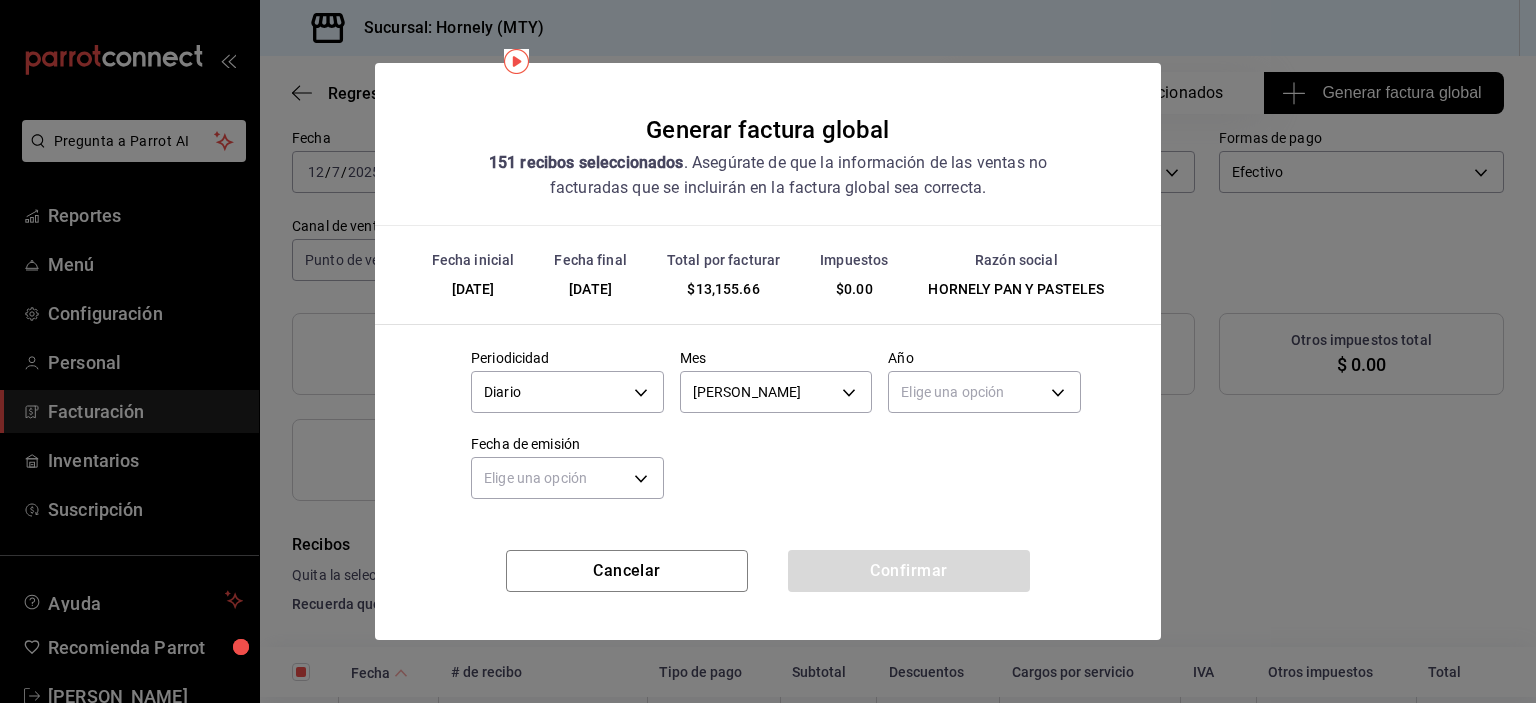 click on "Pregunta a Parrot AI Reportes   Menú   Configuración   Personal   Facturación   Inventarios   Suscripción   Ayuda Recomienda Parrot   [PERSON_NAME]   Sugerir nueva función   Sucursal: Hornely (MTY) Regresar 151 Recibos seleccionados Generar factura global Generar factura global Selecciona las ordenes que tus clientes no facturaron para emitir tu factural global. Fecha [DATE] [DATE] - [DATE] [DATE] Hora inicio 00:00 Hora inicio Hora fin 23:59 Hora fin Razón social HORNELY PAN Y PASTELES b2cd780a-b572-4f60-9a57-482b6a6c9eaf Formas de pago Efectivo CASH Canal de venta Punto de venta PARROT Marcas Ver todas f940d65f-f315-40ad-96cd-36aca2dc56c6 Ingresos totales $ 13,155.66 Descuentos totales $ 5,738.54 IVA Total $ 0.00 Otros impuestos total $ 0.00 Total por facturar $ 13,155.66 Recibos Quita la selección a los recibos que no quieras incluir. Recuerda que sólo puedes generar facturas globales de hasta 1,000 recibos cada una. Fecha # de recibo Tipo de pago Subtotal Descuentos IVA" at bounding box center (768, 351) 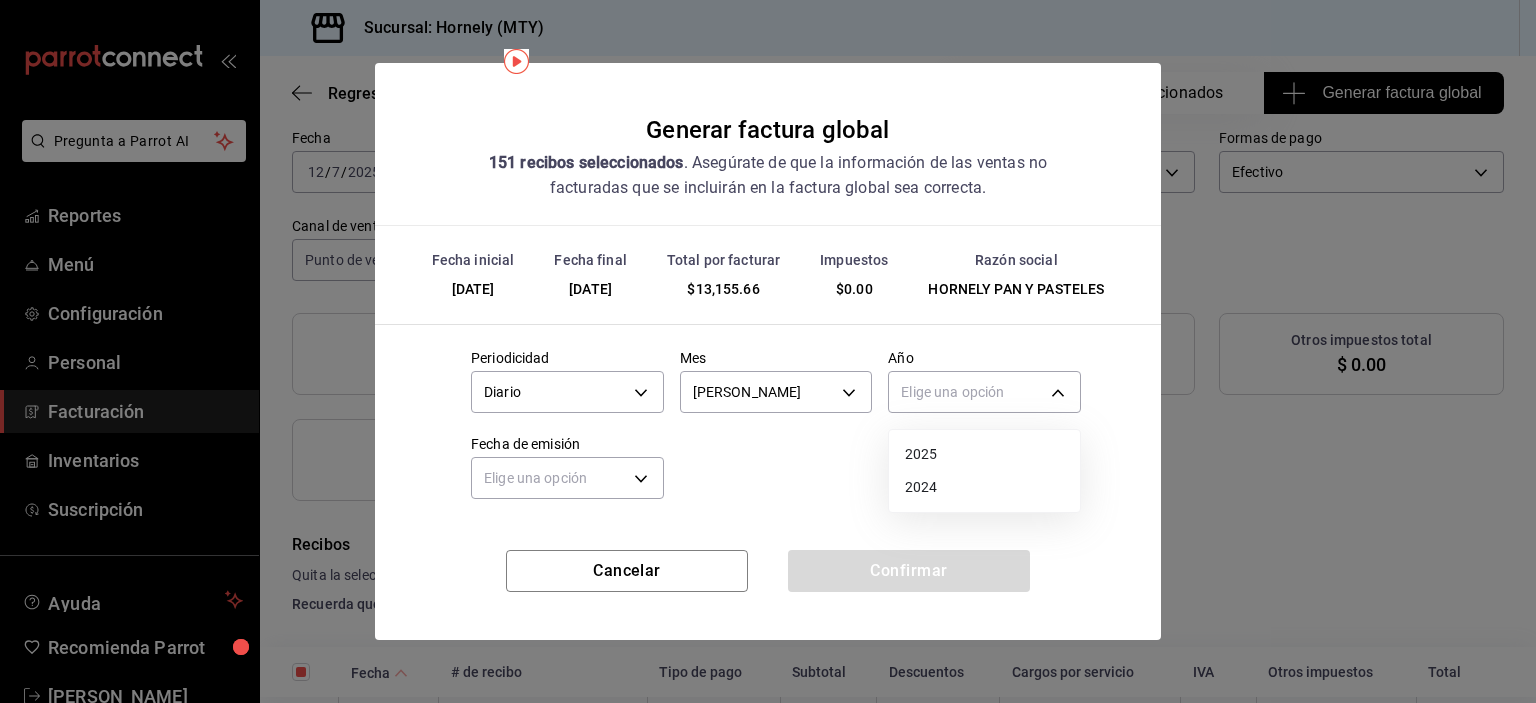 click on "2025" at bounding box center (984, 454) 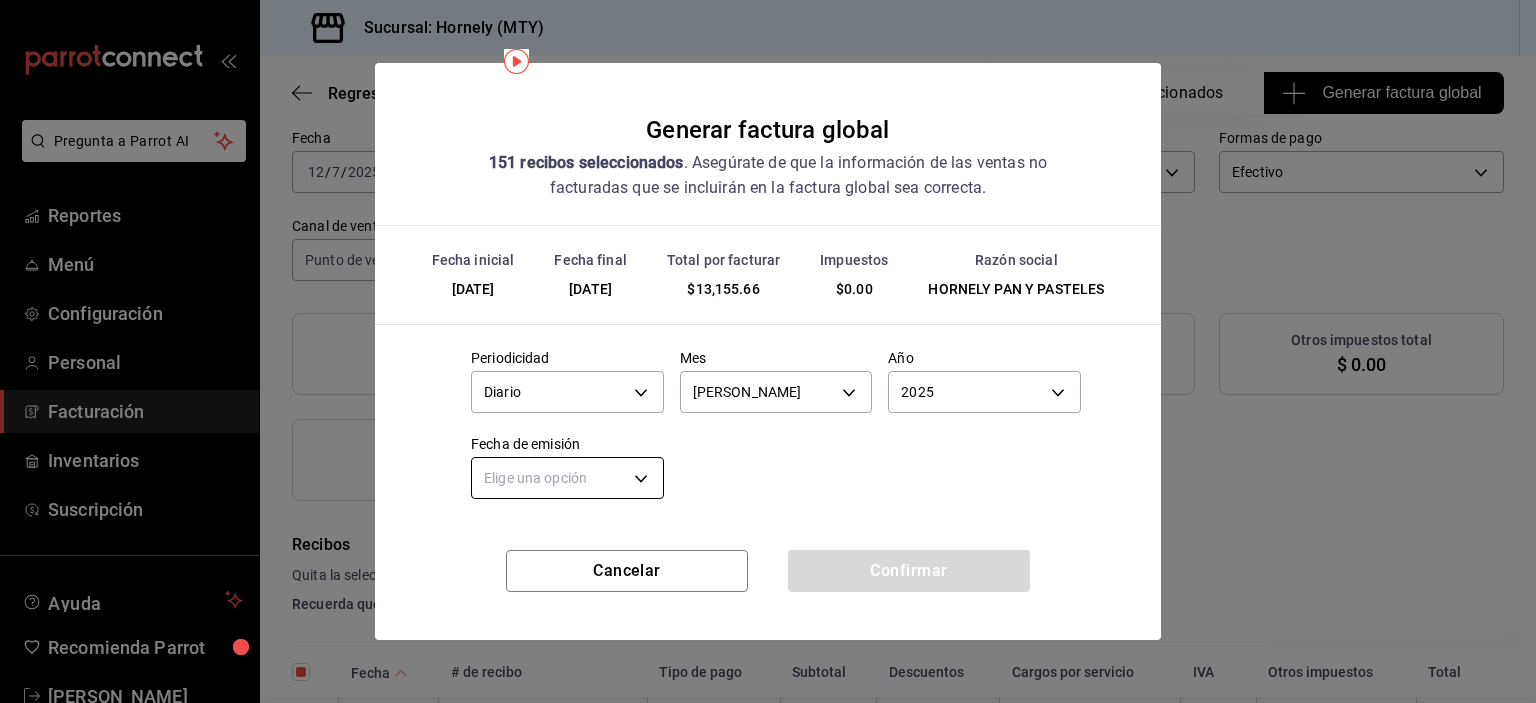 click on "Pregunta a Parrot AI Reportes   Menú   Configuración   Personal   Facturación   Inventarios   Suscripción   Ayuda Recomienda Parrot   [PERSON_NAME]   Sugerir nueva función   Sucursal: Hornely (MTY) Regresar 151 Recibos seleccionados Generar factura global Generar factura global Selecciona las ordenes que tus clientes no facturaron para emitir tu factural global. Fecha [DATE] [DATE] - [DATE] [DATE] Hora inicio 00:00 Hora inicio Hora fin 23:59 Hora fin Razón social HORNELY PAN Y PASTELES b2cd780a-b572-4f60-9a57-482b6a6c9eaf Formas de pago Efectivo CASH Canal de venta Punto de venta PARROT Marcas Ver todas f940d65f-f315-40ad-96cd-36aca2dc56c6 Ingresos totales $ 13,155.66 Descuentos totales $ 5,738.54 IVA Total $ 0.00 Otros impuestos total $ 0.00 Total por facturar $ 13,155.66 Recibos Quita la selección a los recibos que no quieras incluir. Recuerda que sólo puedes generar facturas globales de hasta 1,000 recibos cada una. Fecha # de recibo Tipo de pago Subtotal Descuentos IVA" at bounding box center [768, 351] 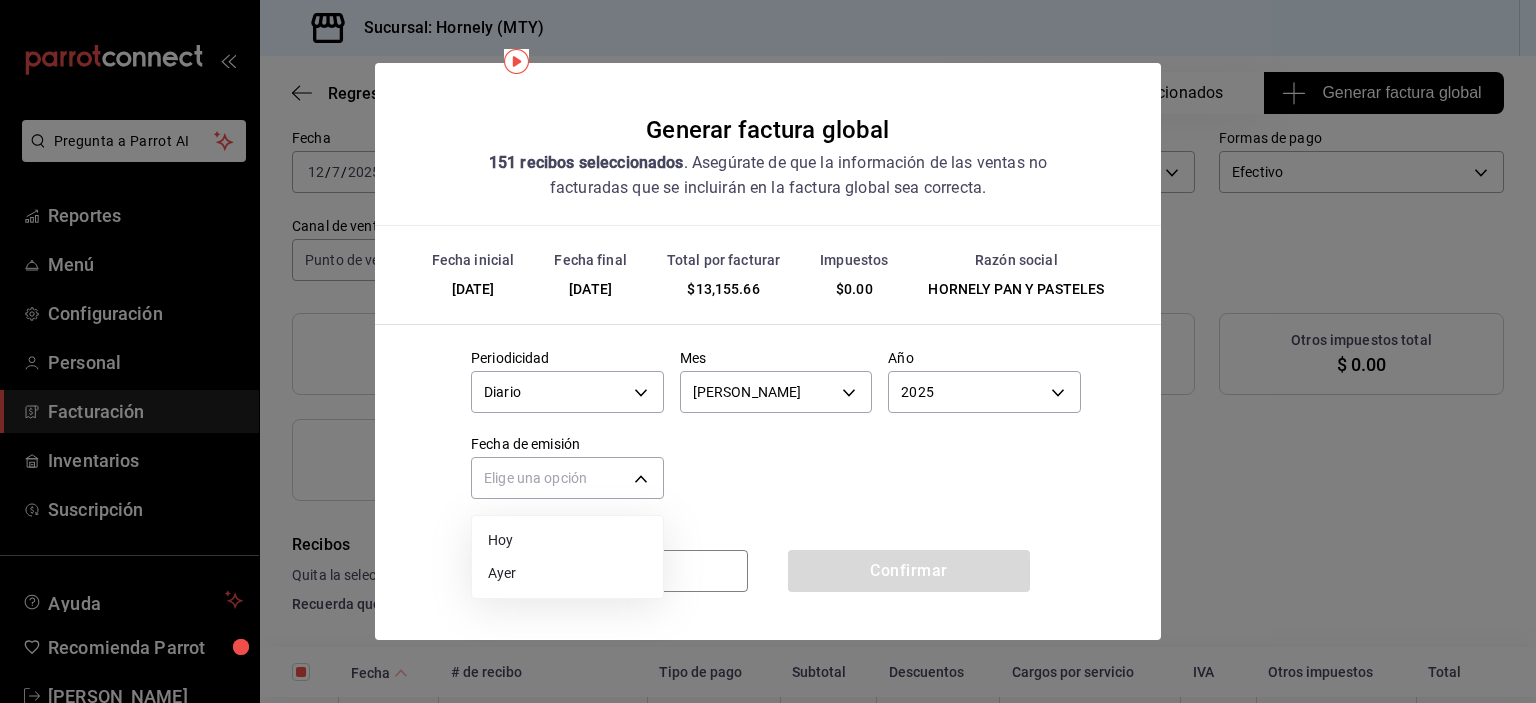 click on "Ayer" at bounding box center (567, 573) 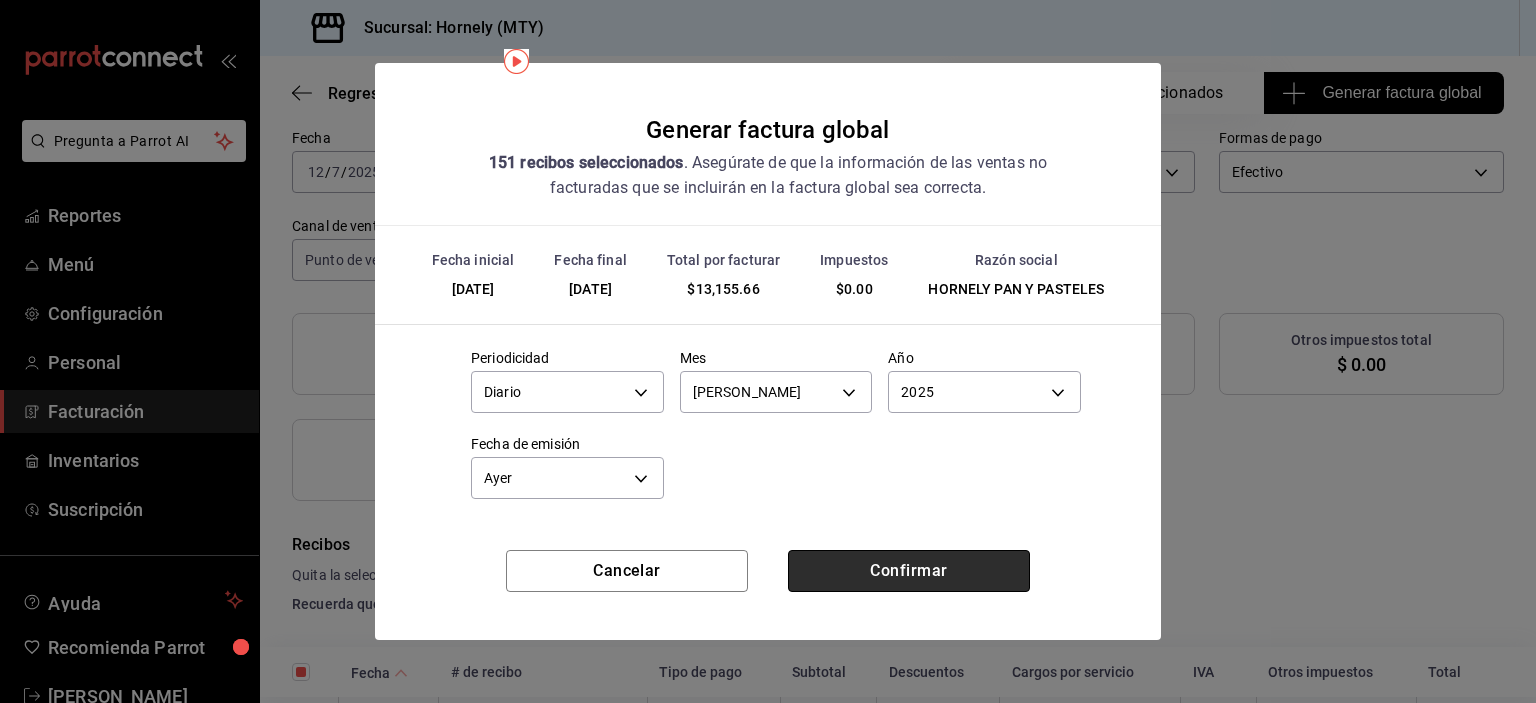 click on "Confirmar" at bounding box center (909, 571) 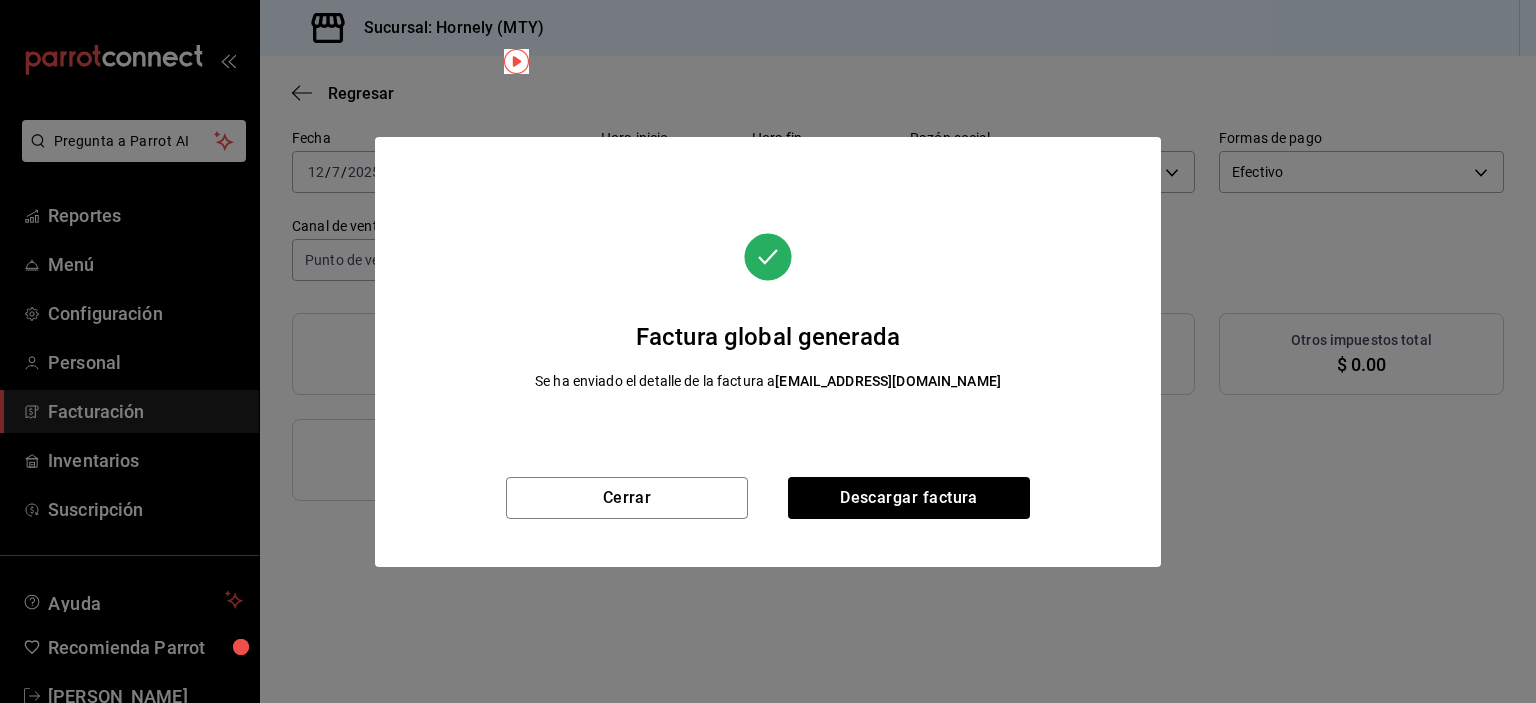 scroll, scrollTop: 76, scrollLeft: 0, axis: vertical 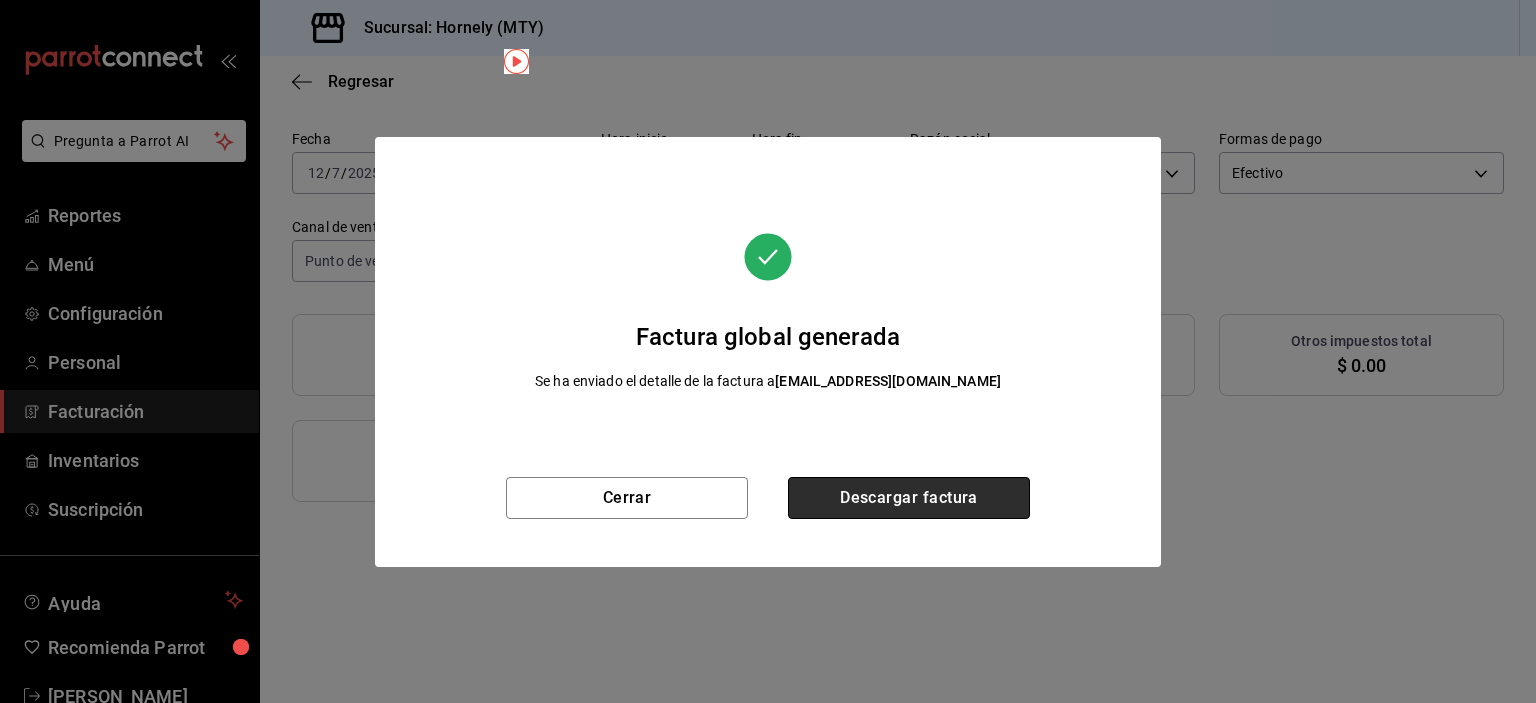click on "Descargar factura" at bounding box center [909, 498] 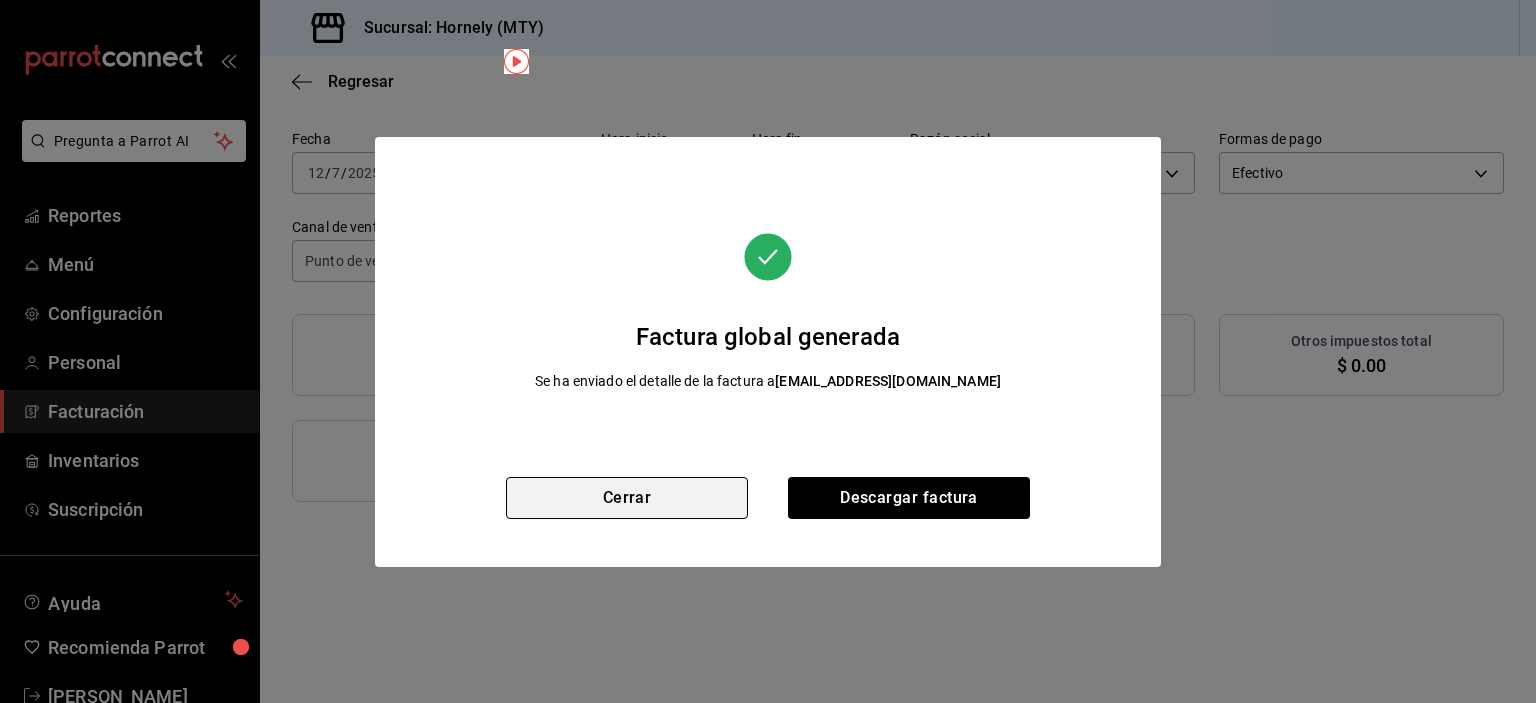 click on "Cerrar" at bounding box center (627, 498) 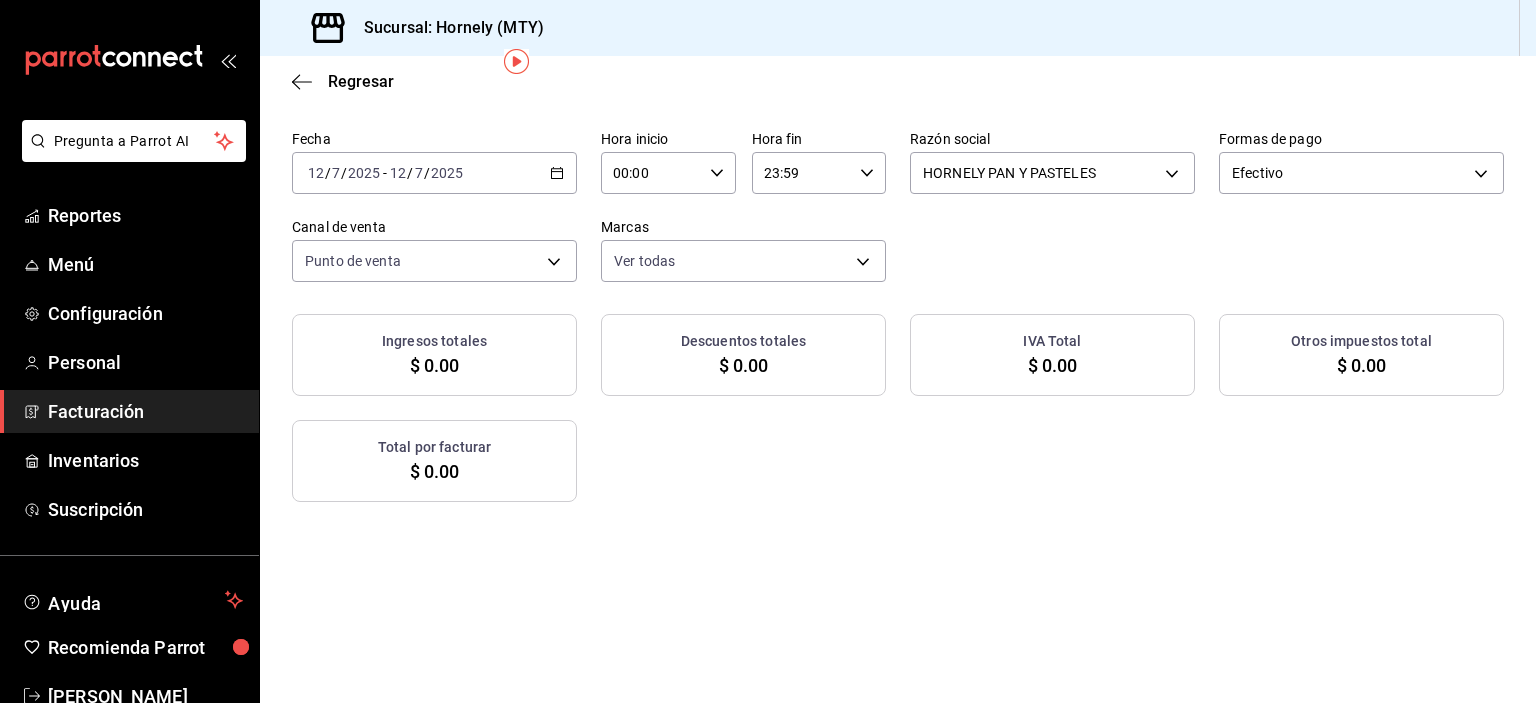click on "Facturación" at bounding box center (145, 411) 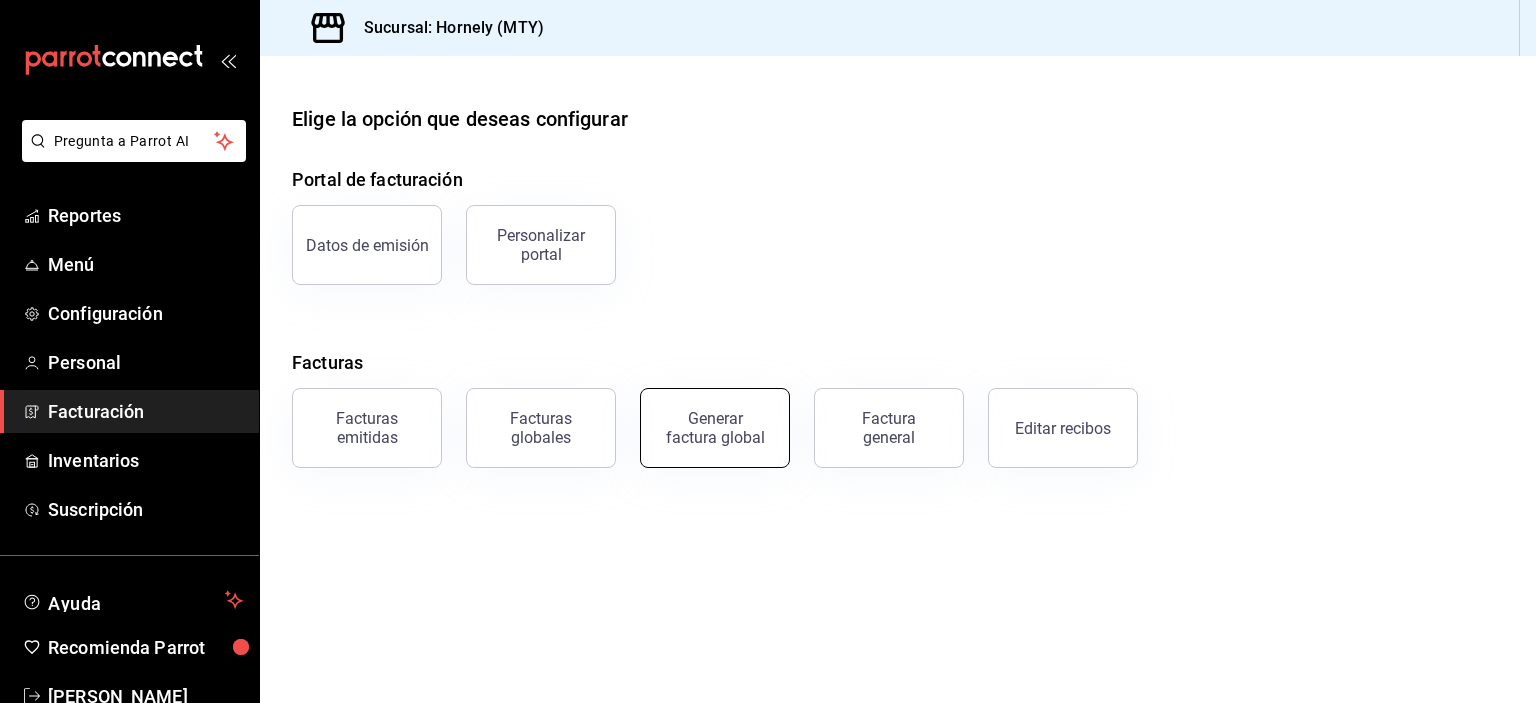 click on "Generar factura global" at bounding box center (715, 428) 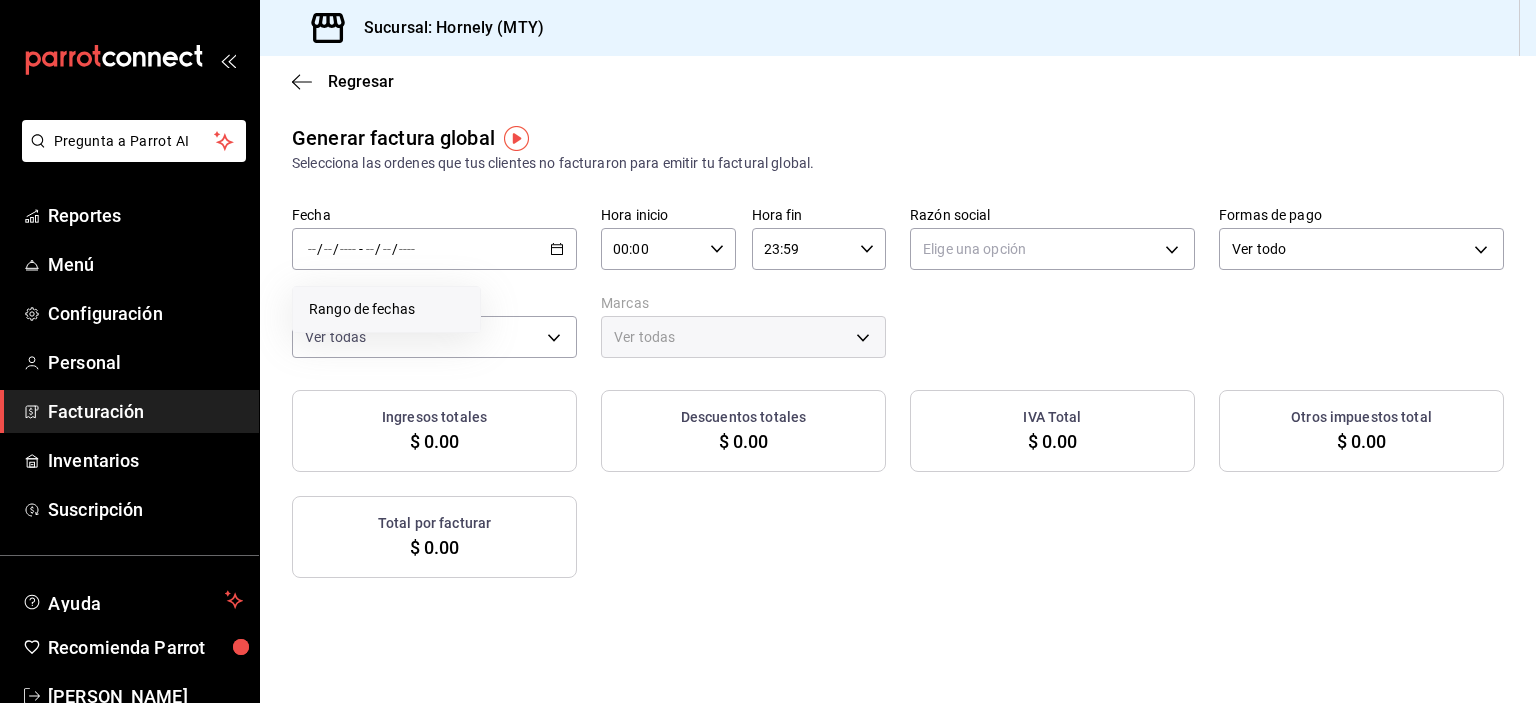 click on "Rango de fechas" at bounding box center [386, 309] 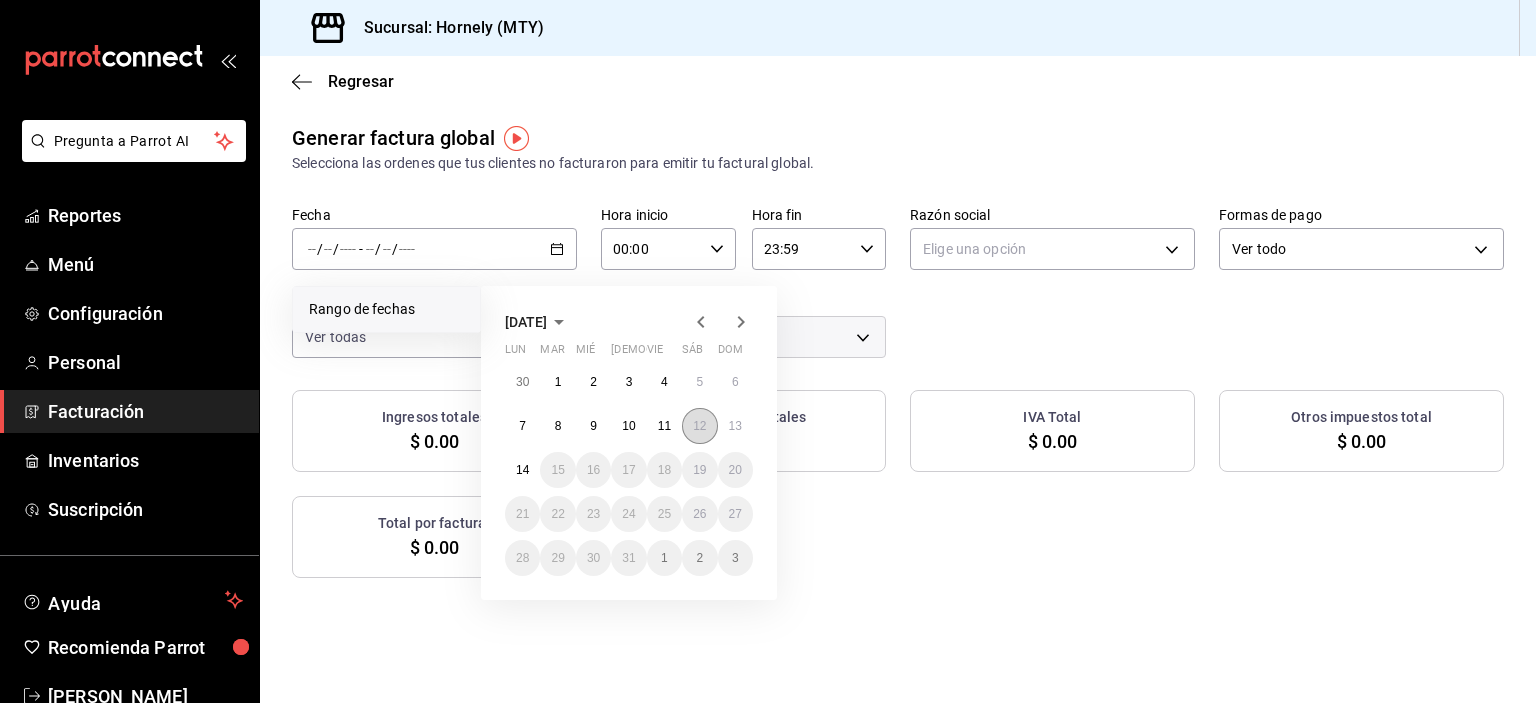 click on "12" at bounding box center [699, 426] 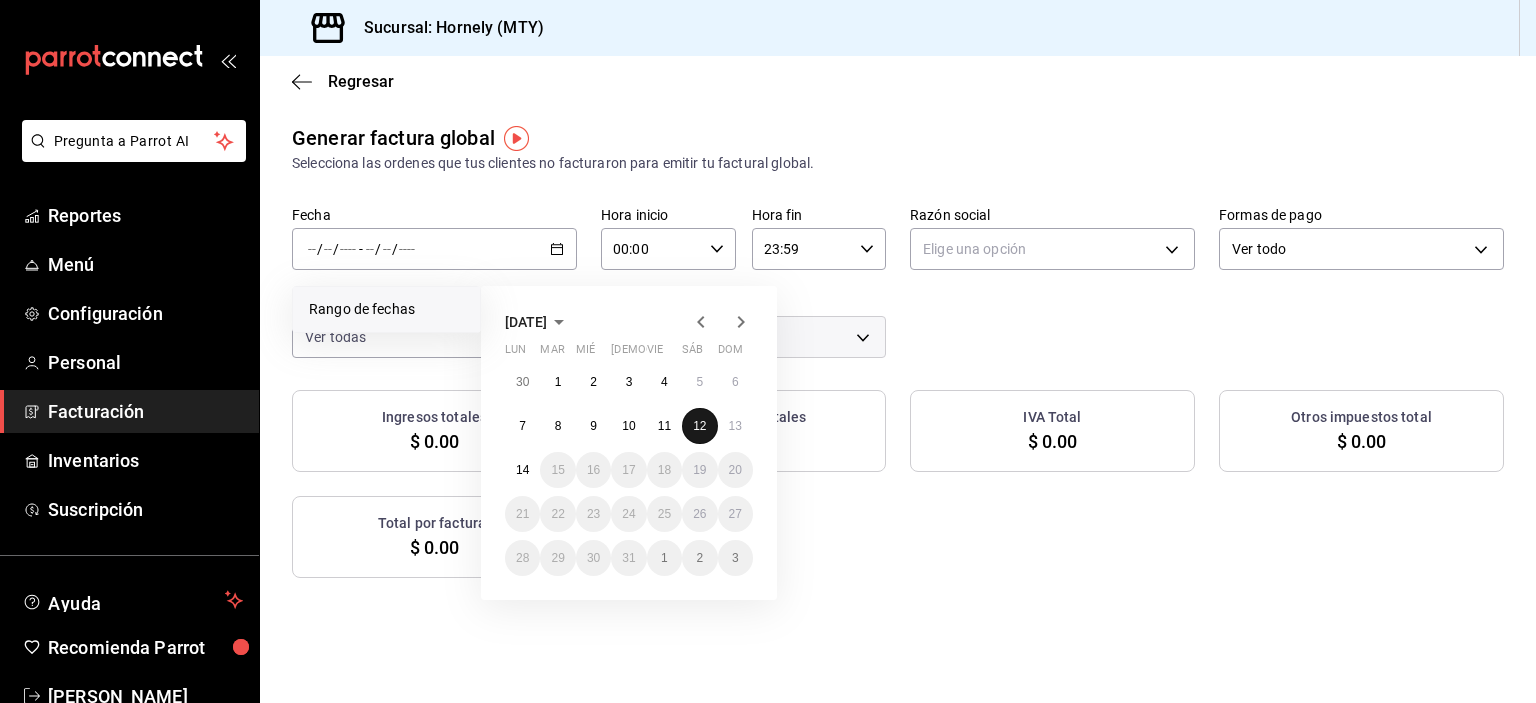 click on "12" at bounding box center (699, 426) 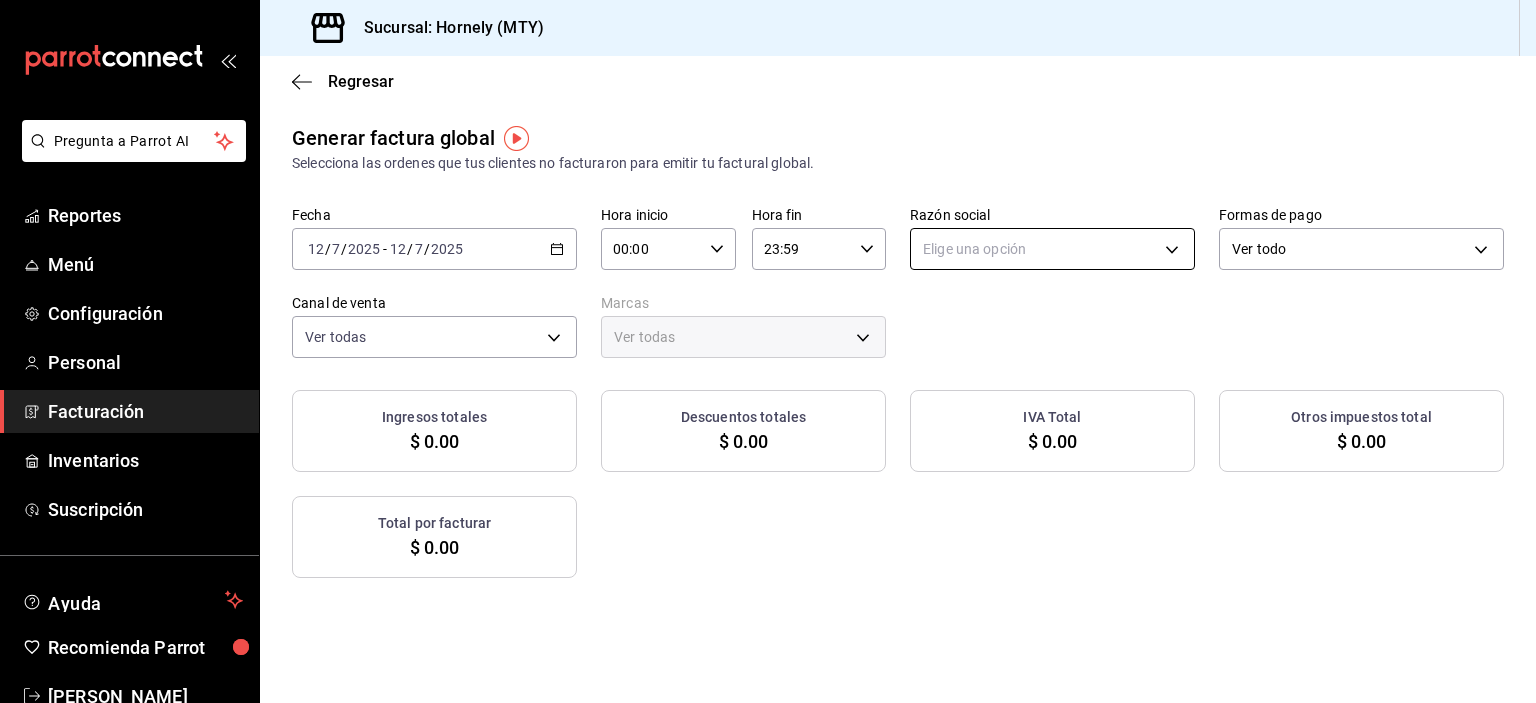 click on "Pregunta a Parrot AI Reportes   Menú   Configuración   Personal   Facturación   Inventarios   Suscripción   Ayuda Recomienda Parrot   [PERSON_NAME]   Sugerir nueva función   Sucursal: Hornely (MTY) Regresar Generar factura global Selecciona las ordenes que tus clientes no facturaron para emitir tu factural global. Fecha [DATE] [DATE] - [DATE] [DATE] Hora inicio 00:00 Hora inicio Hora fin 23:59 Hora fin Razón social Elige una opción Formas de pago Ver todo ALL Canal de venta Ver todas PARROT,UBER_EATS,RAPPI,DIDI_FOOD,ONLINE Marcas Ver todas Ingresos totales $ 0.00 Descuentos totales $ 0.00 IVA Total $ 0.00 Otros impuestos total $ 0.00 Total por facturar $ 0.00 No hay información que mostrar GANA 1 MES GRATIS EN TU SUSCRIPCIÓN AQUÍ Ver video tutorial Ir a video Pregunta a Parrot AI Reportes   Menú   Configuración   Personal   Facturación   Inventarios   Suscripción   Ayuda Recomienda Parrot   [PERSON_NAME]   Sugerir nueva función   Visitar centro de ayuda" at bounding box center [768, 351] 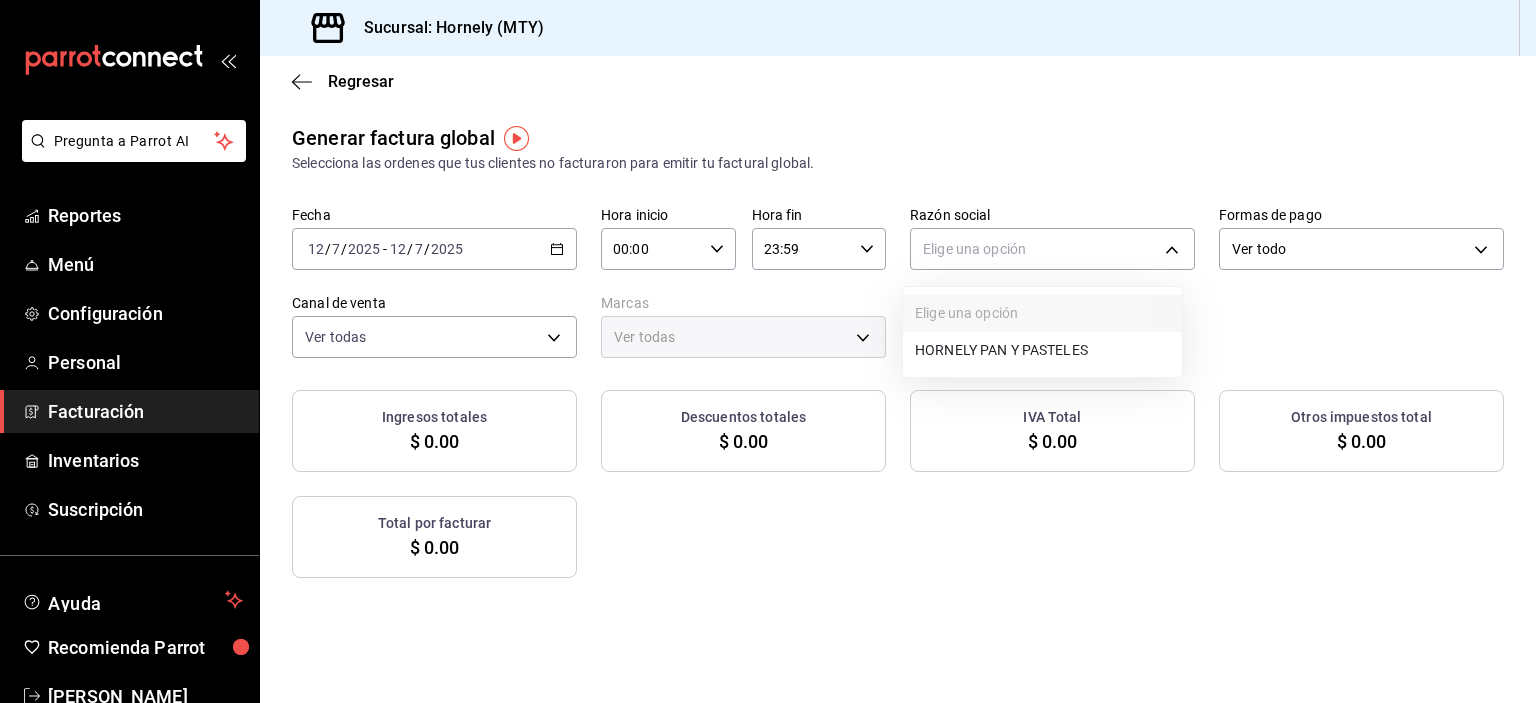 click on "HORNELY PAN Y PASTELES" at bounding box center (1042, 350) 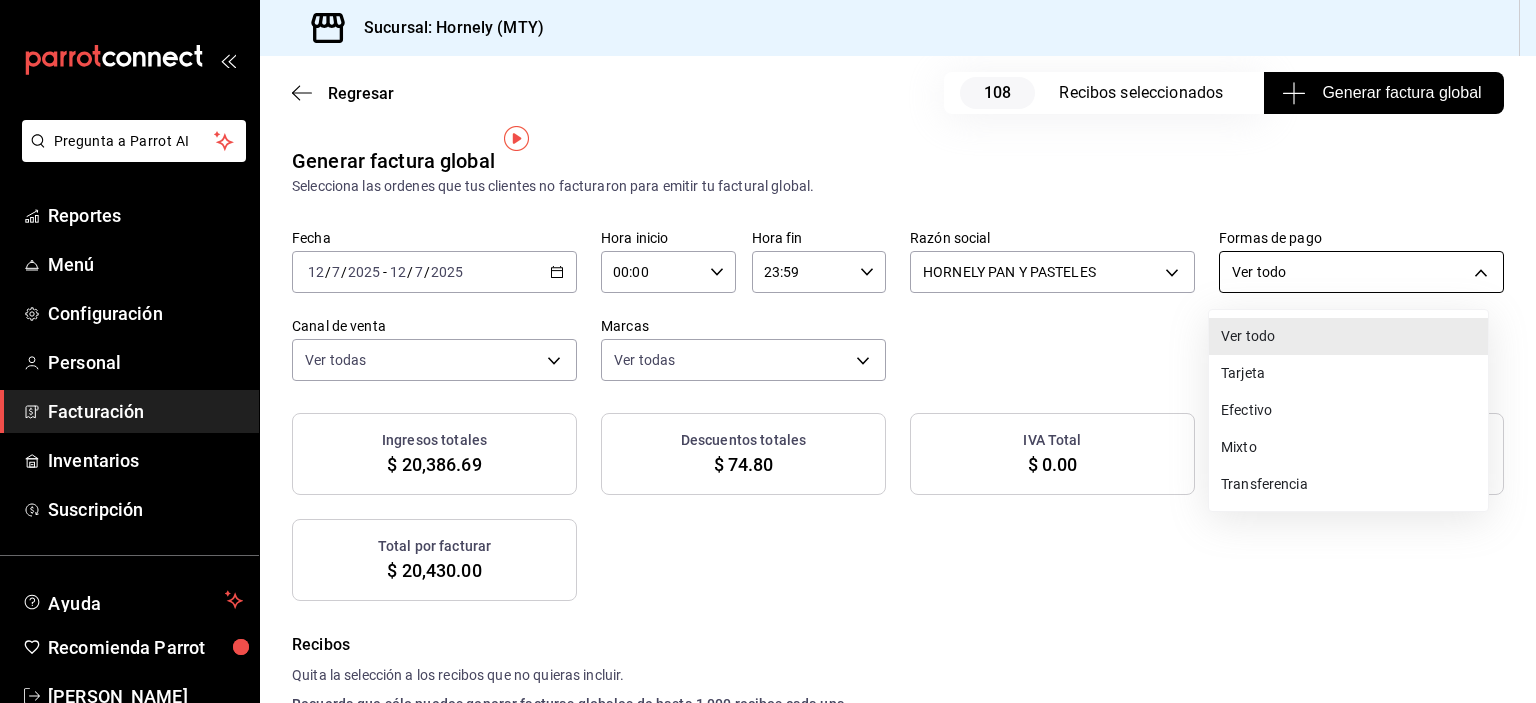 click on "Pregunta a Parrot AI Reportes   Menú   Configuración   Personal   Facturación   Inventarios   Suscripción   Ayuda Recomienda Parrot   [PERSON_NAME]   Sugerir nueva función   Sucursal: Hornely (MTY) Regresar 108 Recibos seleccionados Generar factura global Generar factura global Selecciona las ordenes que tus clientes no facturaron para emitir tu factural global. Fecha [DATE] [DATE] - [DATE] [DATE] Hora inicio 00:00 Hora inicio Hora fin 23:59 Hora fin Razón social HORNELY PAN Y PASTELES b2cd780a-b572-4f60-9a57-482b6a6c9eaf Formas de pago Ver todo ALL Canal de venta Ver todas PARROT,UBER_EATS,RAPPI,DIDI_FOOD,ONLINE Marcas Ver todas f940d65f-f315-40ad-96cd-36aca2dc56c6 Ingresos totales $ 20,386.69 Descuentos totales $ 74.80 IVA Total $ 0.00 Otros impuestos total $ 43.31 Total por facturar $ 20,430.00 Recibos Quita la selección a los recibos que no quieras incluir. Recuerda que sólo puedes generar facturas globales de hasta 1,000 recibos cada una. Fecha # de recibo Tipo de pago" at bounding box center (768, 351) 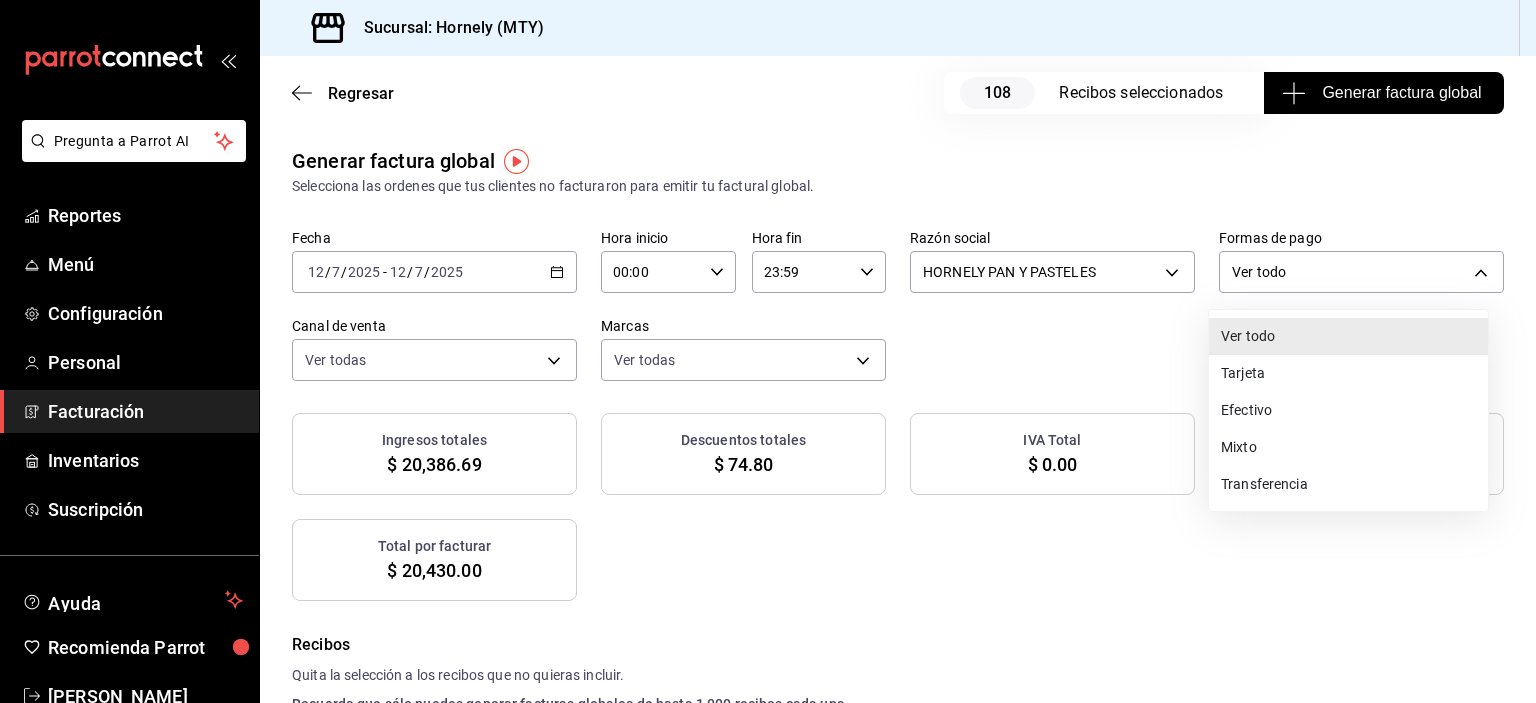 click on "Tarjeta" at bounding box center [1348, 373] 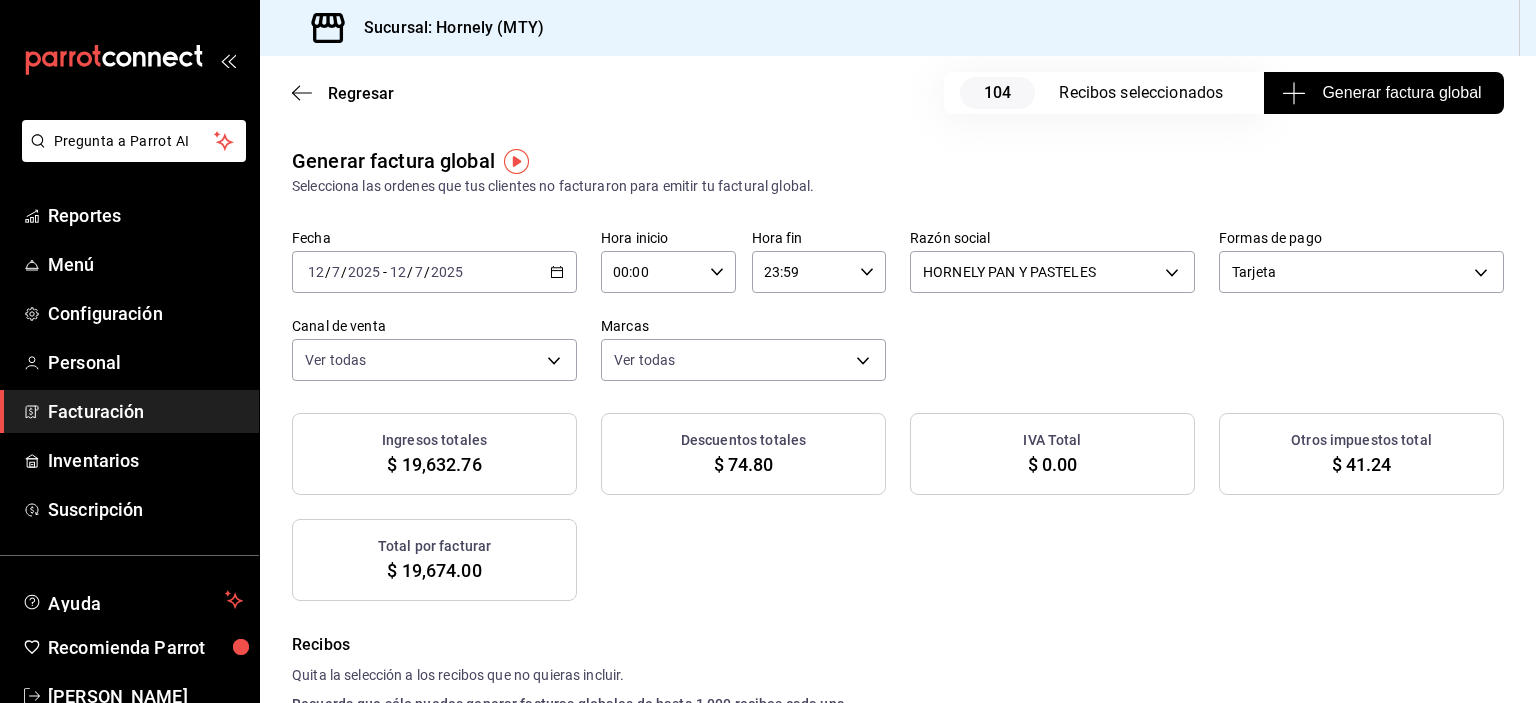 click on "Generar factura global Selecciona las ordenes que tus clientes no facturaron para emitir tu factural global. Fecha [DATE] [DATE] - [DATE] [DATE] Hora inicio 00:00 Hora inicio Hora fin 23:59 Hora fin Razón social HORNELY PAN Y PASTELES b2cd780a-b572-4f60-9a57-482b6a6c9eaf Formas de pago Tarjeta CARD Canal de venta Ver todas PARROT,UBER_EATS,RAPPI,DIDI_FOOD,ONLINE Marcas Ver todas f940d65f-f315-40ad-96cd-36aca2dc56c6 Ingresos totales $ 19,632.76 Descuentos totales $ 74.80 IVA Total $ 0.00 Otros impuestos total $ 41.24 Total por facturar $ 19,674.00" at bounding box center [898, 373] 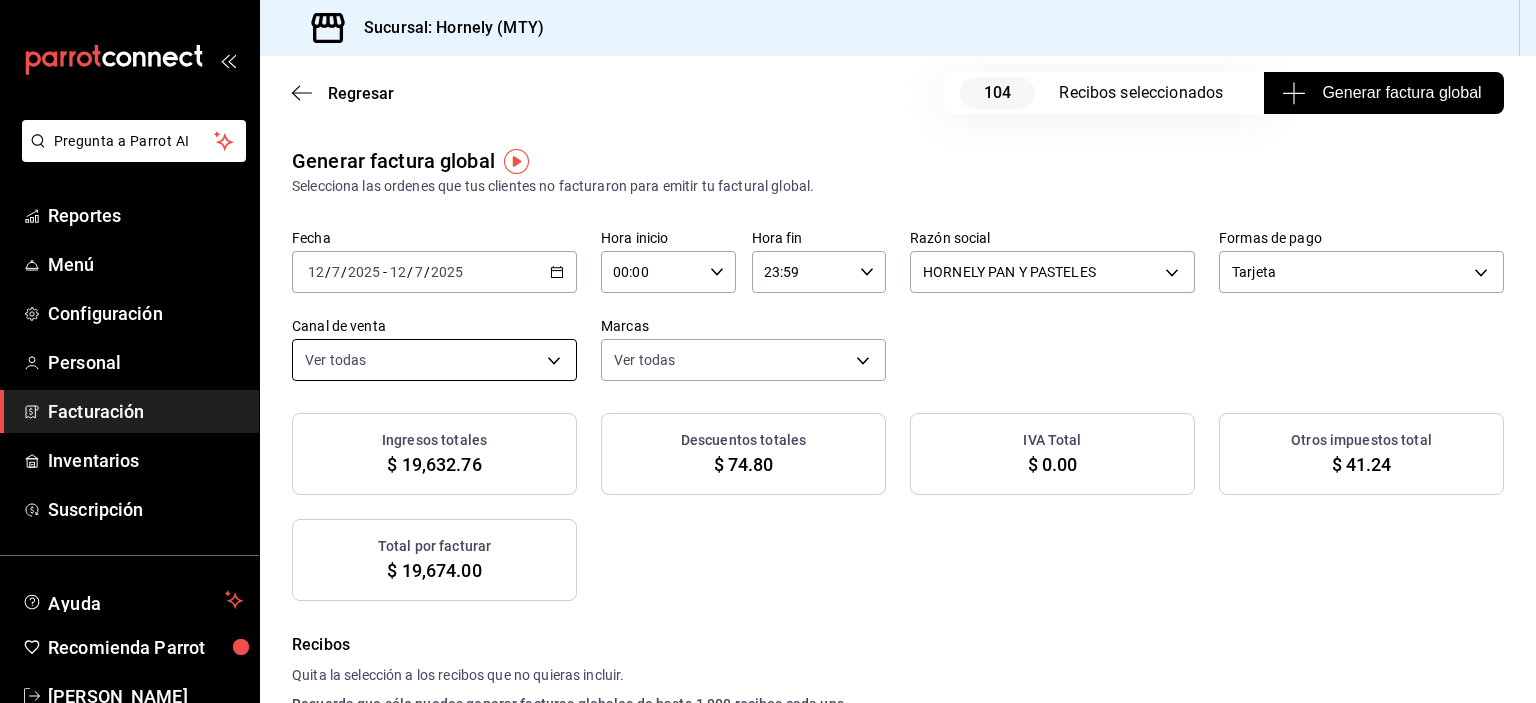 click on "Pregunta a Parrot AI Reportes   Menú   Configuración   Personal   Facturación   Inventarios   Suscripción   Ayuda Recomienda Parrot   [PERSON_NAME]   Sugerir nueva función   Sucursal: Hornely (MTY) Regresar 104 Recibos seleccionados Generar factura global Generar factura global Selecciona las ordenes que tus clientes no facturaron para emitir tu factural global. Fecha [DATE] [DATE] - [DATE] [DATE] Hora inicio 00:00 Hora inicio Hora fin 23:59 Hora fin Razón social HORNELY PAN Y PASTELES b2cd780a-b572-4f60-9a57-482b6a6c9eaf Formas de pago Tarjeta CARD Canal de venta Ver todas PARROT,UBER_EATS,RAPPI,DIDI_FOOD,ONLINE Marcas Ver todas f940d65f-f315-40ad-96cd-36aca2dc56c6 Ingresos totales $ 19,632.76 Descuentos totales $ 74.80 IVA Total $ 0.00 Otros impuestos total $ 41.24 Total por facturar $ 19,674.00 Recibos Quita la selección a los recibos que no quieras incluir. Recuerda que sólo puedes generar facturas globales de hasta 1,000 recibos cada una. Fecha # de recibo Tipo de pago" at bounding box center [768, 351] 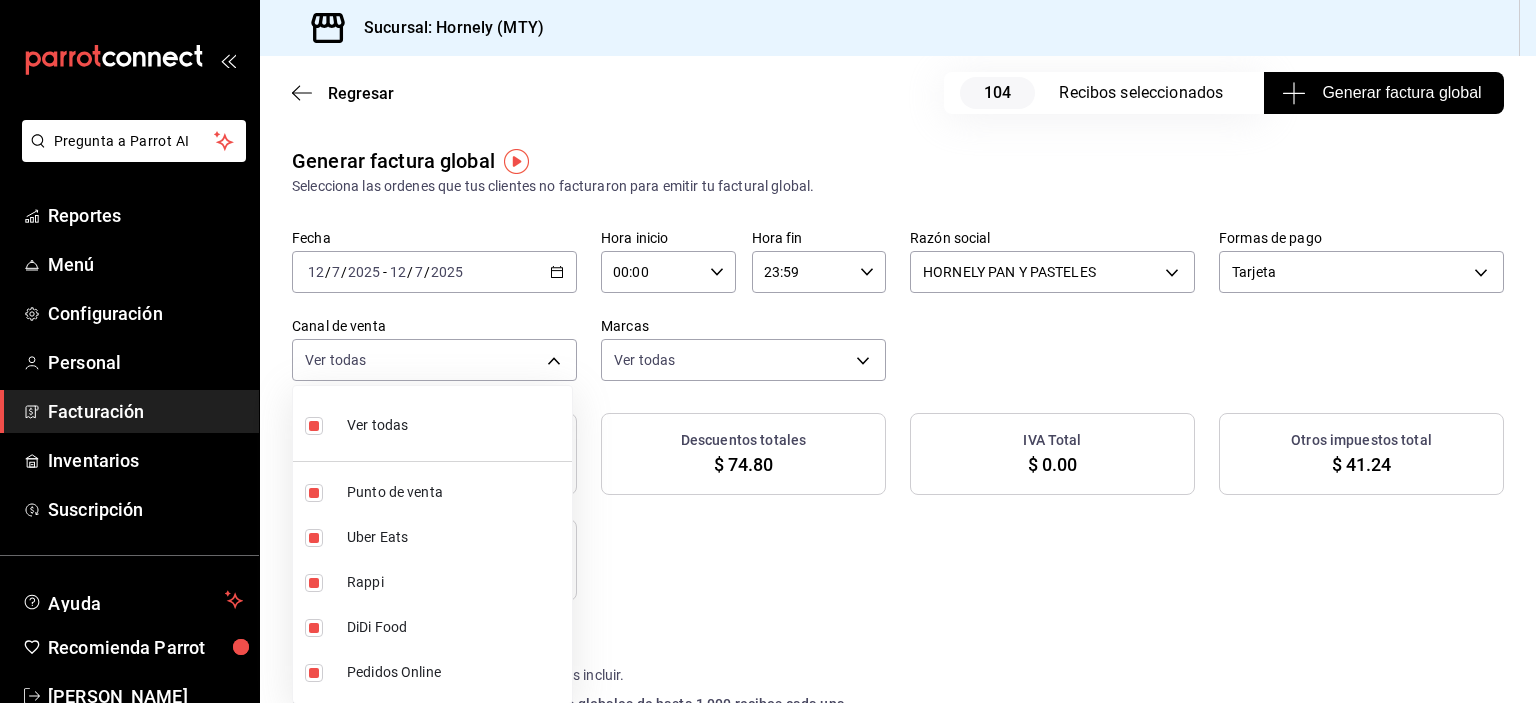 click at bounding box center (314, 426) 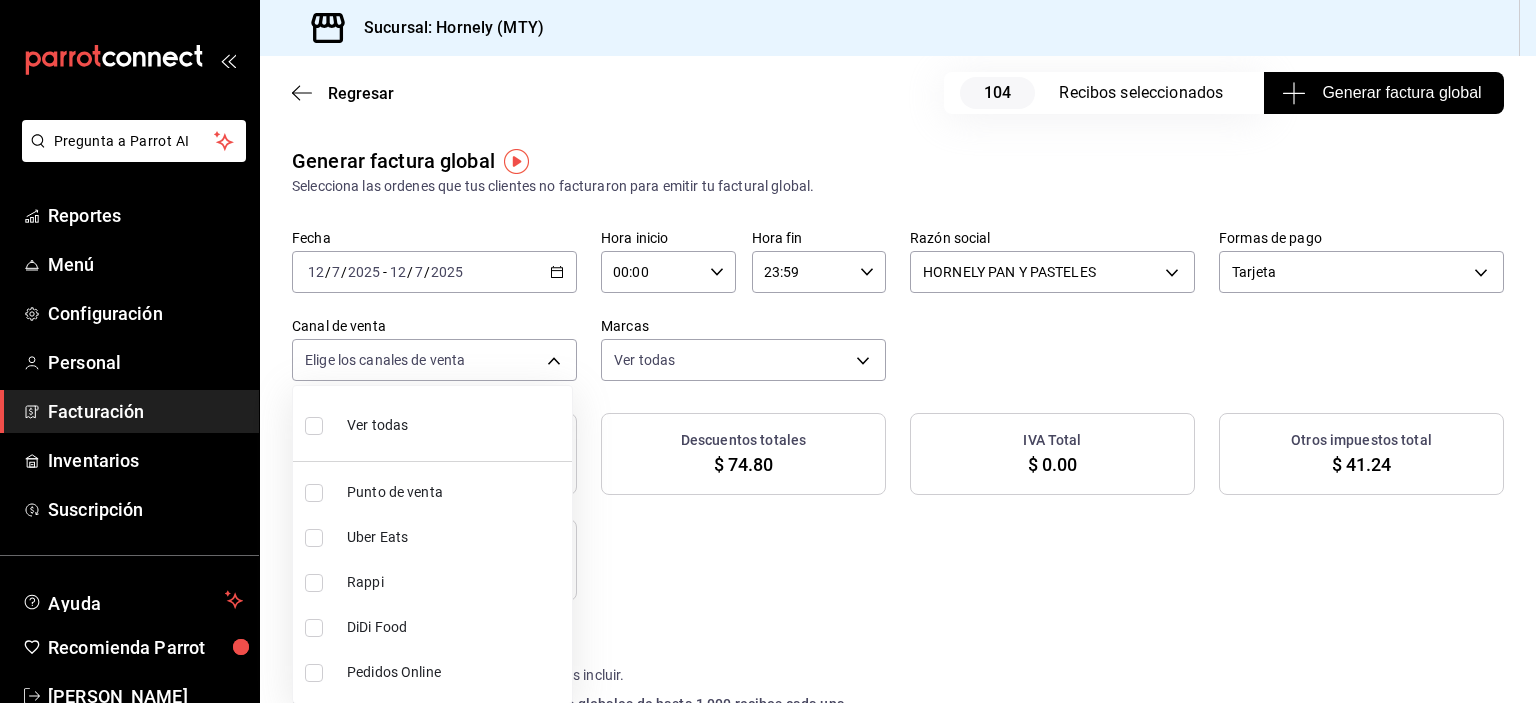 click on "Punto de venta" at bounding box center [432, 492] 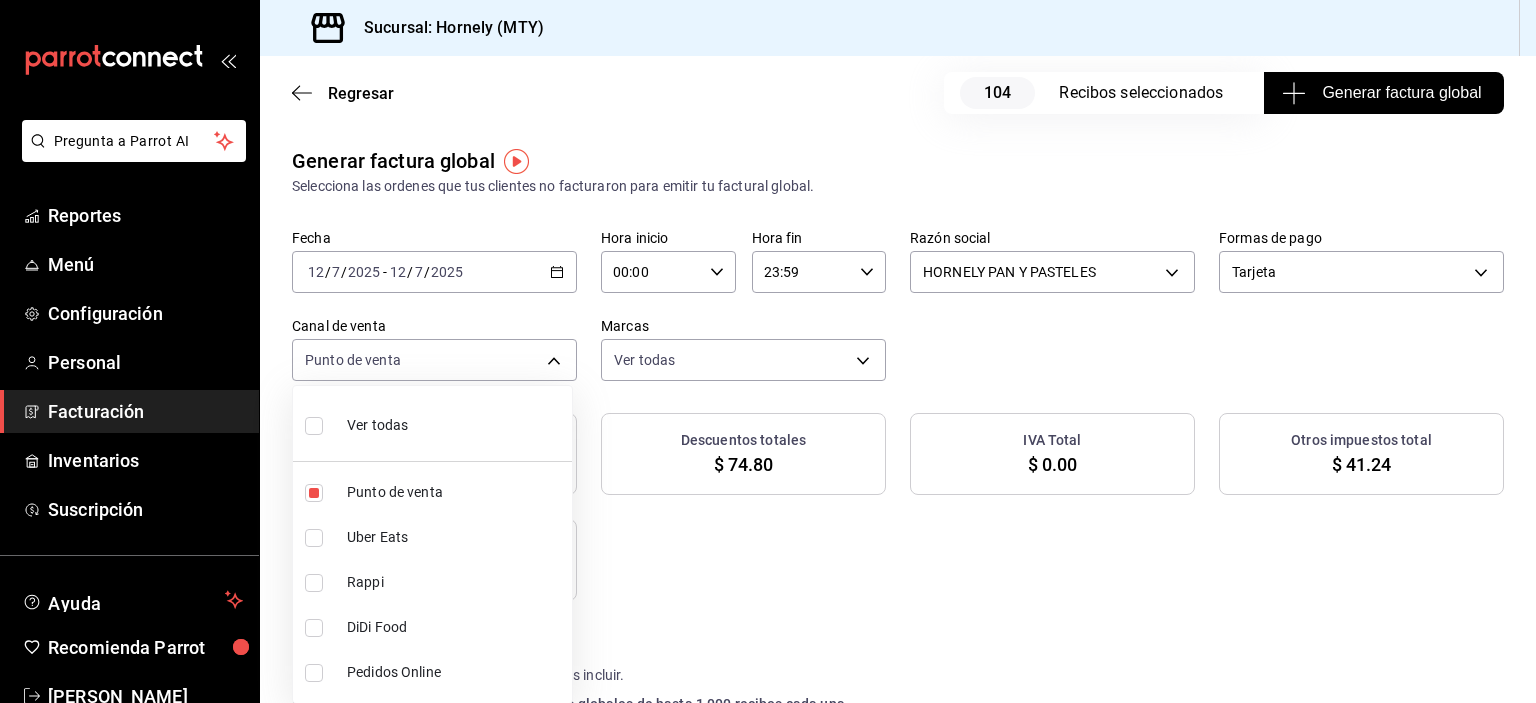 click at bounding box center (768, 351) 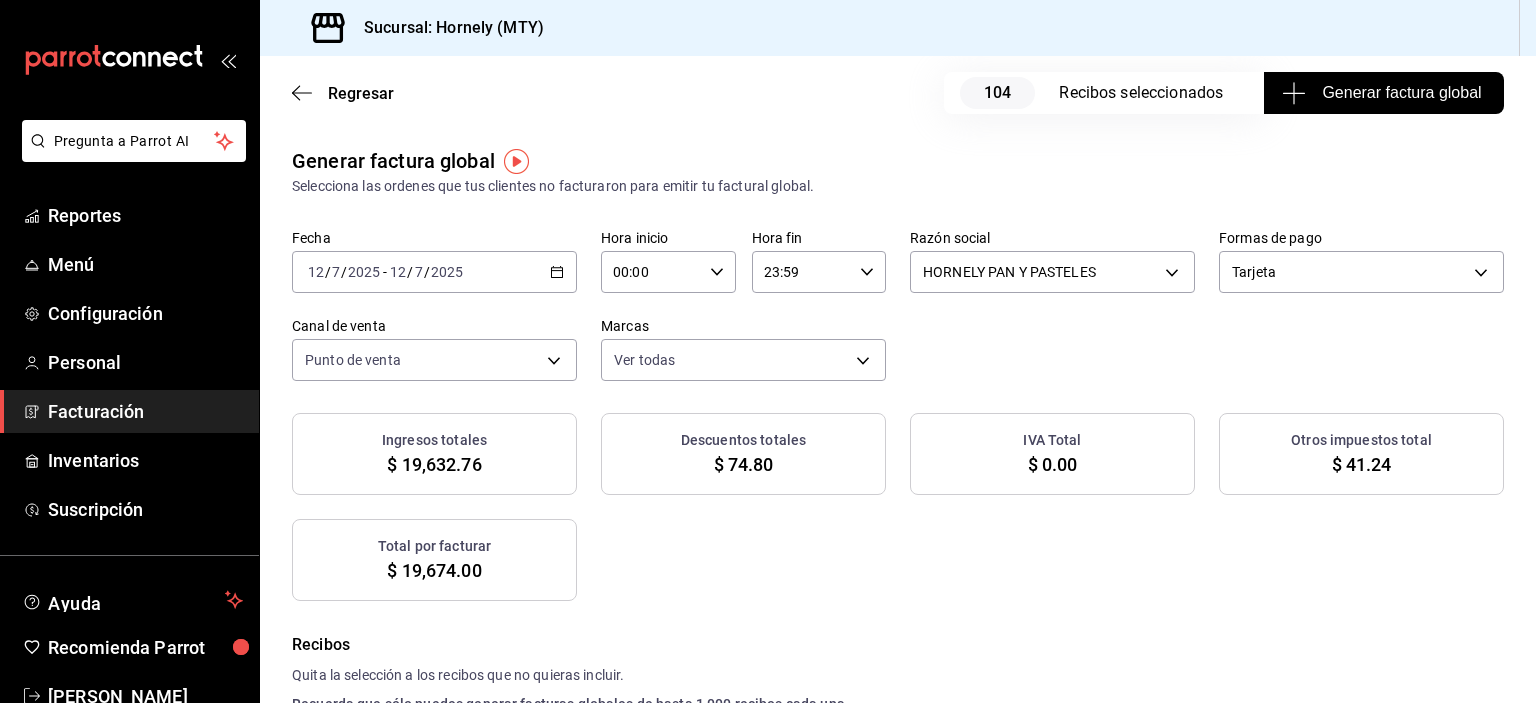 click on "Generar factura global" at bounding box center [1383, 93] 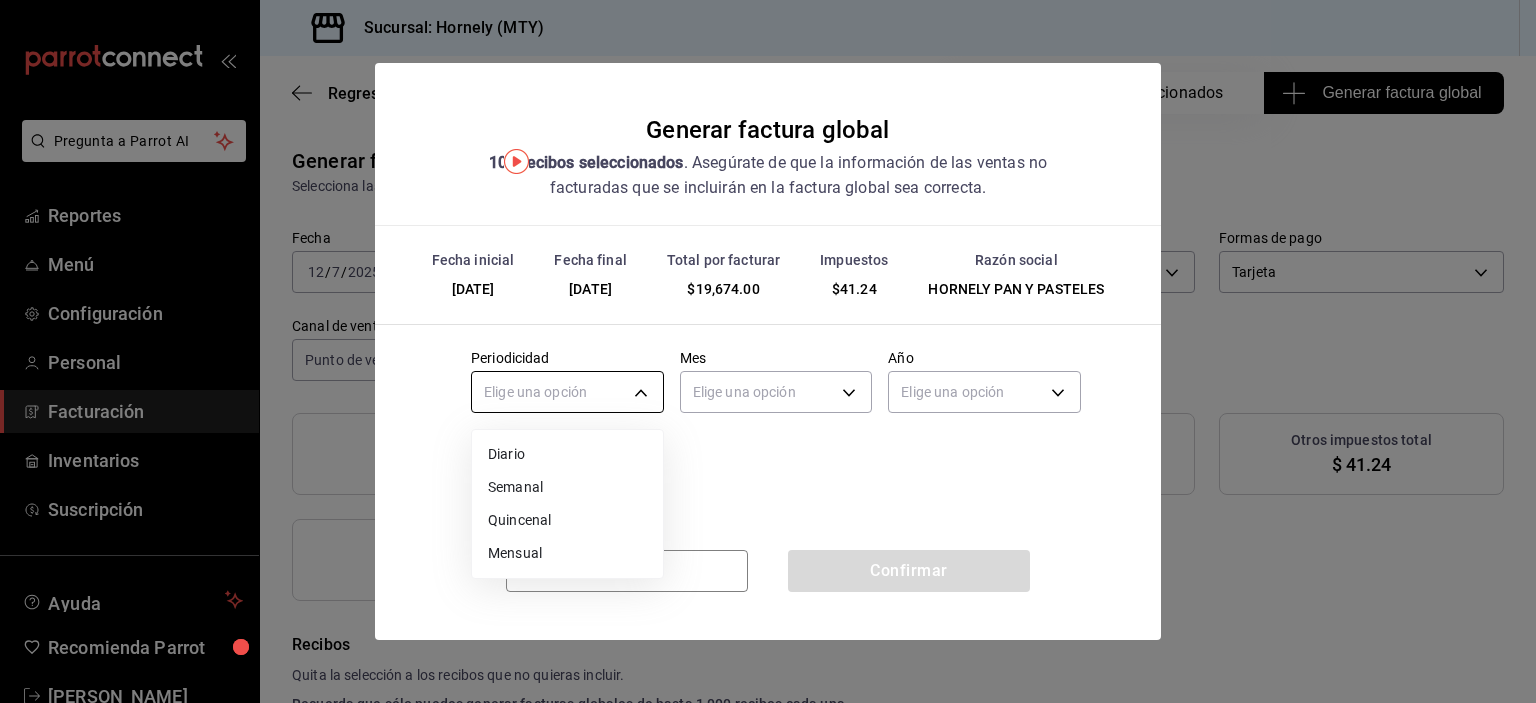 click on "Pregunta a Parrot AI Reportes   Menú   Configuración   Personal   Facturación   Inventarios   Suscripción   Ayuda Recomienda Parrot   [PERSON_NAME]   Sugerir nueva función   Sucursal: Hornely (MTY) Regresar 104 Recibos seleccionados Generar factura global Generar factura global Selecciona las ordenes que tus clientes no facturaron para emitir tu factural global. Fecha [DATE] [DATE] - [DATE] [DATE] Hora inicio 00:00 Hora inicio Hora fin 23:59 Hora fin Razón social HORNELY PAN Y PASTELES b2cd780a-b572-4f60-9a57-482b6a6c9eaf Formas de pago Tarjeta CARD Canal de venta Punto de venta PARROT Marcas Ver todas f940d65f-f315-40ad-96cd-36aca2dc56c6 Ingresos totales $ 19,632.76 Descuentos totales $ 74.80 IVA Total $ 0.00 Otros impuestos total $ 41.24 Total por facturar $ 19,674.00 Recibos Quita la selección a los recibos que no quieras incluir. Recuerda que sólo puedes generar facturas globales de hasta 1,000 recibos cada una. Fecha # de recibo Tipo de pago Subtotal Descuentos IVA Total" at bounding box center (768, 351) 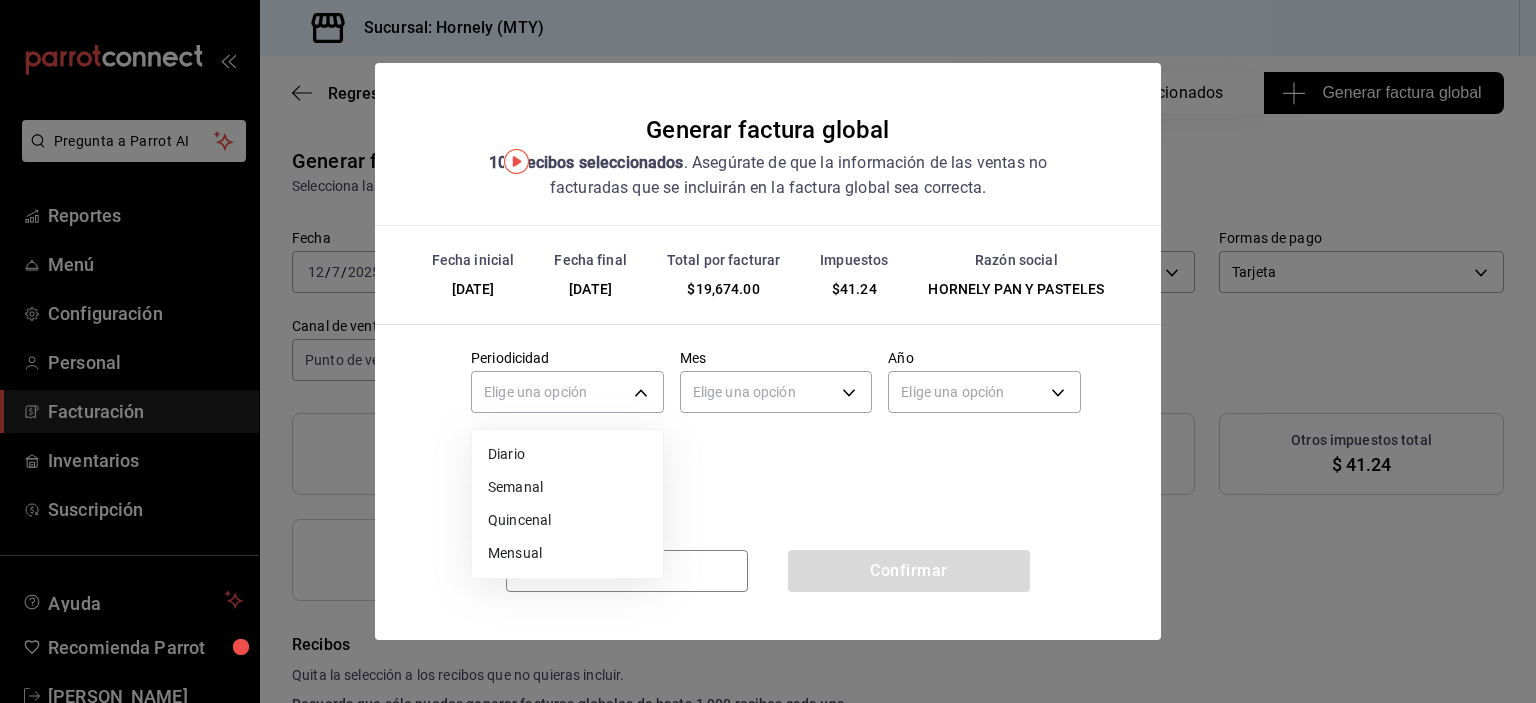 click on "Diario" at bounding box center (567, 454) 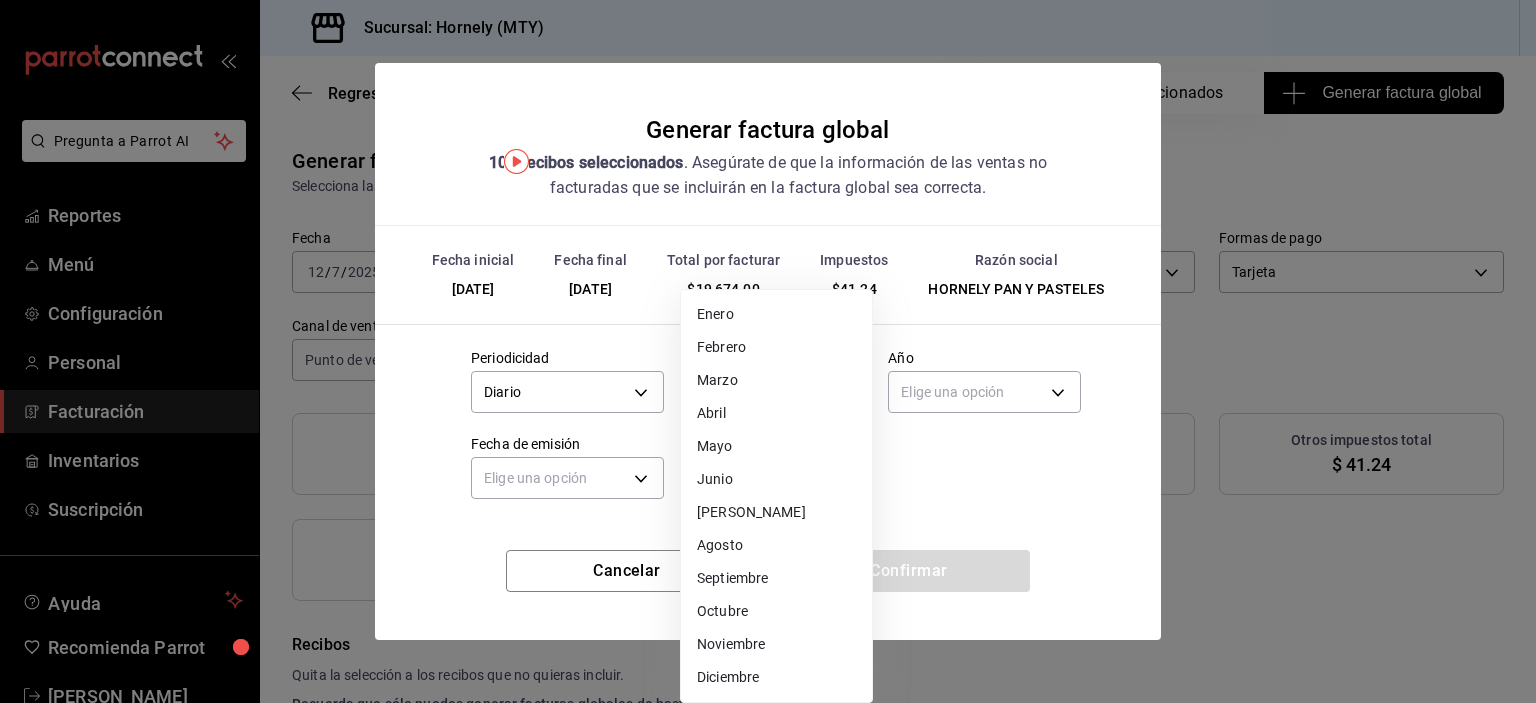 click on "Pregunta a Parrot AI Reportes   Menú   Configuración   Personal   Facturación   Inventarios   Suscripción   Ayuda Recomienda Parrot   [PERSON_NAME]   Sugerir nueva función   Sucursal: Hornely (MTY) Regresar 104 Recibos seleccionados Generar factura global Generar factura global Selecciona las ordenes que tus clientes no facturaron para emitir tu factural global. Fecha [DATE] [DATE] - [DATE] [DATE] Hora inicio 00:00 Hora inicio Hora fin 23:59 Hora fin Razón social HORNELY PAN Y PASTELES b2cd780a-b572-4f60-9a57-482b6a6c9eaf Formas de pago Tarjeta CARD Canal de venta Punto de venta PARROT Marcas Ver todas f940d65f-f315-40ad-96cd-36aca2dc56c6 Ingresos totales $ 19,632.76 Descuentos totales $ 74.80 IVA Total $ 0.00 Otros impuestos total $ 41.24 Total por facturar $ 19,674.00 Recibos Quita la selección a los recibos que no quieras incluir. Recuerda que sólo puedes generar facturas globales de hasta 1,000 recibos cada una. Fecha # de recibo Tipo de pago Subtotal Descuentos IVA Total" at bounding box center (768, 351) 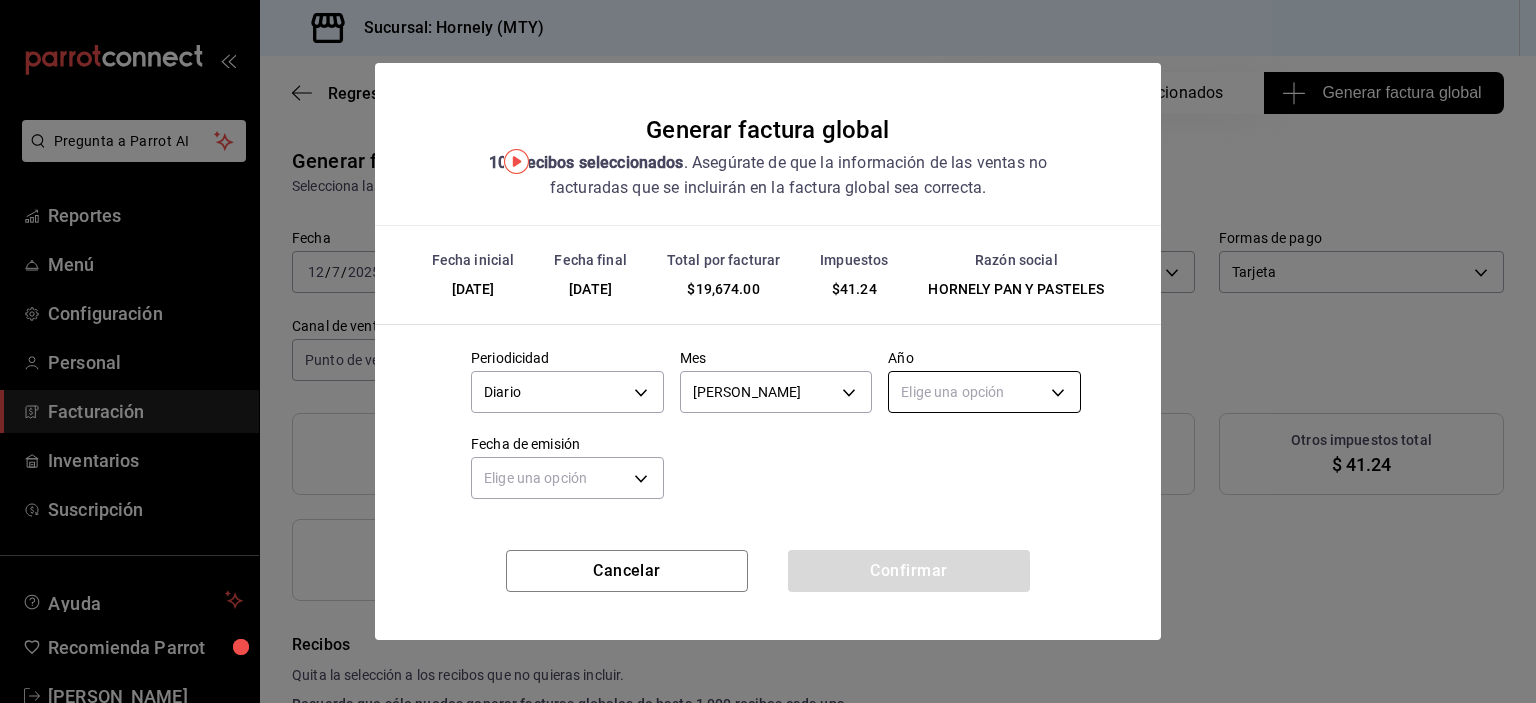 click on "Pregunta a Parrot AI Reportes   Menú   Configuración   Personal   Facturación   Inventarios   Suscripción   Ayuda Recomienda Parrot   [PERSON_NAME]   Sugerir nueva función   Sucursal: Hornely (MTY) Regresar 104 Recibos seleccionados Generar factura global Generar factura global Selecciona las ordenes que tus clientes no facturaron para emitir tu factural global. Fecha [DATE] [DATE] - [DATE] [DATE] Hora inicio 00:00 Hora inicio Hora fin 23:59 Hora fin Razón social HORNELY PAN Y PASTELES b2cd780a-b572-4f60-9a57-482b6a6c9eaf Formas de pago Tarjeta CARD Canal de venta Punto de venta PARROT Marcas Ver todas f940d65f-f315-40ad-96cd-36aca2dc56c6 Ingresos totales $ 19,632.76 Descuentos totales $ 74.80 IVA Total $ 0.00 Otros impuestos total $ 41.24 Total por facturar $ 19,674.00 Recibos Quita la selección a los recibos que no quieras incluir. Recuerda que sólo puedes generar facturas globales de hasta 1,000 recibos cada una. Fecha # de recibo Tipo de pago Subtotal Descuentos IVA Total" at bounding box center [768, 351] 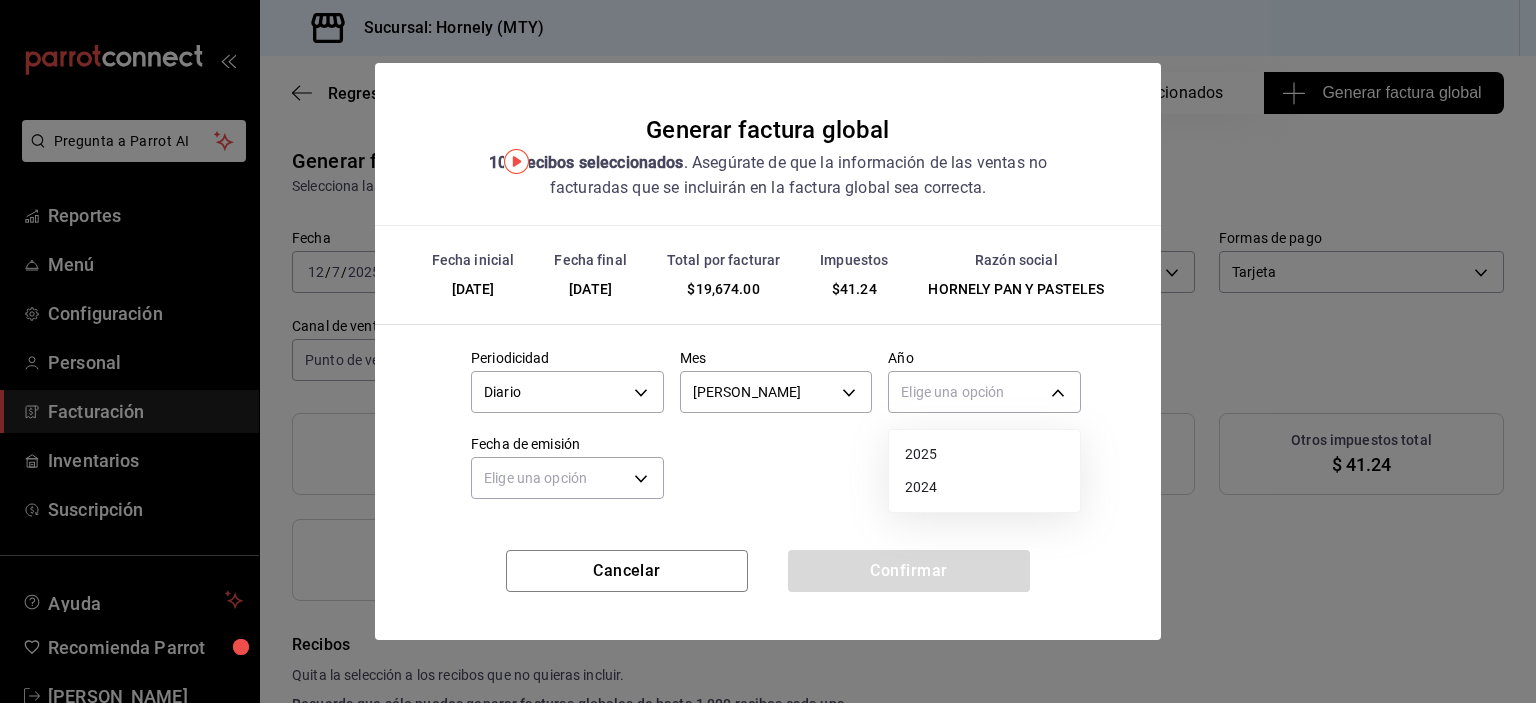 click on "2025" at bounding box center [984, 454] 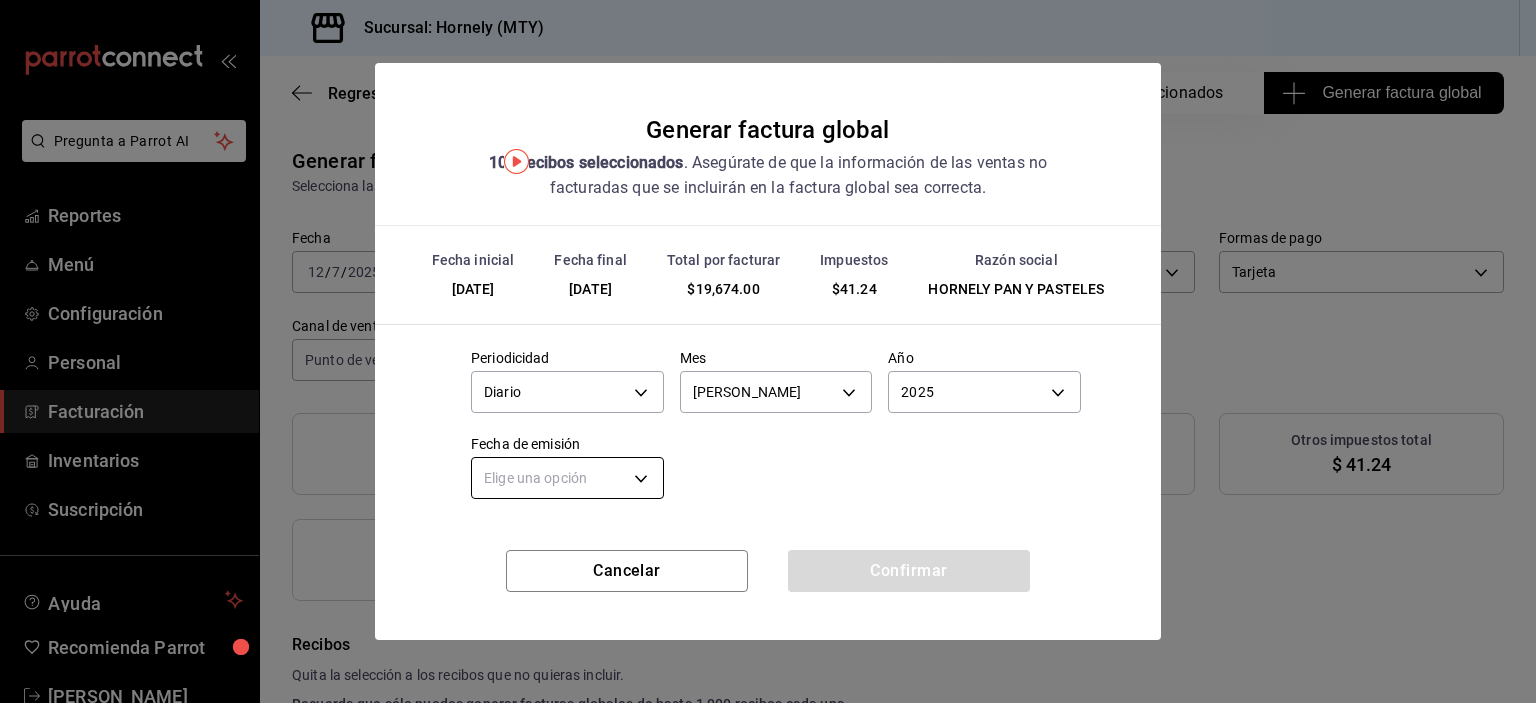 click on "Pregunta a Parrot AI Reportes   Menú   Configuración   Personal   Facturación   Inventarios   Suscripción   Ayuda Recomienda Parrot   [PERSON_NAME]   Sugerir nueva función   Sucursal: Hornely (MTY) Regresar 104 Recibos seleccionados Generar factura global Generar factura global Selecciona las ordenes que tus clientes no facturaron para emitir tu factural global. Fecha [DATE] [DATE] - [DATE] [DATE] Hora inicio 00:00 Hora inicio Hora fin 23:59 Hora fin Razón social HORNELY PAN Y PASTELES b2cd780a-b572-4f60-9a57-482b6a6c9eaf Formas de pago Tarjeta CARD Canal de venta Punto de venta PARROT Marcas Ver todas f940d65f-f315-40ad-96cd-36aca2dc56c6 Ingresos totales $ 19,632.76 Descuentos totales $ 74.80 IVA Total $ 0.00 Otros impuestos total $ 41.24 Total por facturar $ 19,674.00 Recibos Quita la selección a los recibos que no quieras incluir. Recuerda que sólo puedes generar facturas globales de hasta 1,000 recibos cada una. Fecha # de recibo Tipo de pago Subtotal Descuentos IVA Total" at bounding box center (768, 351) 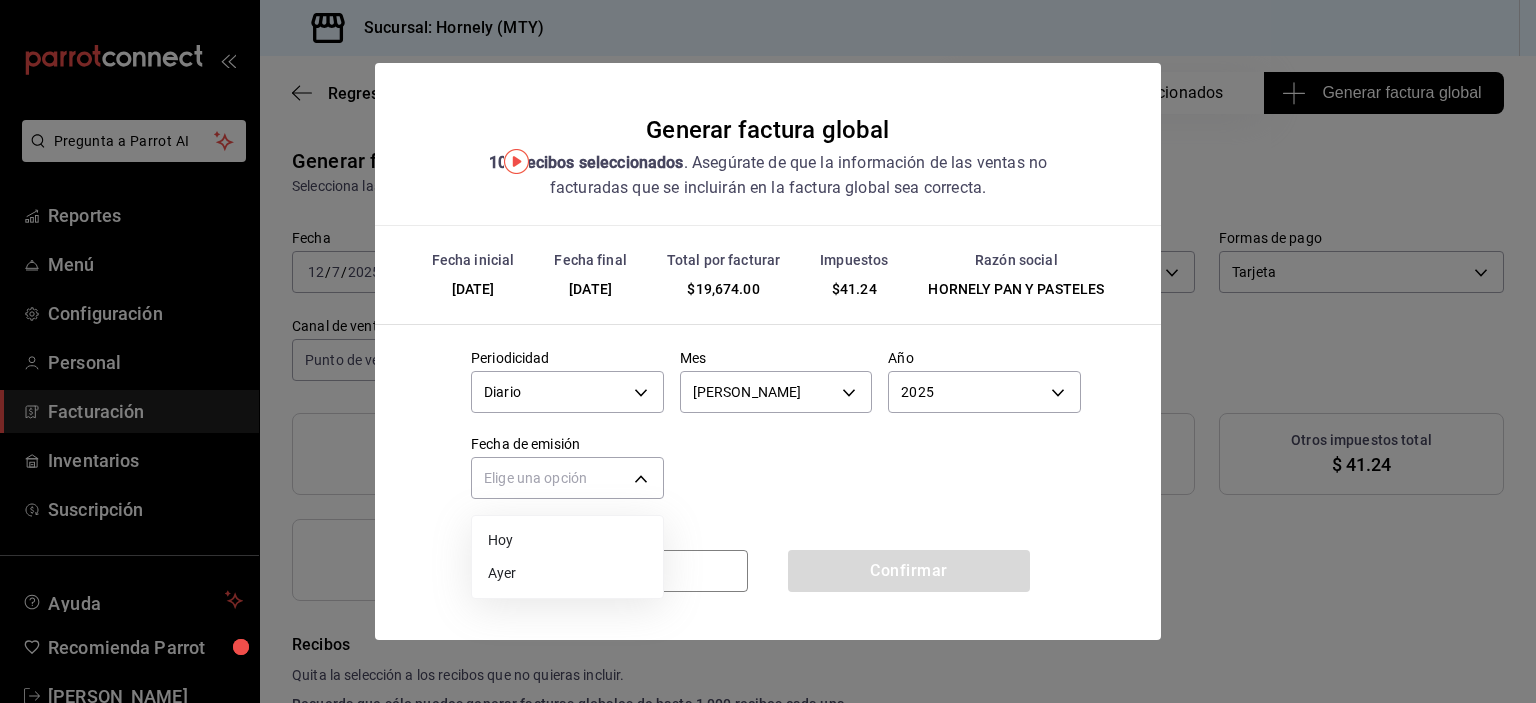 click on "Ayer" at bounding box center (567, 573) 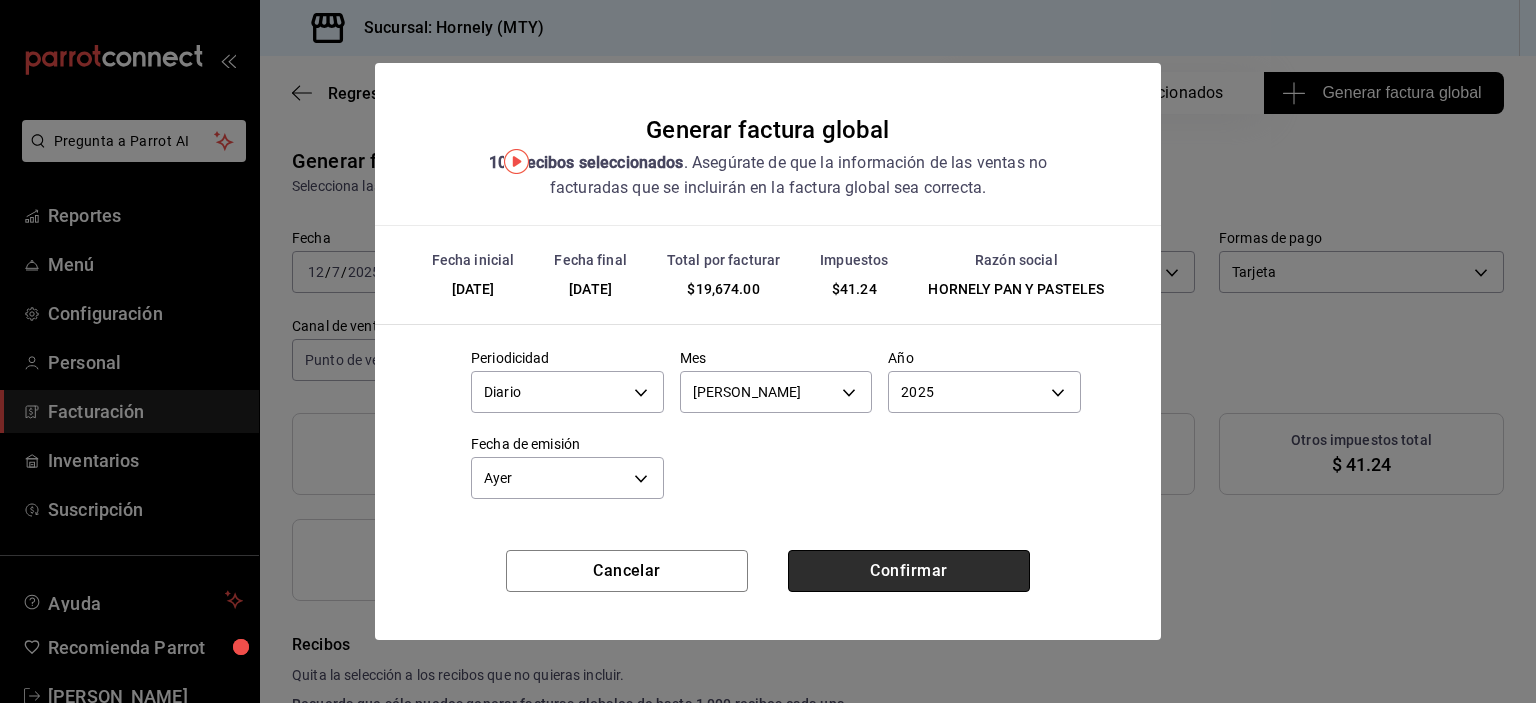 click on "Confirmar" at bounding box center [909, 571] 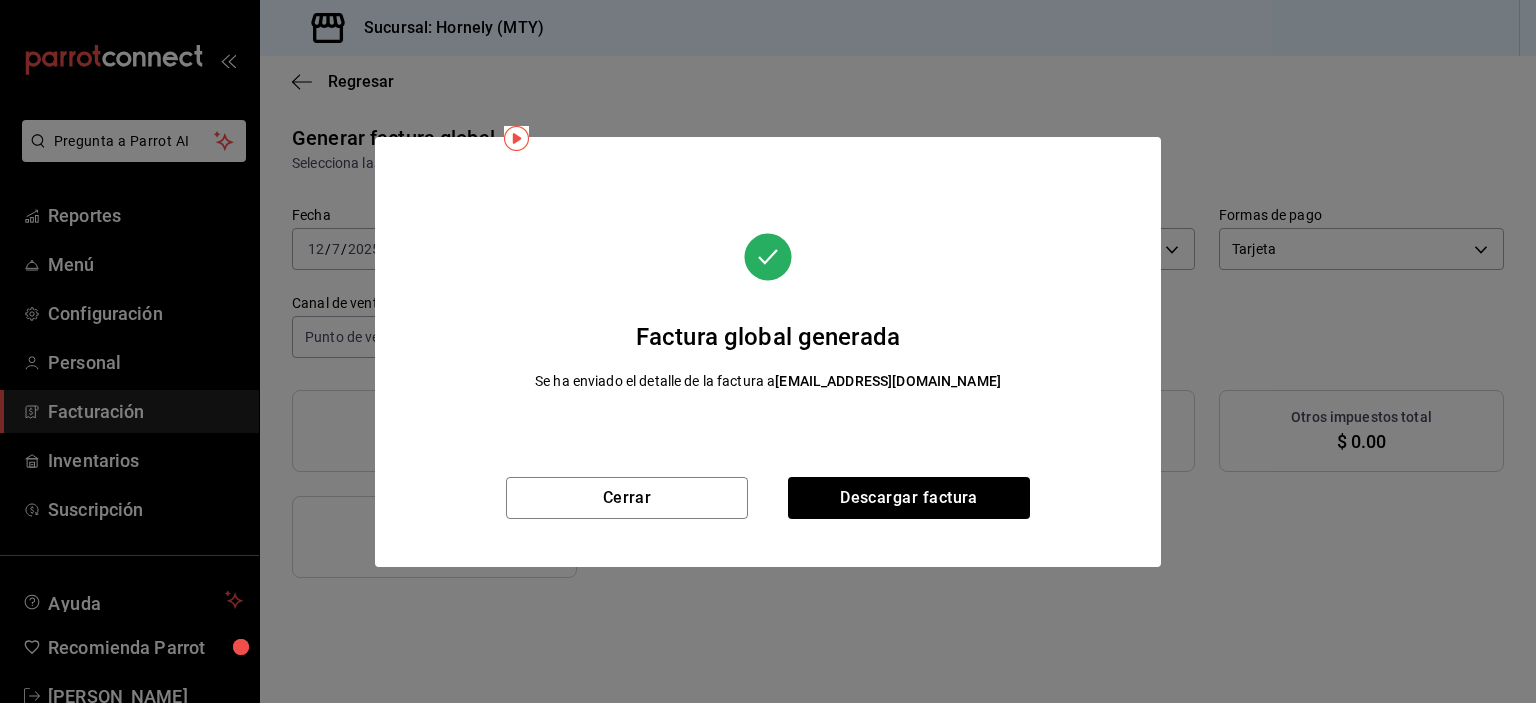 click on "Cerrar Descargar factura" at bounding box center (768, 522) 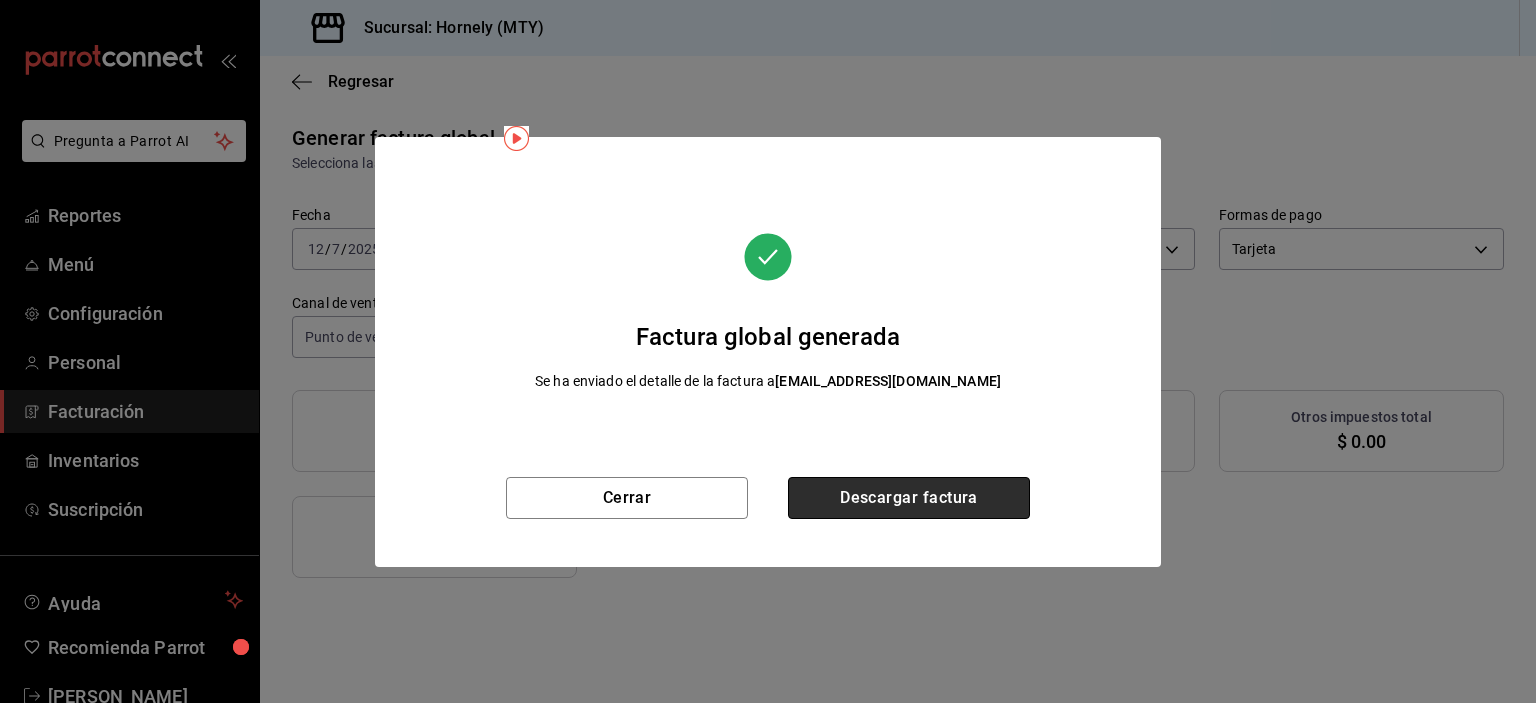 click on "Descargar factura" at bounding box center [909, 498] 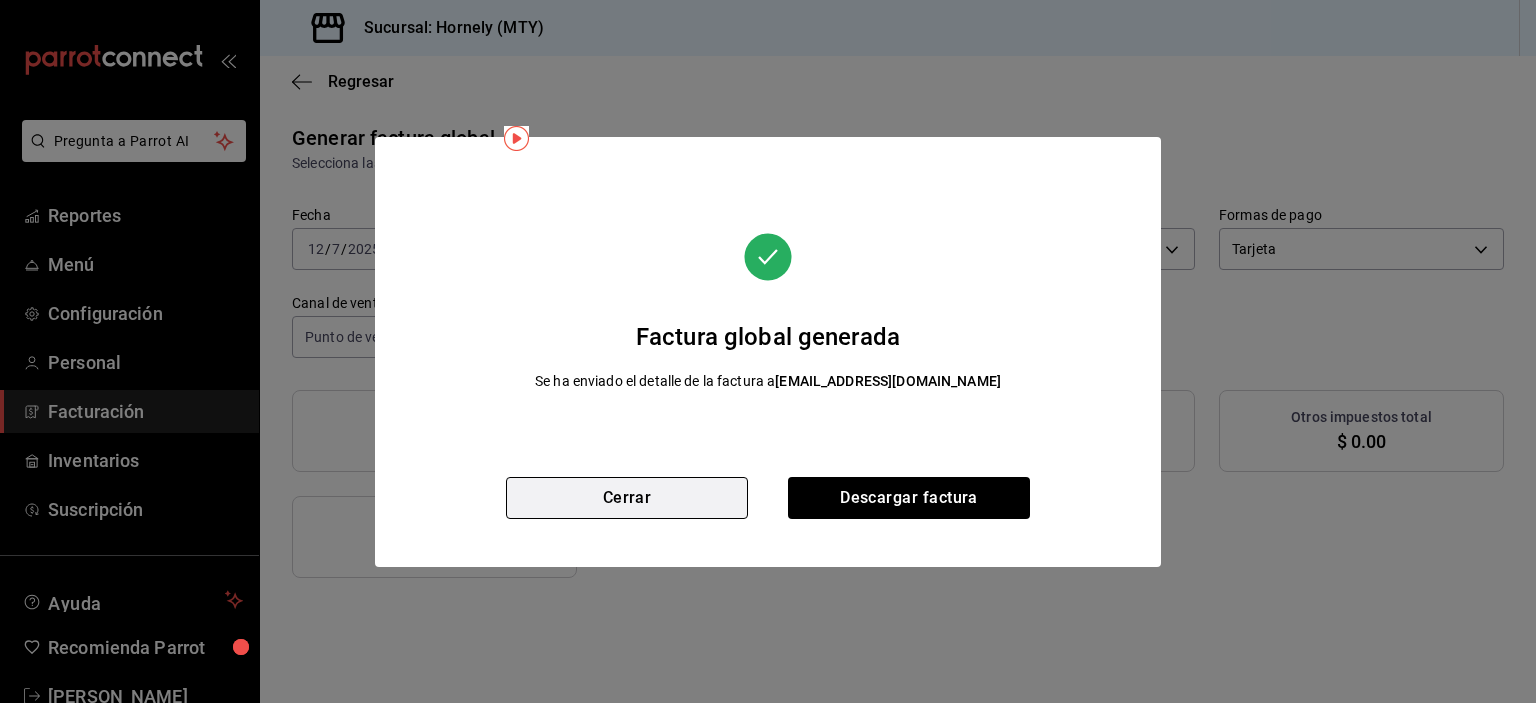 click on "Cerrar" at bounding box center (627, 498) 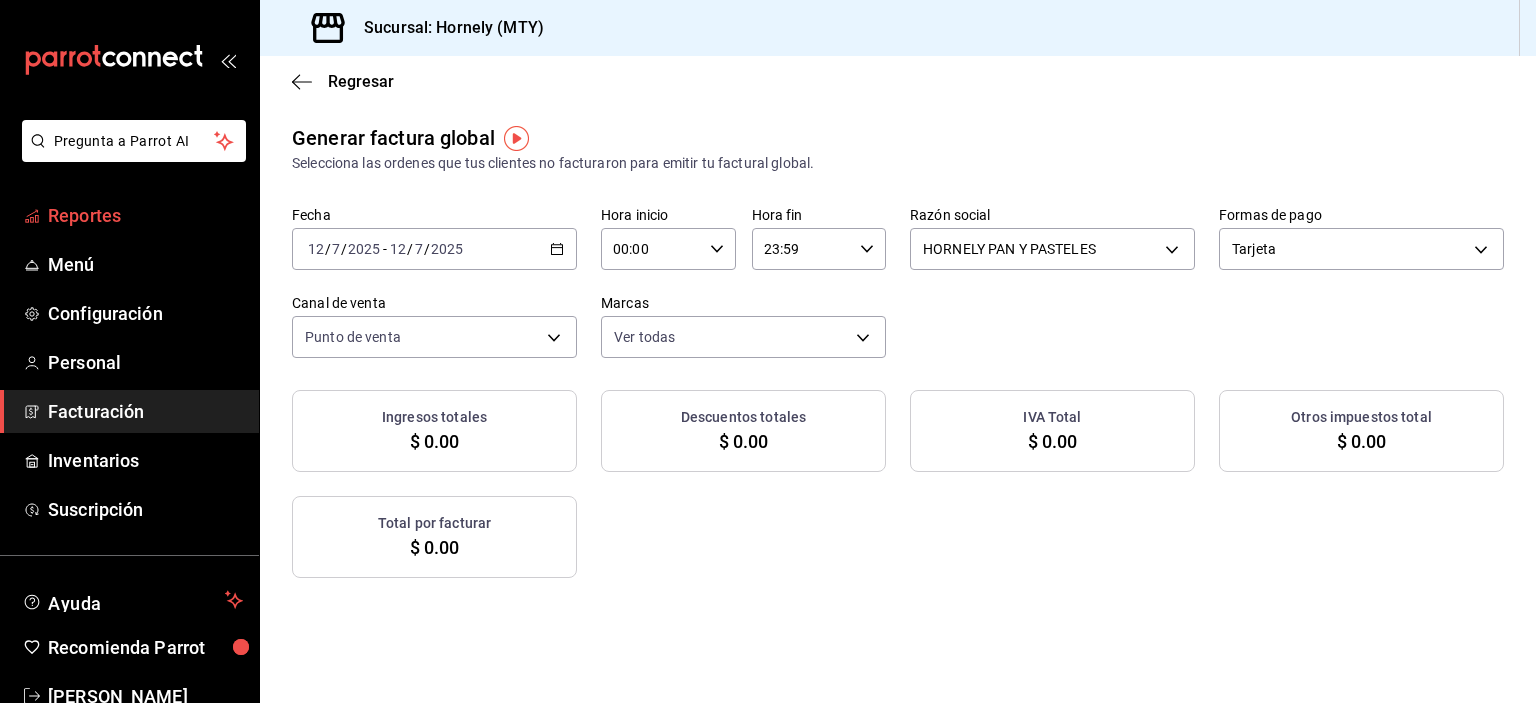 click on "Reportes" at bounding box center (145, 215) 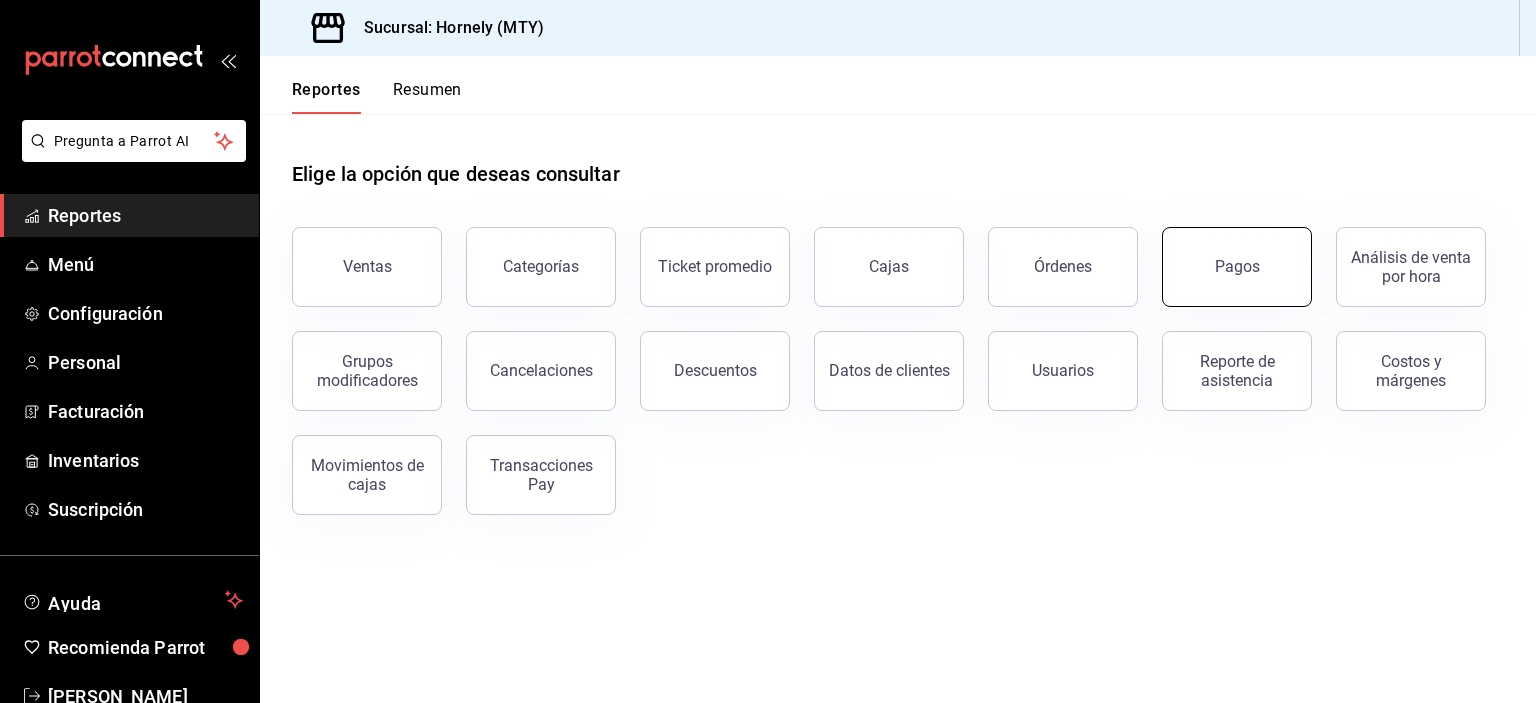 click on "Pagos" at bounding box center [1237, 267] 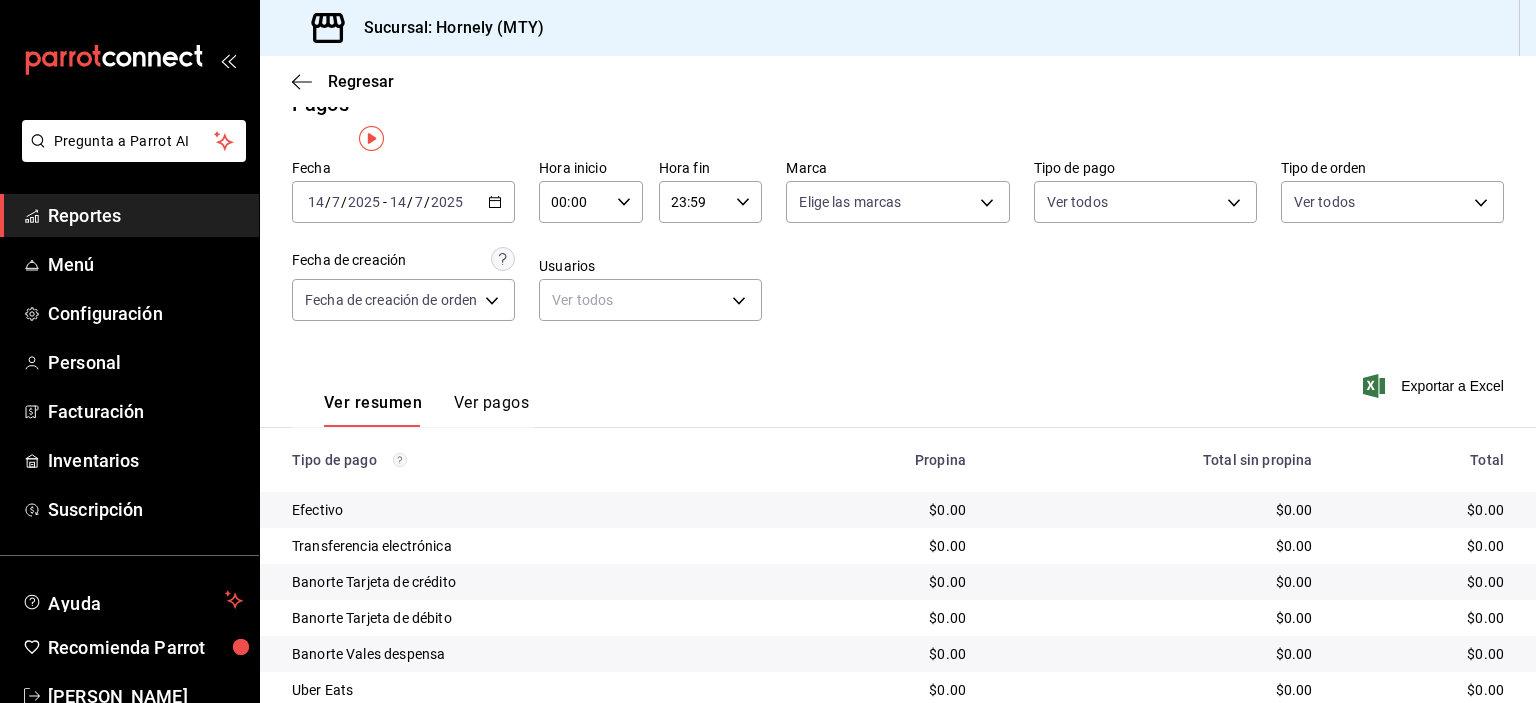 scroll, scrollTop: 0, scrollLeft: 0, axis: both 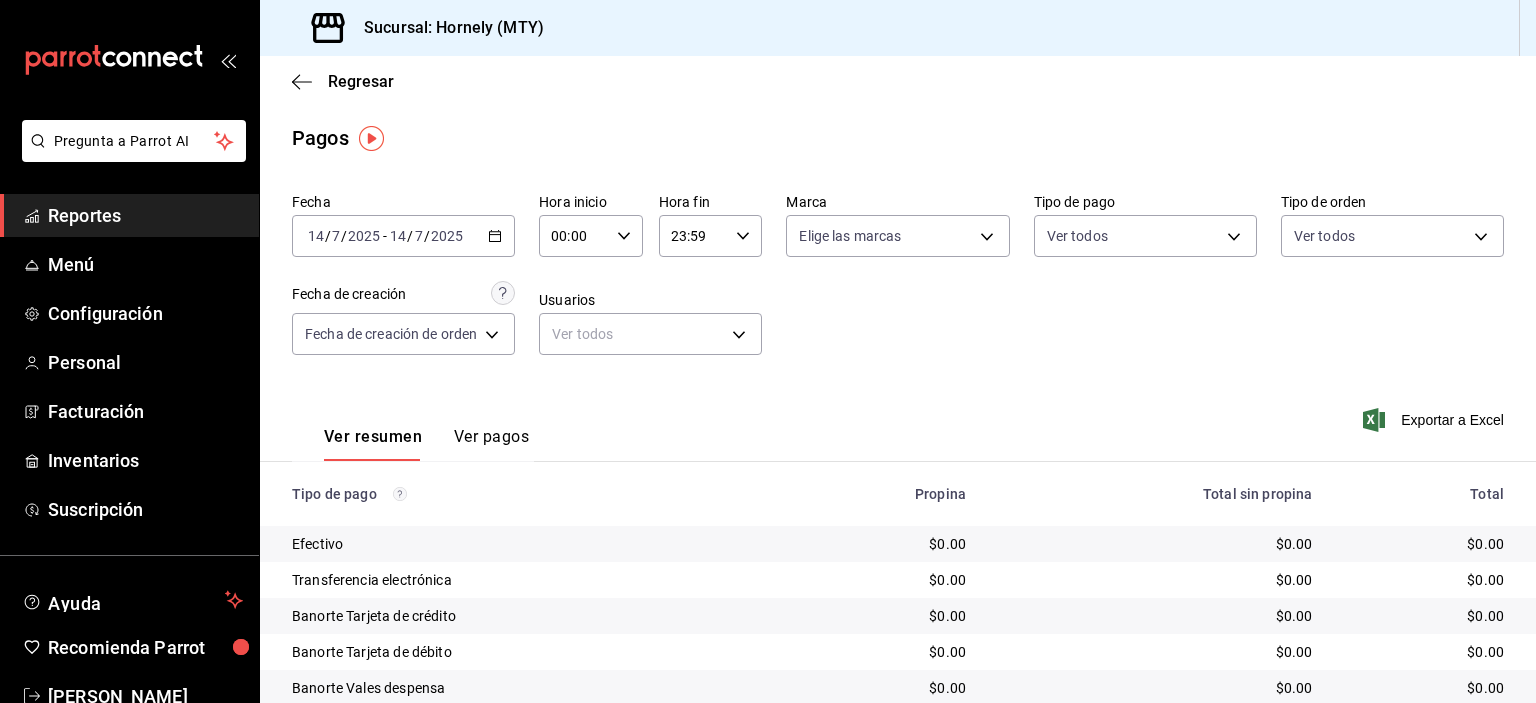 click 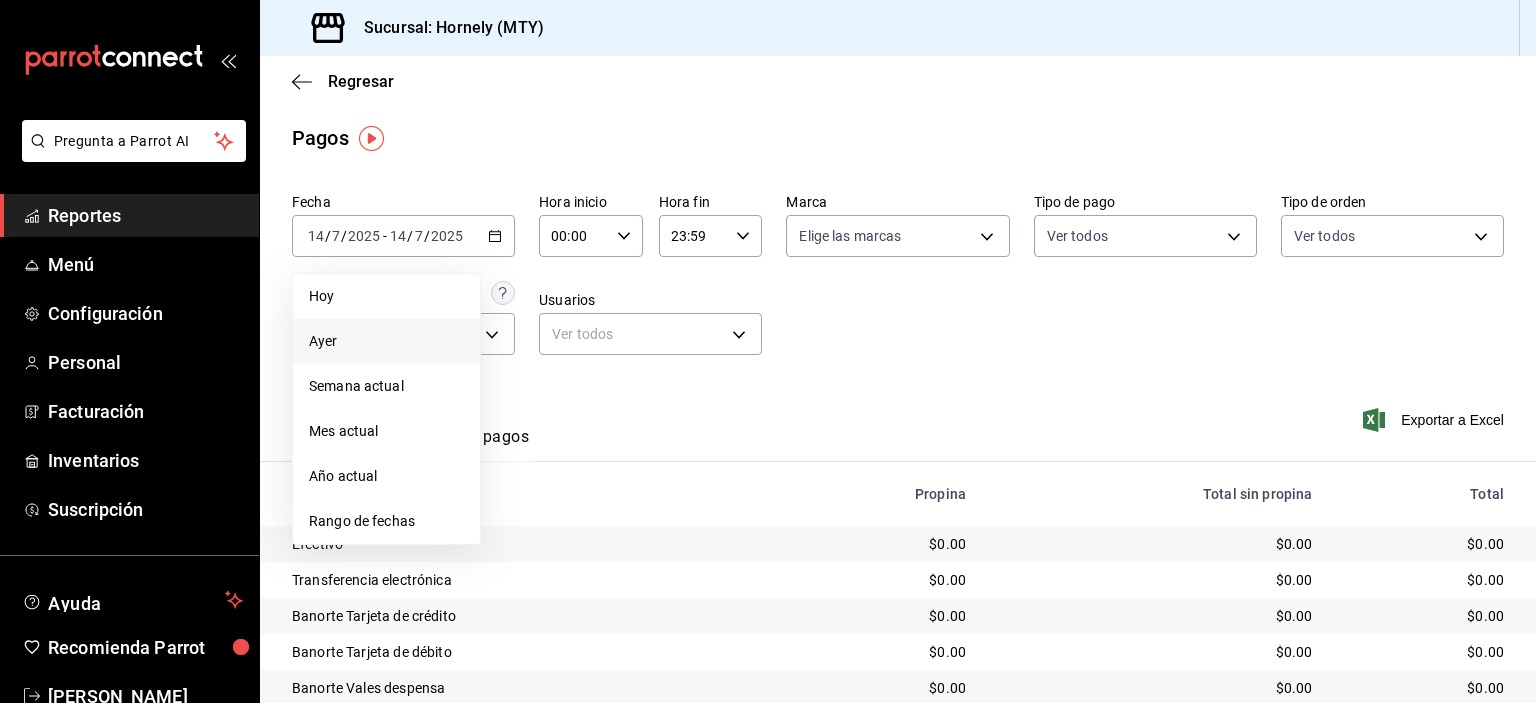 click on "Ayer" at bounding box center (386, 341) 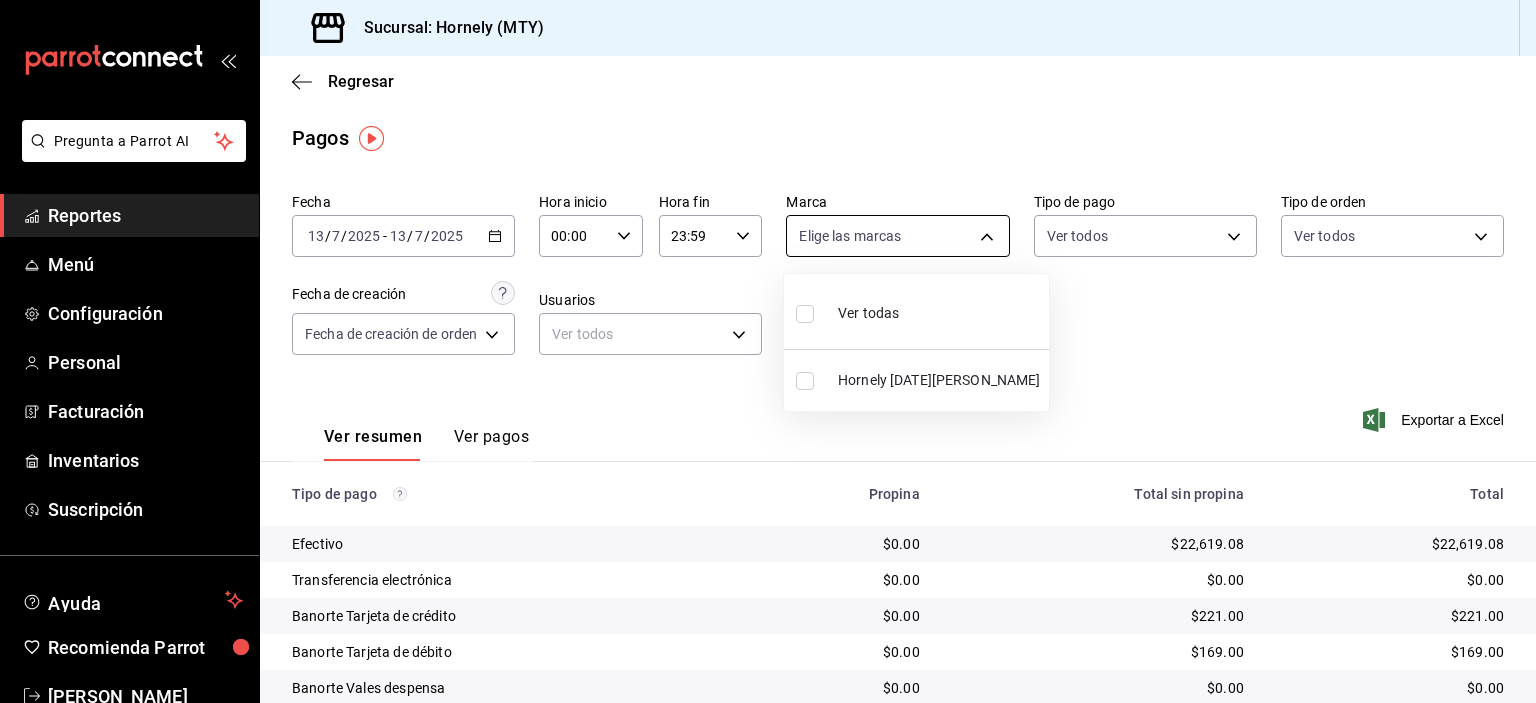 click on "Pregunta a Parrot AI Reportes   Menú   Configuración   Personal   Facturación   Inventarios   Suscripción   Ayuda Recomienda Parrot   [PERSON_NAME]   Sugerir nueva función   Sucursal: Hornely (MTY) Regresar Pagos Fecha [DATE] [DATE] - [DATE] [DATE] Hora inicio 00:00 Hora inicio Hora fin 23:59 Hora fin Marca Elige las marcas Tipo de pago Ver todos Tipo de orden Ver todos Fecha de creación   Fecha de creación de orden ORDER Usuarios Ver todos null Ver resumen Ver pagos Exportar a Excel Tipo de pago   Propina Total sin propina Total Efectivo $0.00 $22,619.08 $22,619.08 Transferencia electrónica $0.00 $0.00 $0.00 Banorte Tarjeta de crédito $0.00 $221.00 $221.00 Banorte Tarjeta de débito $0.00 $169.00 $169.00 Banorte Vales despensa $0.00 $0.00 $0.00 Uber Eats $0.00 $432.00 $432.00 Rappi $0.00 $0.00 $0.00 Pay $0.00 $18,514.00 $18,514.00 Total $0.00 $41,955.08 $41,955.08 GANA 1 MES GRATIS EN TU SUSCRIPCIÓN AQUÍ Ver video tutorial Ir a video Ver video tutorial Ir a video Reportes" at bounding box center (768, 351) 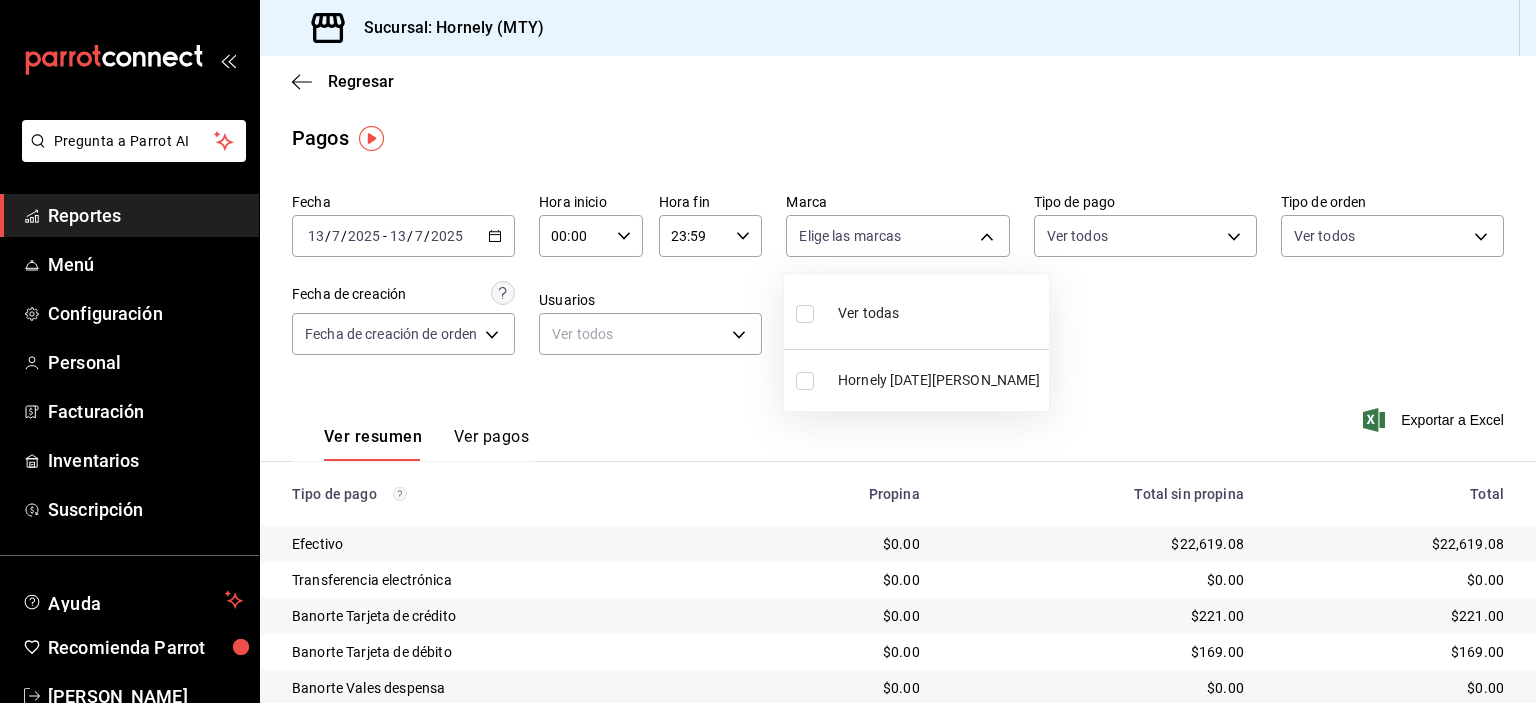 click on "Ver todas" at bounding box center [916, 311] 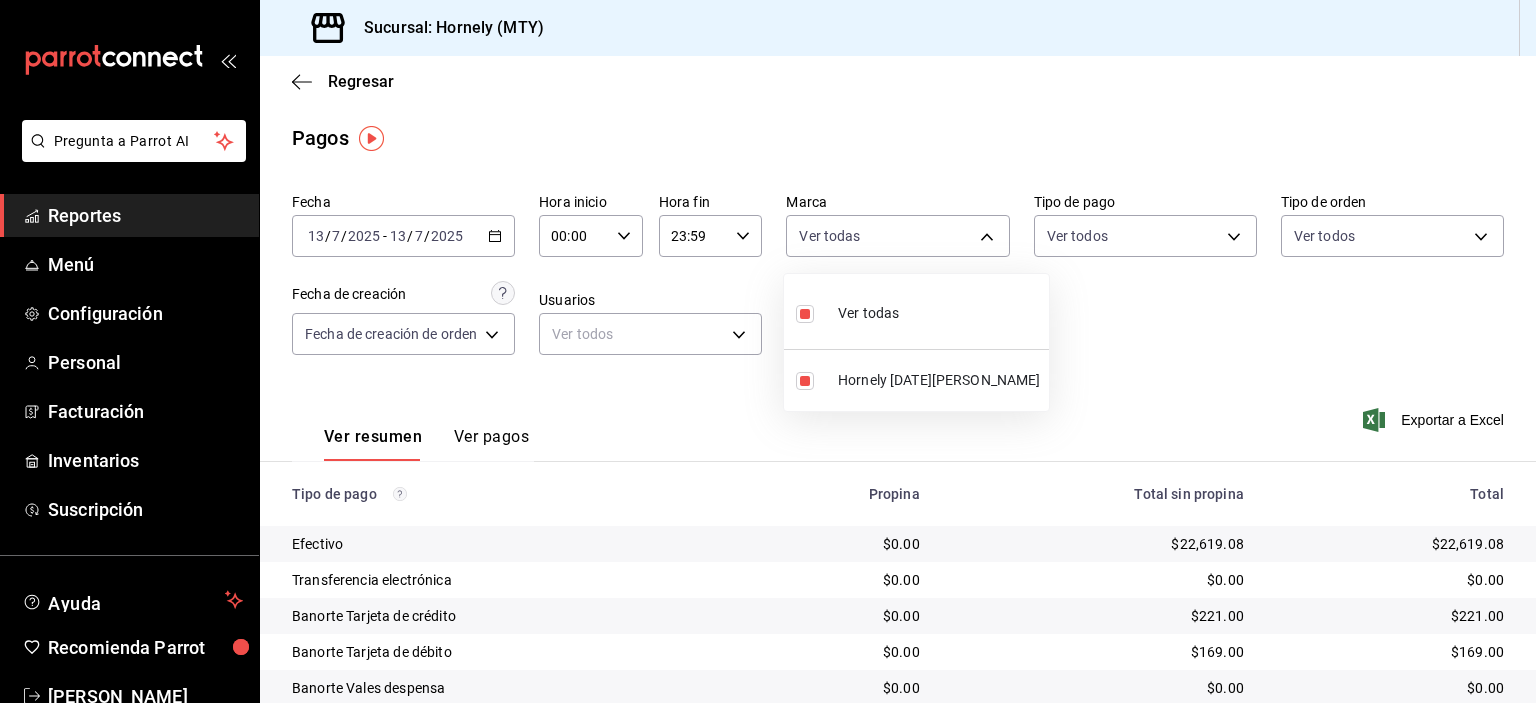 click at bounding box center [768, 351] 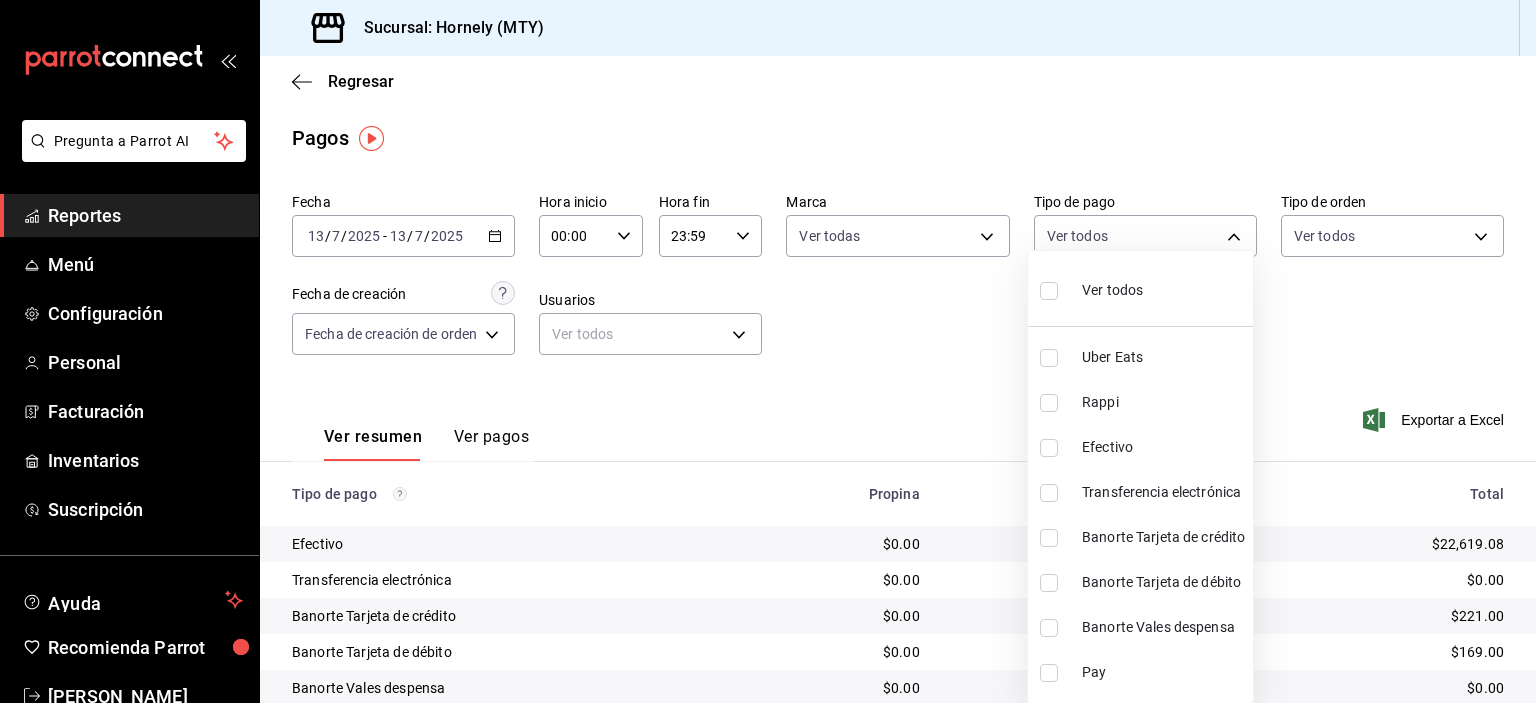click on "Pregunta a Parrot AI Reportes   Menú   Configuración   Personal   Facturación   Inventarios   Suscripción   Ayuda Recomienda Parrot   [PERSON_NAME]   Sugerir nueva función   Sucursal: Hornely (MTY) Regresar Pagos Fecha [DATE] [DATE] - [DATE] [DATE] Hora inicio 00:00 Hora inicio Hora fin 23:59 Hora fin Marca Ver todas f940d65f-f315-40ad-96cd-36aca2dc56c6 Tipo de pago Ver todos Tipo de orden Ver todos Fecha de creación   Fecha de creación de orden ORDER Usuarios Ver todos null Ver resumen Ver pagos Exportar a Excel Tipo de pago   Propina Total sin propina Total Efectivo $0.00 $22,619.08 $22,619.08 Transferencia electrónica $0.00 $0.00 $0.00 Banorte Tarjeta de crédito $0.00 $221.00 $221.00 Banorte Tarjeta de débito $0.00 $169.00 $169.00 Banorte Vales despensa $0.00 $0.00 $0.00 Uber Eats $0.00 $432.00 $432.00 Rappi $0.00 $0.00 $0.00 Pay $0.00 $18,514.00 $18,514.00 Total $0.00 $41,955.08 $41,955.08 GANA 1 MES GRATIS EN TU SUSCRIPCIÓN AQUÍ Ver video tutorial Ir a video Reportes" at bounding box center [768, 351] 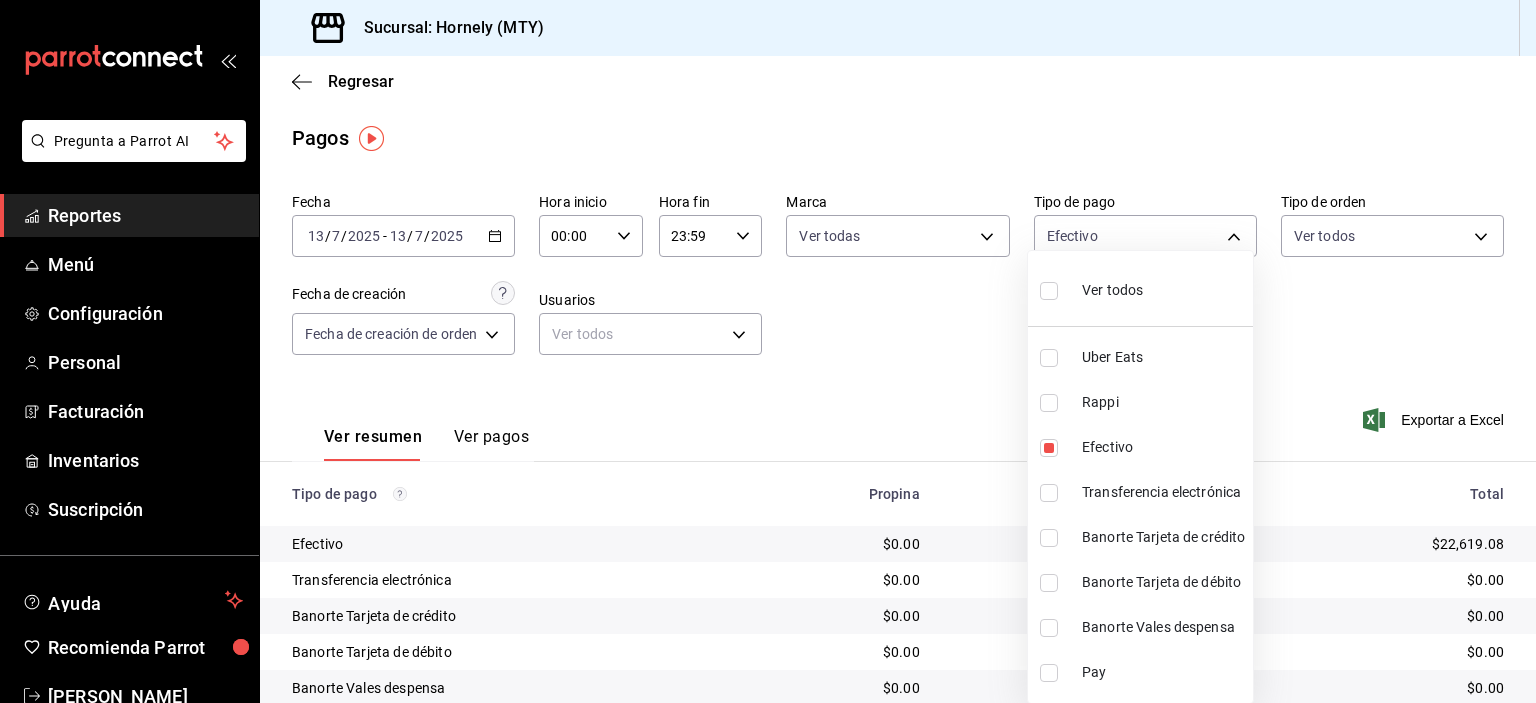 click at bounding box center (768, 351) 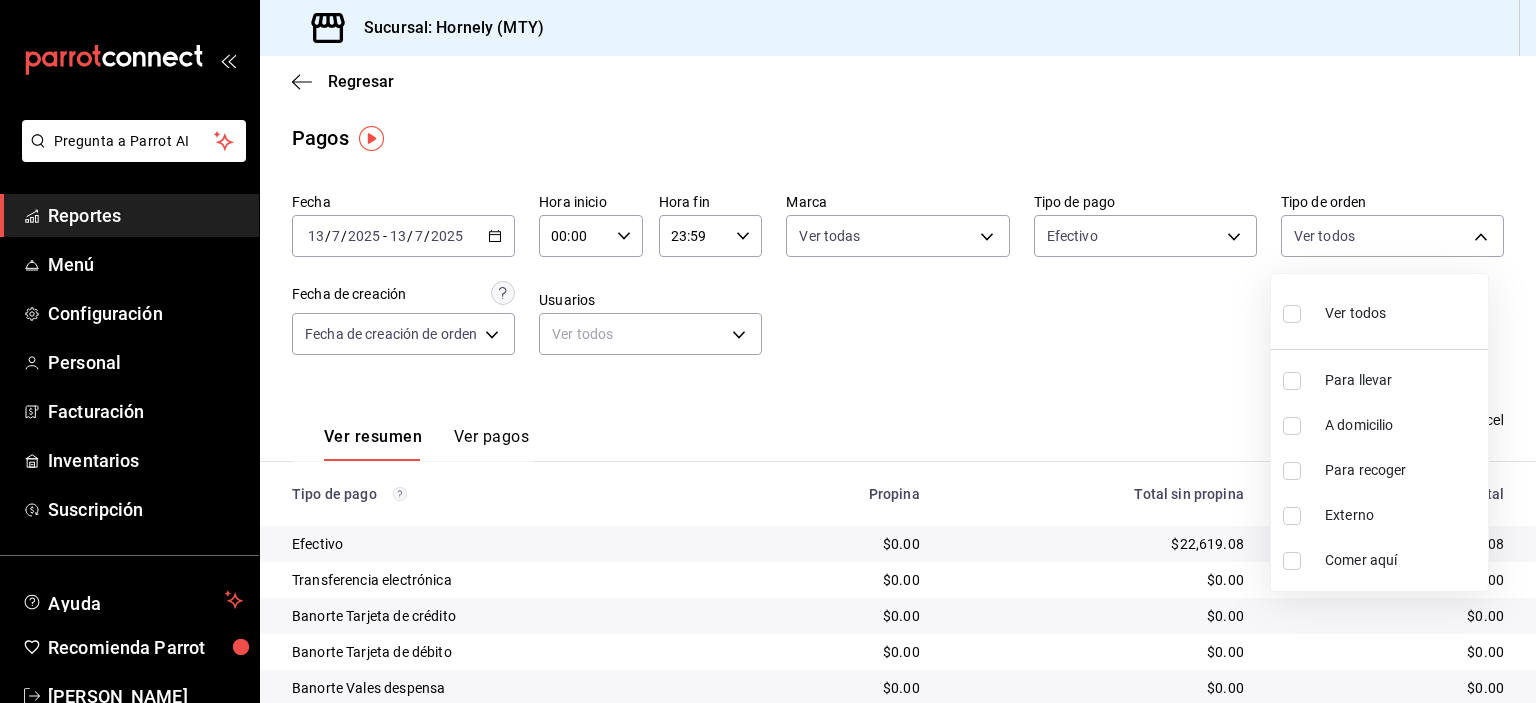 click on "Pregunta a Parrot AI Reportes   Menú   Configuración   Personal   Facturación   Inventarios   Suscripción   Ayuda Recomienda Parrot   [PERSON_NAME]   Sugerir nueva función   Sucursal: Hornely (MTY) Regresar Pagos Fecha [DATE] [DATE] - [DATE] [DATE] Hora inicio 00:00 Hora inicio Hora fin 23:59 Hora fin Marca Ver todas f940d65f-f315-40ad-96cd-36aca2dc56c6 Tipo de pago Efectivo fb0911c4-8c81-440c-afc8-d8364f99058a Tipo de orden Ver todos Fecha de creación   Fecha de creación de orden ORDER Usuarios Ver todos null Ver resumen Ver pagos Exportar a Excel Tipo de pago   Propina Total sin propina Total Efectivo $0.00 $22,619.08 $22,619.08 Transferencia electrónica $0.00 $0.00 $0.00 Banorte Tarjeta de crédito $0.00 $0.00 $0.00 Banorte Tarjeta de débito $0.00 $0.00 $0.00 Banorte Vales despensa $0.00 $0.00 $0.00 Uber Eats $0.00 $0.00 $0.00 Rappi $0.00 $0.00 $0.00 Pay $0.00 $0.00 $0.00 Total $0.00 $22,619.08 $22,619.08 GANA 1 MES GRATIS EN TU SUSCRIPCIÓN AQUÍ Ver video tutorial" at bounding box center [768, 351] 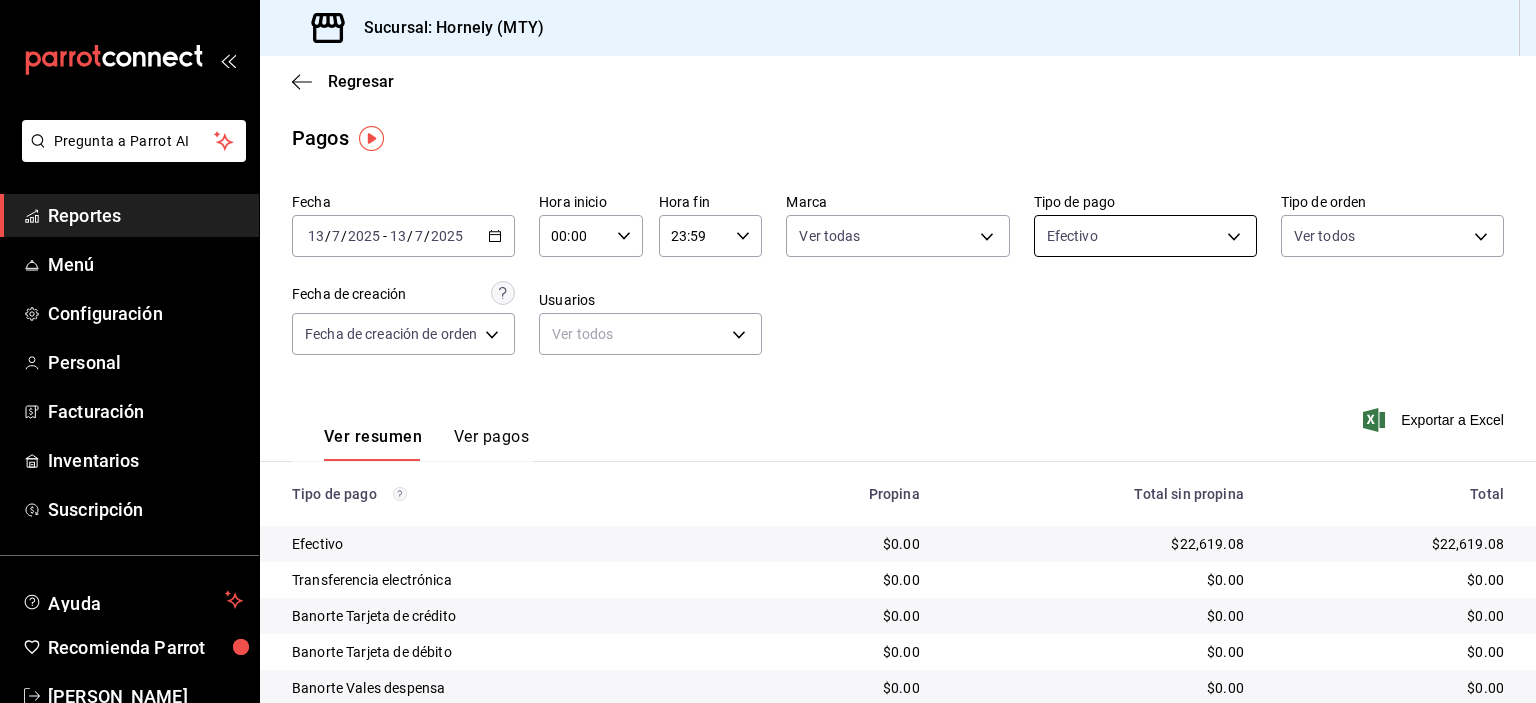click on "Pregunta a Parrot AI Reportes   Menú   Configuración   Personal   Facturación   Inventarios   Suscripción   Ayuda Recomienda Parrot   [PERSON_NAME]   Sugerir nueva función   Sucursal: Hornely (MTY) Regresar Pagos Fecha [DATE] [DATE] - [DATE] [DATE] Hora inicio 00:00 Hora inicio Hora fin 23:59 Hora fin Marca Ver todas f940d65f-f315-40ad-96cd-36aca2dc56c6 Tipo de pago Efectivo fb0911c4-8c81-440c-afc8-d8364f99058a Tipo de orden Ver todos Fecha de creación   Fecha de creación de orden ORDER Usuarios Ver todos null Ver resumen Ver pagos Exportar a Excel Tipo de pago   Propina Total sin propina Total Efectivo $0.00 $22,619.08 $22,619.08 Transferencia electrónica $0.00 $0.00 $0.00 Banorte Tarjeta de crédito $0.00 $0.00 $0.00 Banorte Tarjeta de débito $0.00 $0.00 $0.00 Banorte Vales despensa $0.00 $0.00 $0.00 Uber Eats $0.00 $0.00 $0.00 Rappi $0.00 $0.00 $0.00 Pay $0.00 $0.00 $0.00 Total $0.00 $22,619.08 $22,619.08 GANA 1 MES GRATIS EN TU SUSCRIPCIÓN AQUÍ Ver video tutorial" at bounding box center (768, 351) 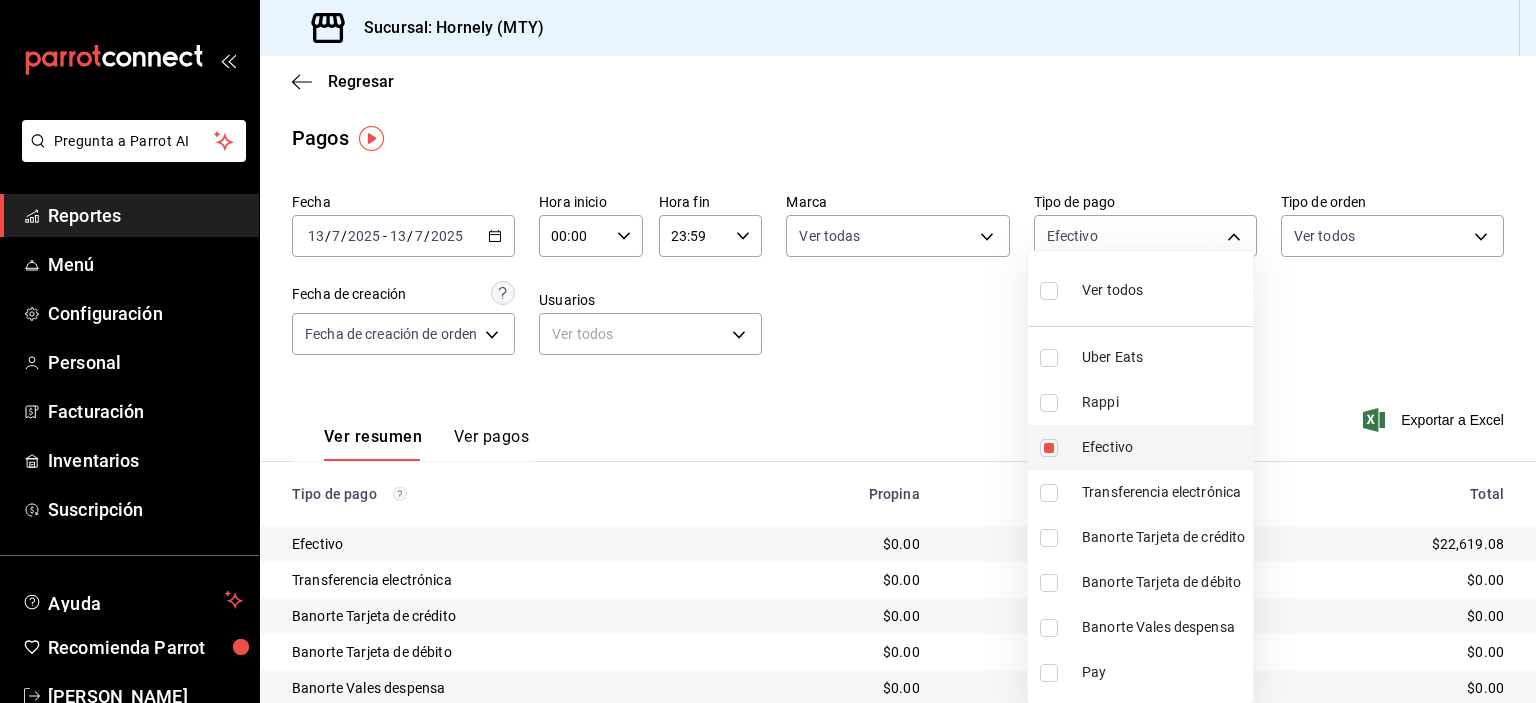 click at bounding box center [1049, 448] 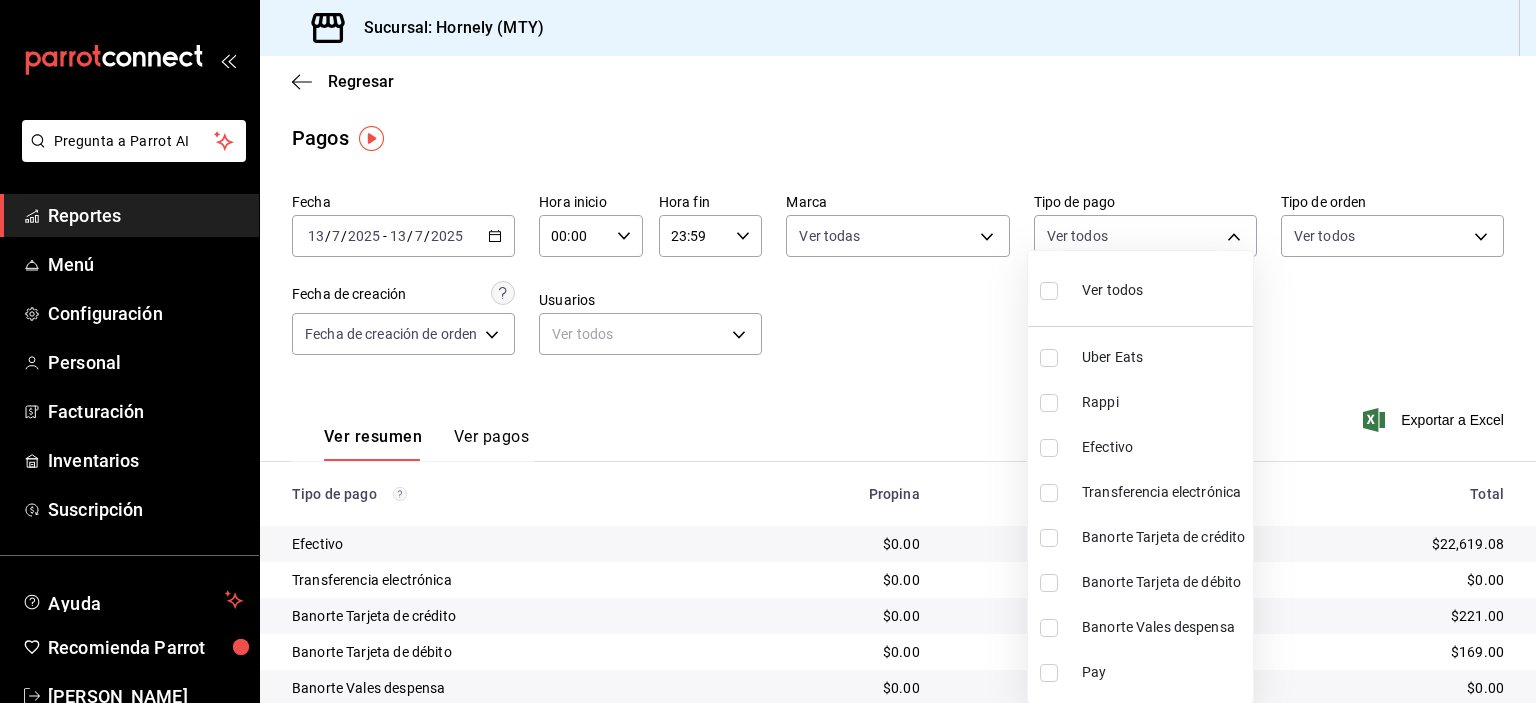 click at bounding box center (768, 351) 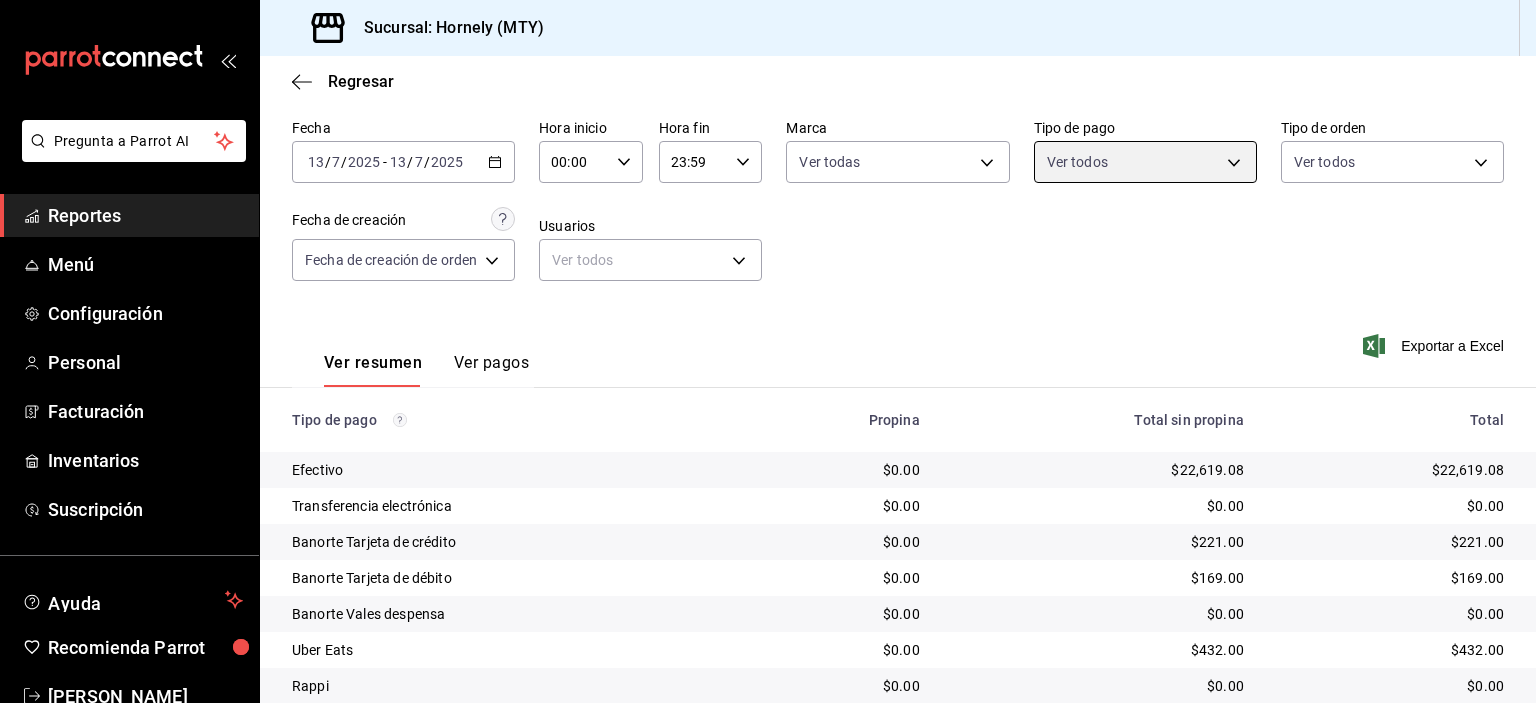 scroll, scrollTop: 180, scrollLeft: 0, axis: vertical 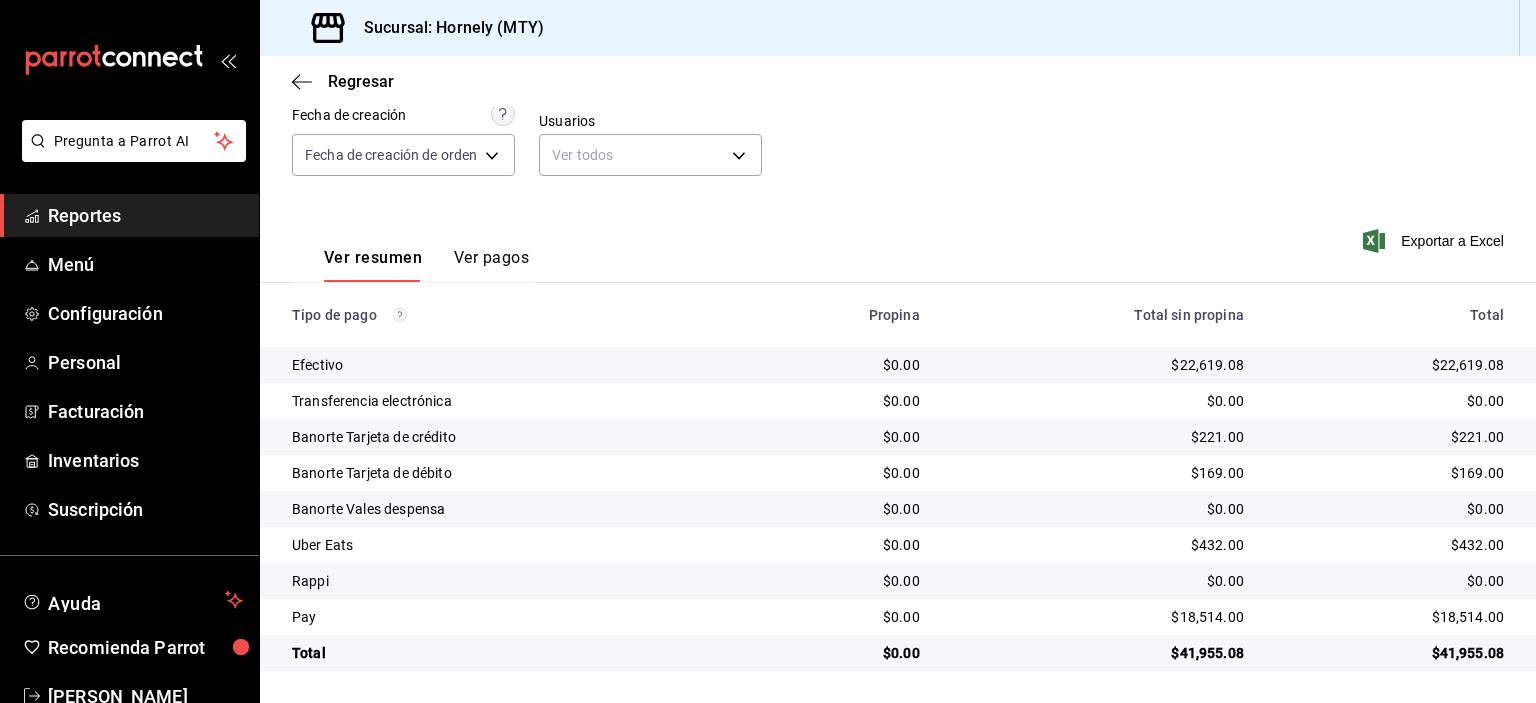 click on "$22,619.08" at bounding box center (1390, 365) 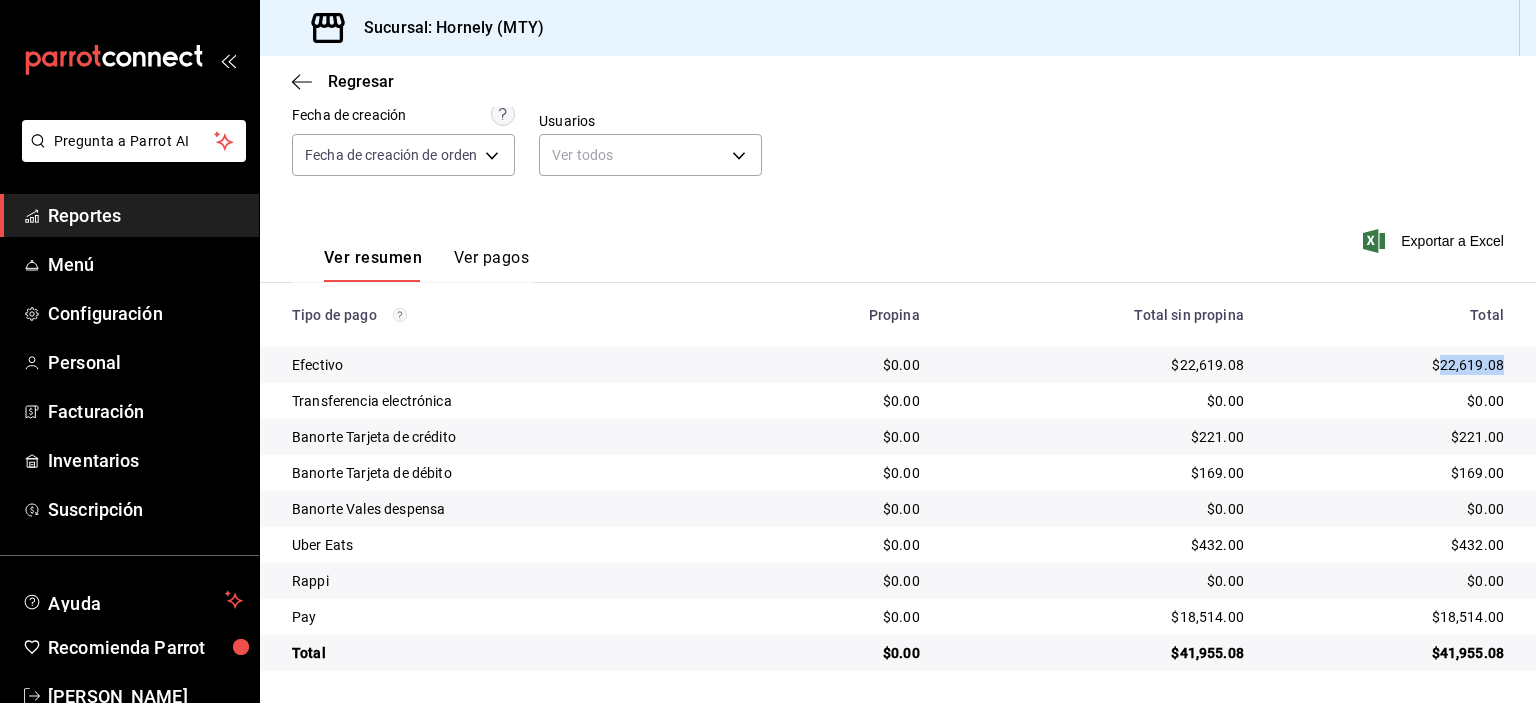 click on "$22,619.08" at bounding box center [1390, 365] 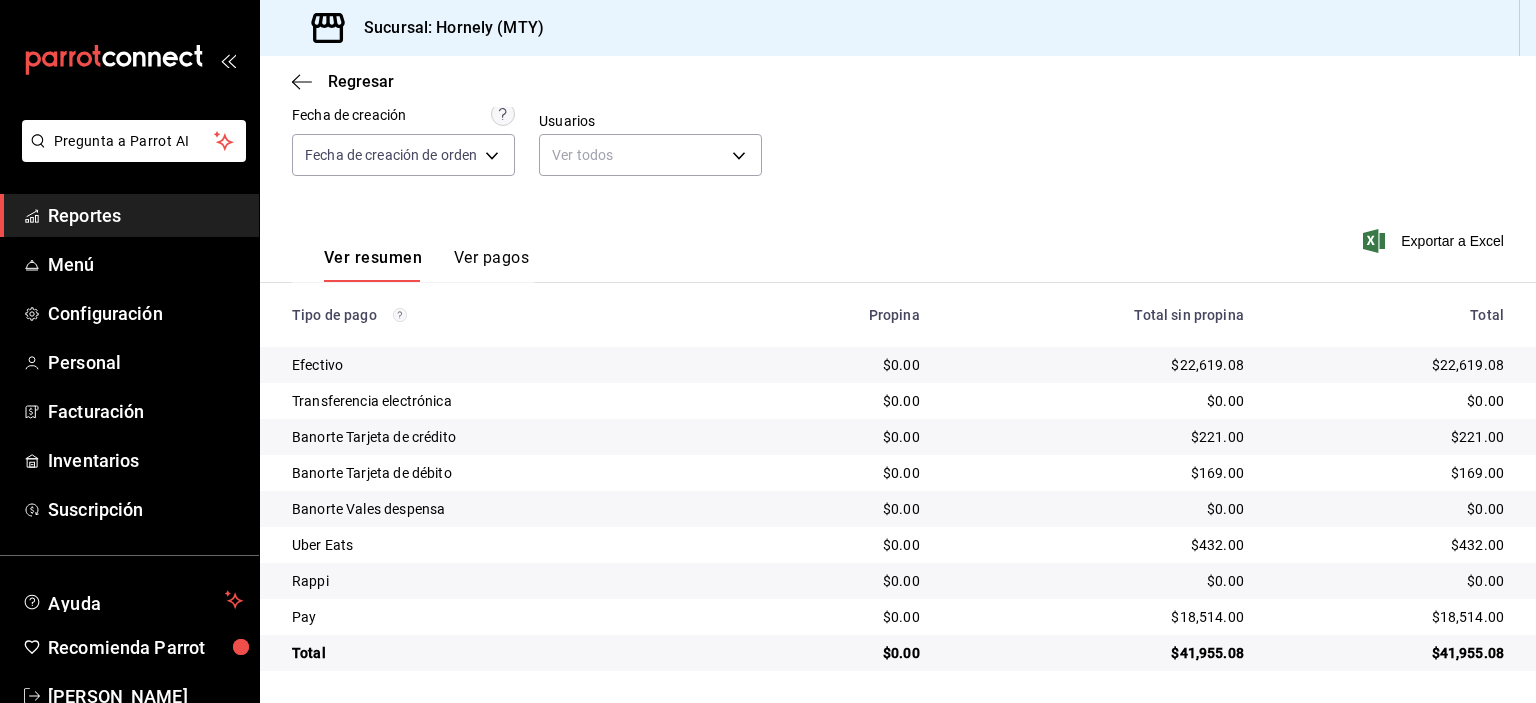 click on "$18,514.00" at bounding box center [1390, 617] 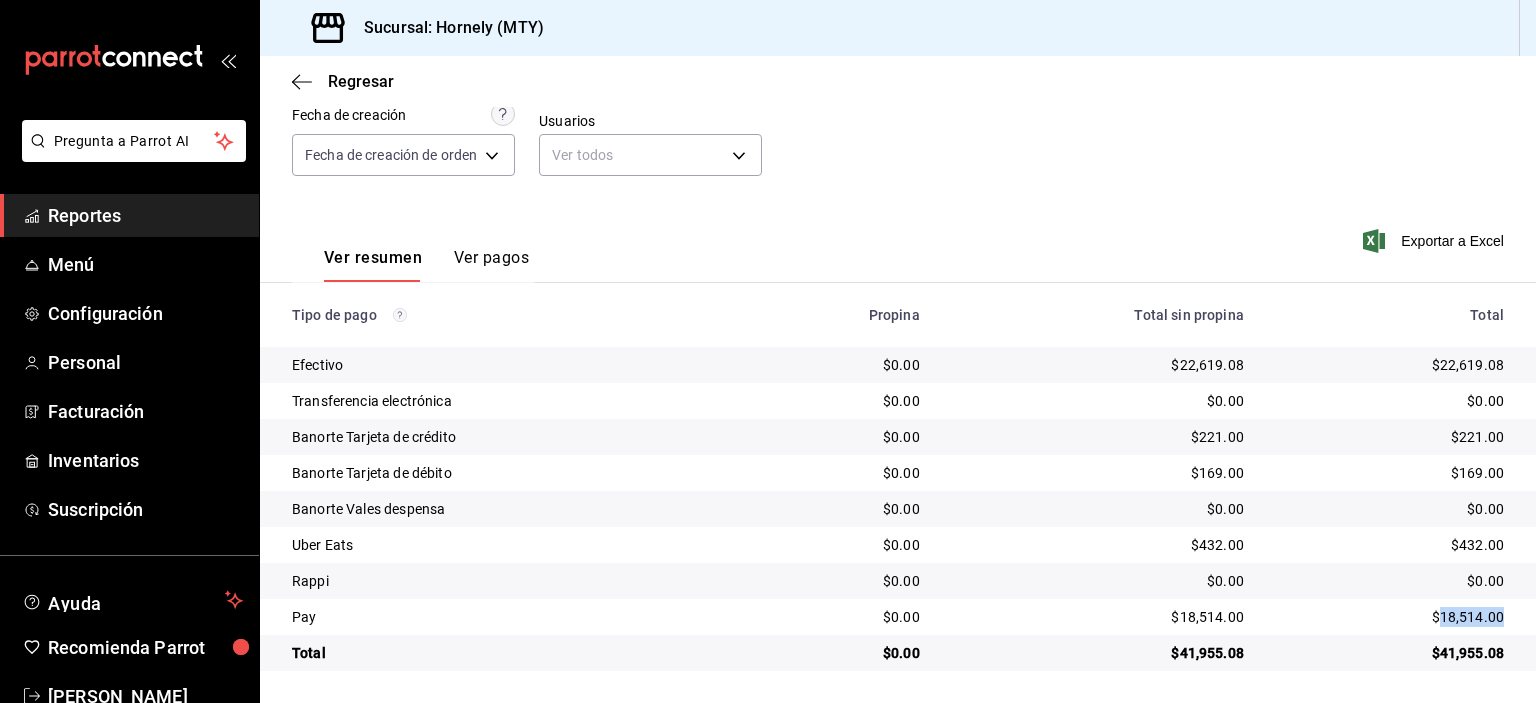 click on "$18,514.00" at bounding box center (1390, 617) 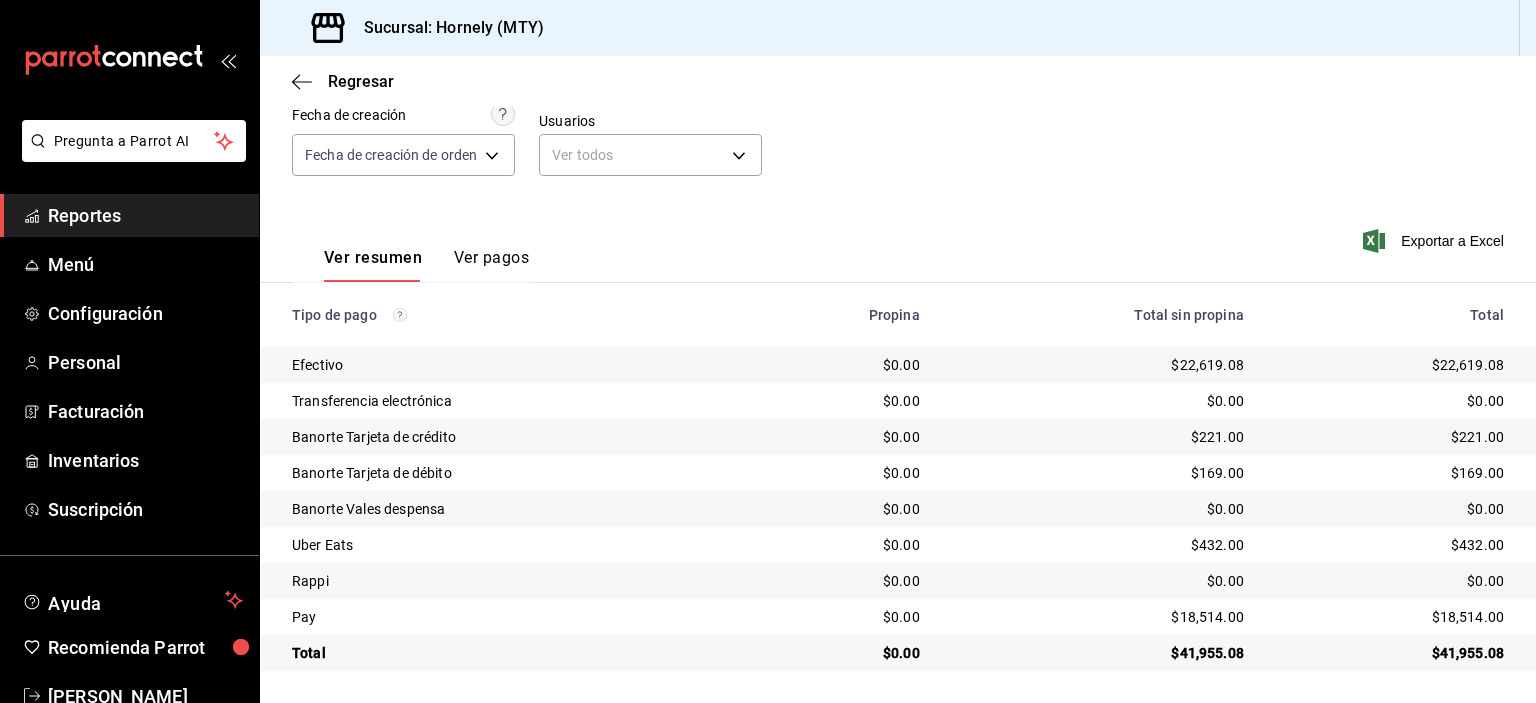 click on "$432.00" at bounding box center [1390, 545] 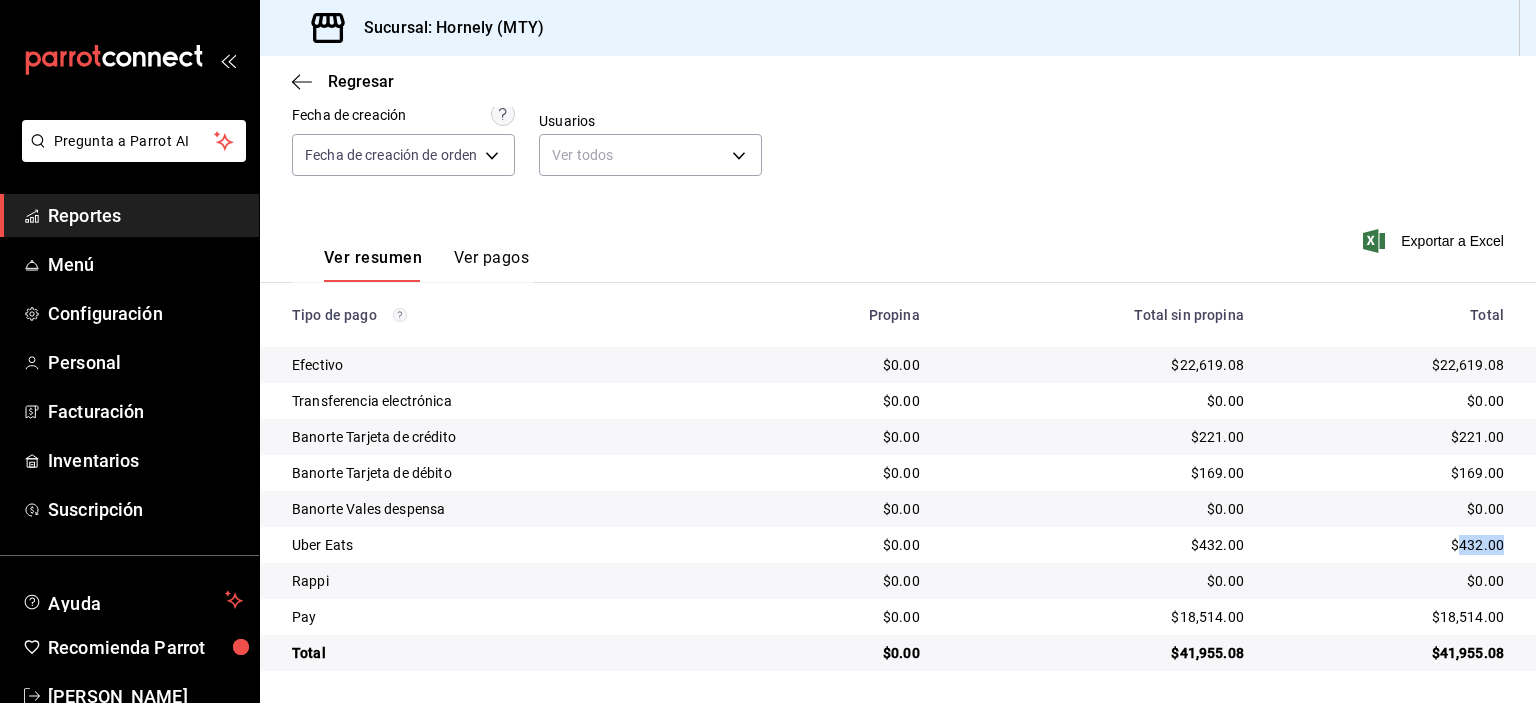 click on "$432.00" at bounding box center [1390, 545] 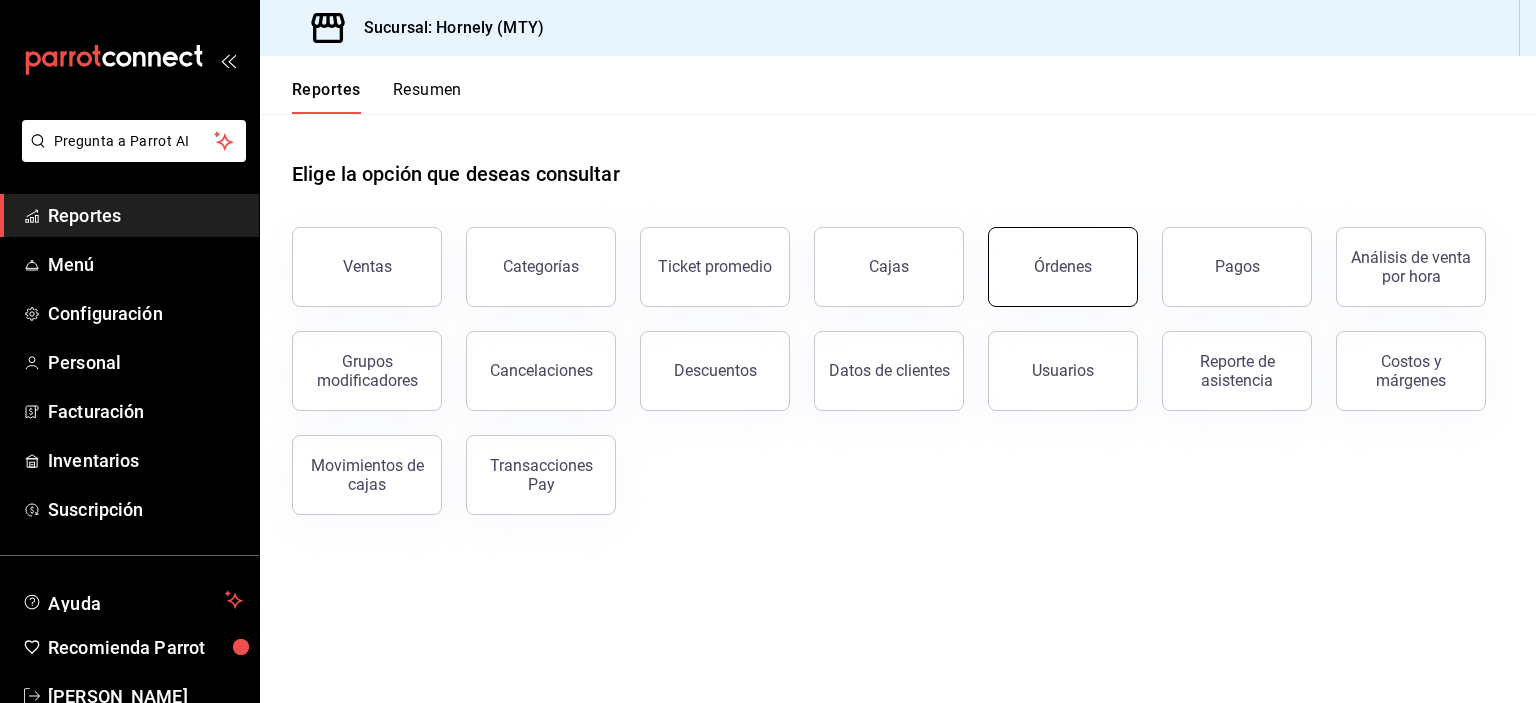 click on "Órdenes" at bounding box center [1063, 267] 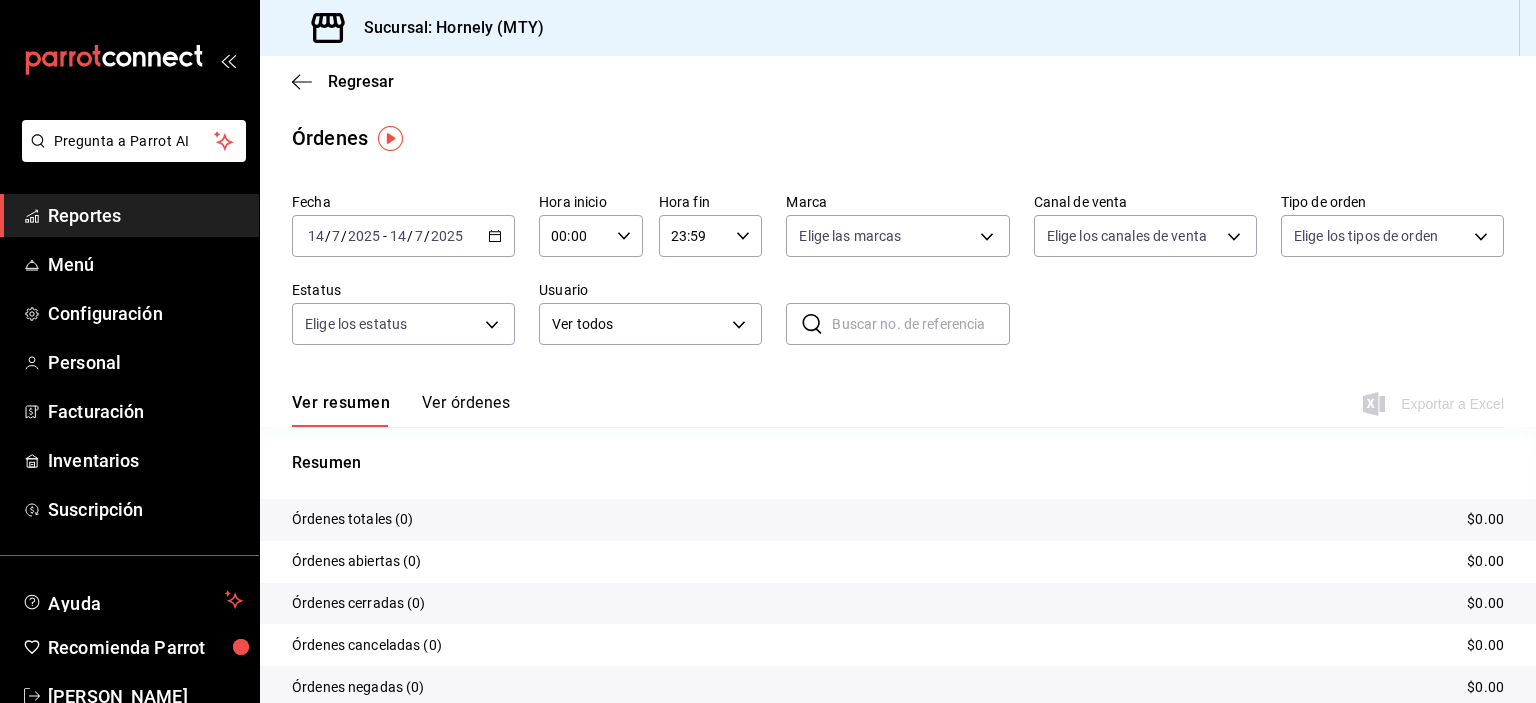click on "[DATE] [DATE] - [DATE] [DATE]" at bounding box center [403, 236] 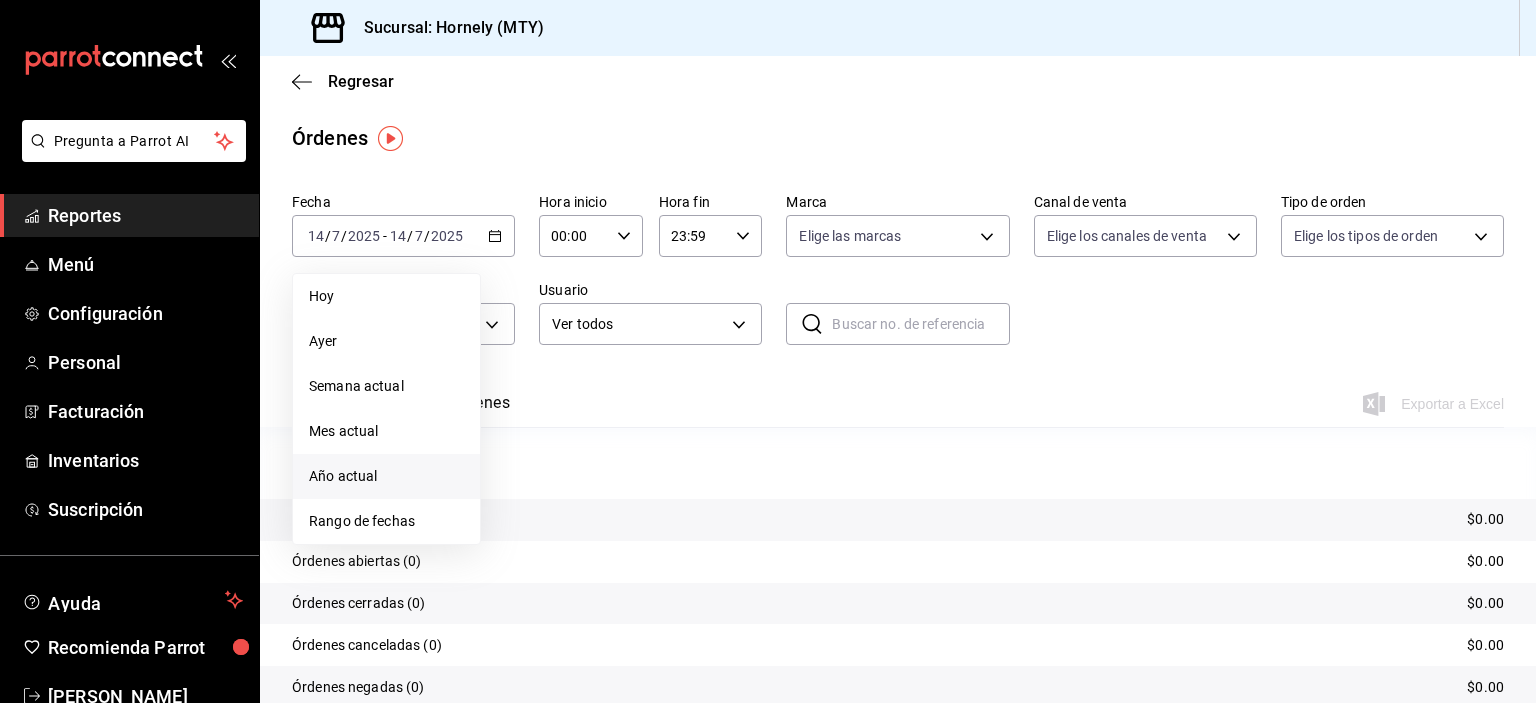 click on "Año actual" at bounding box center (386, 476) 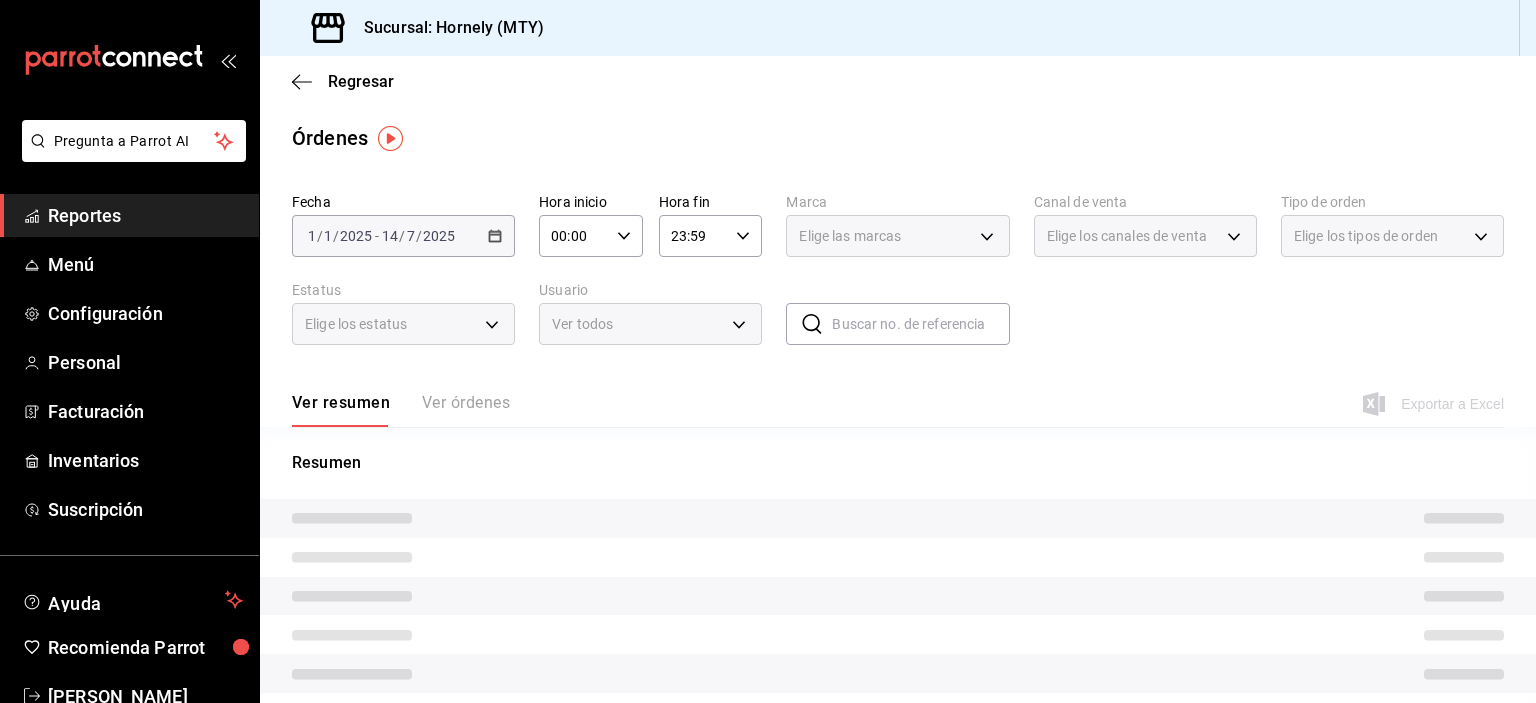 click on "[DATE] [DATE] - [DATE] [DATE]" at bounding box center [403, 236] 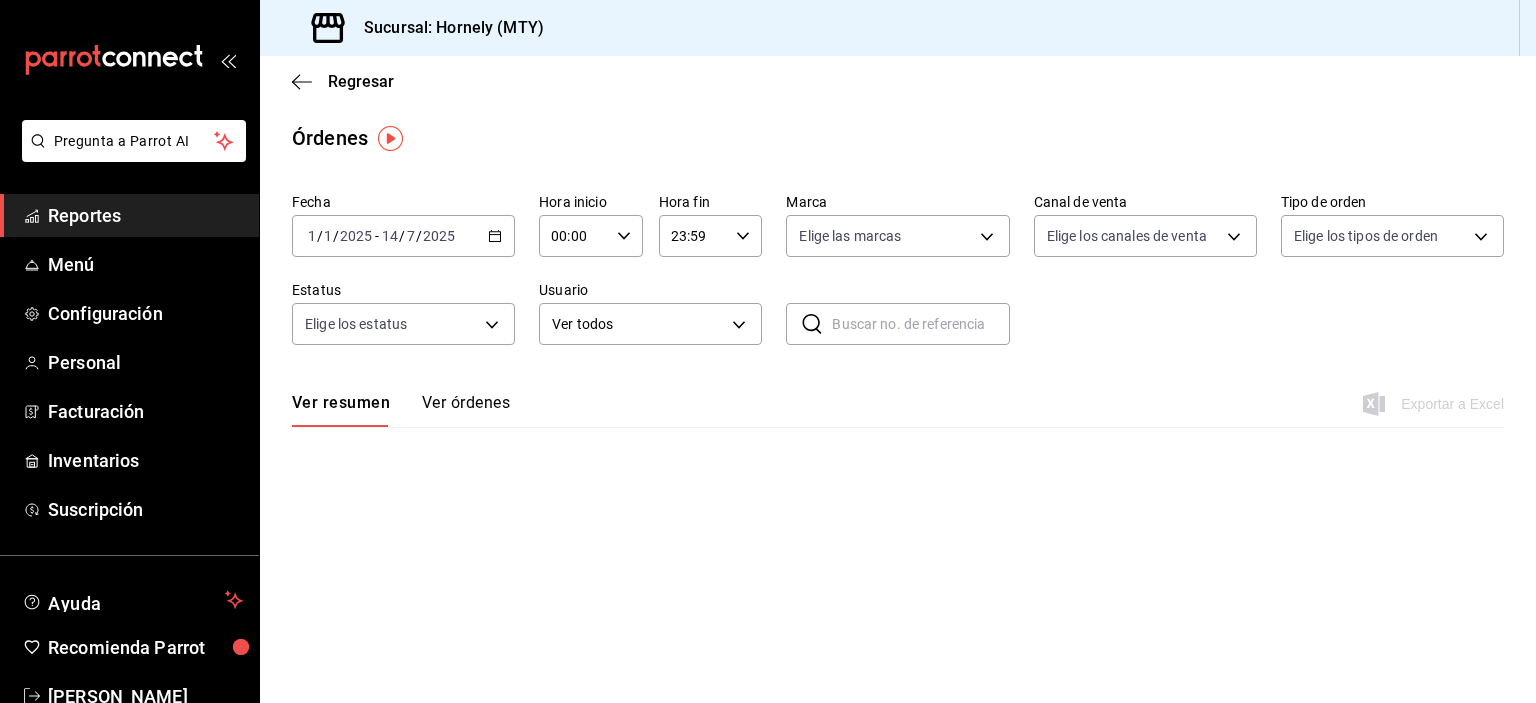 click on "[DATE] [DATE] - [DATE] [DATE]" at bounding box center (403, 236) 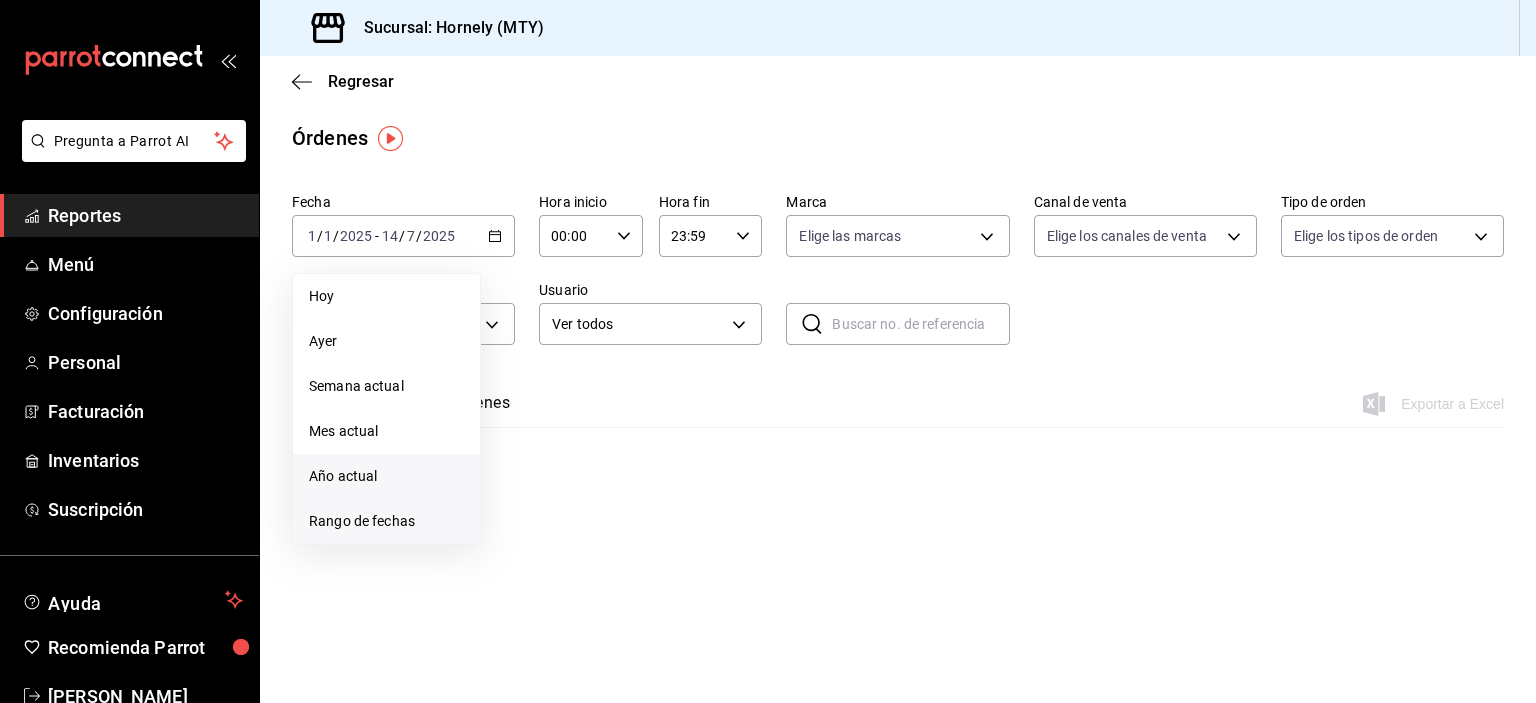 click on "Rango de fechas" at bounding box center [386, 521] 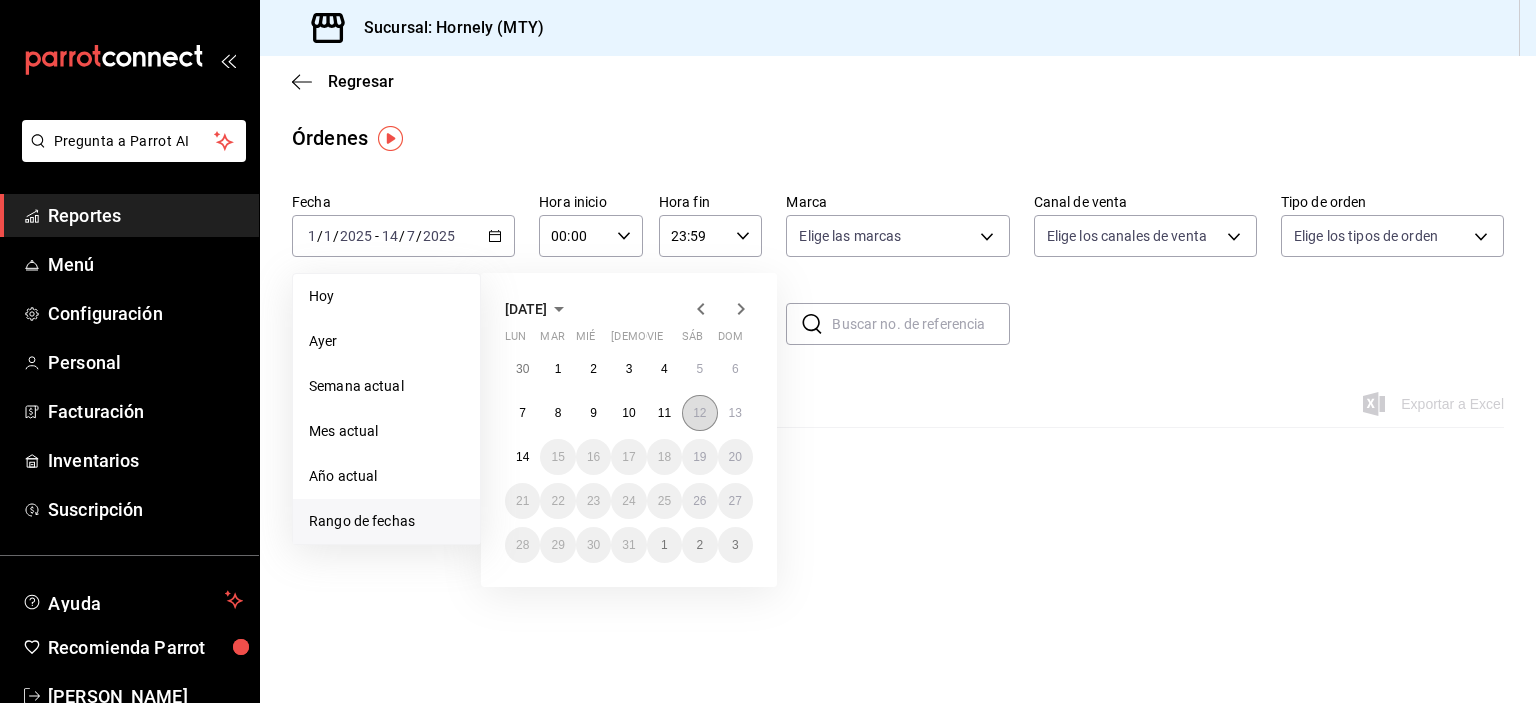 click on "12" at bounding box center (699, 413) 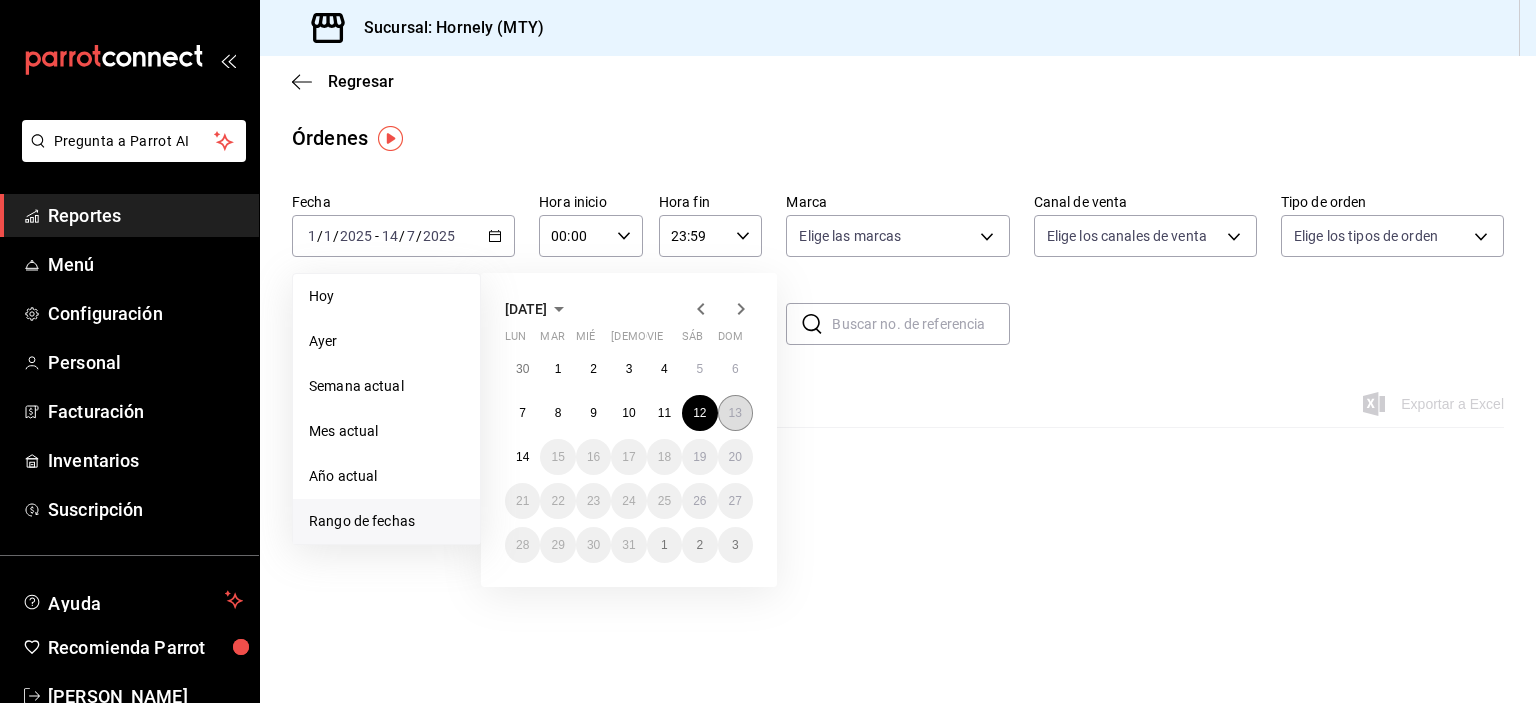 click on "13" at bounding box center (735, 413) 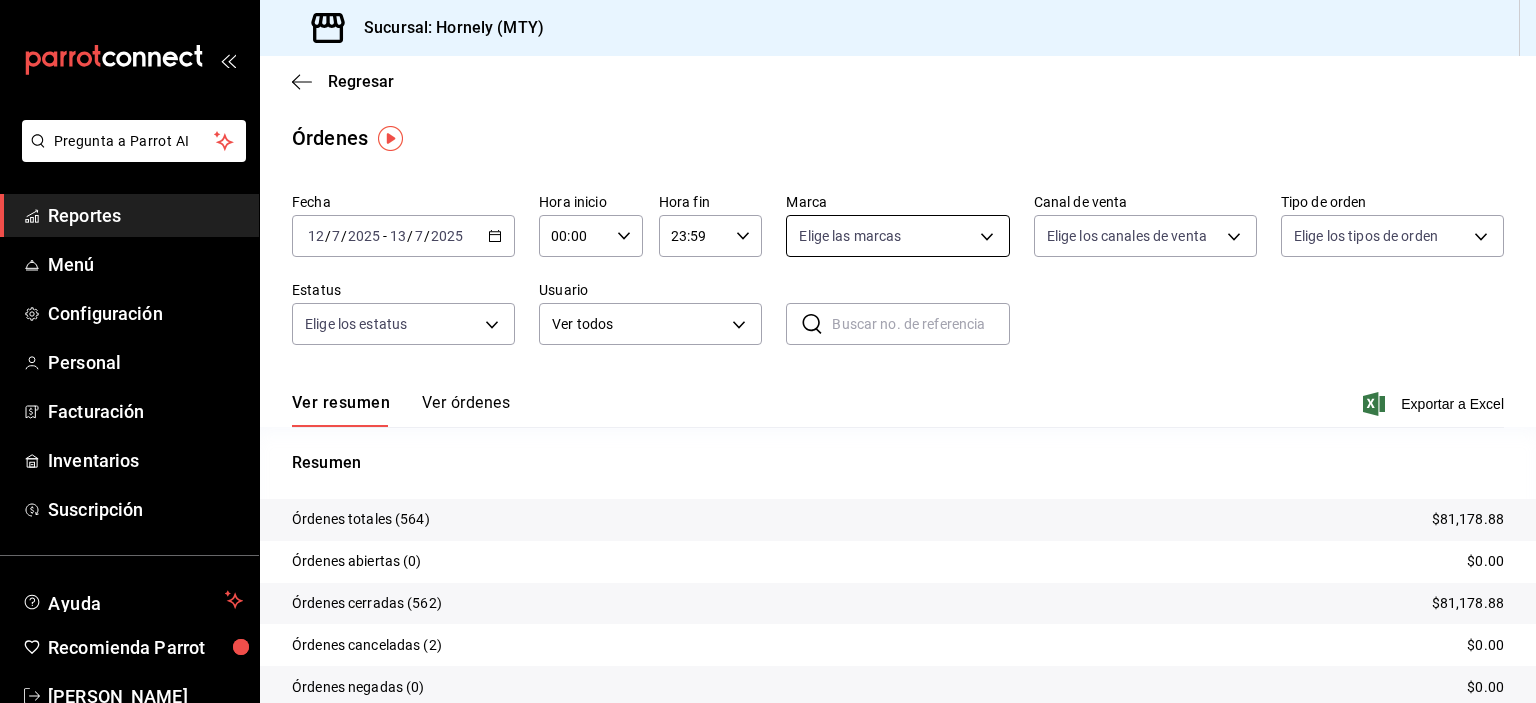 click on "Pregunta a Parrot AI Reportes   Menú   Configuración   Personal   Facturación   Inventarios   Suscripción   Ayuda Recomienda Parrot   [PERSON_NAME]   Sugerir nueva función   Sucursal: Hornely (MTY) Regresar Órdenes Fecha [DATE] [DATE] - [DATE] [DATE] Hora inicio 00:00 Hora inicio Hora fin 23:59 Hora fin Marca Elige las marcas Canal de venta Elige los canales de venta Tipo de orden Elige los tipos de orden Estatus Elige los estatus Usuario Ver todos ALL ​ ​ Ver resumen Ver órdenes Exportar a Excel Resumen Órdenes totales (564) $81,178.88 Órdenes abiertas (0) $0.00 Órdenes cerradas (562) $81,178.88 Órdenes canceladas (2) $0.00 Órdenes negadas (0) $0.00 ¿Quieres ver el consumo promedio por orden y comensal? Ve al reporte de Ticket promedio GANA 1 MES GRATIS EN TU SUSCRIPCIÓN AQUÍ Ver video tutorial Ir a video Pregunta a Parrot AI Reportes   Menú   Configuración   Personal   Facturación   Inventarios   Suscripción   Ayuda Recomienda Parrot   [PERSON_NAME]" at bounding box center (768, 351) 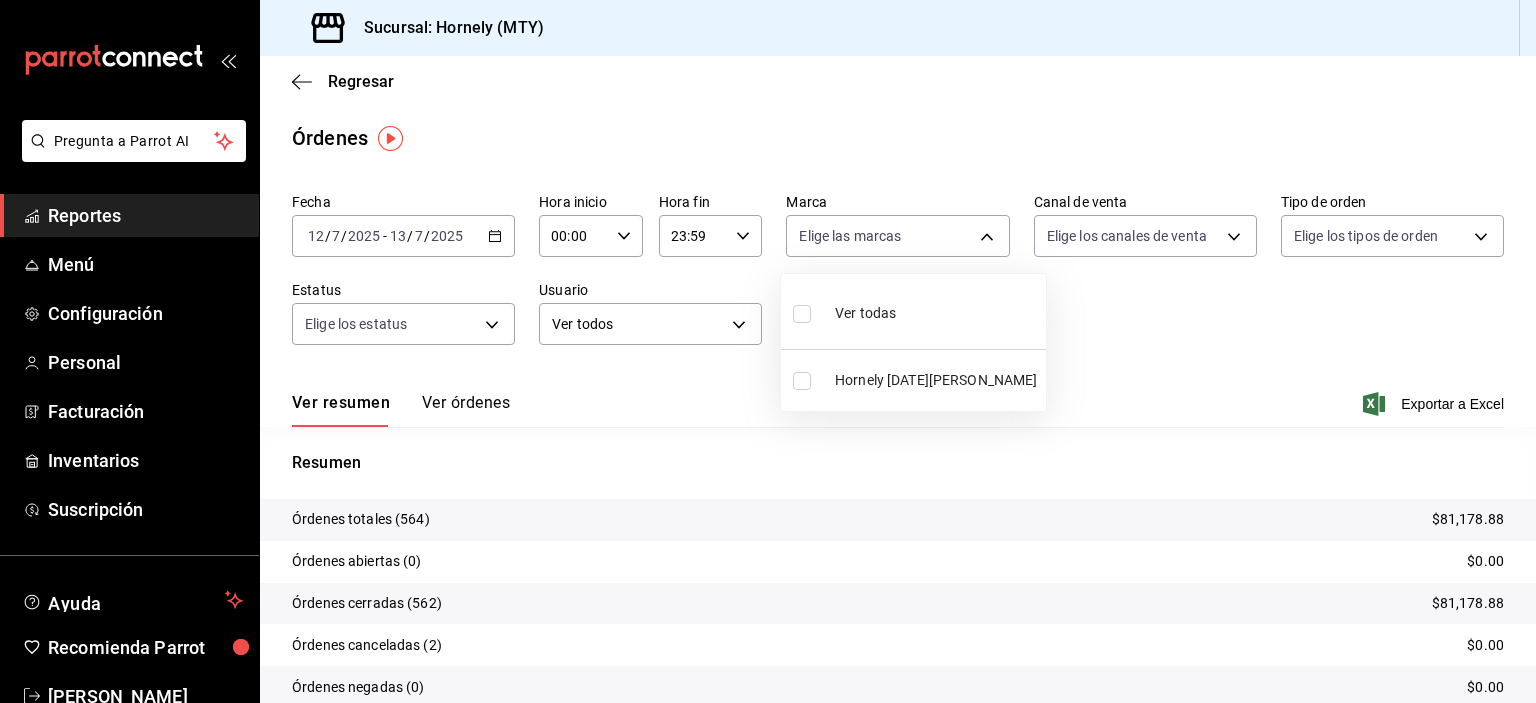 click on "Hornely [DATE][PERSON_NAME]" at bounding box center [936, 380] 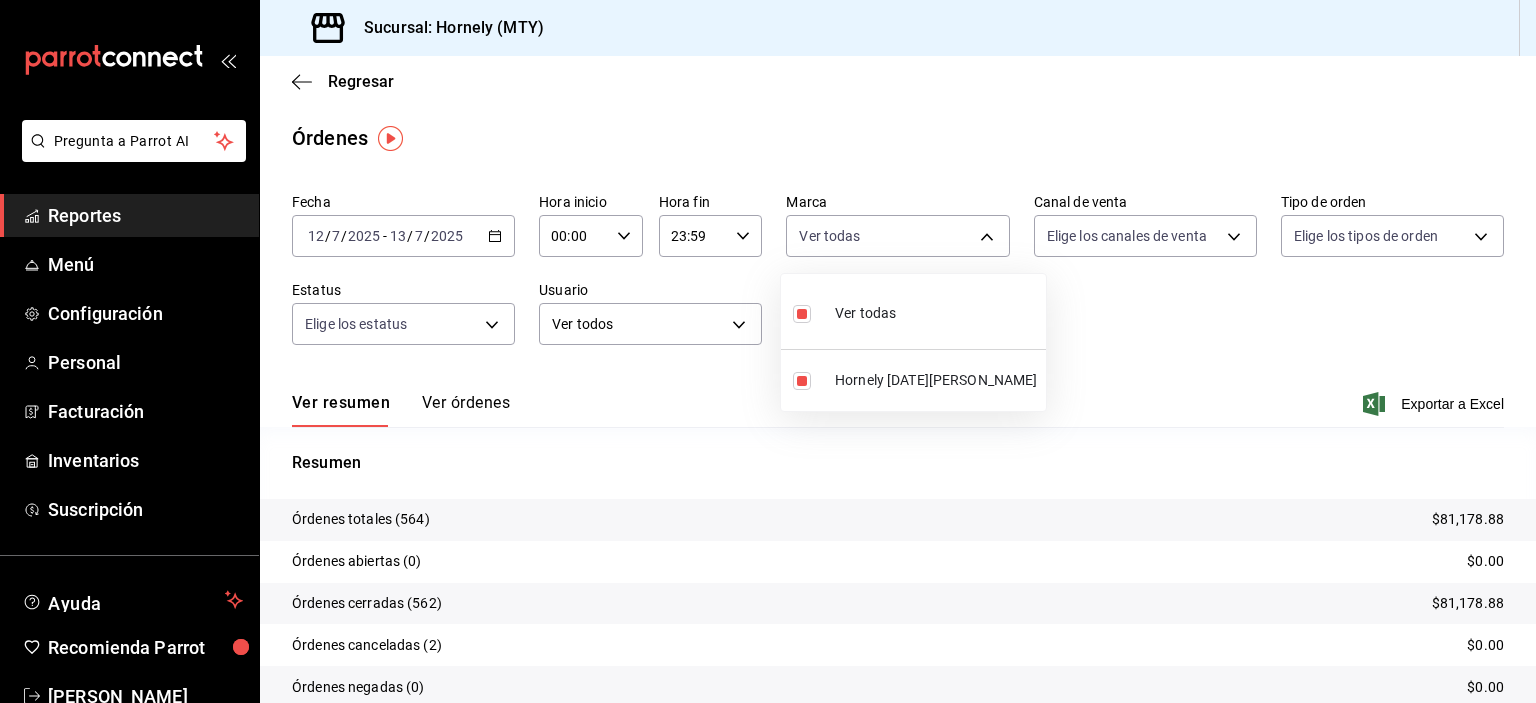 click at bounding box center [768, 351] 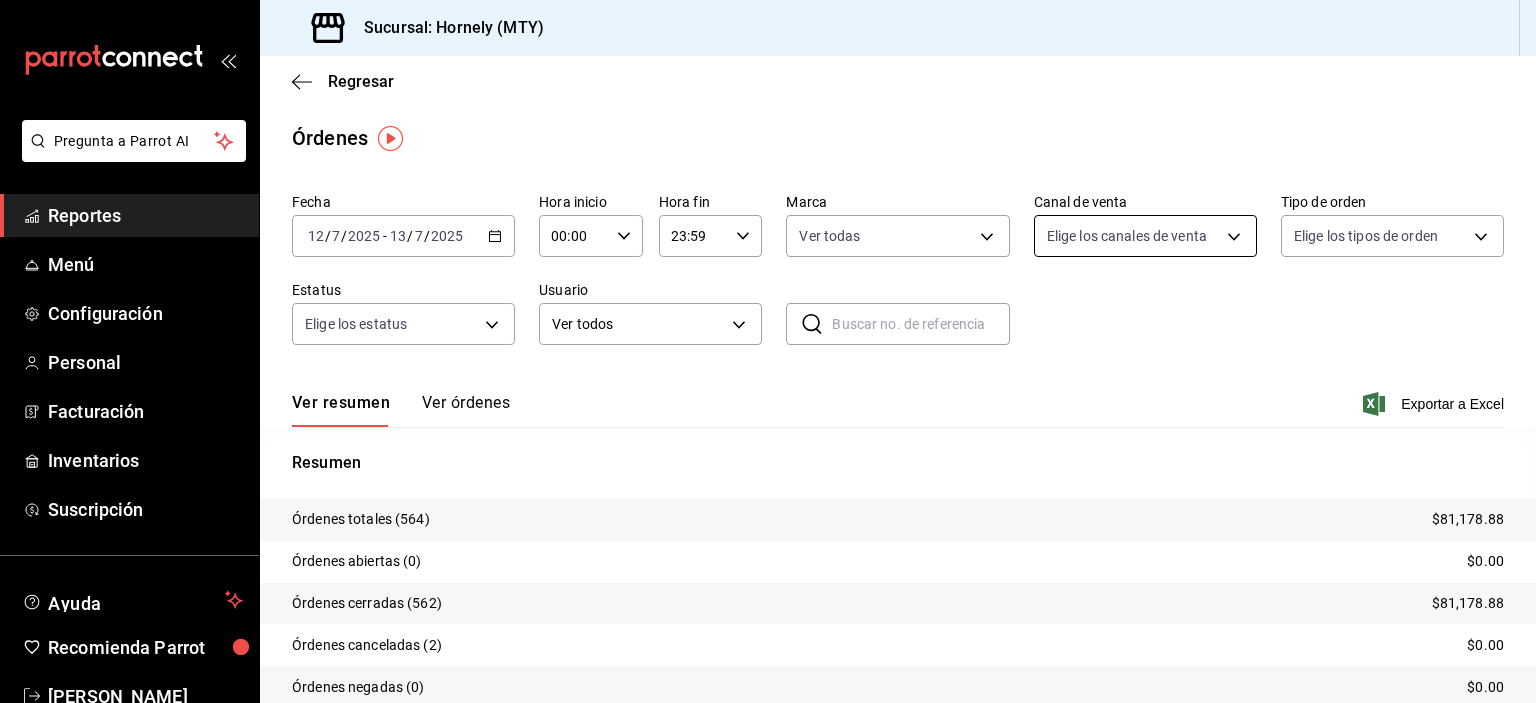 click on "Pregunta a Parrot AI Reportes   Menú   Configuración   Personal   Facturación   Inventarios   Suscripción   Ayuda Recomienda Parrot   [PERSON_NAME]   Sugerir nueva función   Sucursal: Hornely (MTY) Regresar Órdenes Fecha [DATE] [DATE] - [DATE] [DATE] Hora inicio 00:00 Hora inicio Hora fin 23:59 Hora fin Marca Ver todas f940d65f-f315-40ad-96cd-36aca2dc56c6 Canal de venta Elige los canales de venta Tipo de orden Elige los tipos de orden Estatus Elige los estatus Usuario Ver todos ALL ​ ​ Ver resumen Ver órdenes Exportar a Excel Resumen Órdenes totales (564) $81,178.88 Órdenes abiertas (0) $0.00 Órdenes cerradas (562) $81,178.88 Órdenes canceladas (2) $0.00 Órdenes negadas (0) $0.00 ¿Quieres ver el consumo promedio por orden y comensal? Ve al reporte de Ticket promedio GANA 1 MES GRATIS EN TU SUSCRIPCIÓN AQUÍ Ver video tutorial Ir a video Pregunta a Parrot AI Reportes   Menú   Configuración   Personal   Facturación   Inventarios   Suscripción   [GEOGRAPHIC_DATA]" at bounding box center [768, 351] 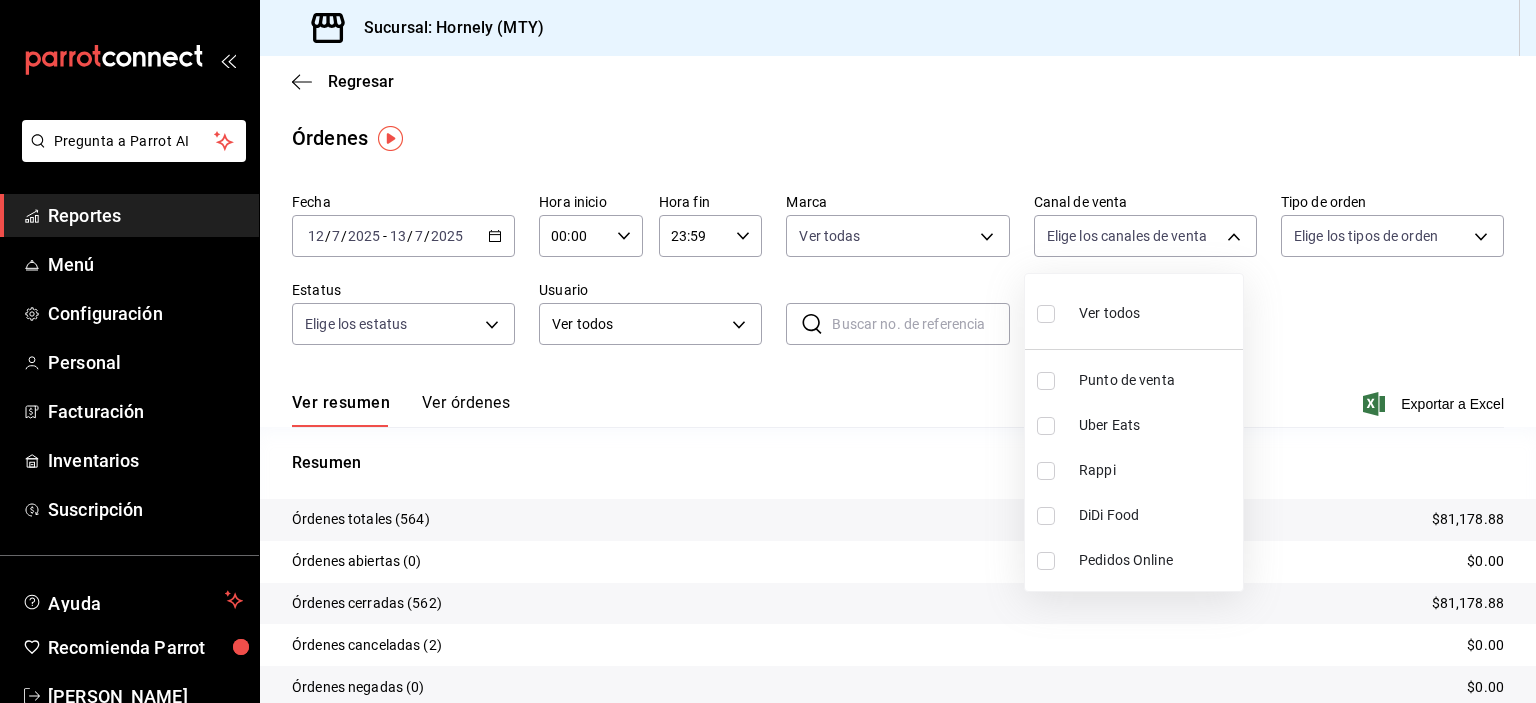 click on "Punto de venta" at bounding box center [1134, 380] 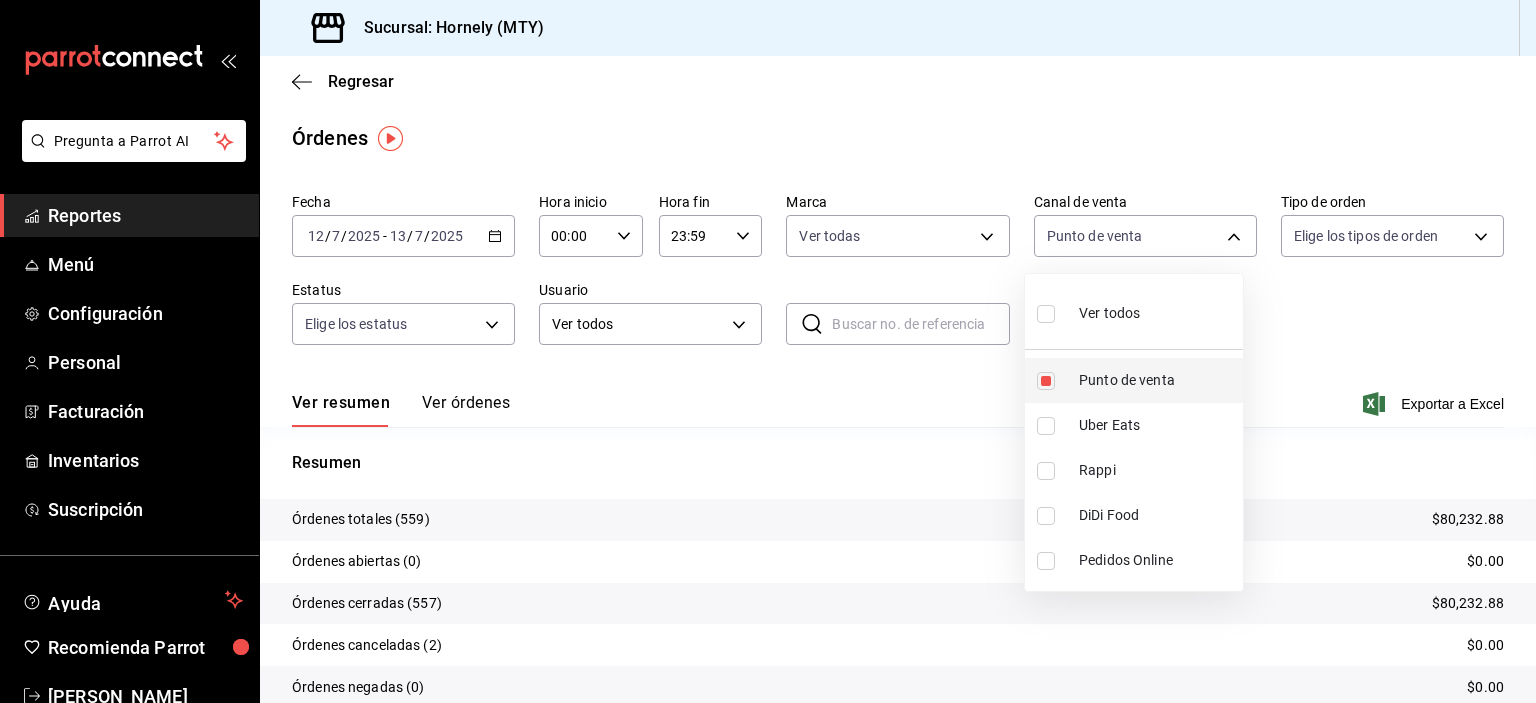 click on "Punto de venta" at bounding box center (1157, 380) 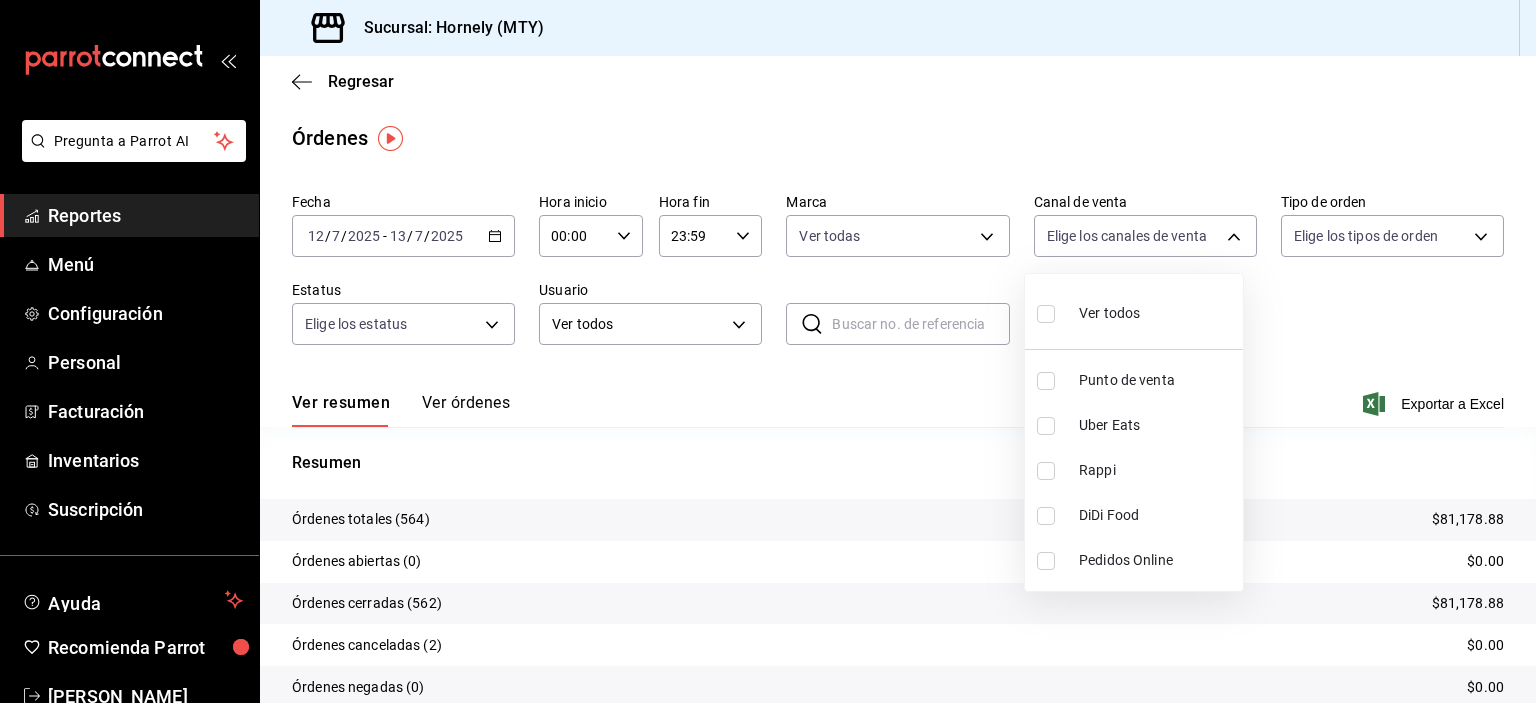 click at bounding box center [768, 351] 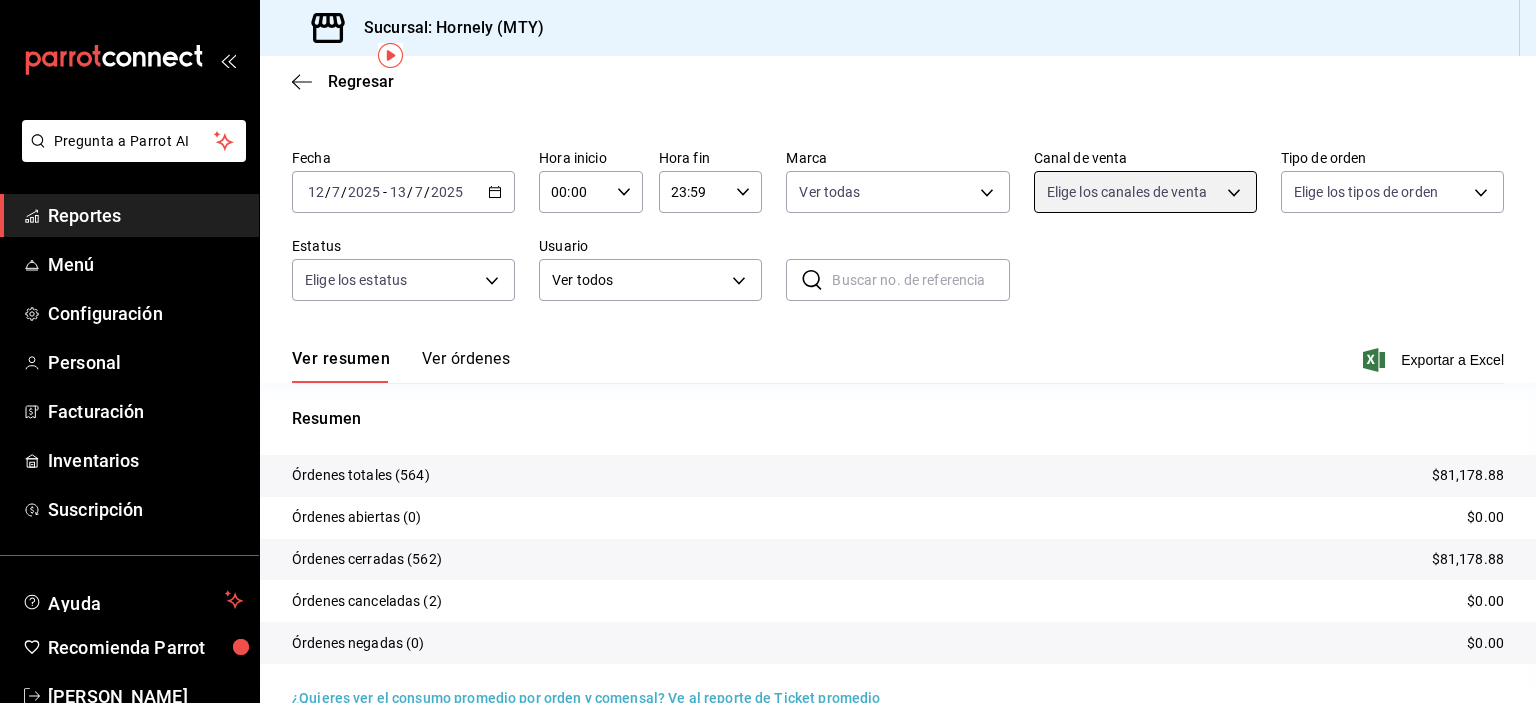 scroll, scrollTop: 82, scrollLeft: 0, axis: vertical 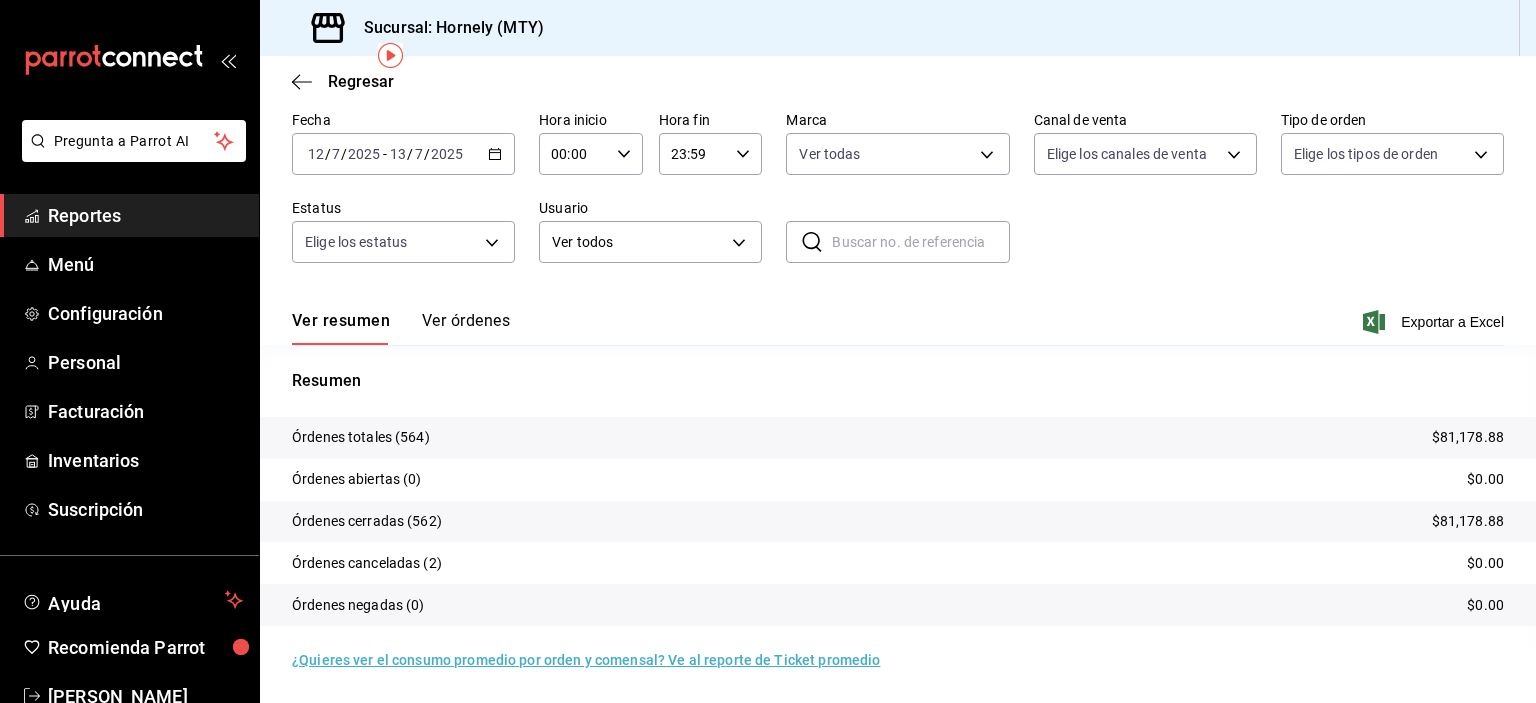 click on "Órdenes totales (564)" at bounding box center (361, 437) 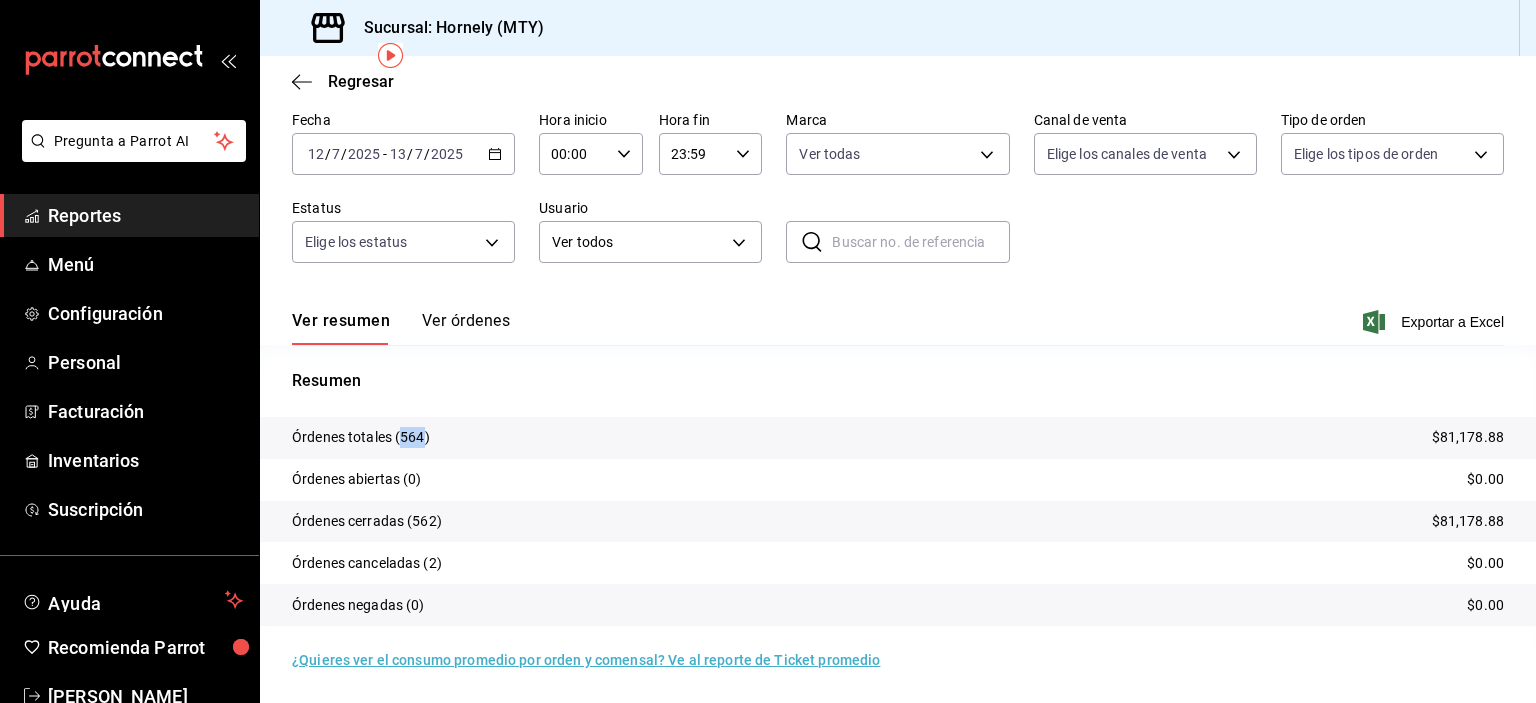 click on "Órdenes totales (564)" at bounding box center (361, 437) 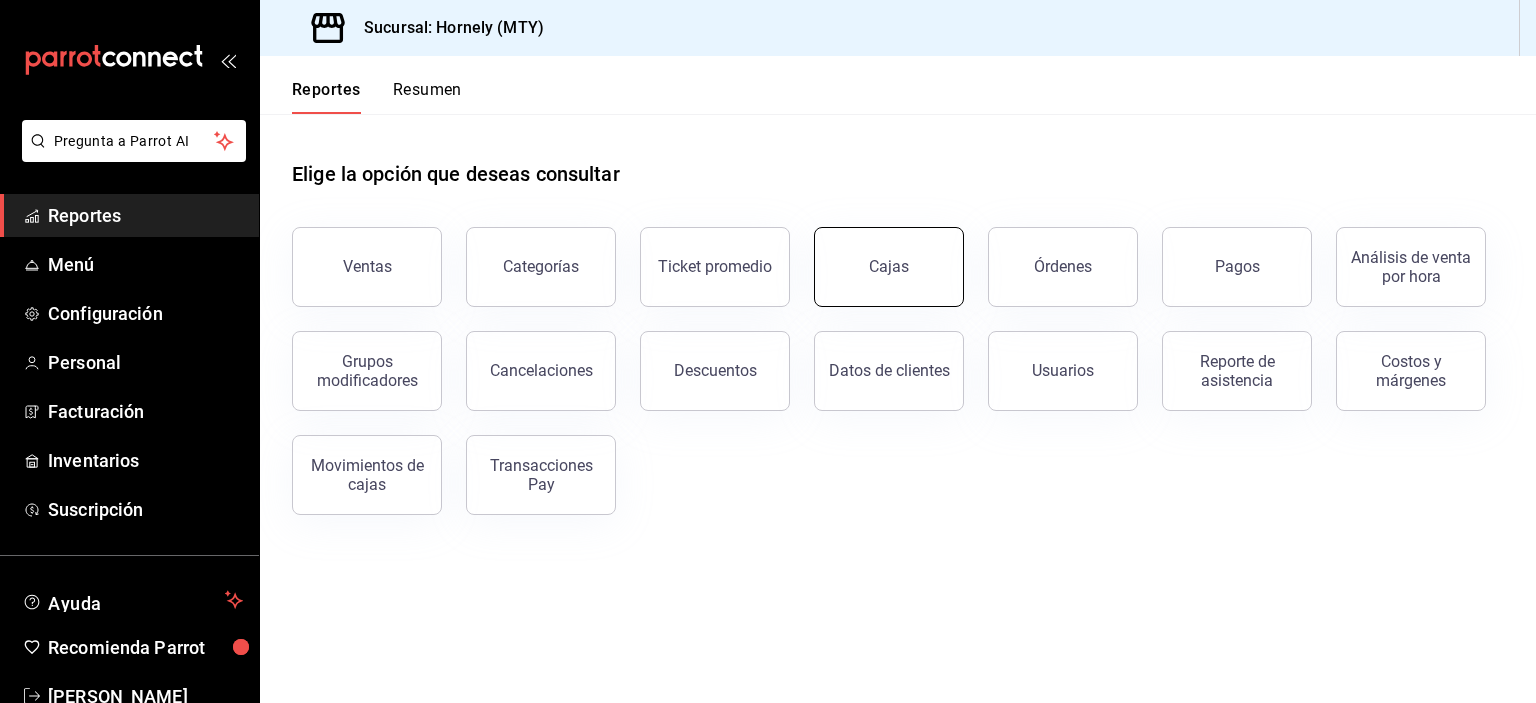 click on "Cajas" at bounding box center (889, 266) 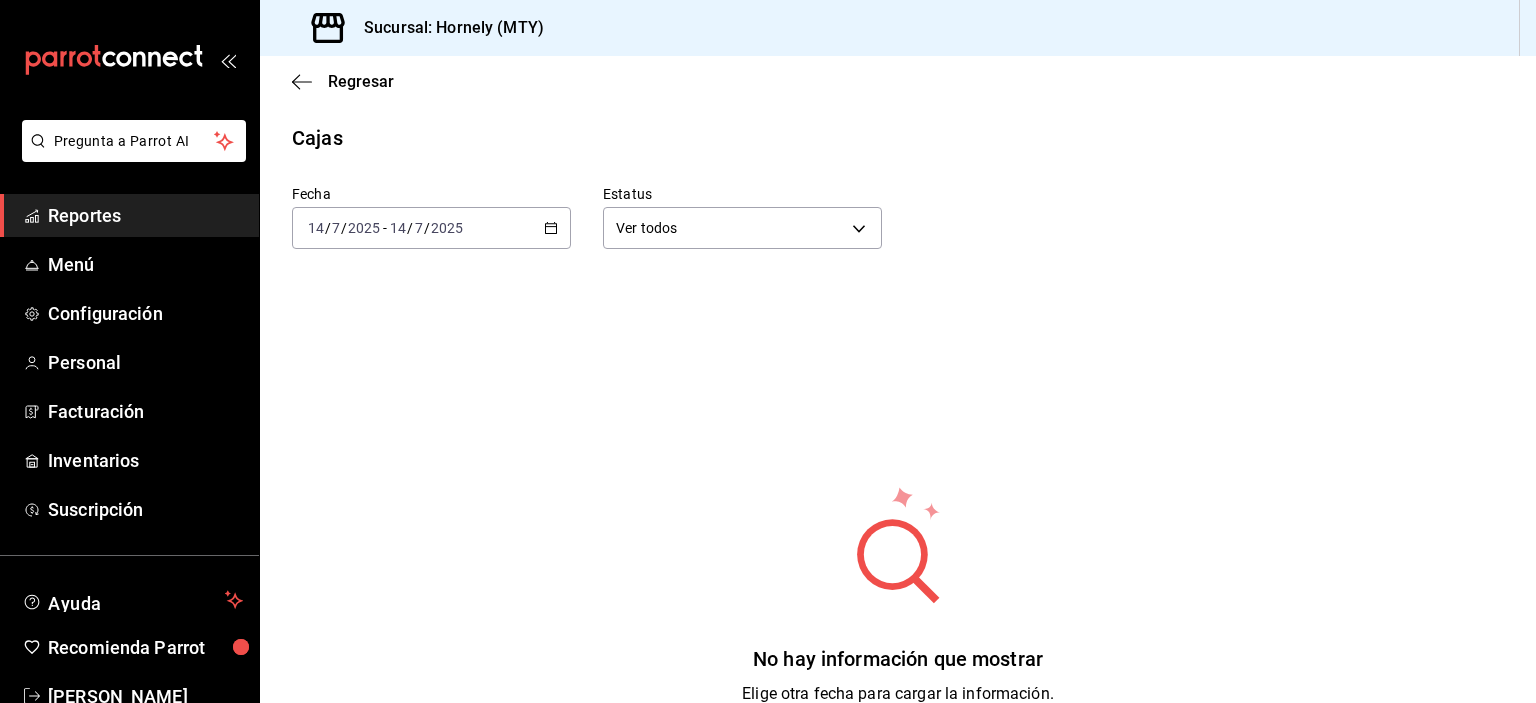 click on "[DATE] [DATE] - [DATE] [DATE]" at bounding box center (431, 228) 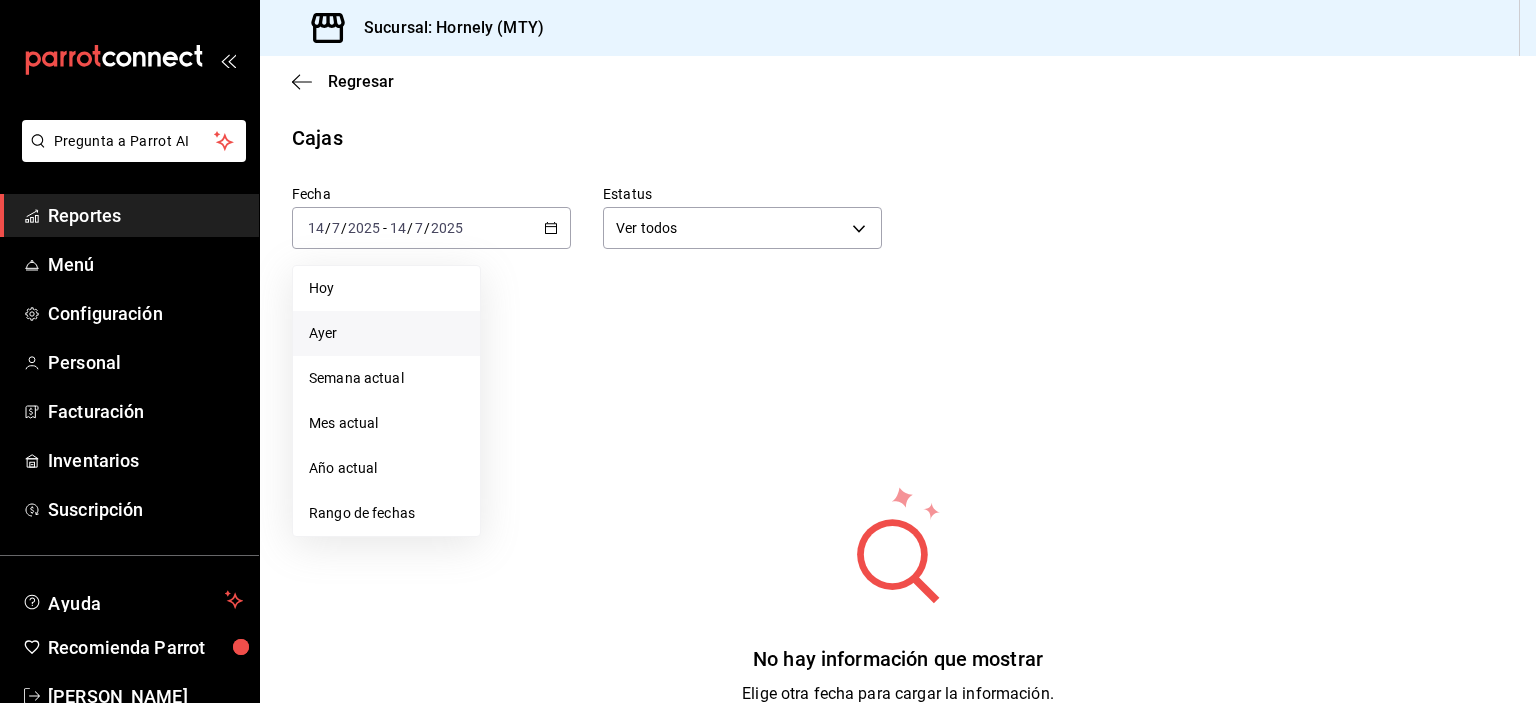 click on "Ayer" at bounding box center [386, 333] 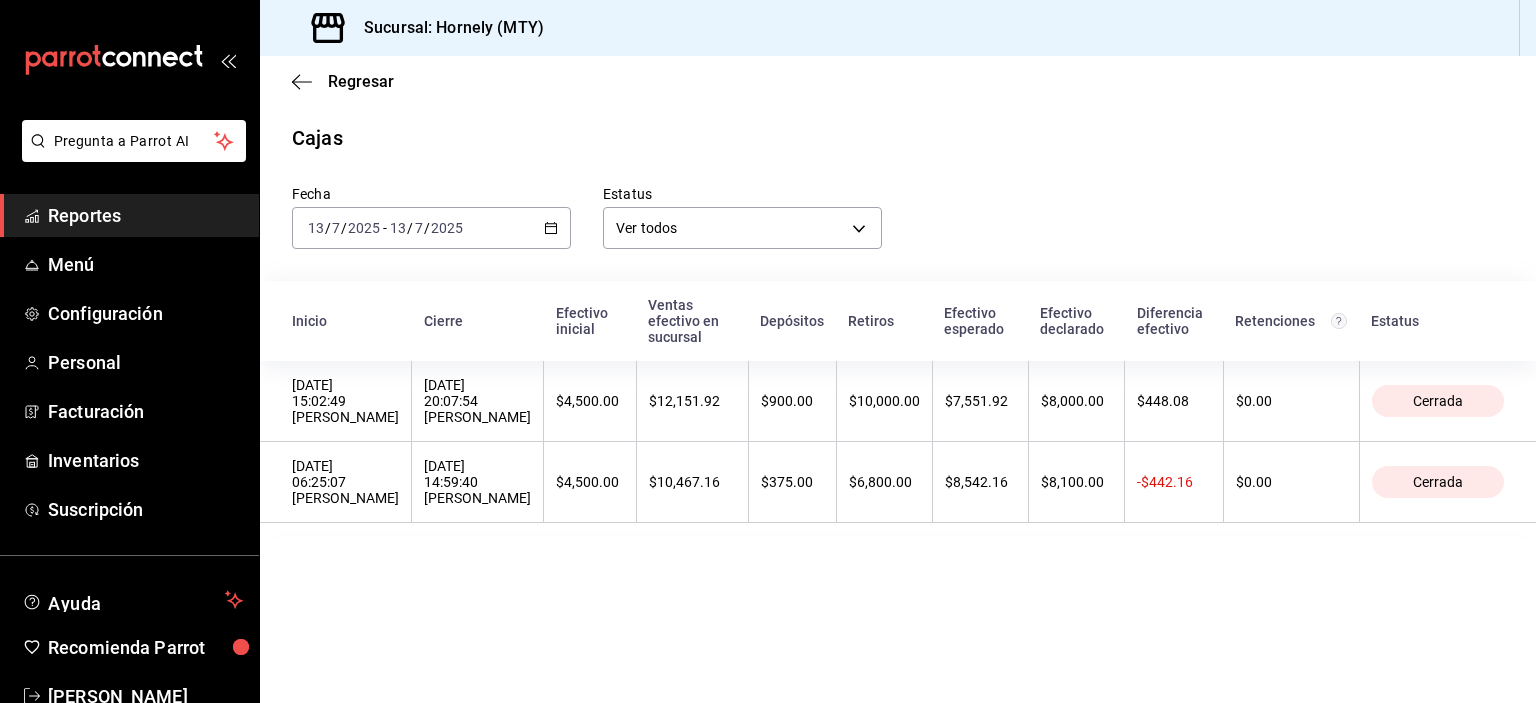 click on "Reportes" at bounding box center (145, 215) 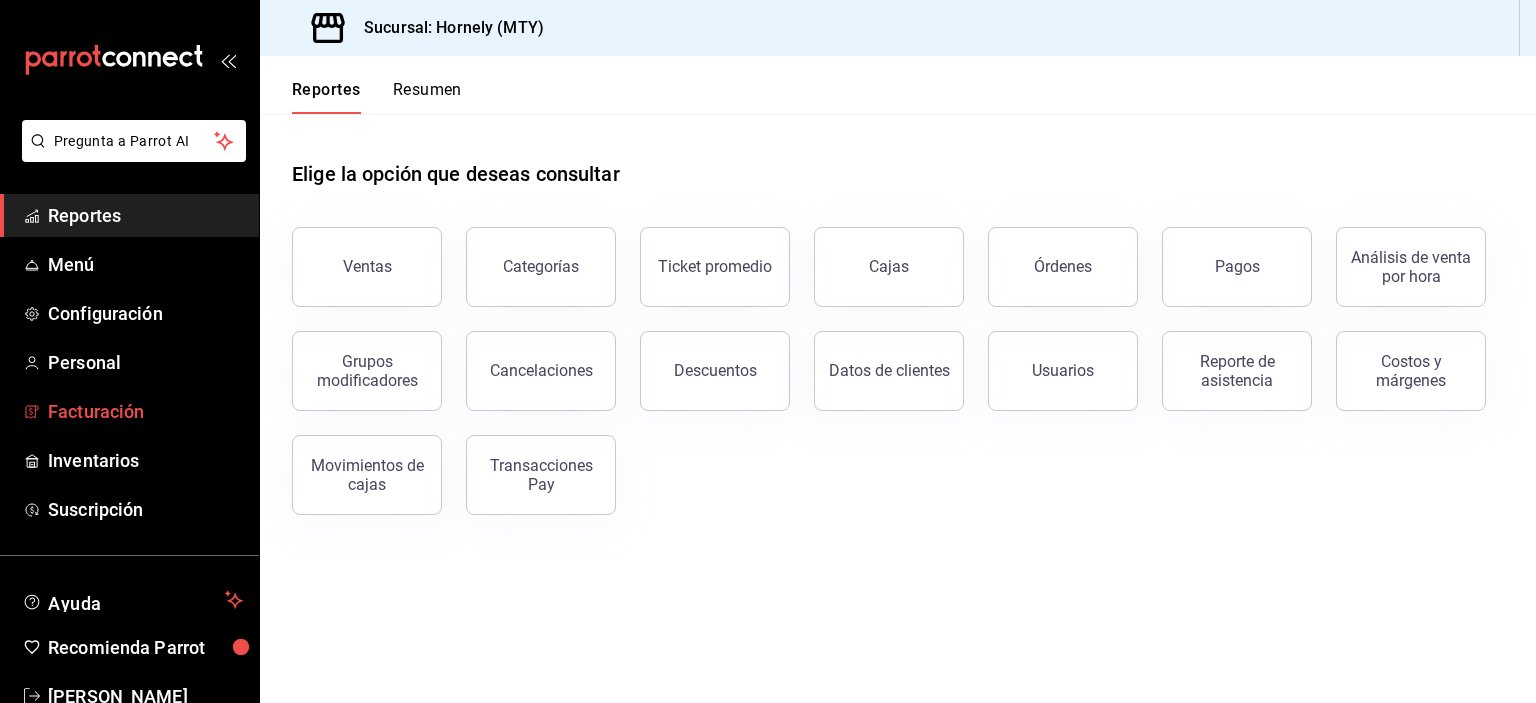 click on "Facturación" at bounding box center [129, 411] 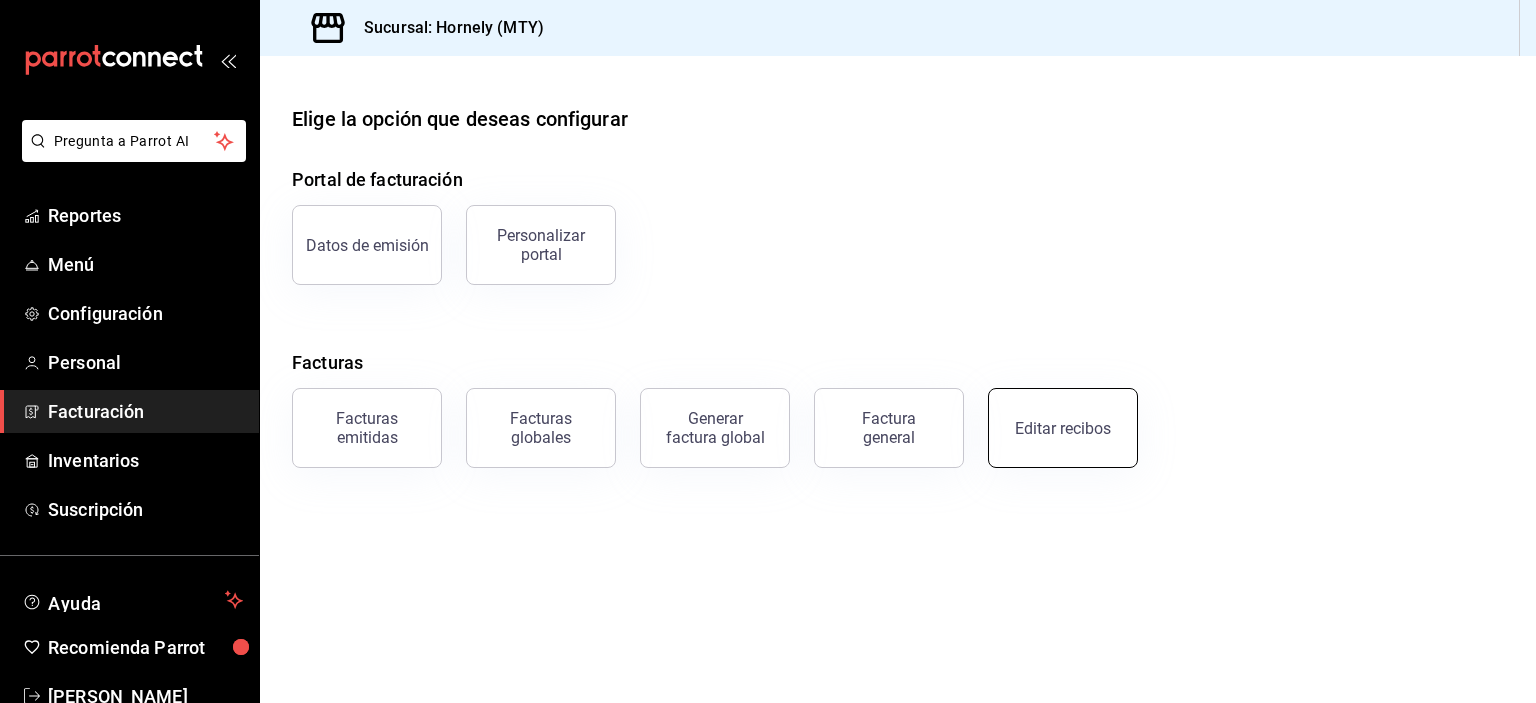 click on "Editar recibos" at bounding box center (1063, 428) 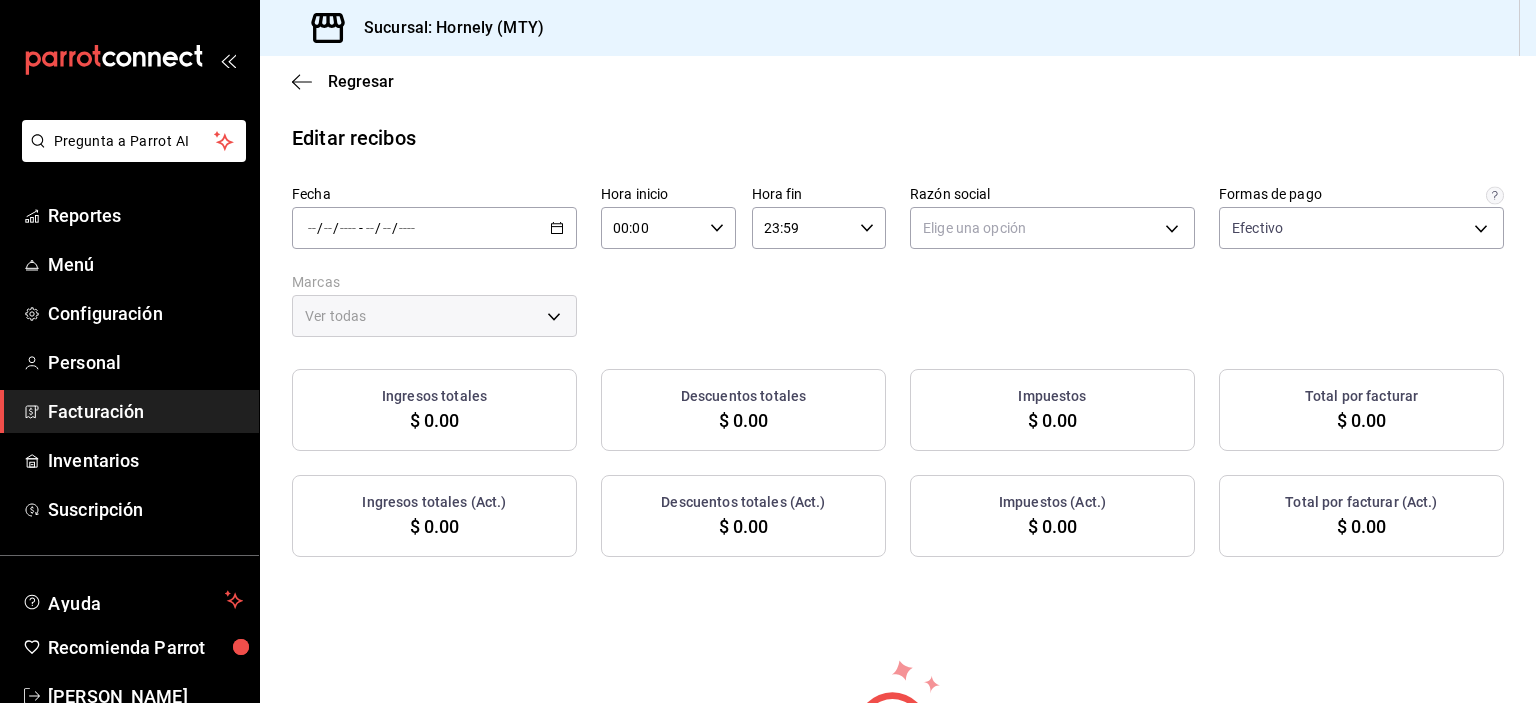 click 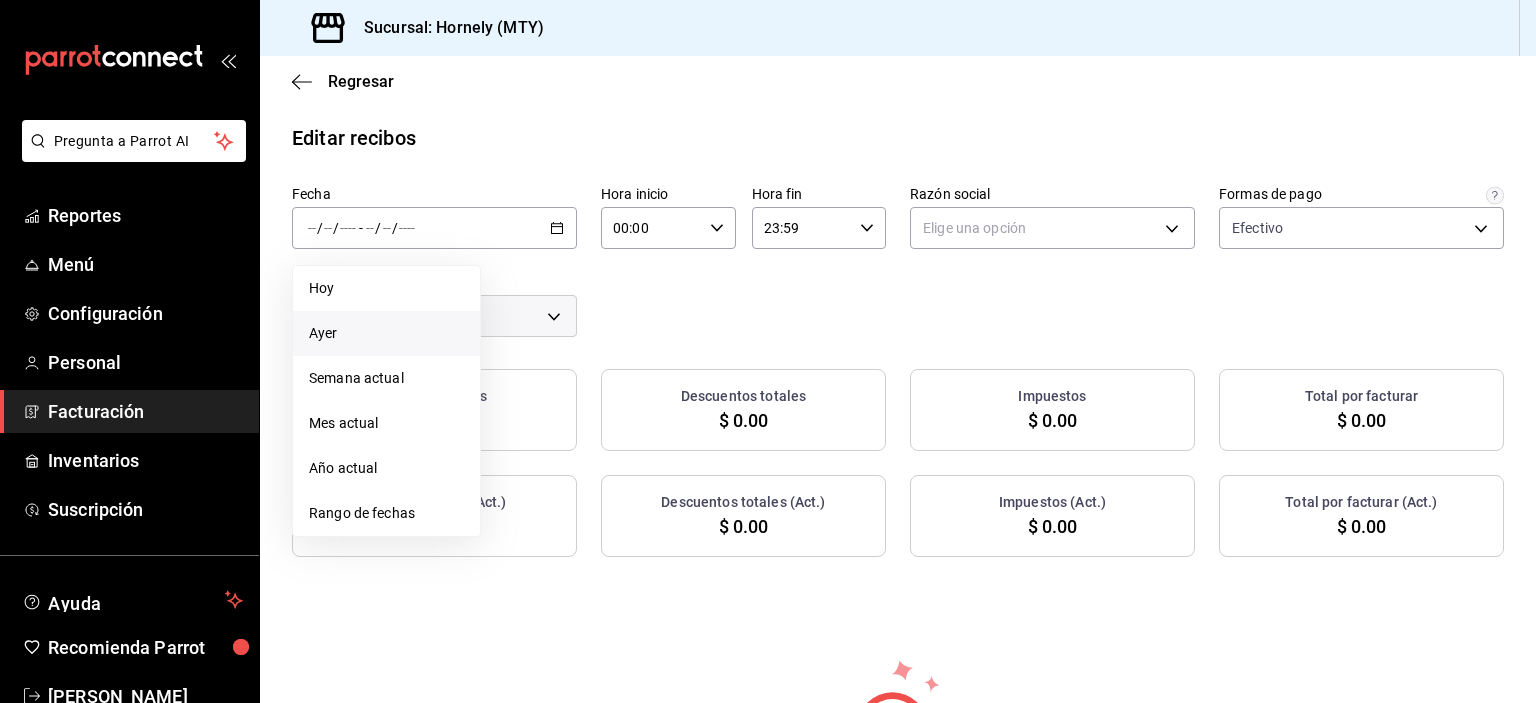 click on "Ayer" at bounding box center (386, 333) 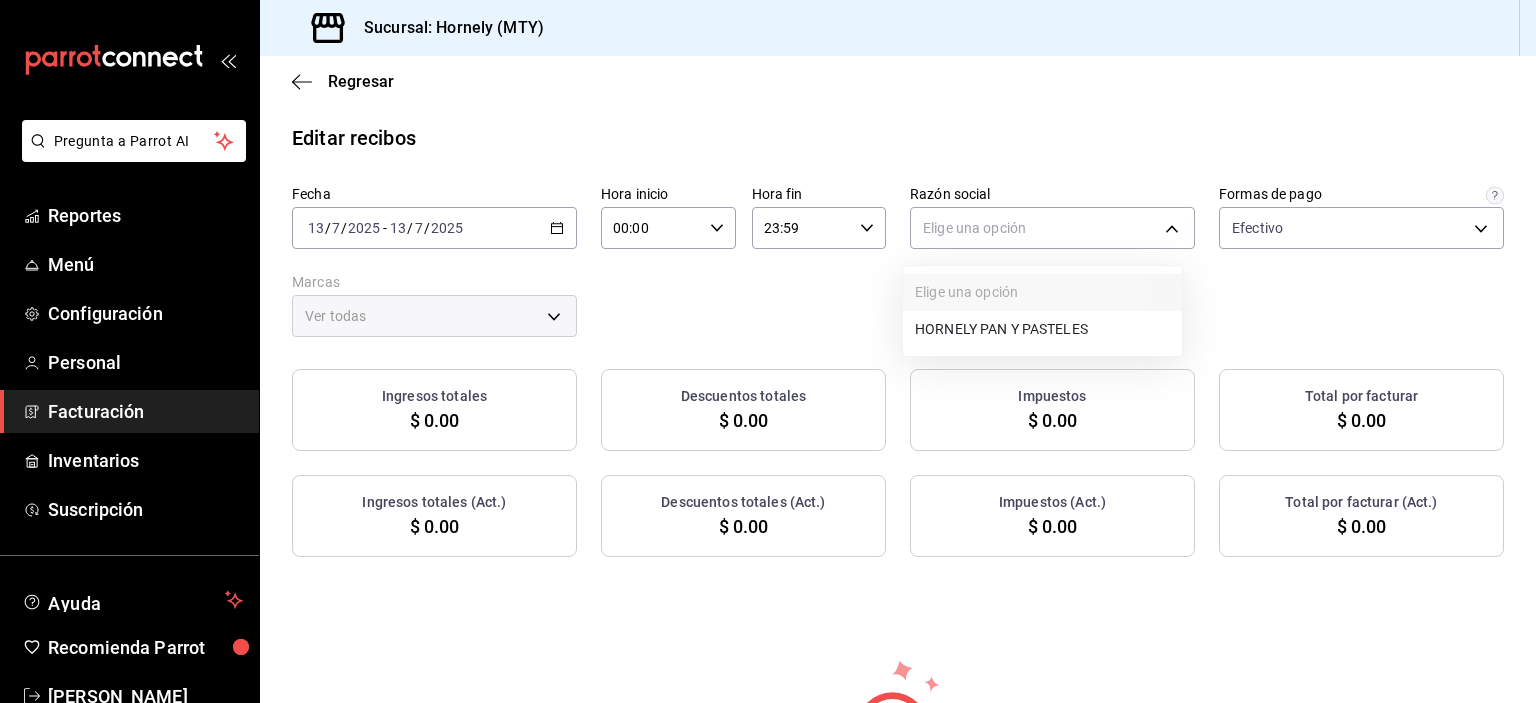 drag, startPoint x: 1124, startPoint y: 241, endPoint x: 1114, endPoint y: 243, distance: 10.198039 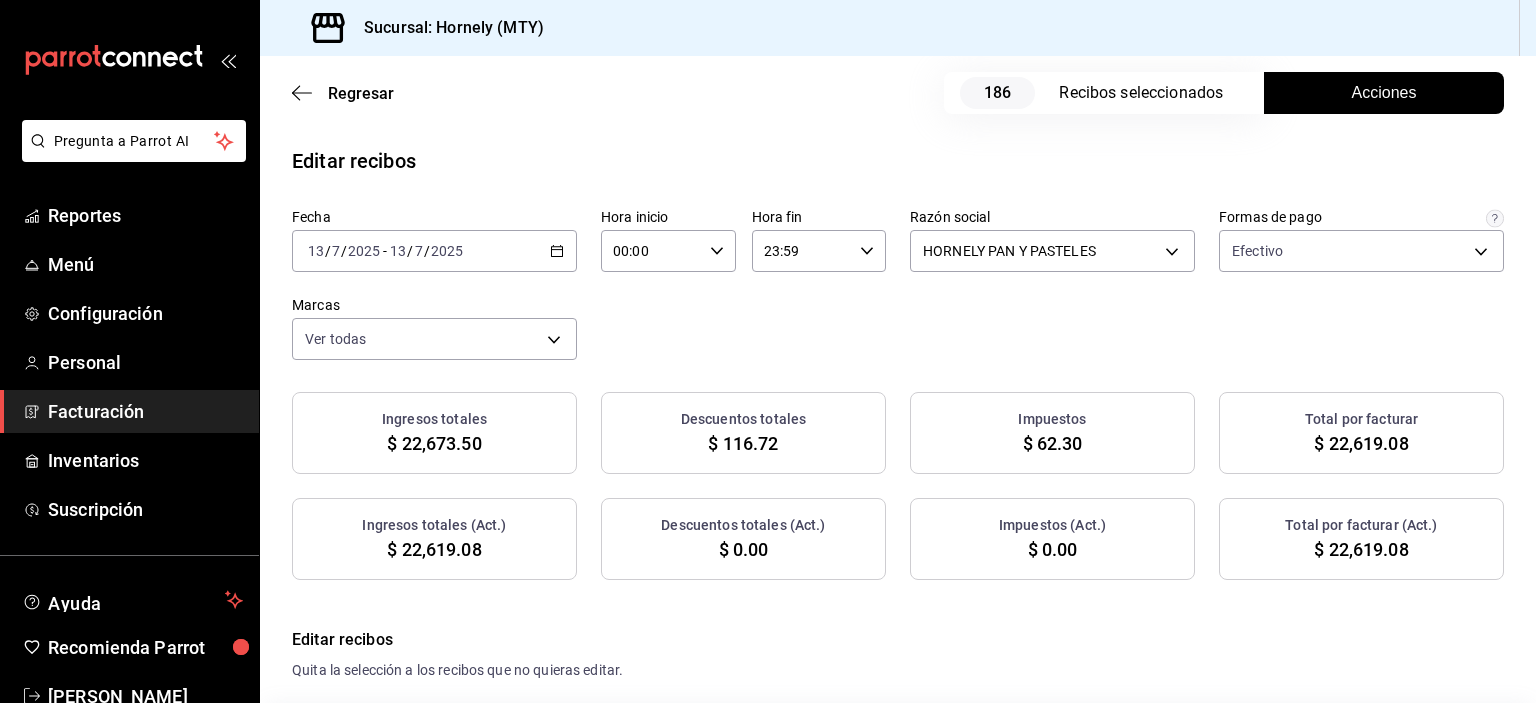 click on "Acciones" at bounding box center [1384, 93] 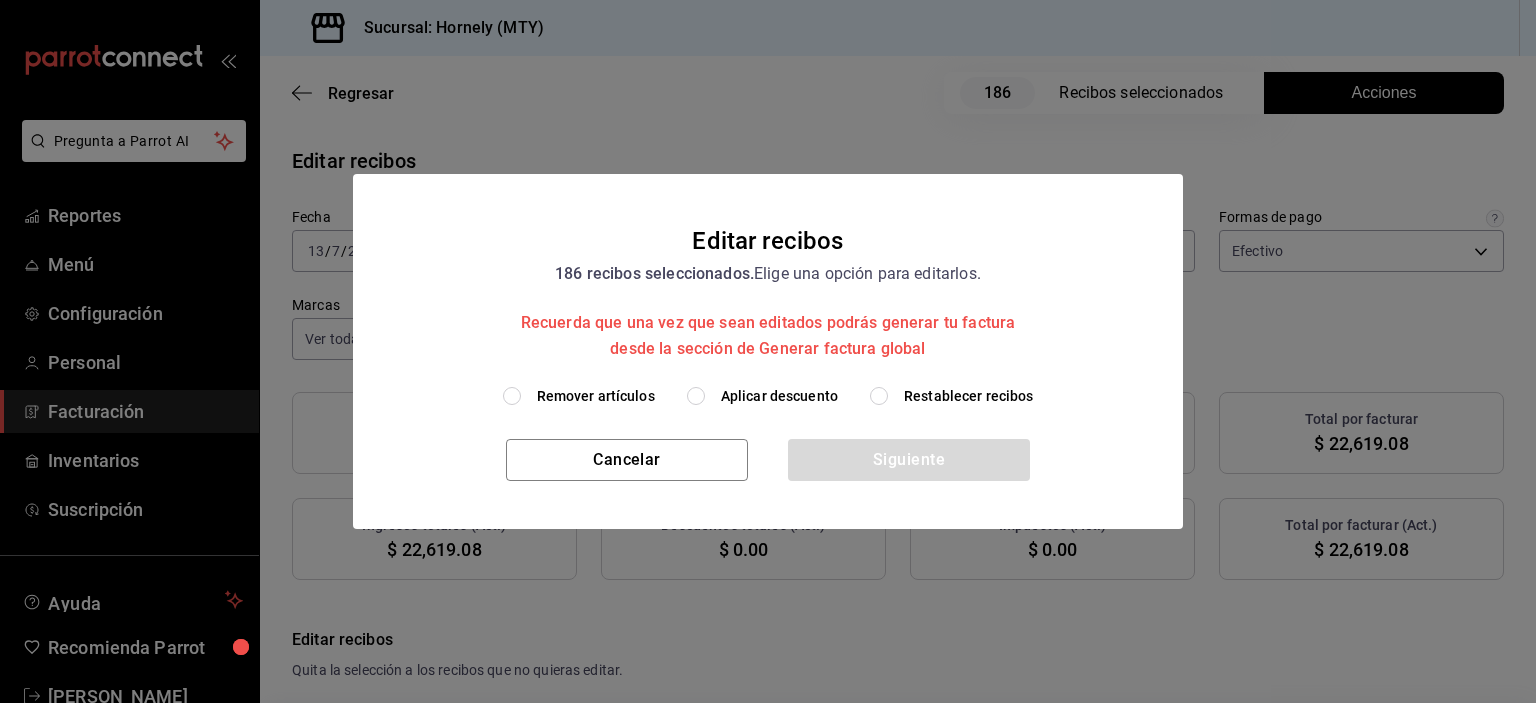 click on "Aplicar descuento" at bounding box center (762, 396) 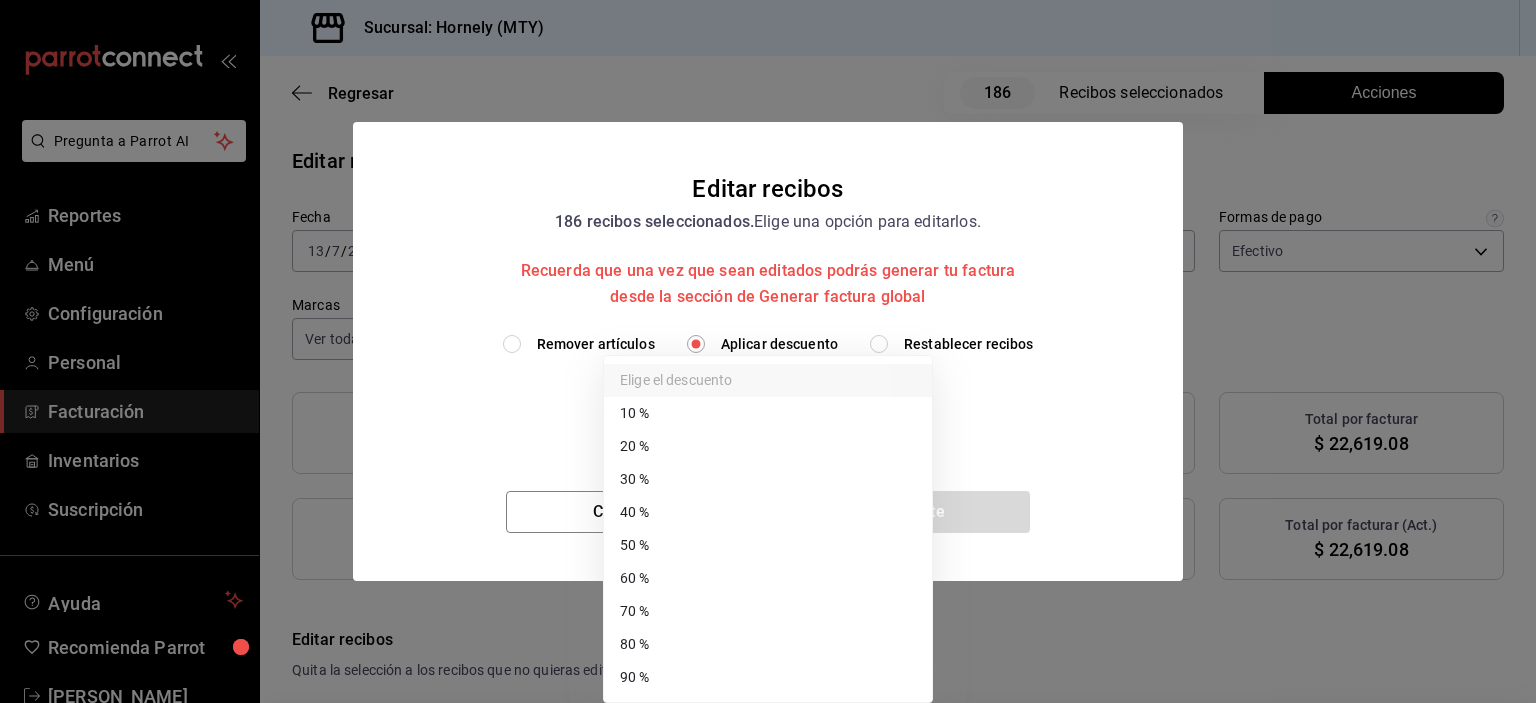 click on "Pregunta a Parrot AI Reportes   Menú   Configuración   Personal   Facturación   Inventarios   Suscripción   Ayuda Recomienda Parrot   [PERSON_NAME]   Sugerir nueva función   Sucursal: Hornely (MTY) Regresar 186 Recibos seleccionados Acciones Editar recibos Fecha [DATE] [DATE] - [DATE] [DATE] Hora inicio 00:00 Hora inicio Hora fin 23:59 Hora fin Razón social HORNELY PAN Y PASTELES b2cd780a-b572-4f60-9a57-482b6a6c9eaf Formas de pago   Efectivo fb0911c4-8c81-440c-afc8-d8364f99058a Marcas Ver todas f940d65f-f315-40ad-96cd-36aca2dc56c6 Ingresos totales $ 22,673.50 Descuentos totales $ 116.72 Impuestos $ 62.30 Total por facturar $ 22,619.08 Ingresos totales (Act.) $ 22,619.08 Descuentos totales (Act.) $ 0.00 Impuestos  (Act.) $ 0.00 Total por facturar (Act.) $ 22,619.08 Editar recibos Quita la selección a los recibos que no quieras editar. Act. # de recibo Artículos (Orig.) Artículos (Act.) Subtotal (Orig.) Subtotal (Act.) Descuento total (Orig.) Descuento total (Act.) Total (Act.)" at bounding box center (768, 351) 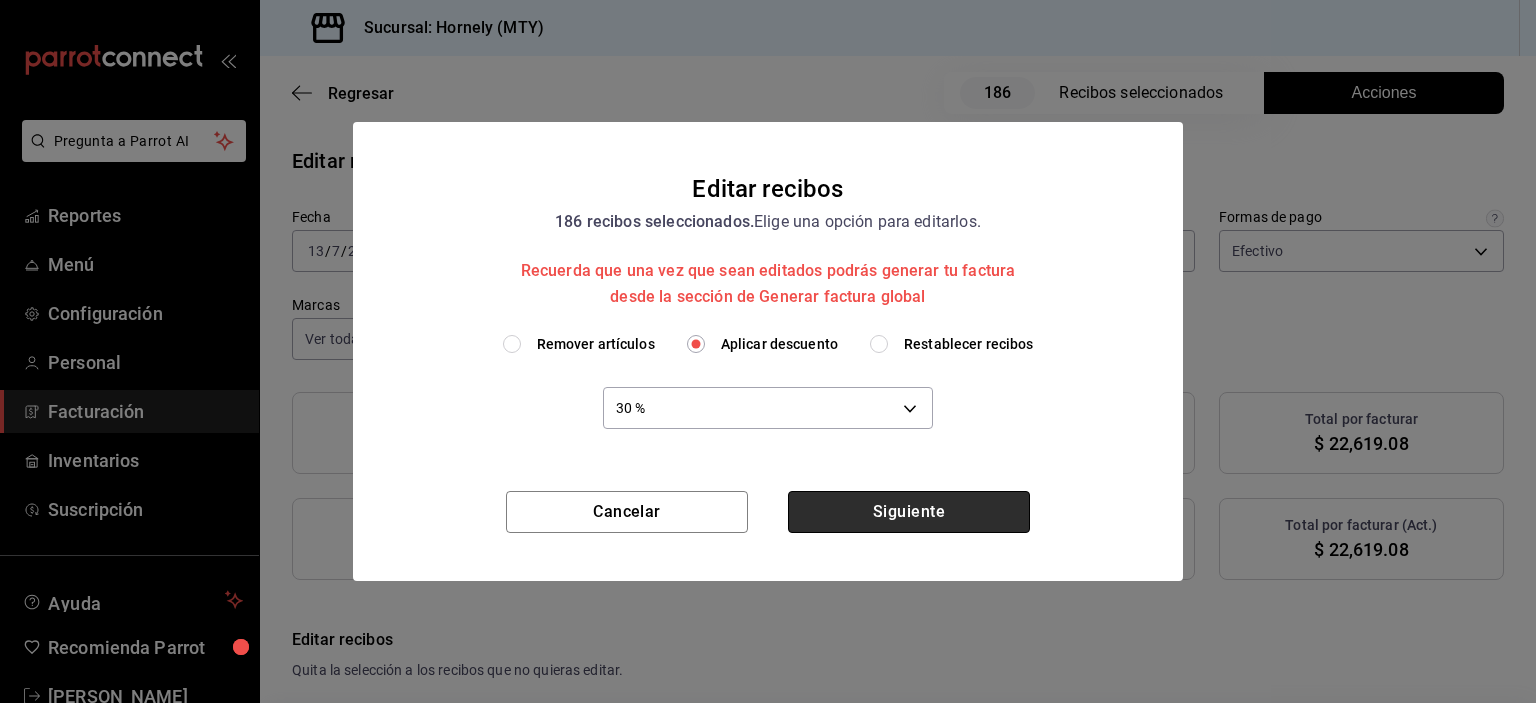 click on "Siguiente" at bounding box center (909, 512) 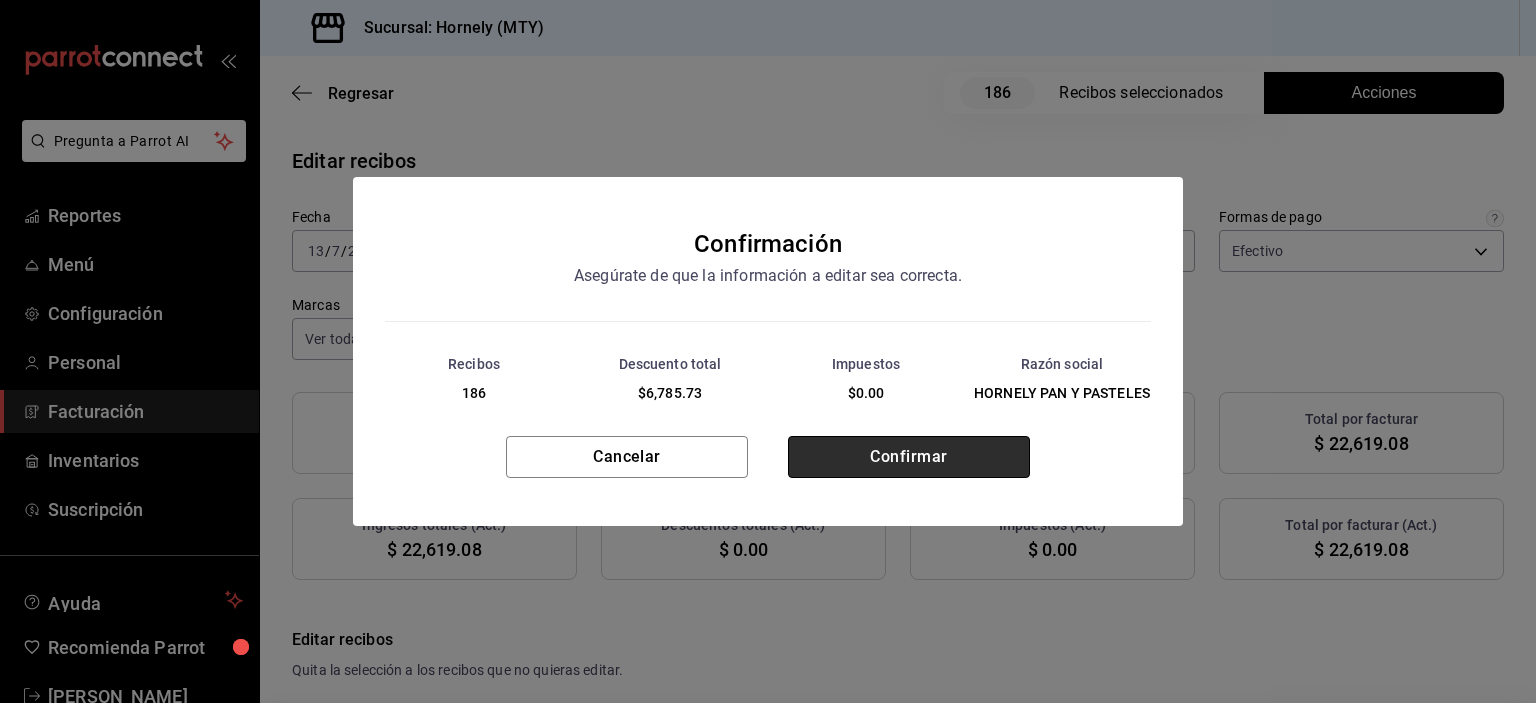 click on "Confirmar" at bounding box center [909, 457] 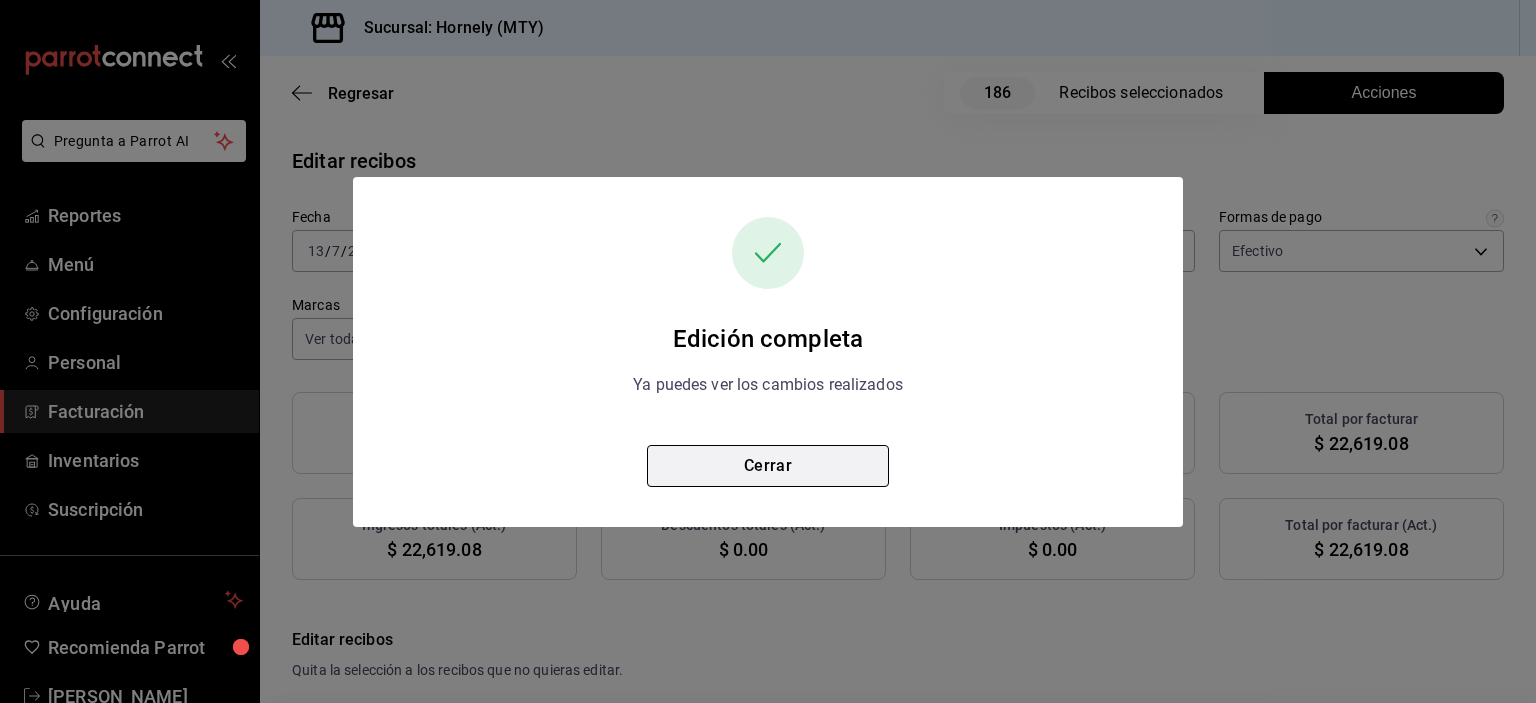 click on "Cerrar" at bounding box center [768, 466] 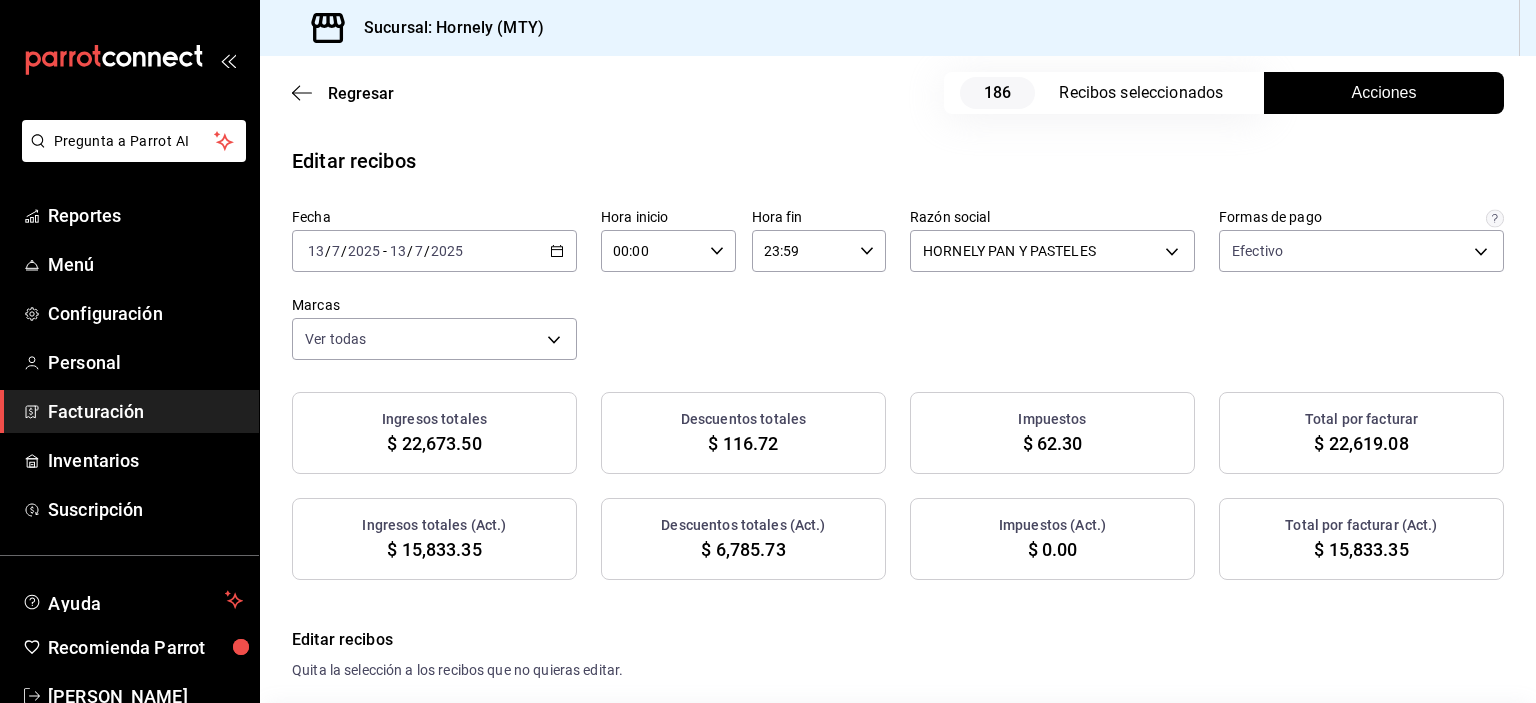 click on "$ 15,833.35" at bounding box center (1361, 549) 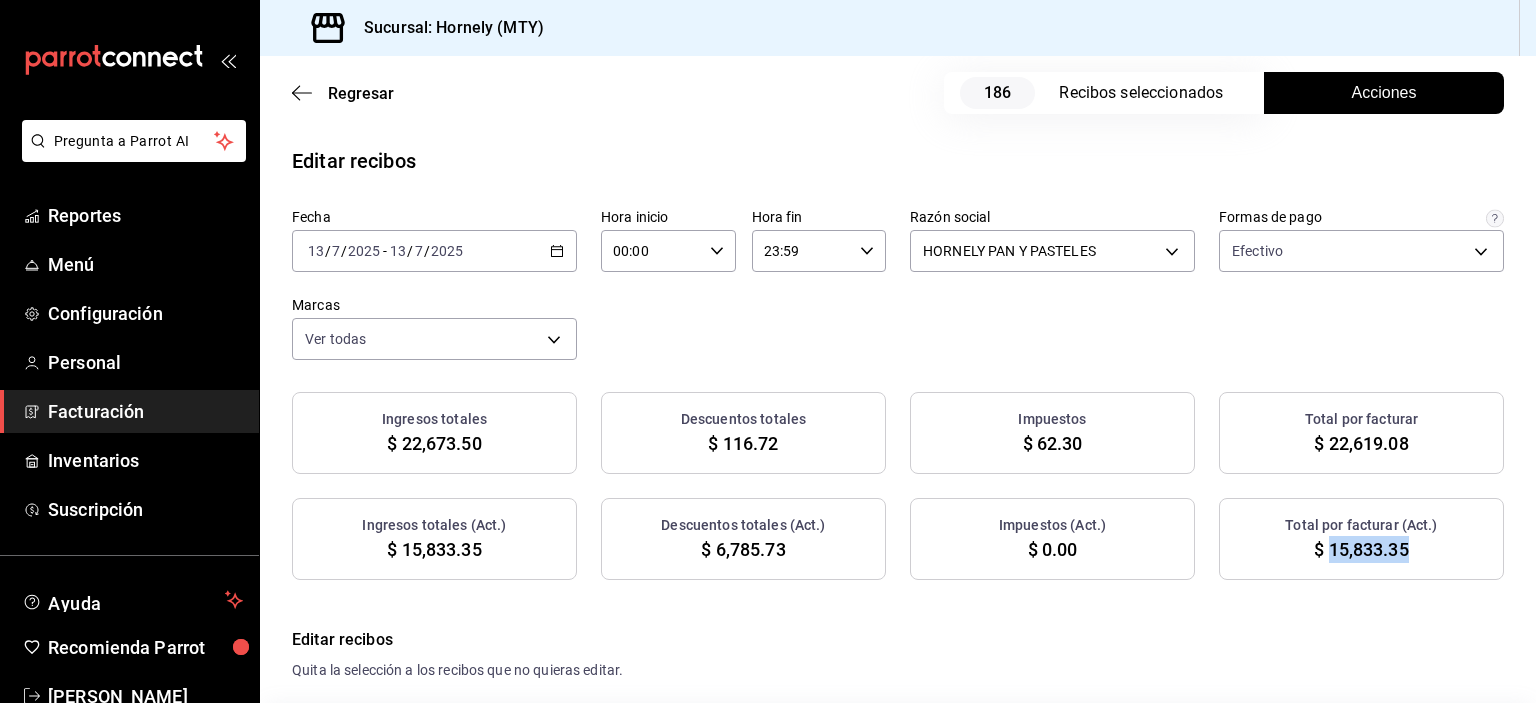click on "$ 15,833.35" at bounding box center [1361, 549] 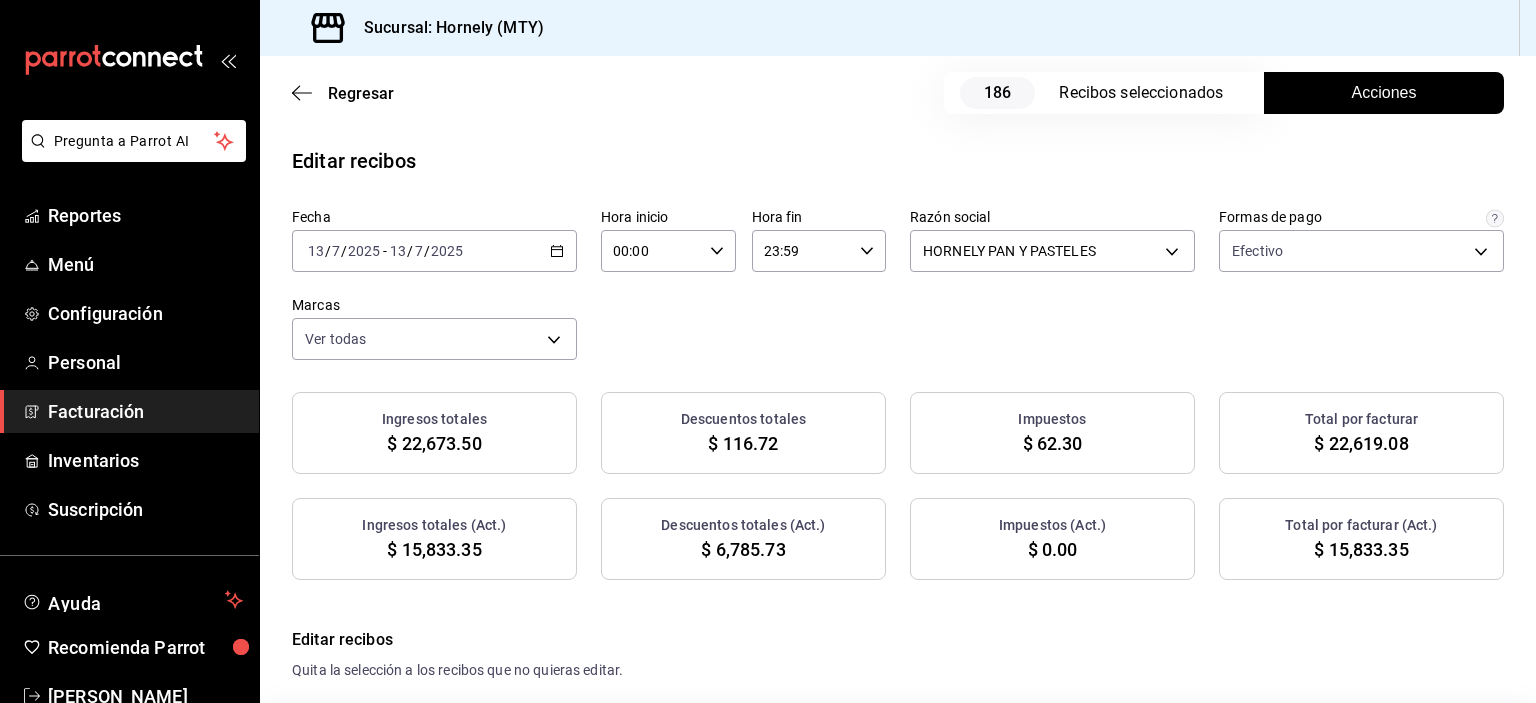 click on "$ 6,785.73" at bounding box center [743, 549] 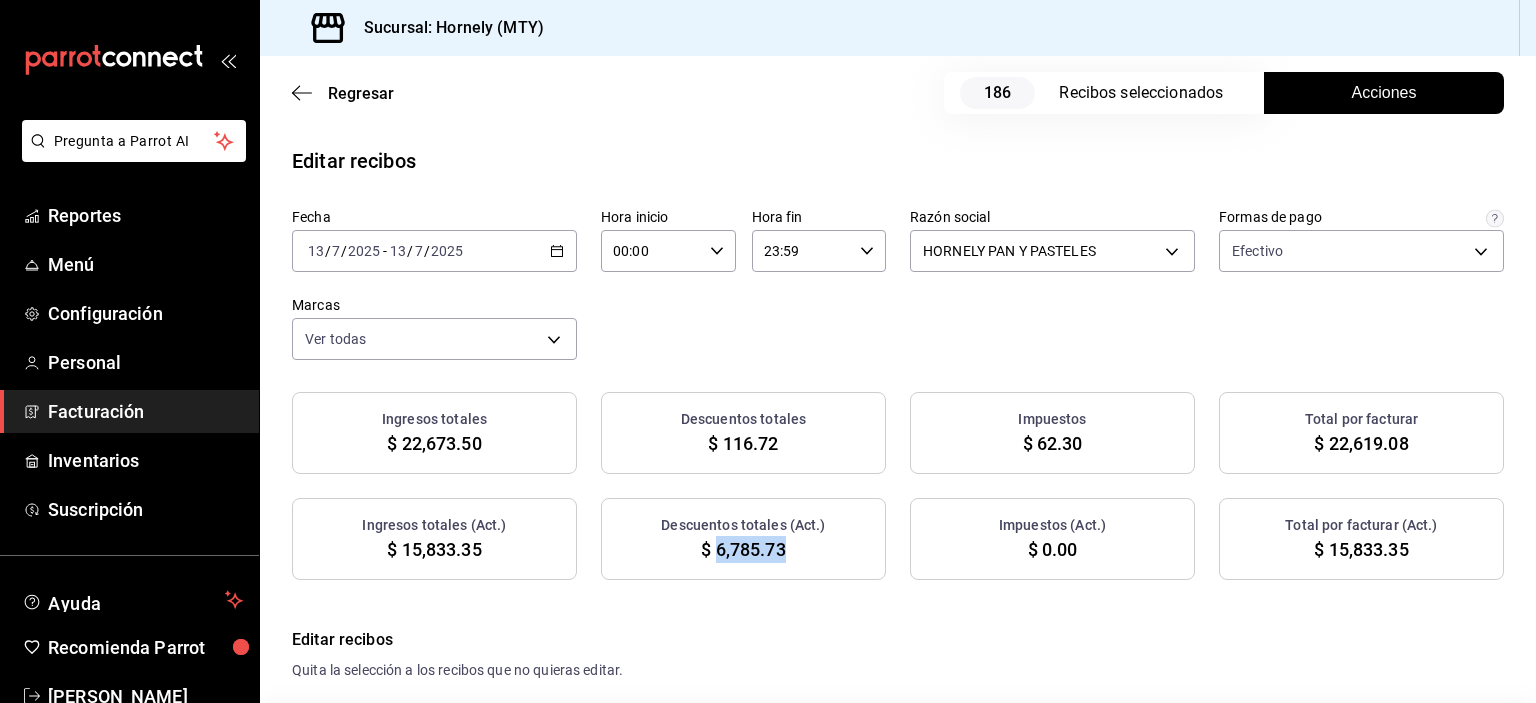 click on "$ 6,785.73" at bounding box center (743, 549) 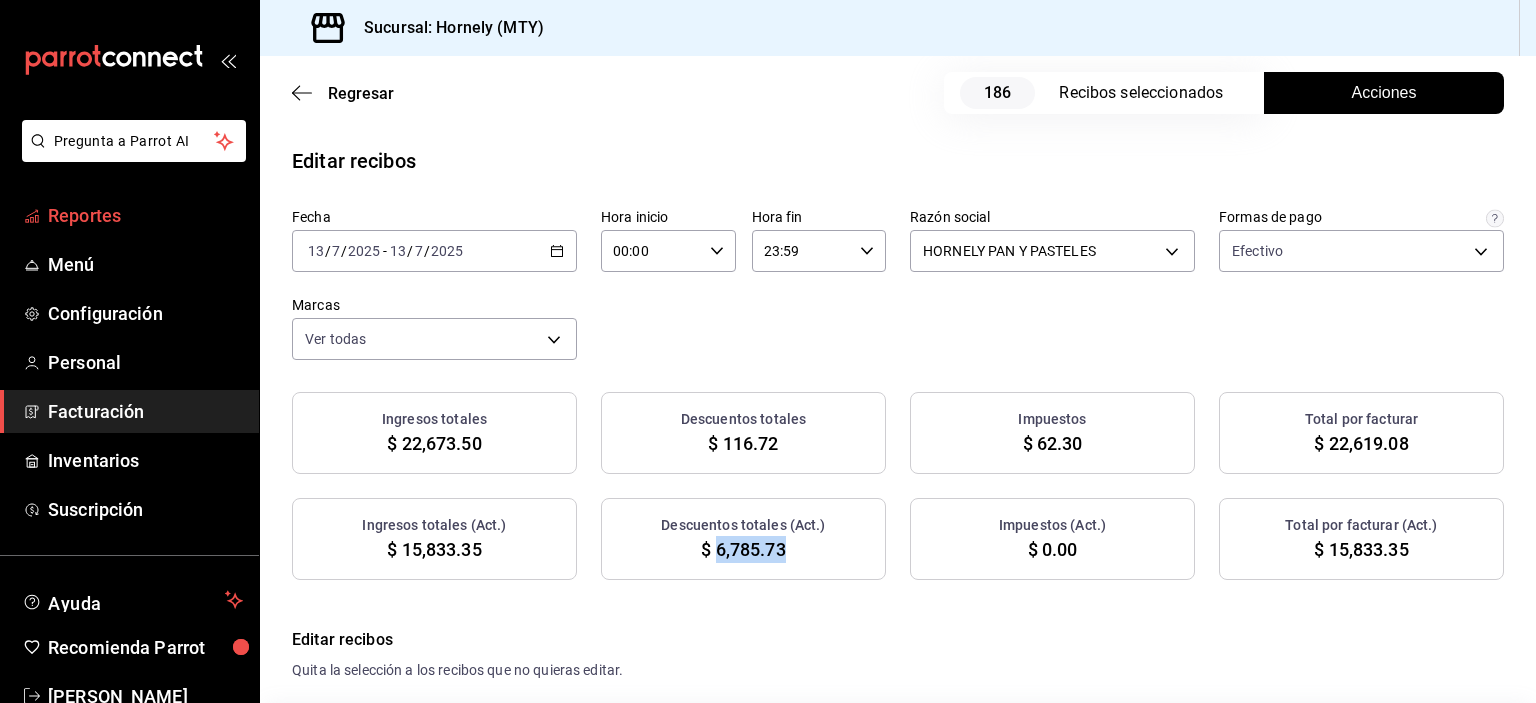 click on "Reportes" at bounding box center [145, 215] 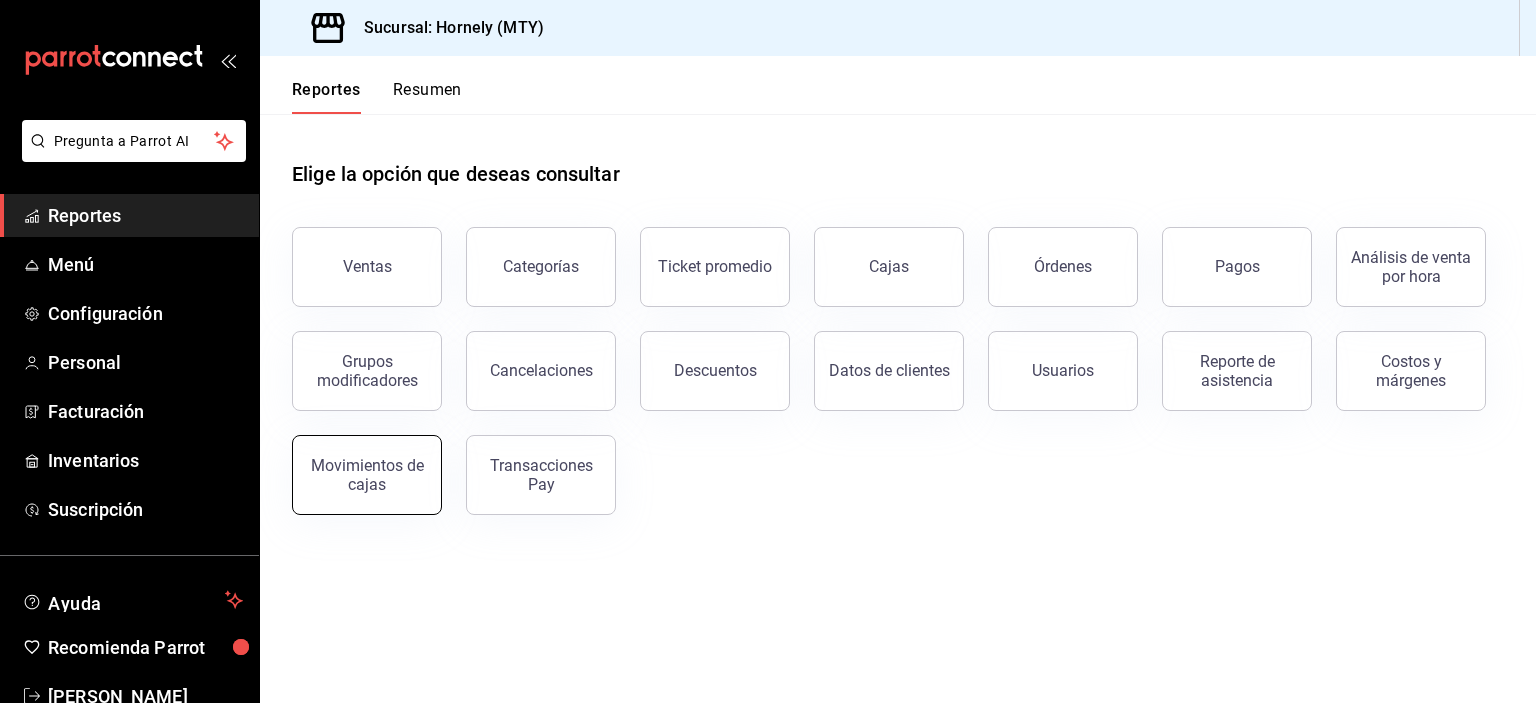 click on "Movimientos de cajas" at bounding box center (367, 475) 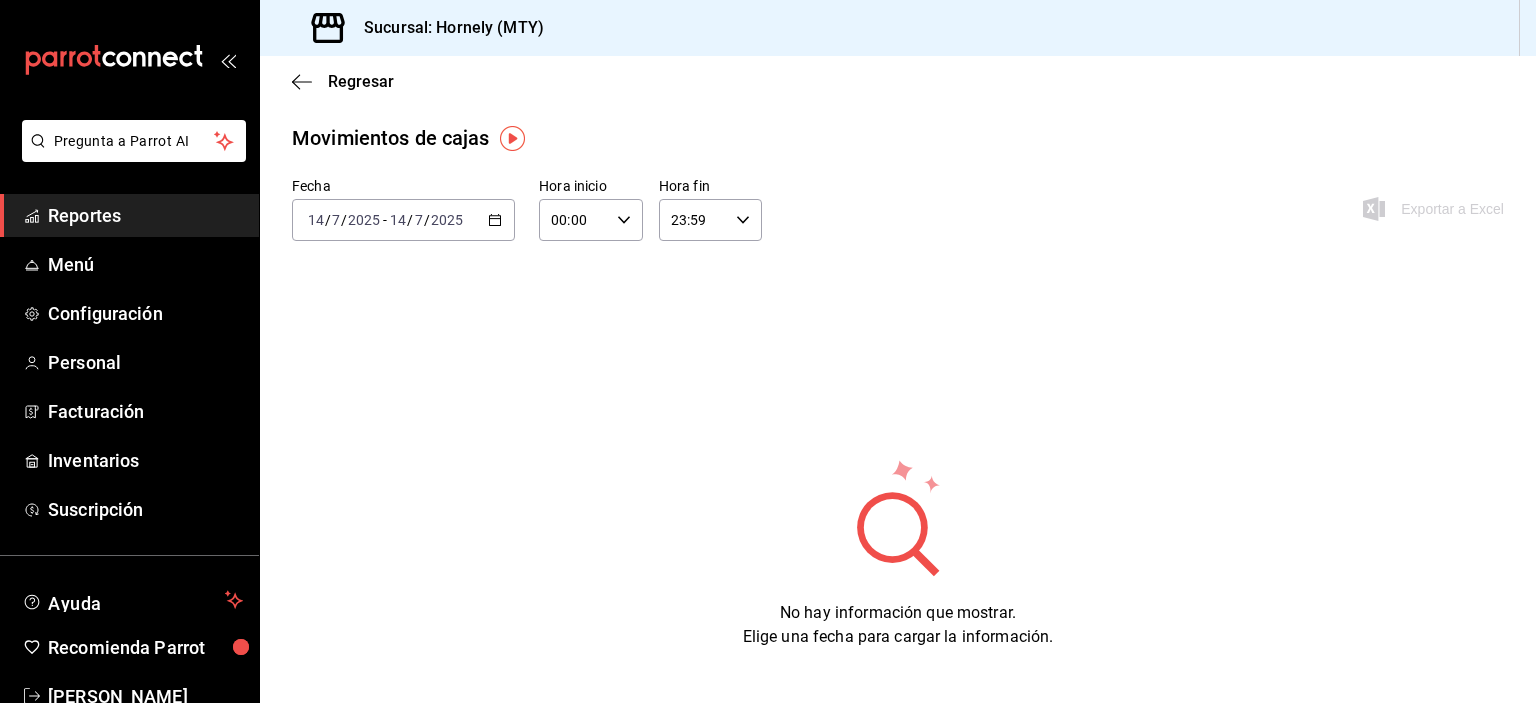 click 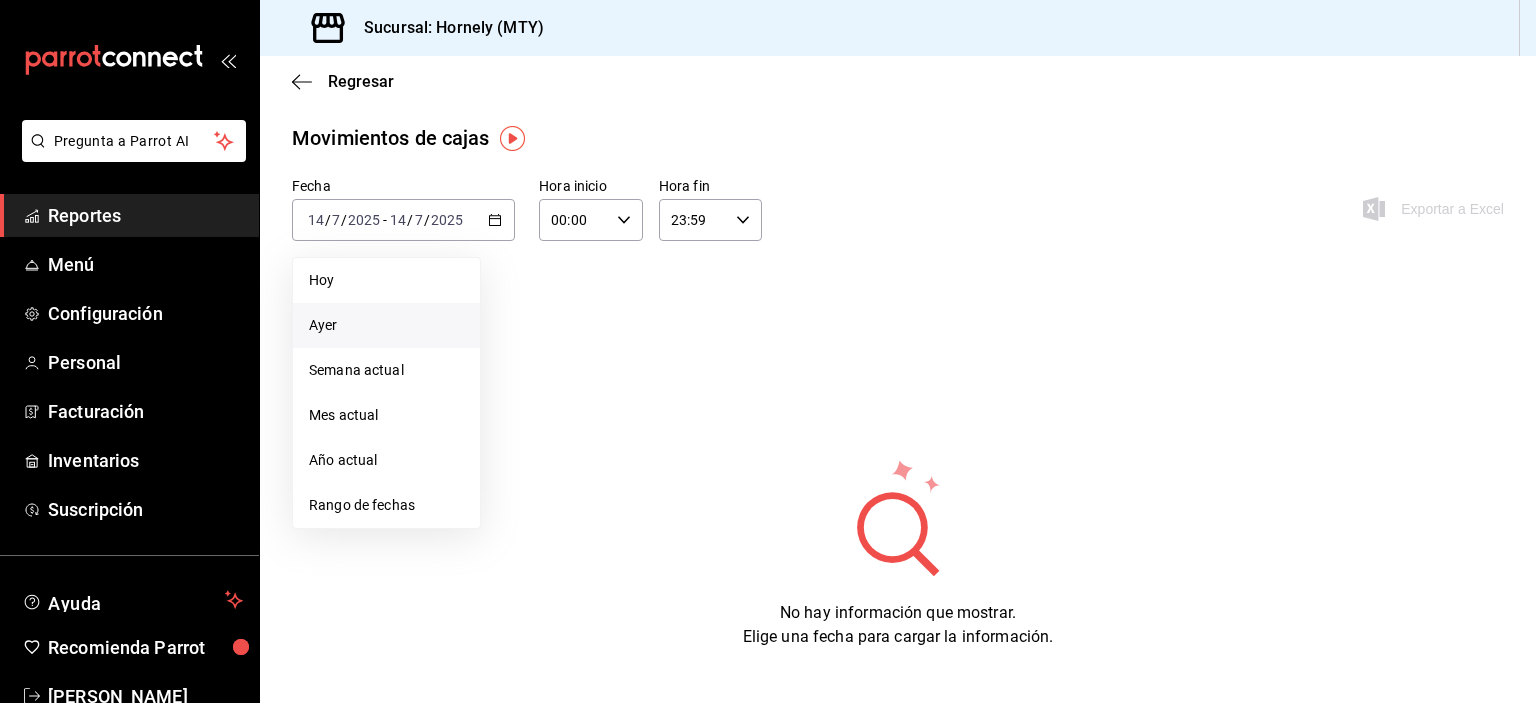 click on "Ayer" at bounding box center [386, 325] 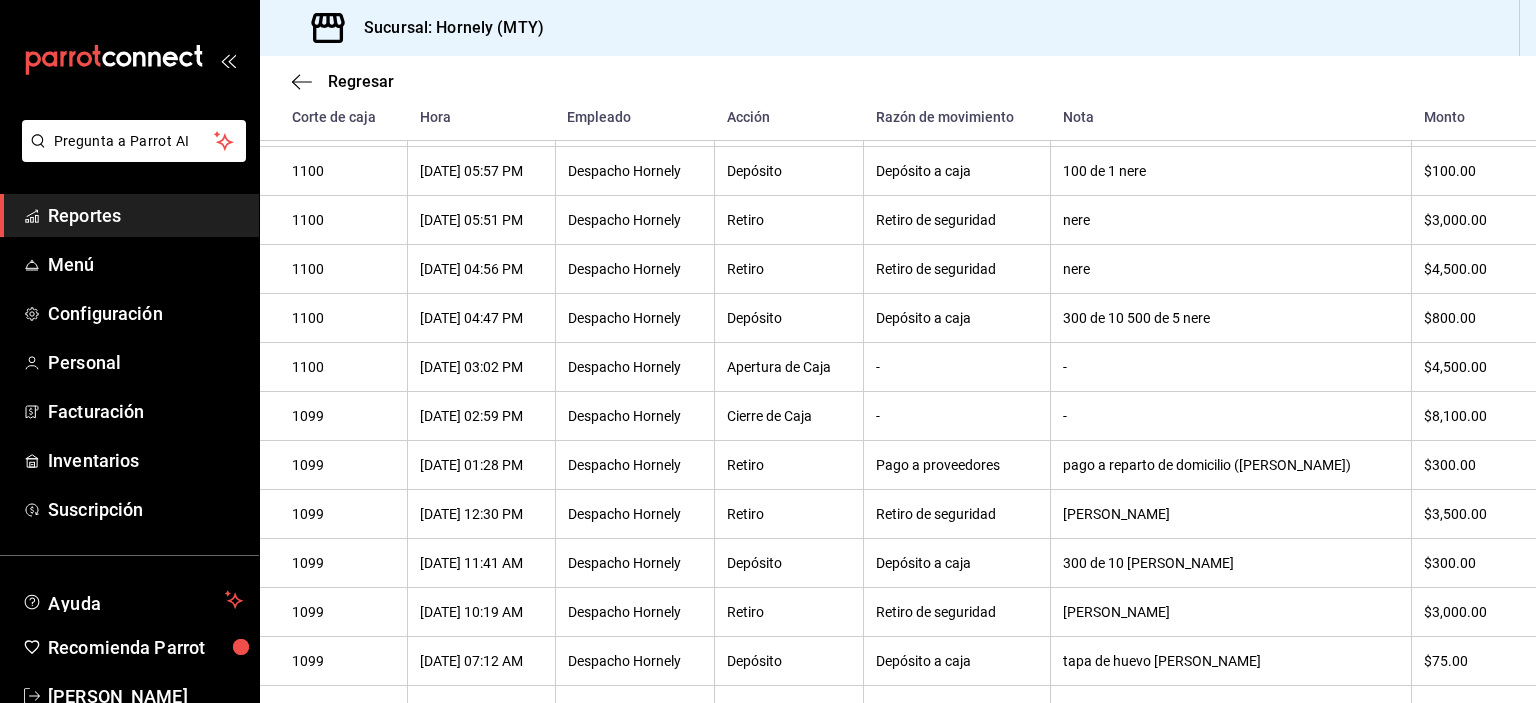 scroll, scrollTop: 350, scrollLeft: 0, axis: vertical 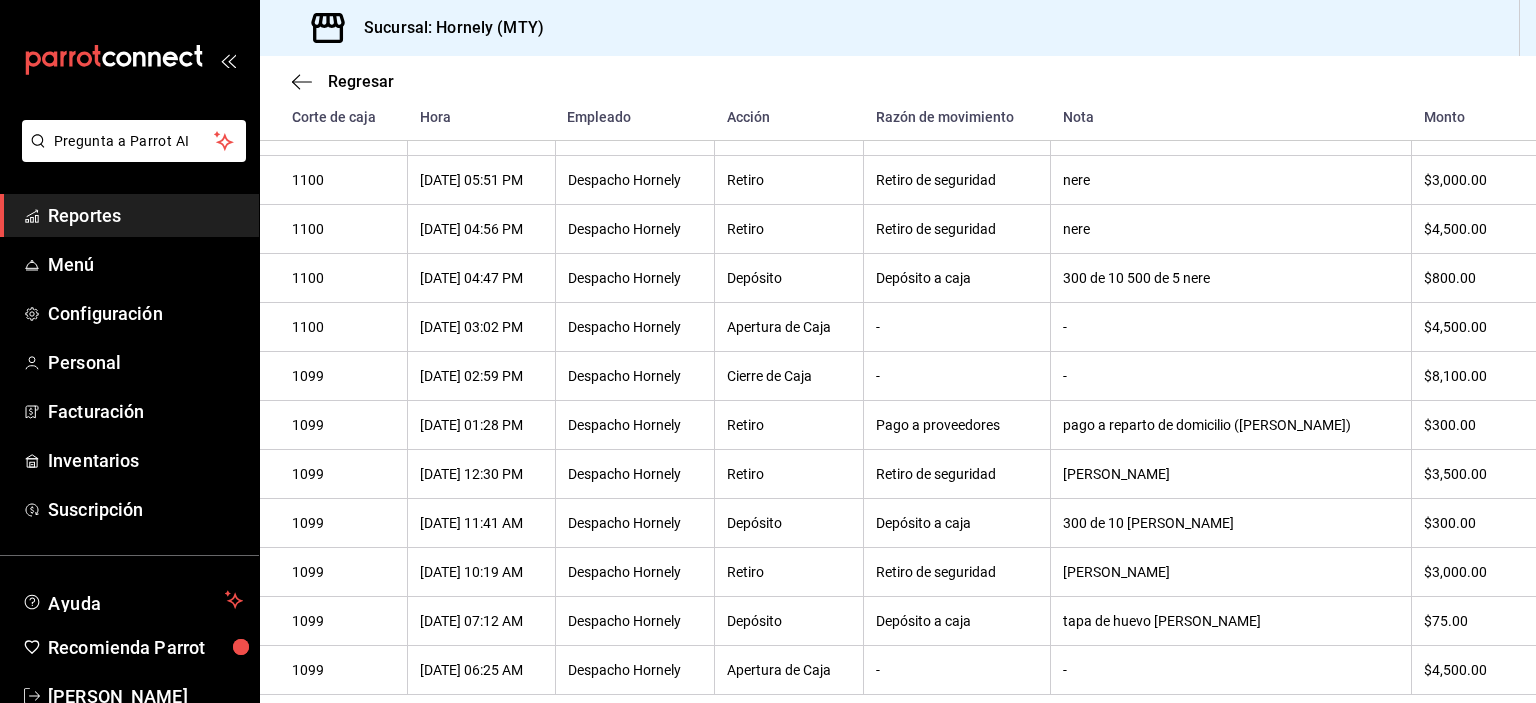click on "$75.00" at bounding box center [1464, 621] 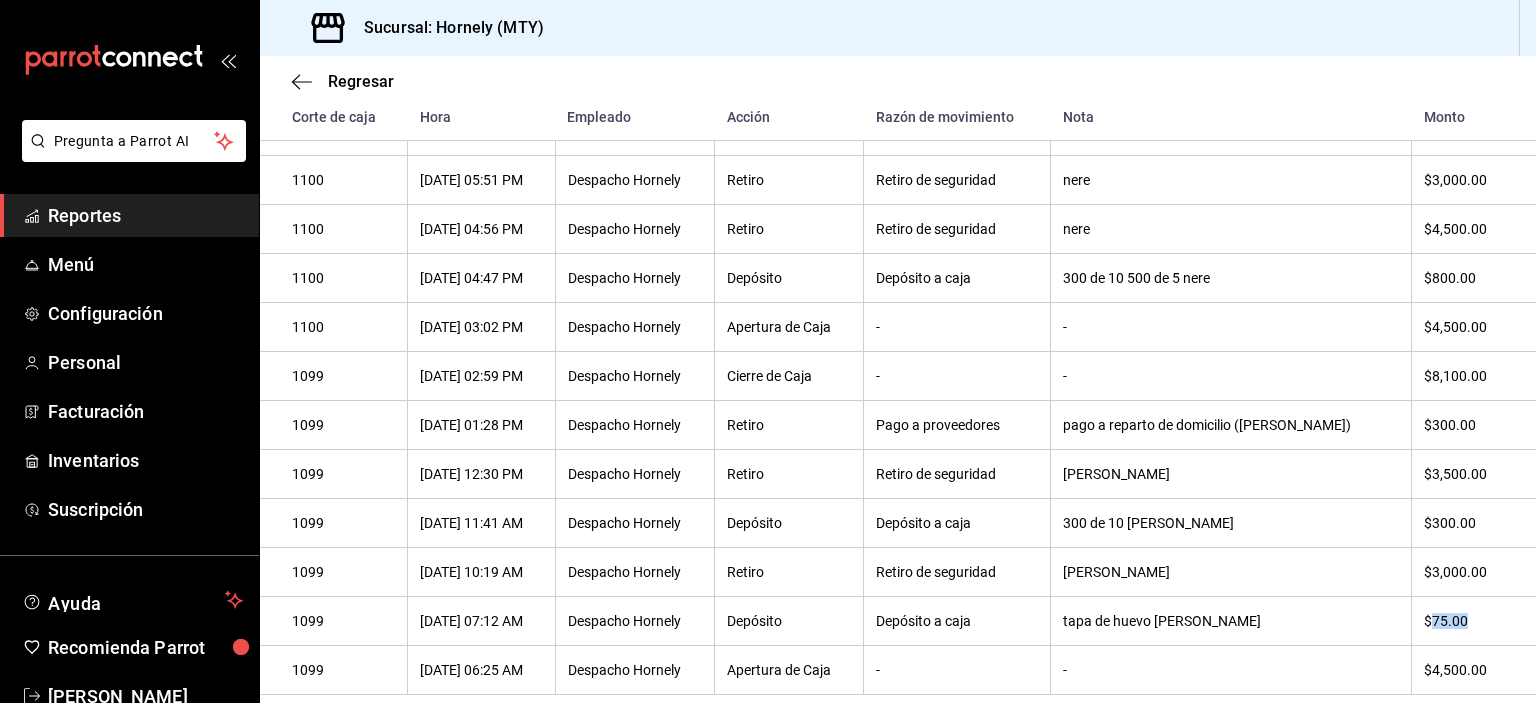 click on "$75.00" at bounding box center [1464, 621] 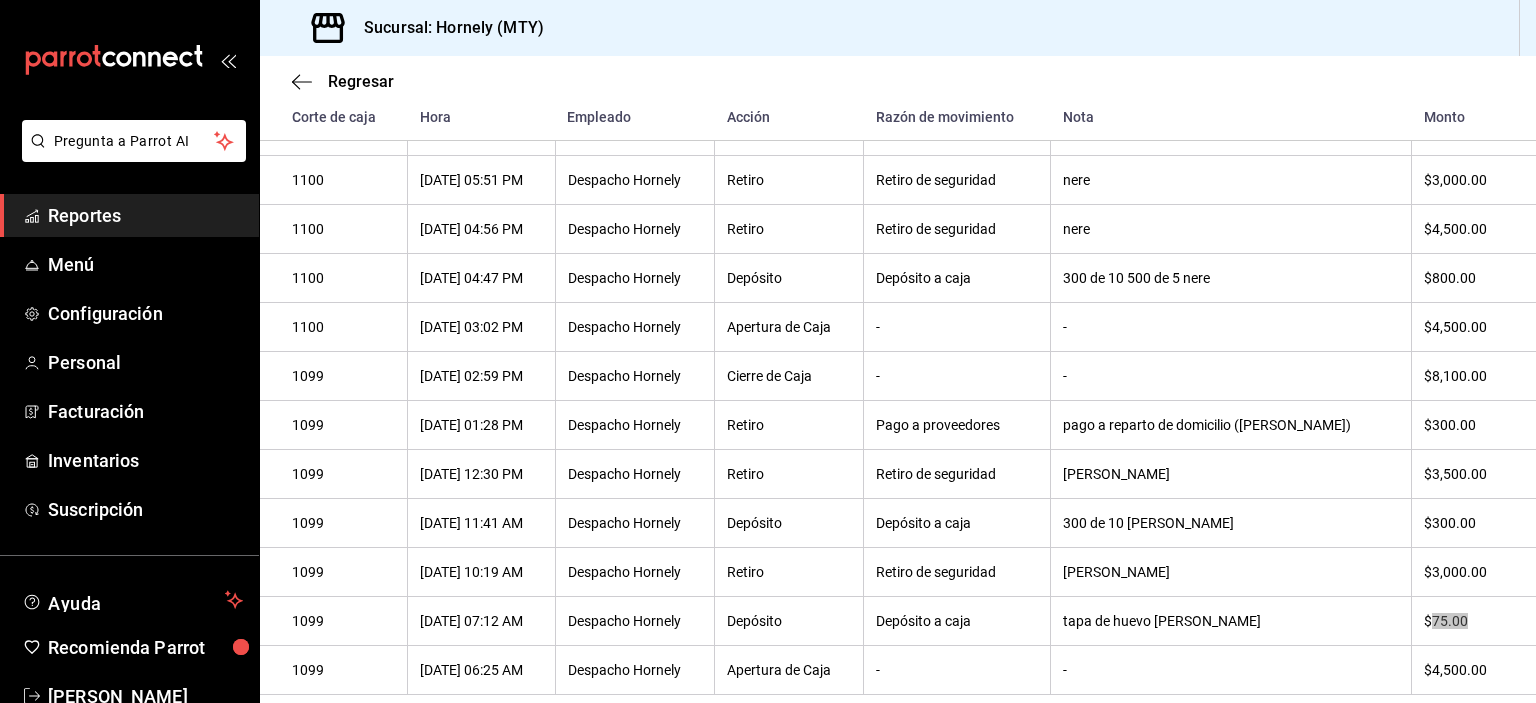 scroll, scrollTop: 350, scrollLeft: 0, axis: vertical 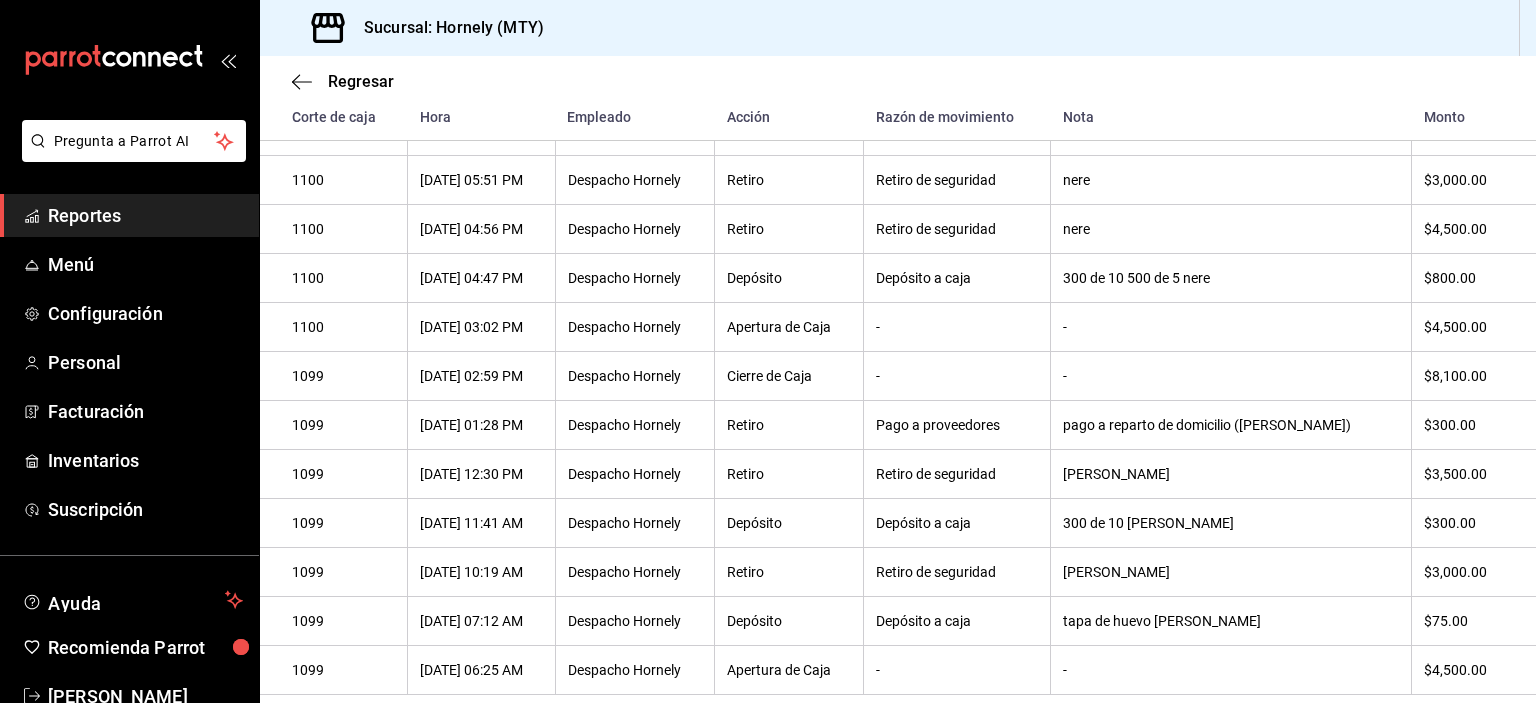 click on "300 de 10 [PERSON_NAME]" at bounding box center (1231, 523) 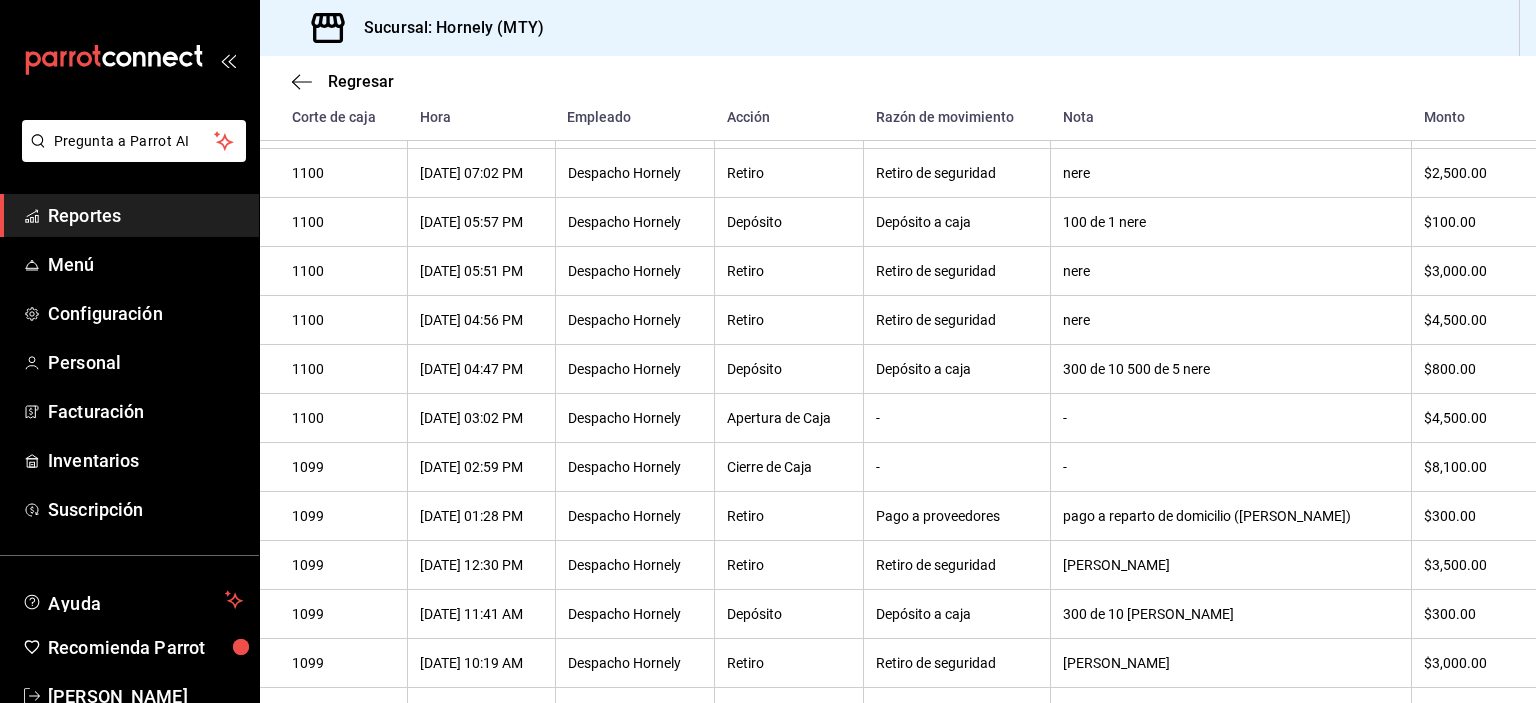 scroll, scrollTop: 150, scrollLeft: 0, axis: vertical 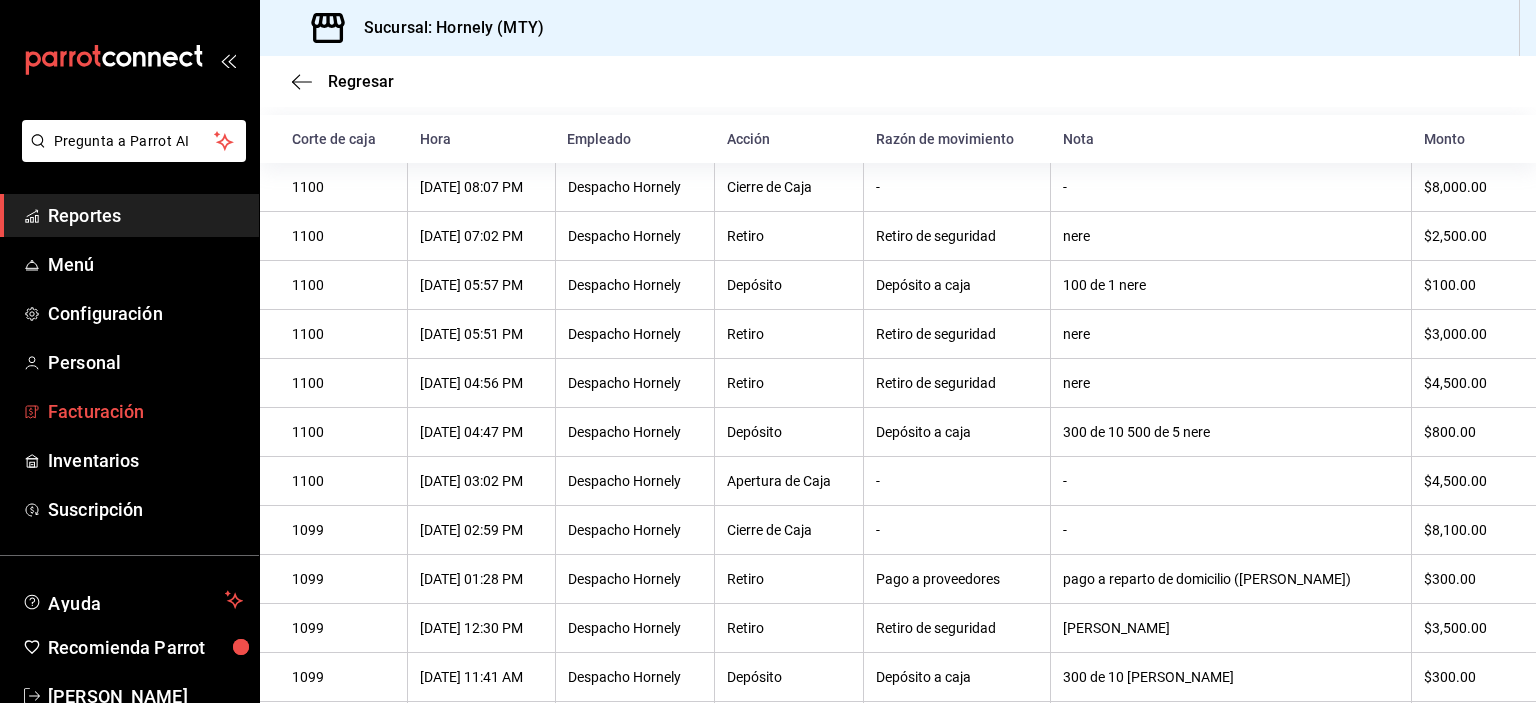 click on "Facturación" at bounding box center (129, 411) 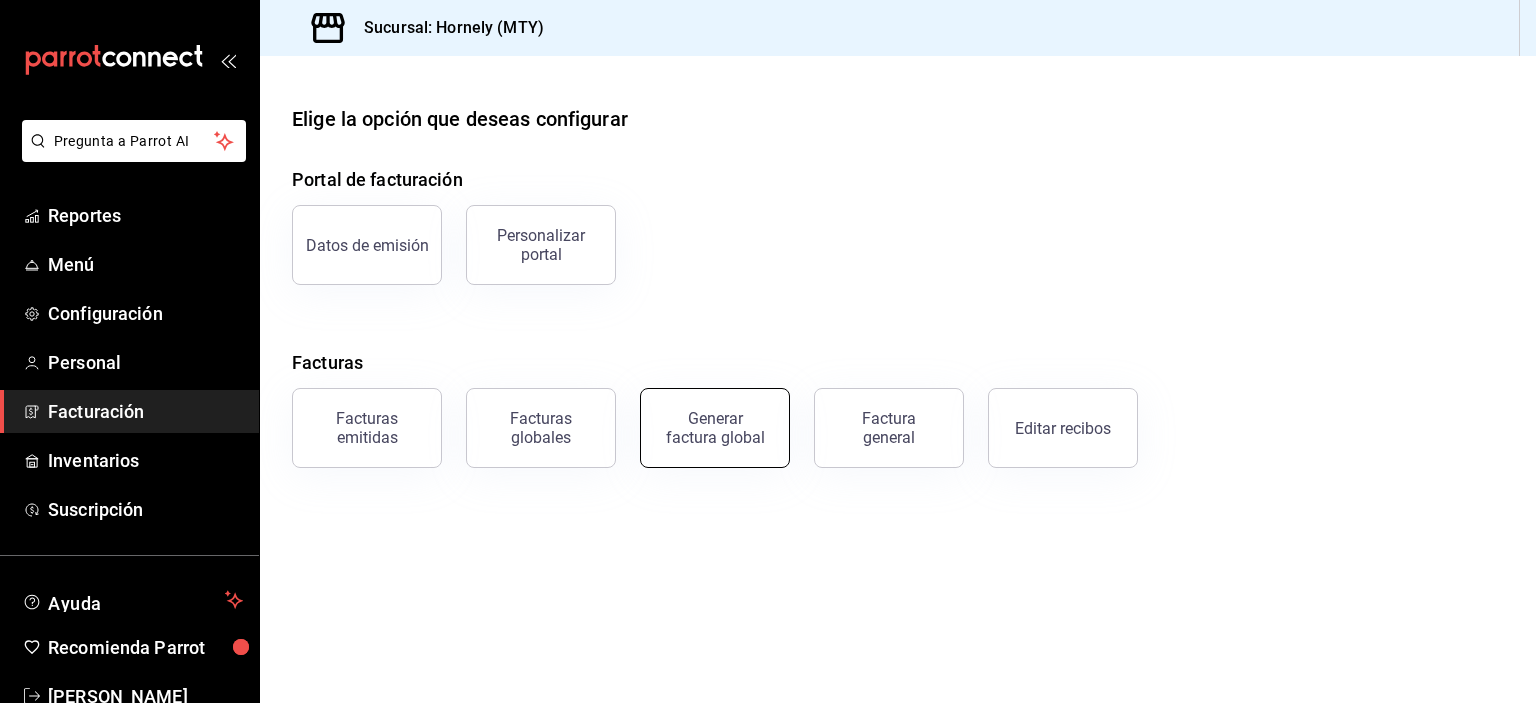 click on "Generar factura global" at bounding box center [715, 428] 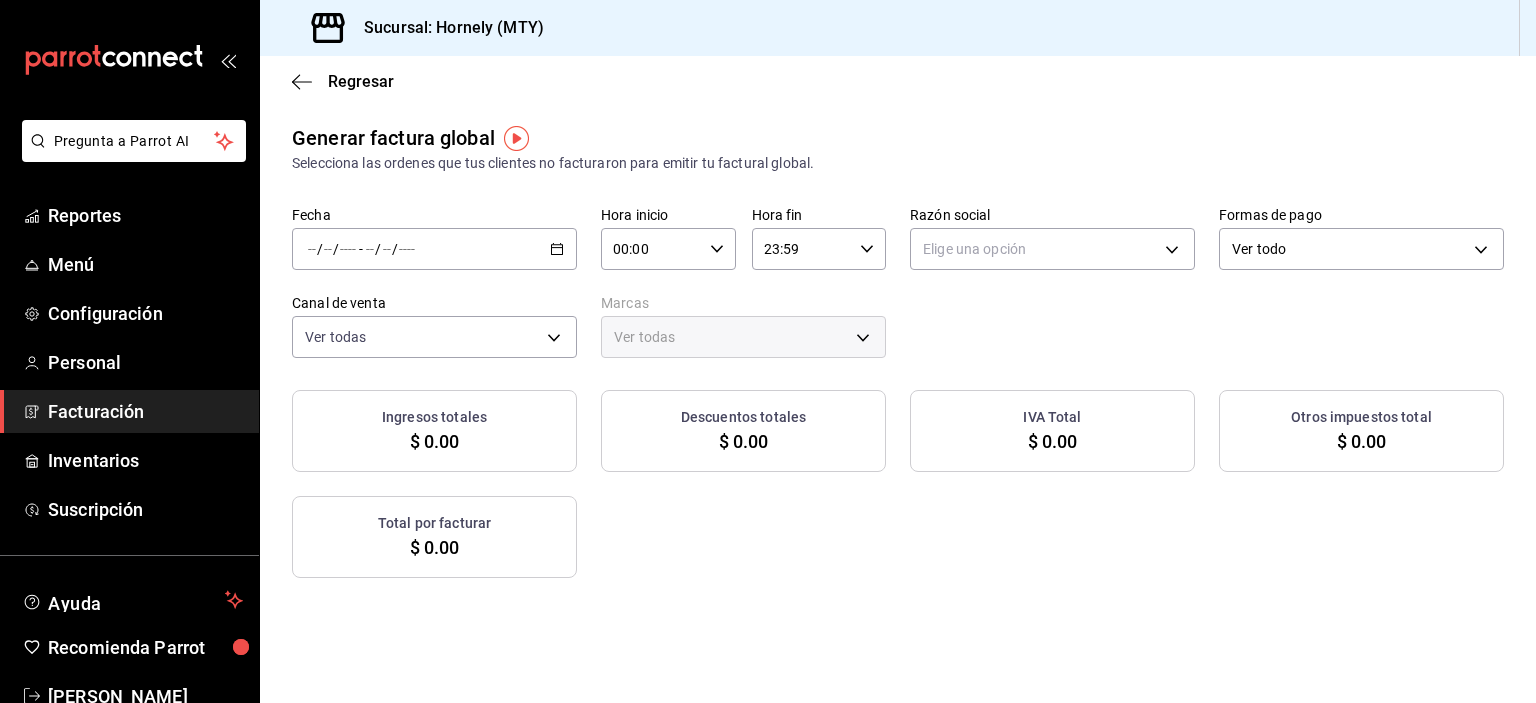 click 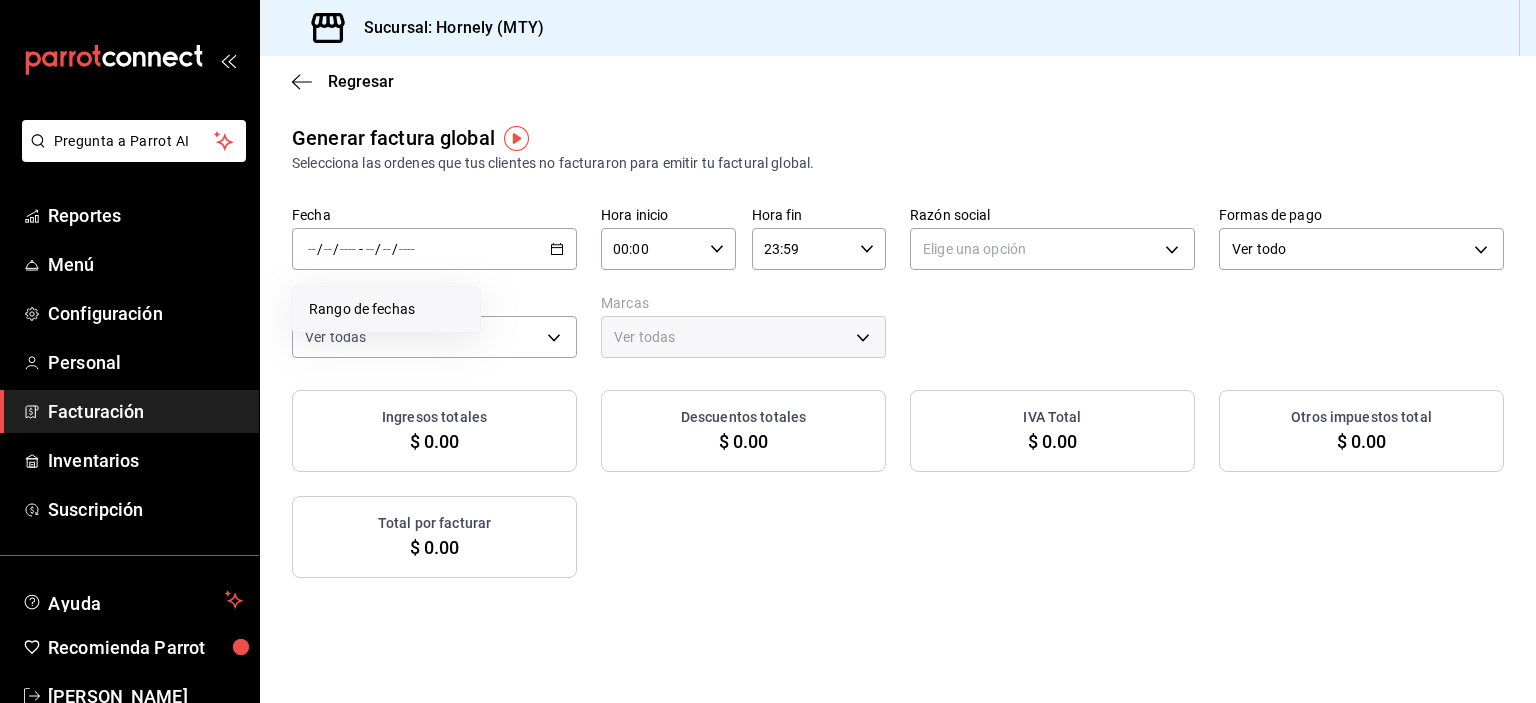 click on "Rango de fechas" at bounding box center [386, 309] 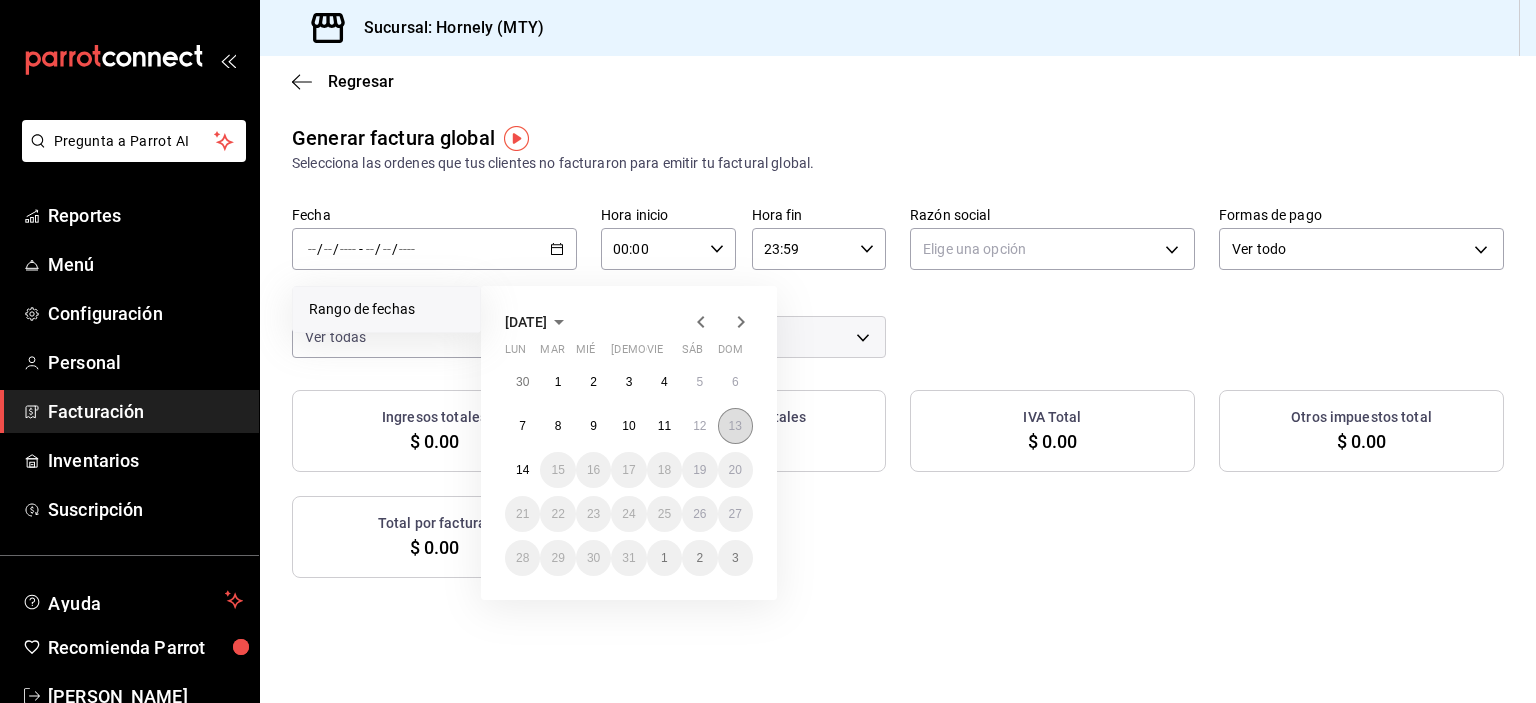 click on "13" at bounding box center [735, 426] 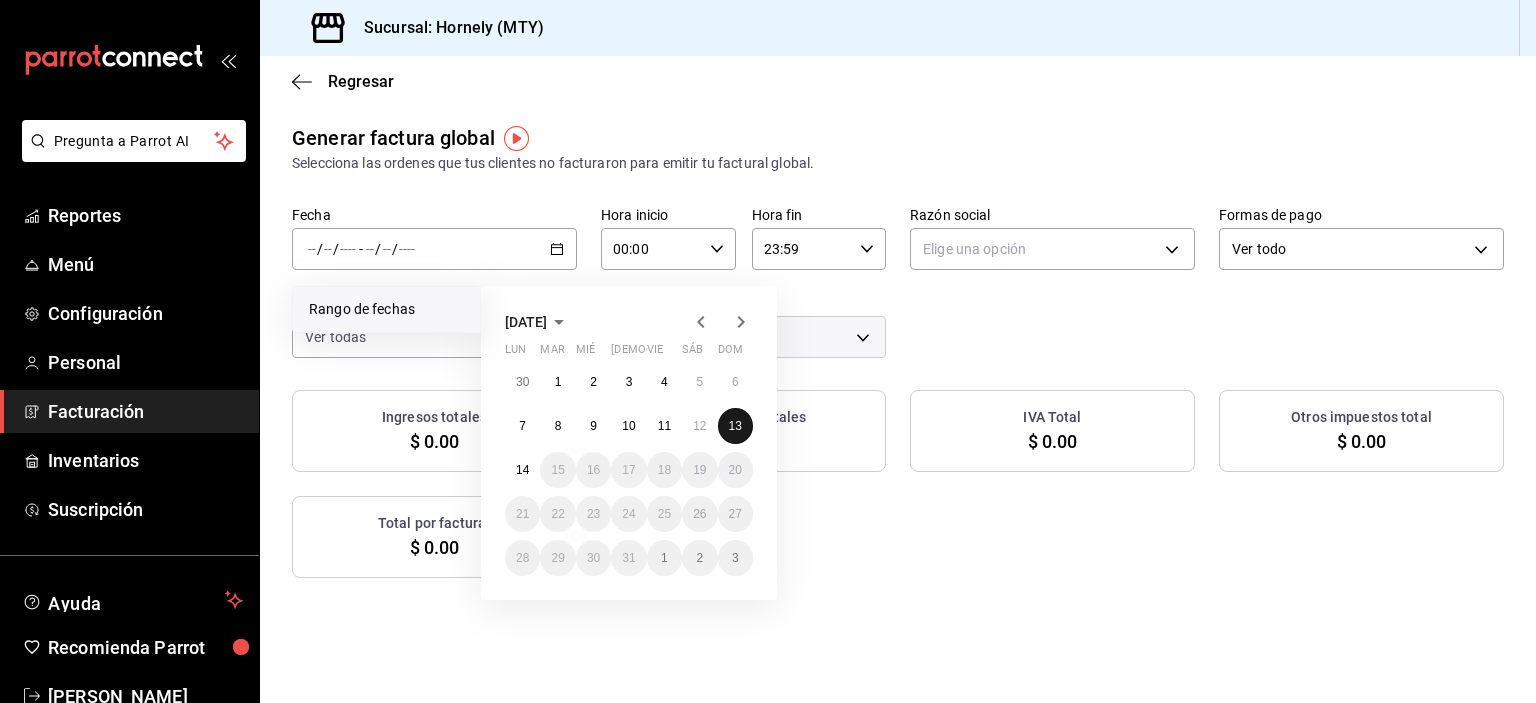click on "13" at bounding box center [735, 426] 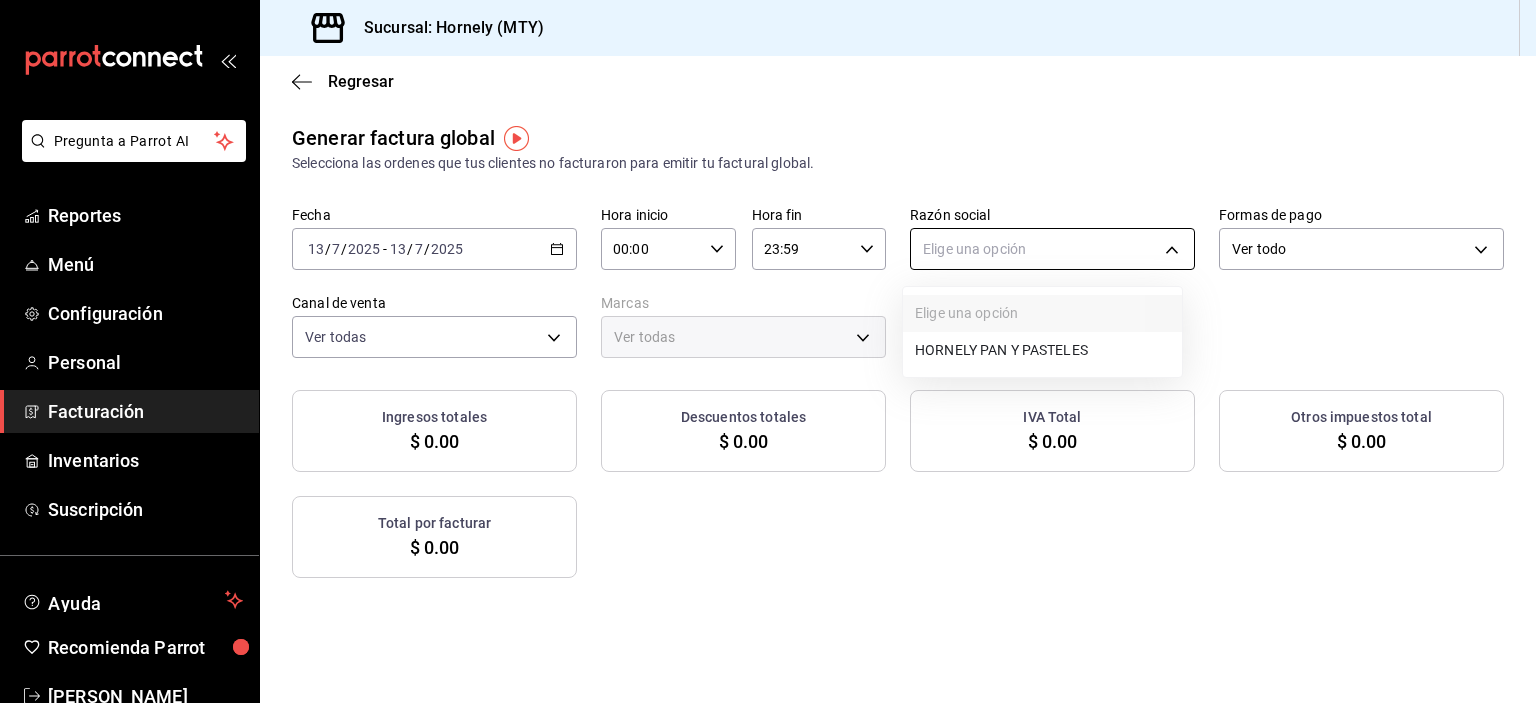 click on "Pregunta a Parrot AI Reportes   Menú   Configuración   Personal   Facturación   Inventarios   Suscripción   Ayuda Recomienda Parrot   [PERSON_NAME]   Sugerir nueva función   Sucursal: Hornely (MTY) Regresar Generar factura global Selecciona las ordenes que tus clientes no facturaron para emitir tu factural global. Fecha [DATE] [DATE] - [DATE] [DATE] Hora inicio 00:00 Hora inicio Hora fin 23:59 Hora fin Razón social Elige una opción Formas de pago Ver todo ALL Canal de venta Ver todas PARROT,UBER_EATS,RAPPI,DIDI_FOOD,ONLINE Marcas Ver todas Ingresos totales $ 0.00 Descuentos totales $ 0.00 IVA Total $ 0.00 Otros impuestos total $ 0.00 Total por facturar $ 0.00 No hay información que mostrar GANA 1 MES GRATIS EN TU SUSCRIPCIÓN AQUÍ Ver video tutorial Ir a video Pregunta a Parrot AI Reportes   Menú   Configuración   Personal   Facturación   Inventarios   Suscripción   Ayuda Recomienda Parrot   [PERSON_NAME]   Sugerir nueva función   Visitar centro de ayuda" at bounding box center (768, 351) 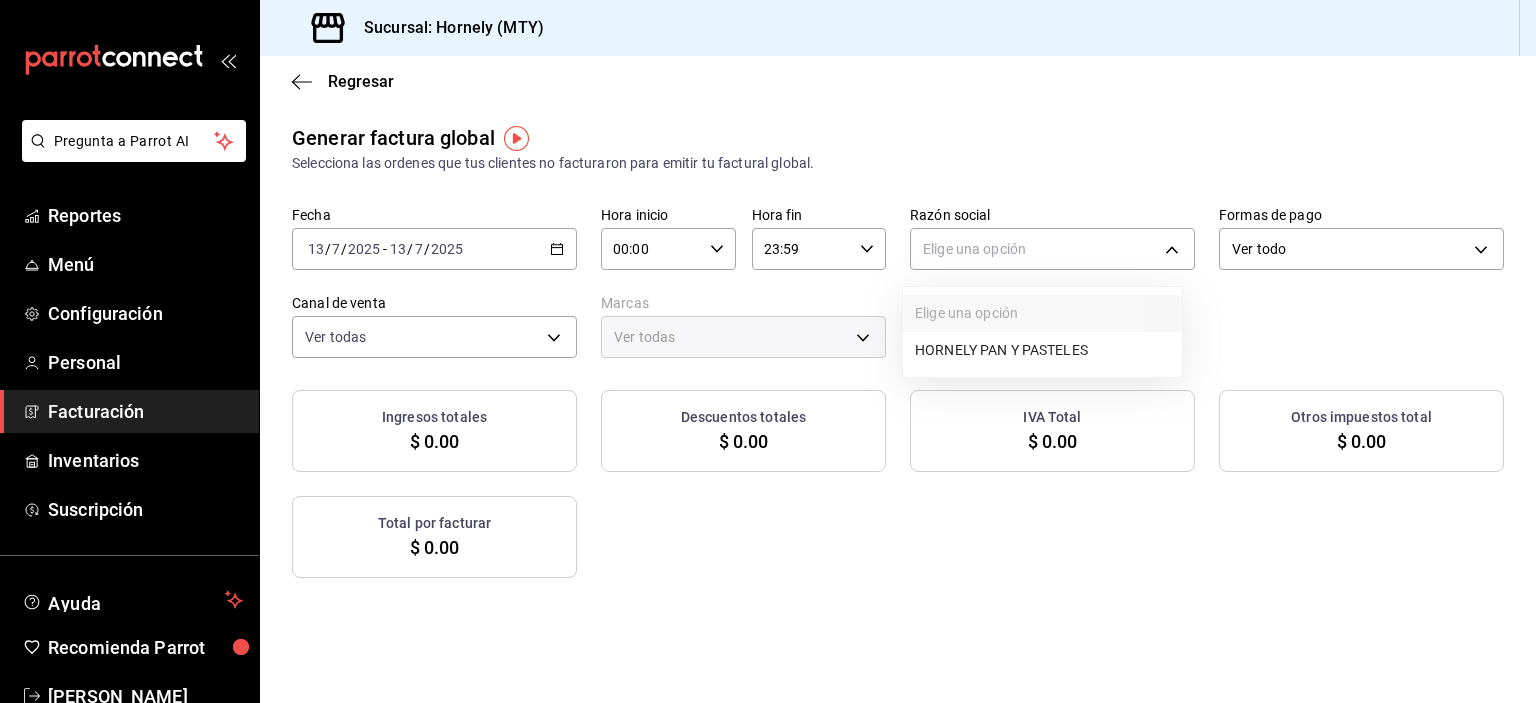 click on "HORNELY PAN Y PASTELES" at bounding box center (1042, 350) 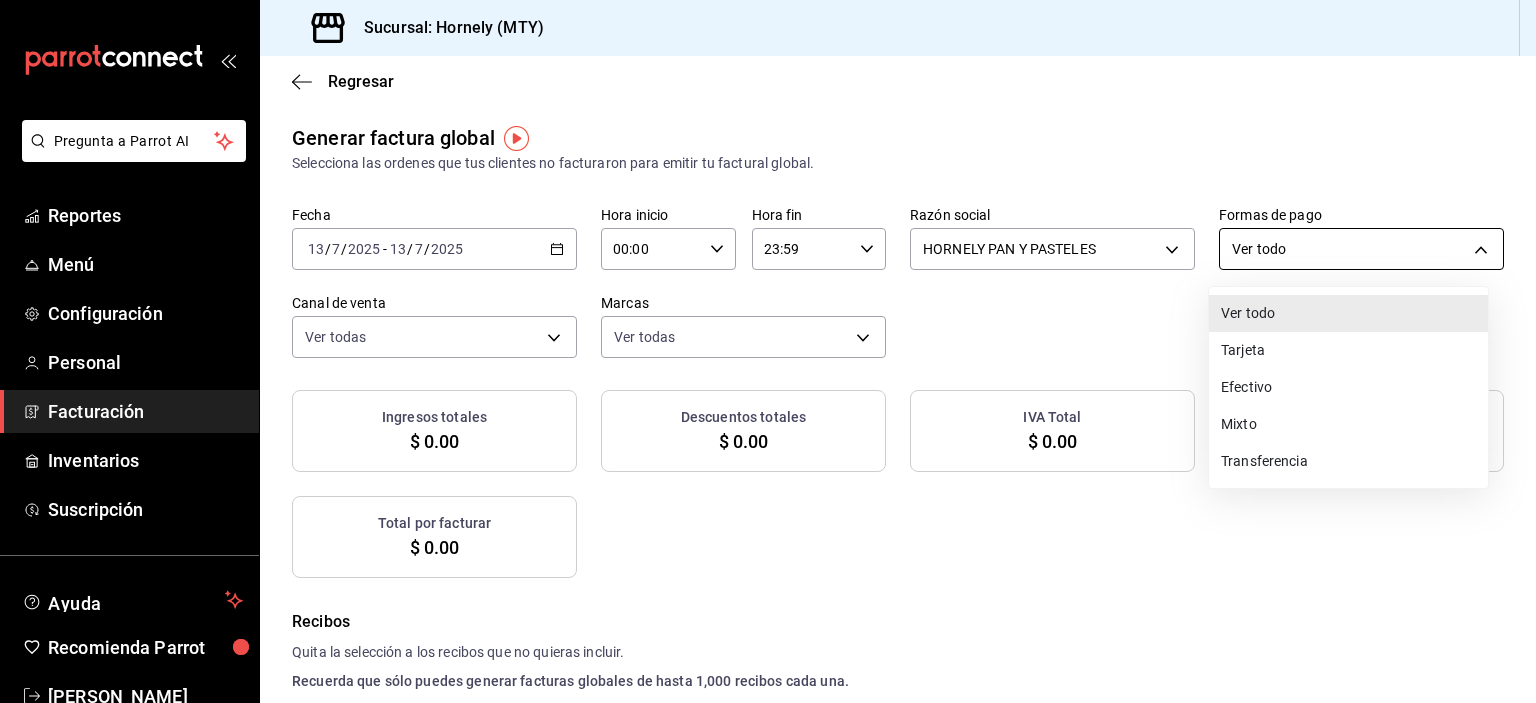 click on "Pregunta a Parrot AI Reportes   Menú   Configuración   Personal   Facturación   Inventarios   Suscripción   Ayuda Recomienda Parrot   [PERSON_NAME]   Sugerir nueva función   Sucursal: Hornely (MTY) Regresar Generar factura global Selecciona las ordenes que tus clientes no facturaron para emitir tu factural global. Fecha [DATE] [DATE] - [DATE] [DATE] Hora inicio 00:00 Hora inicio Hora fin 23:59 Hora fin Razón social HORNELY PAN Y PASTELES b2cd780a-b572-4f60-9a57-482b6a6c9eaf Formas de pago Ver todo ALL Canal de venta Ver todas PARROT,UBER_EATS,RAPPI,DIDI_FOOD,ONLINE Marcas Ver todas f940d65f-f315-40ad-96cd-36aca2dc56c6 Ingresos totales $ 0.00 Descuentos totales $ 0.00 IVA Total $ 0.00 Otros impuestos total $ 0.00 Total por facturar $ 0.00 Recibos Quita la selección a los recibos que no quieras incluir. Recuerda que sólo puedes generar facturas globales de hasta 1,000 recibos cada una. Fecha # de recibo Tipo de pago Subtotal Descuentos Cargos por servicio IVA Otros impuestos" at bounding box center (768, 351) 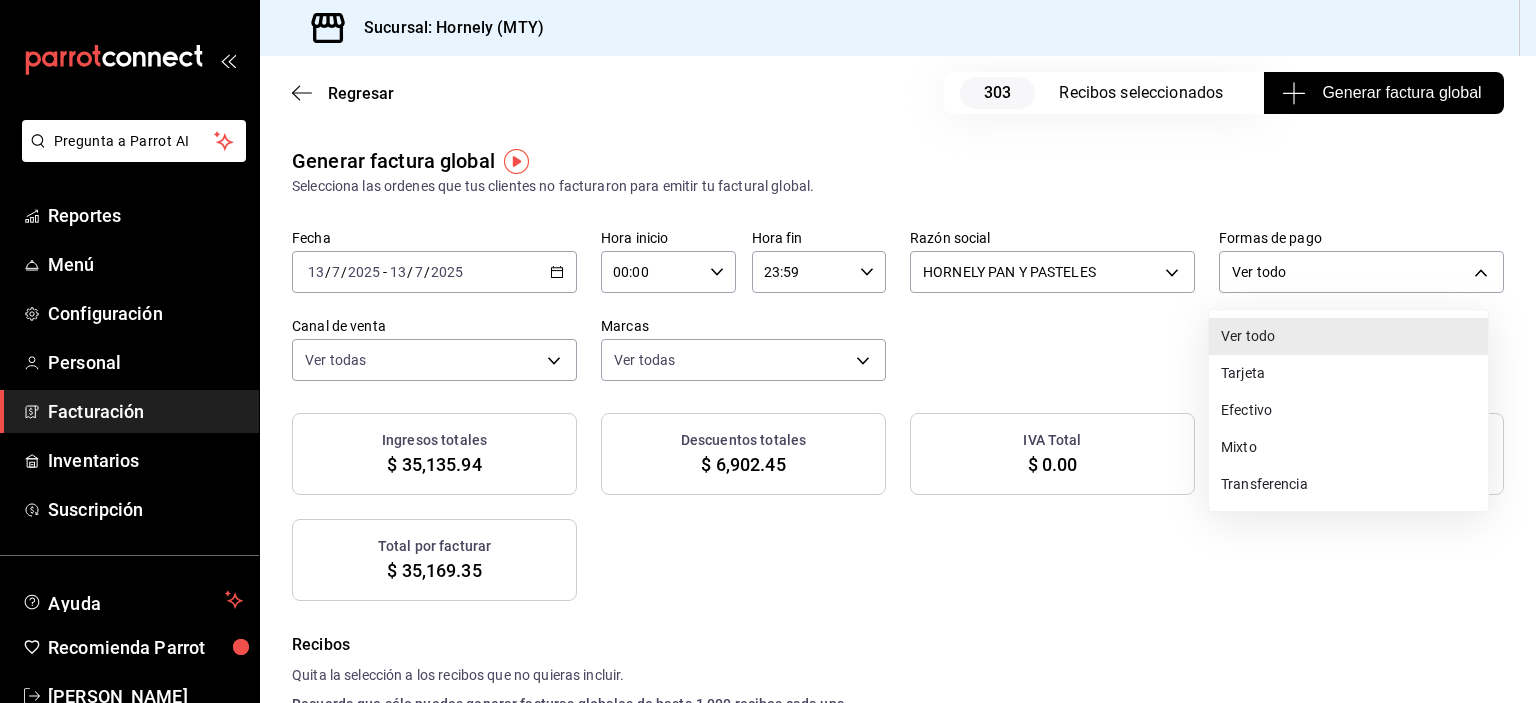 click on "Efectivo" at bounding box center (1348, 410) 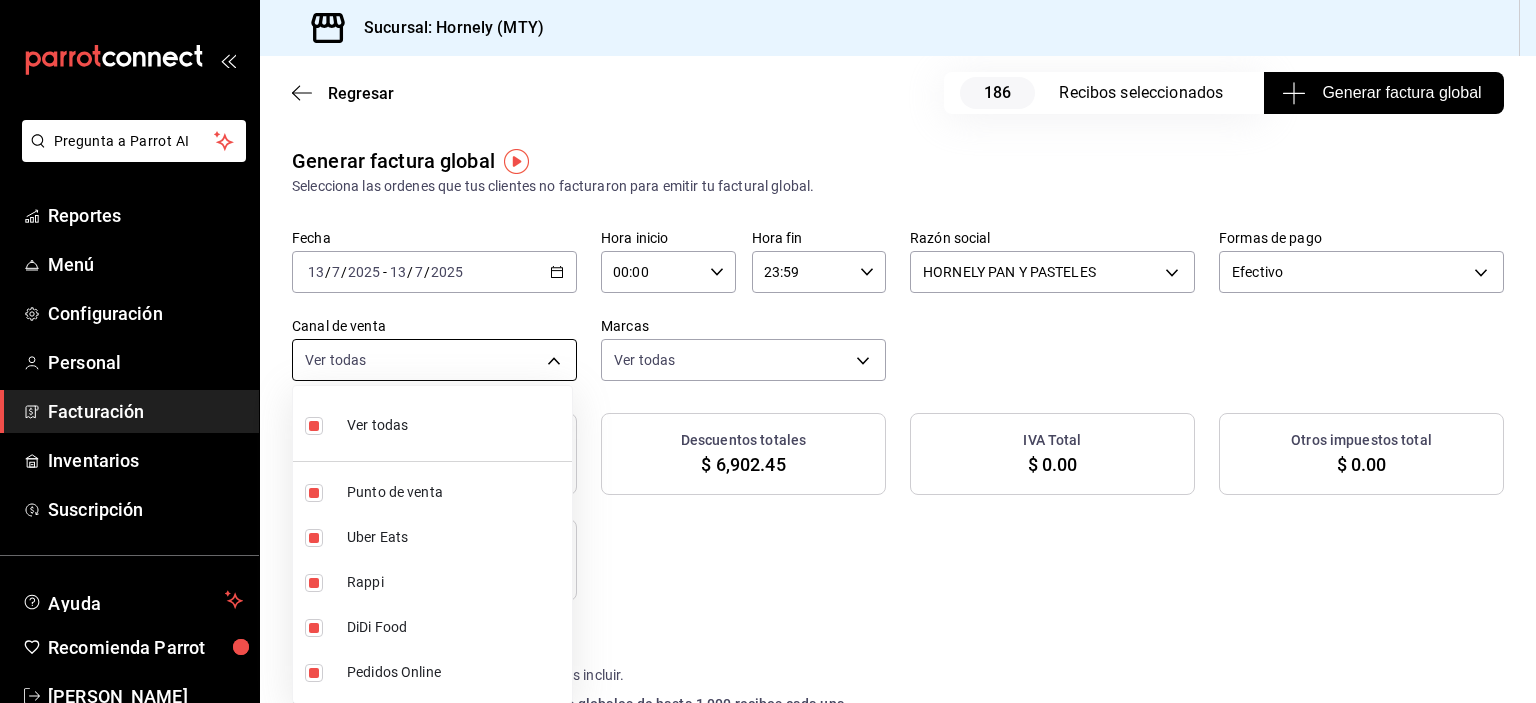 click on "Pregunta a Parrot AI Reportes   Menú   Configuración   Personal   Facturación   Inventarios   Suscripción   Ayuda Recomienda Parrot   [PERSON_NAME]   Sugerir nueva función   Sucursal: Hornely (MTY) Regresar 186 Recibos seleccionados Generar factura global Generar factura global Selecciona las ordenes que tus clientes no facturaron para emitir tu factural global. Fecha [DATE] [DATE] - [DATE] [DATE] Hora inicio 00:00 Hora inicio Hora fin 23:59 Hora fin Razón social HORNELY PAN Y PASTELES b2cd780a-b572-4f60-9a57-482b6a6c9eaf Formas de pago Efectivo CASH Canal de venta Ver todas PARROT,UBER_EATS,RAPPI,DIDI_FOOD,ONLINE Marcas Ver todas f940d65f-f315-40ad-96cd-36aca2dc56c6 Ingresos totales $ 15,833.35 Descuentos totales $ 6,902.45 IVA Total $ 0.00 Otros impuestos total $ 0.00 Total por facturar $ 15,833.35 Recibos Quita la selección a los recibos que no quieras incluir. Recuerda que sólo puedes generar facturas globales de hasta 1,000 recibos cada una. Fecha # de recibo Tipo de pago" at bounding box center [768, 351] 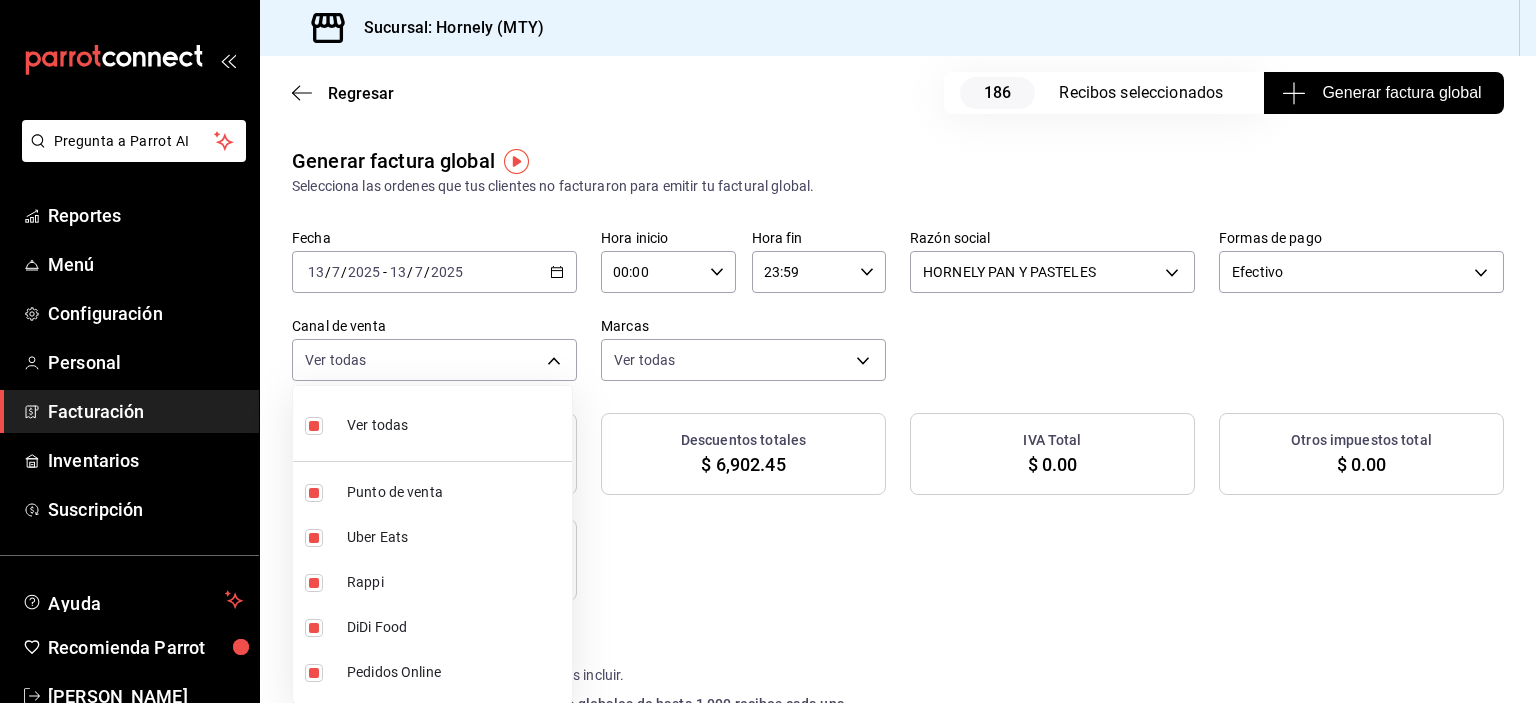 click at bounding box center (318, 425) 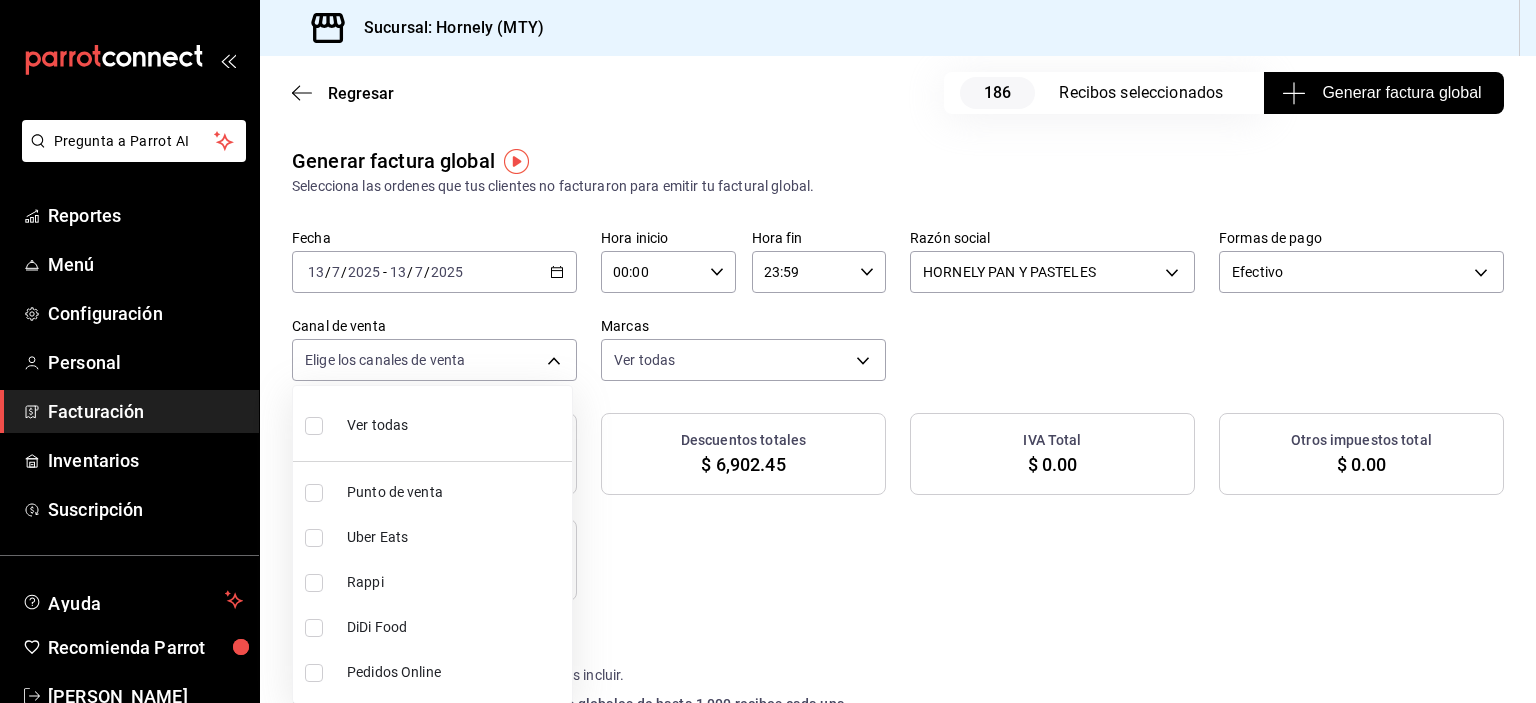click at bounding box center [314, 493] 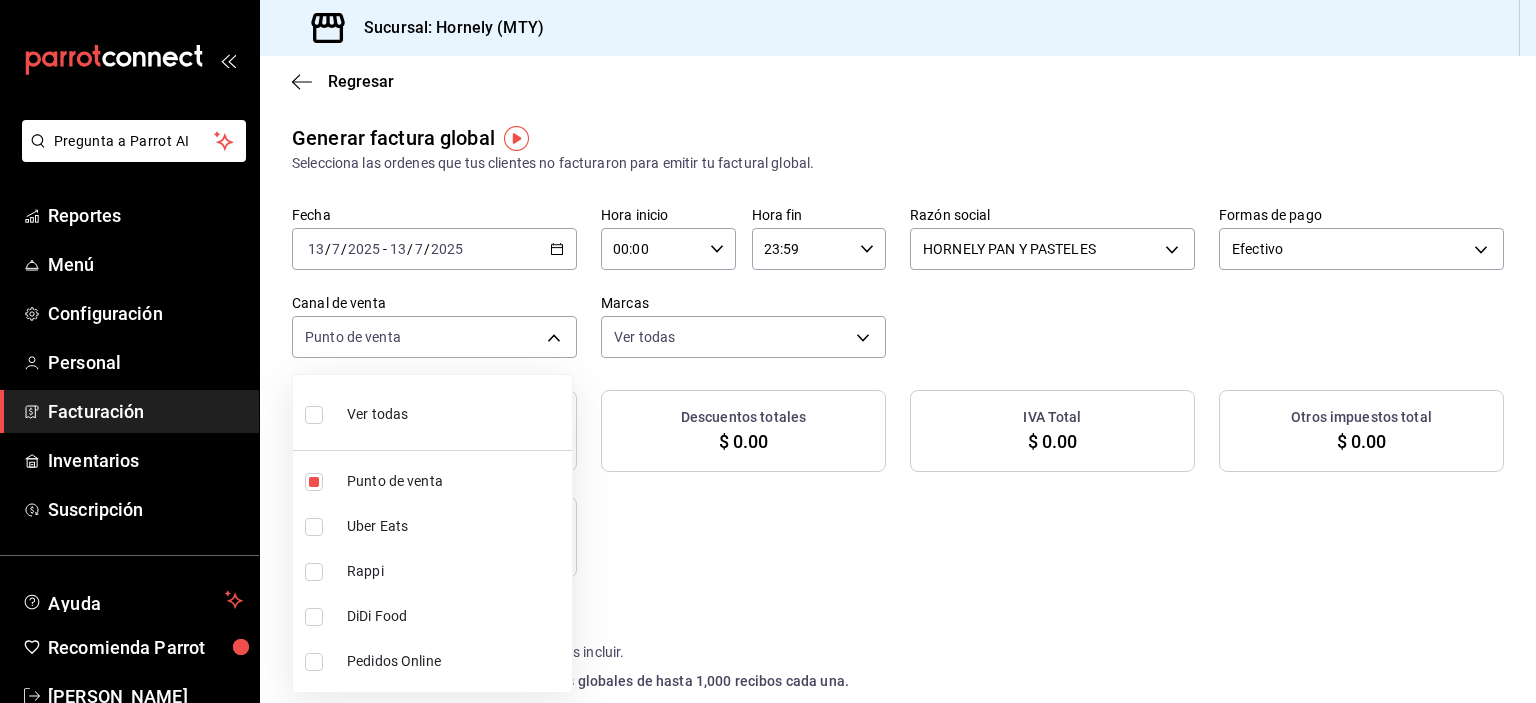 click at bounding box center [768, 351] 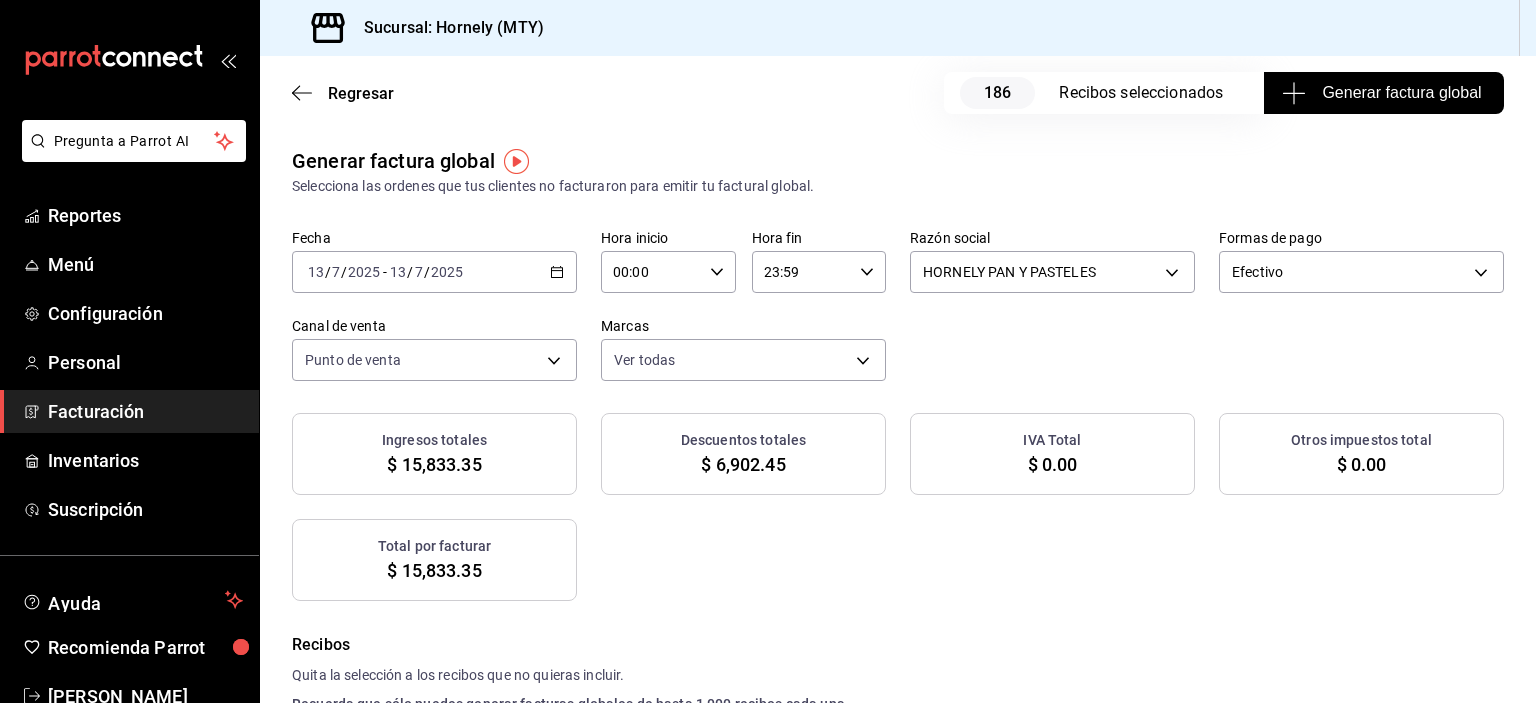 click on "Generar factura global" at bounding box center [1383, 93] 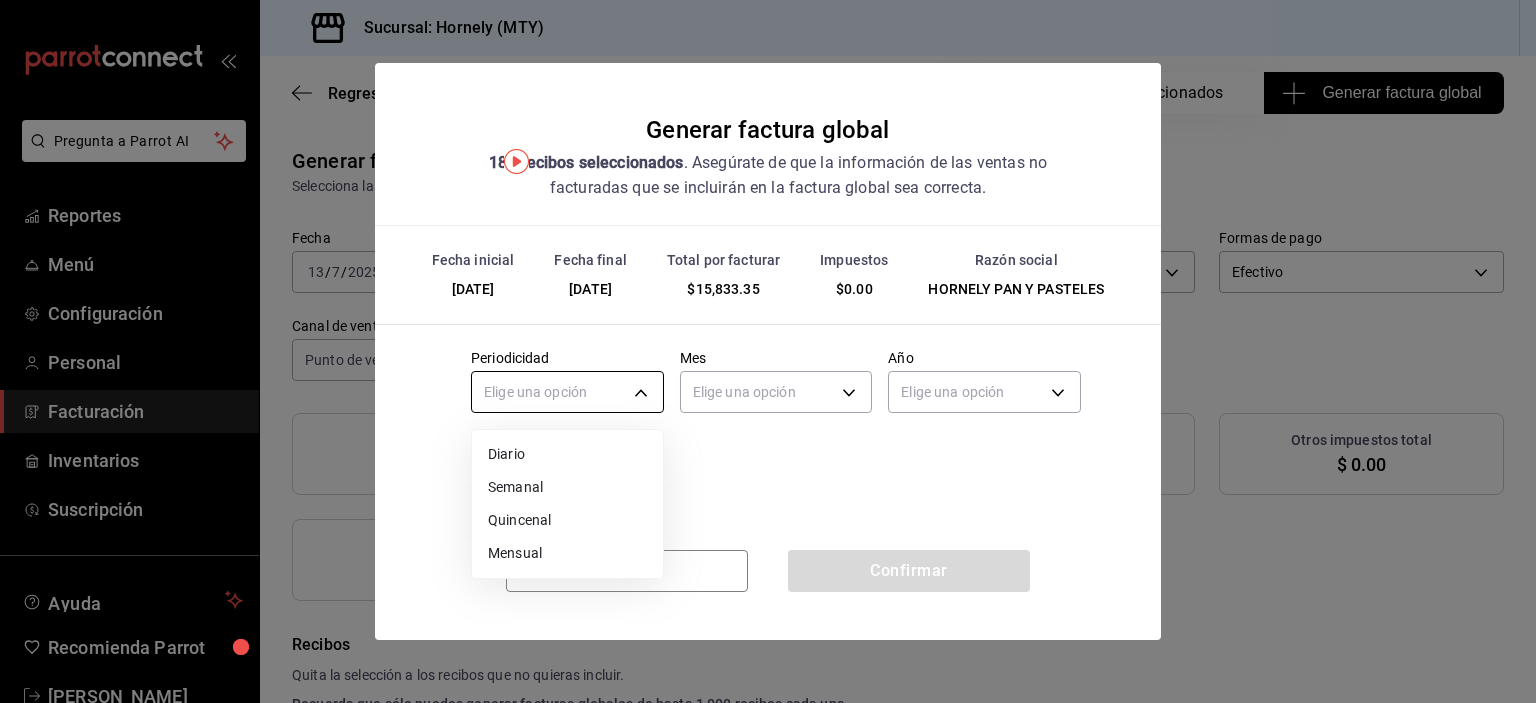 click on "Pregunta a Parrot AI Reportes   Menú   Configuración   Personal   Facturación   Inventarios   Suscripción   Ayuda Recomienda Parrot   [PERSON_NAME]   Sugerir nueva función   Sucursal: Hornely (MTY) Regresar 186 Recibos seleccionados Generar factura global Generar factura global Selecciona las ordenes que tus clientes no facturaron para emitir tu factural global. Fecha [DATE] [DATE] - [DATE] [DATE] Hora inicio 00:00 Hora inicio Hora fin 23:59 Hora fin Razón social HORNELY PAN Y PASTELES b2cd780a-b572-4f60-9a57-482b6a6c9eaf Formas de pago Efectivo CASH Canal de venta Punto de venta PARROT Marcas Ver todas f940d65f-f315-40ad-96cd-36aca2dc56c6 Ingresos totales $ 15,833.35 Descuentos totales $ 6,902.45 IVA Total $ 0.00 Otros impuestos total $ 0.00 Total por facturar $ 15,833.35 Recibos Quita la selección a los recibos que no quieras incluir. Recuerda que sólo puedes generar facturas globales de hasta 1,000 recibos cada una. Fecha # de recibo Tipo de pago Subtotal Descuentos IVA" at bounding box center (768, 351) 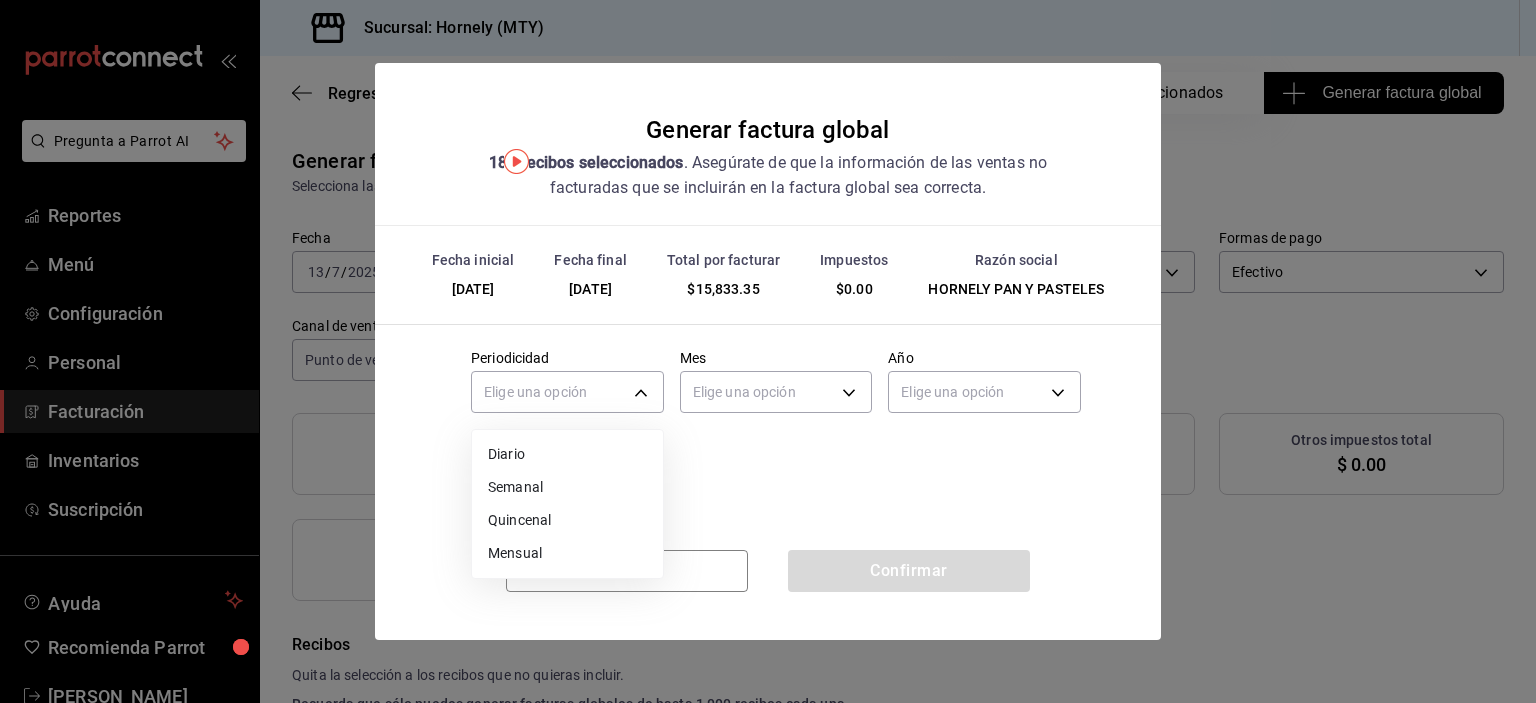 click on "Diario" at bounding box center [567, 454] 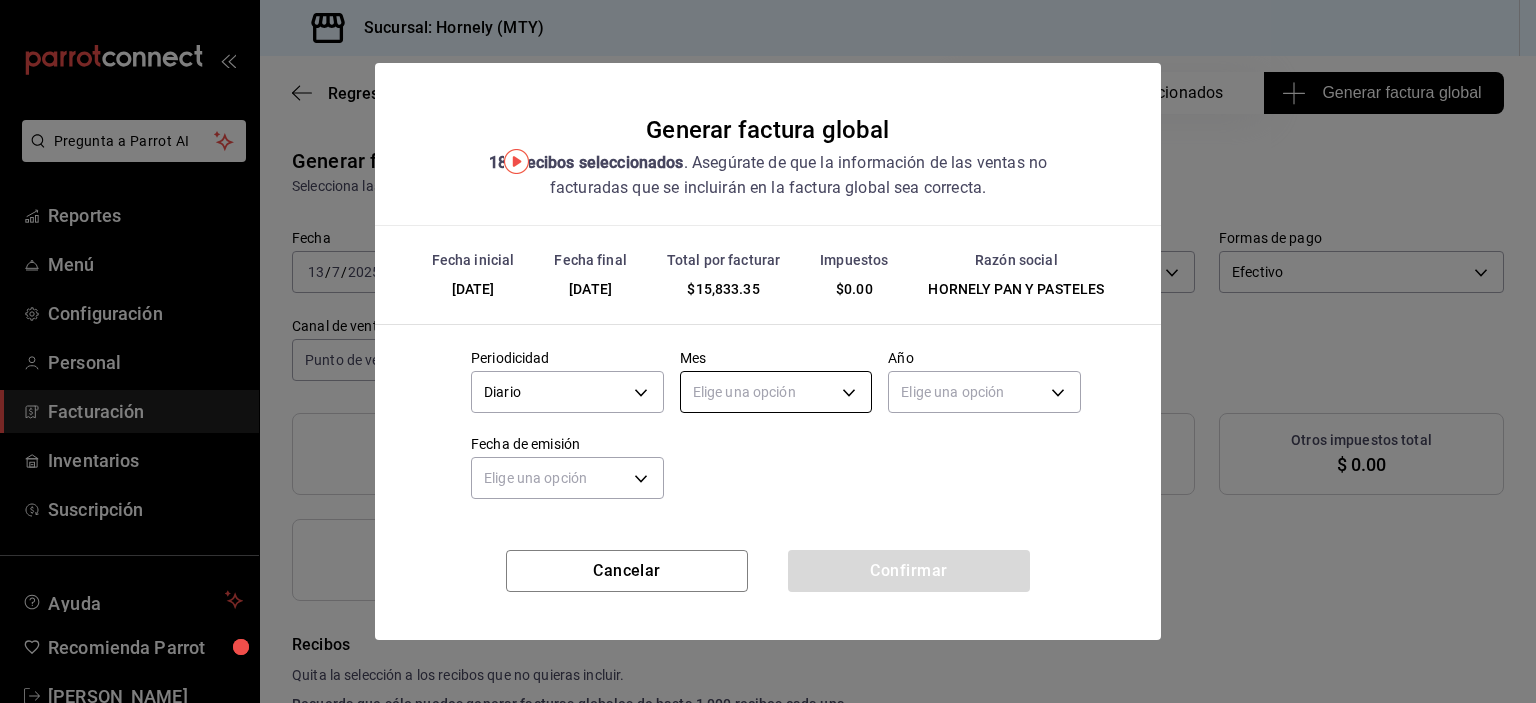 click on "Pregunta a Parrot AI Reportes   Menú   Configuración   Personal   Facturación   Inventarios   Suscripción   Ayuda Recomienda Parrot   [PERSON_NAME]   Sugerir nueva función   Sucursal: Hornely (MTY) Regresar 186 Recibos seleccionados Generar factura global Generar factura global Selecciona las ordenes que tus clientes no facturaron para emitir tu factural global. Fecha [DATE] [DATE] - [DATE] [DATE] Hora inicio 00:00 Hora inicio Hora fin 23:59 Hora fin Razón social HORNELY PAN Y PASTELES b2cd780a-b572-4f60-9a57-482b6a6c9eaf Formas de pago Efectivo CASH Canal de venta Punto de venta PARROT Marcas Ver todas f940d65f-f315-40ad-96cd-36aca2dc56c6 Ingresos totales $ 15,833.35 Descuentos totales $ 6,902.45 IVA Total $ 0.00 Otros impuestos total $ 0.00 Total por facturar $ 15,833.35 Recibos Quita la selección a los recibos que no quieras incluir. Recuerda que sólo puedes generar facturas globales de hasta 1,000 recibos cada una. Fecha # de recibo Tipo de pago Subtotal Descuentos IVA" at bounding box center [768, 351] 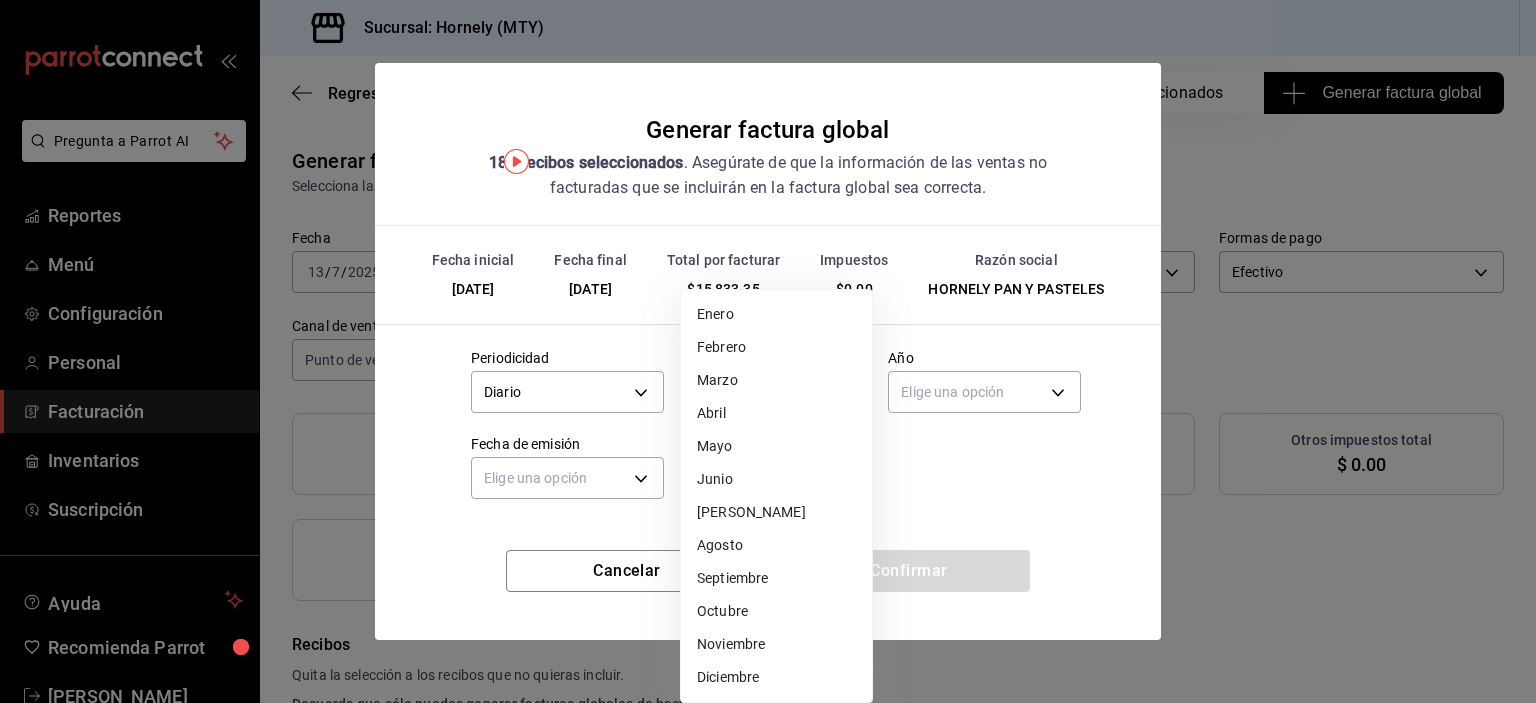 click on "[PERSON_NAME]" at bounding box center (776, 512) 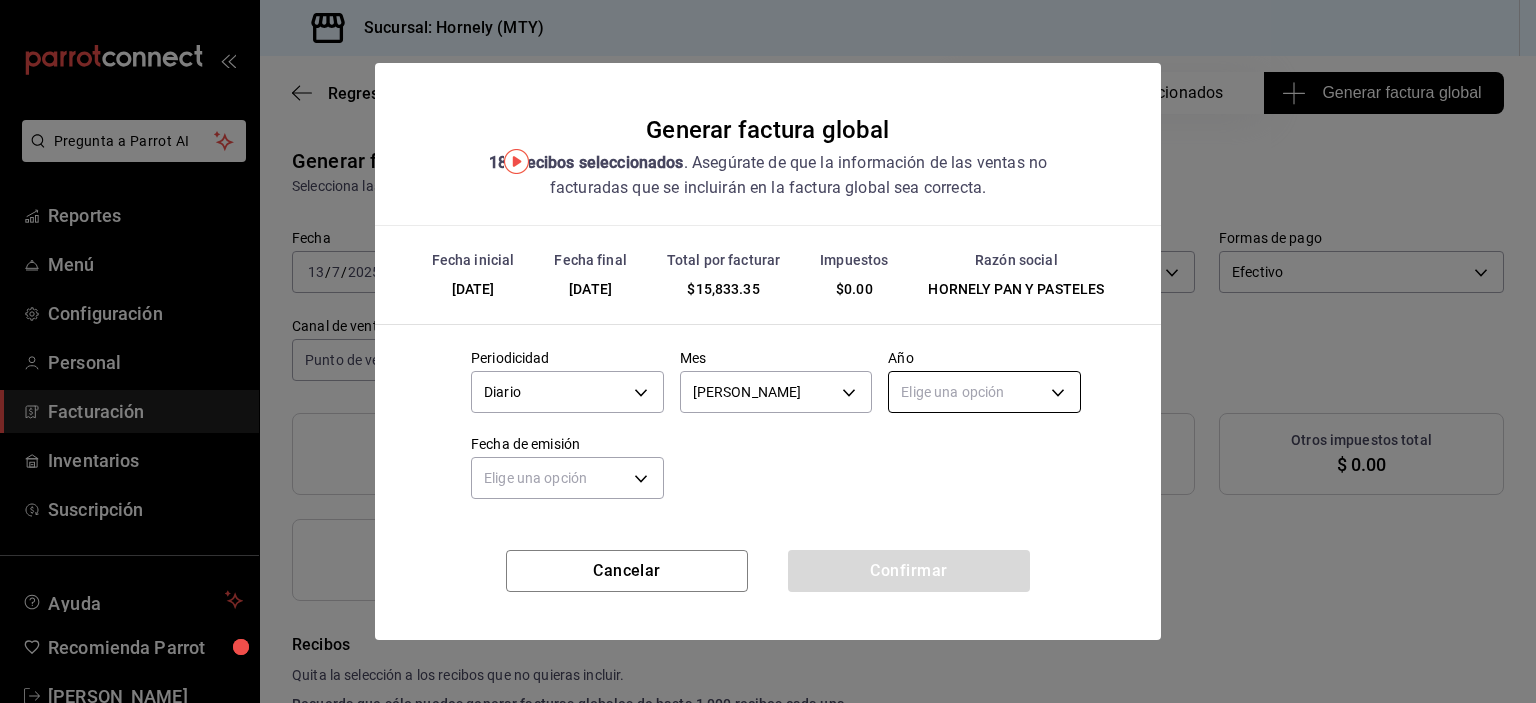 click on "Pregunta a Parrot AI Reportes   Menú   Configuración   Personal   Facturación   Inventarios   Suscripción   Ayuda Recomienda Parrot   [PERSON_NAME]   Sugerir nueva función   Sucursal: Hornely (MTY) Regresar 186 Recibos seleccionados Generar factura global Generar factura global Selecciona las ordenes que tus clientes no facturaron para emitir tu factural global. Fecha [DATE] [DATE] - [DATE] [DATE] Hora inicio 00:00 Hora inicio Hora fin 23:59 Hora fin Razón social HORNELY PAN Y PASTELES b2cd780a-b572-4f60-9a57-482b6a6c9eaf Formas de pago Efectivo CASH Canal de venta Punto de venta PARROT Marcas Ver todas f940d65f-f315-40ad-96cd-36aca2dc56c6 Ingresos totales $ 15,833.35 Descuentos totales $ 6,902.45 IVA Total $ 0.00 Otros impuestos total $ 0.00 Total por facturar $ 15,833.35 Recibos Quita la selección a los recibos que no quieras incluir. Recuerda que sólo puedes generar facturas globales de hasta 1,000 recibos cada una. Fecha # de recibo Tipo de pago Subtotal Descuentos IVA" at bounding box center [768, 351] 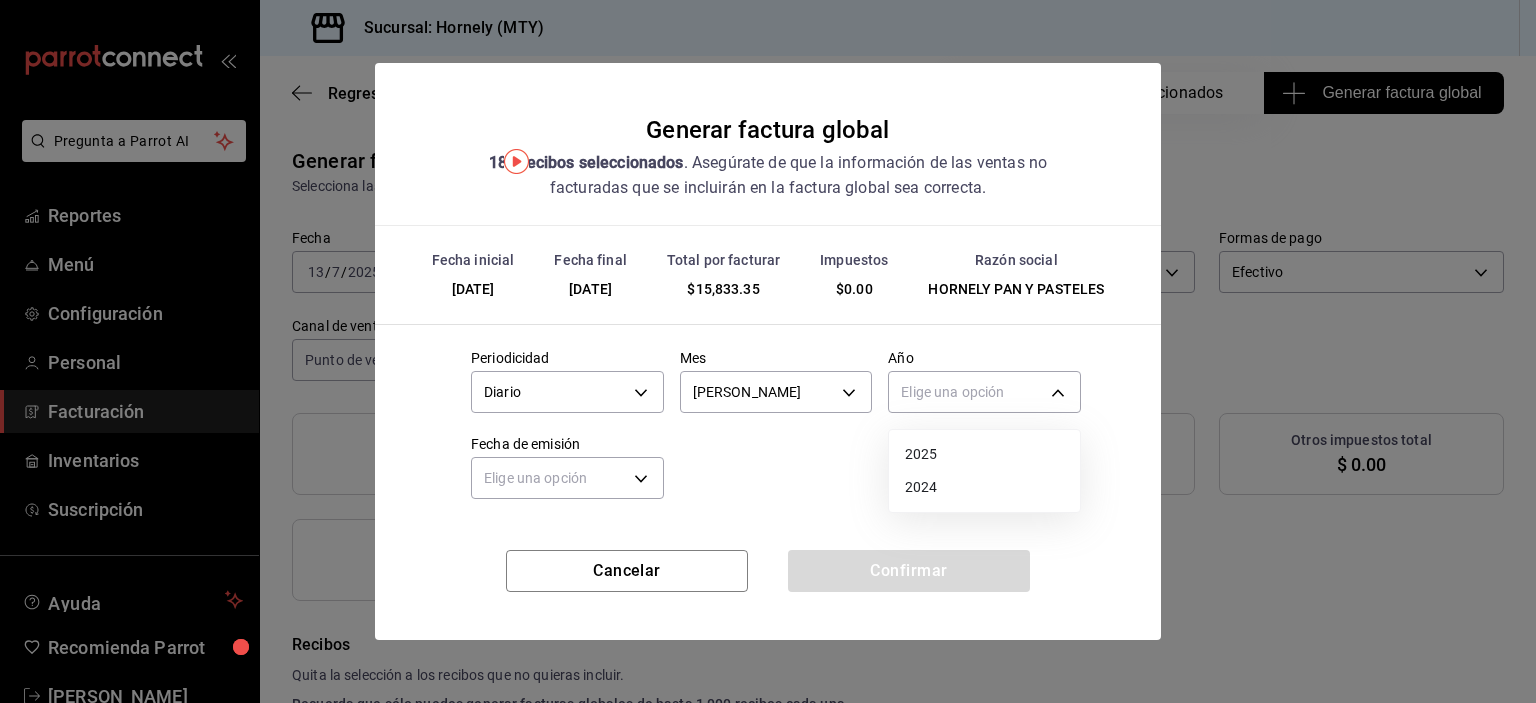 click on "2025" at bounding box center [984, 454] 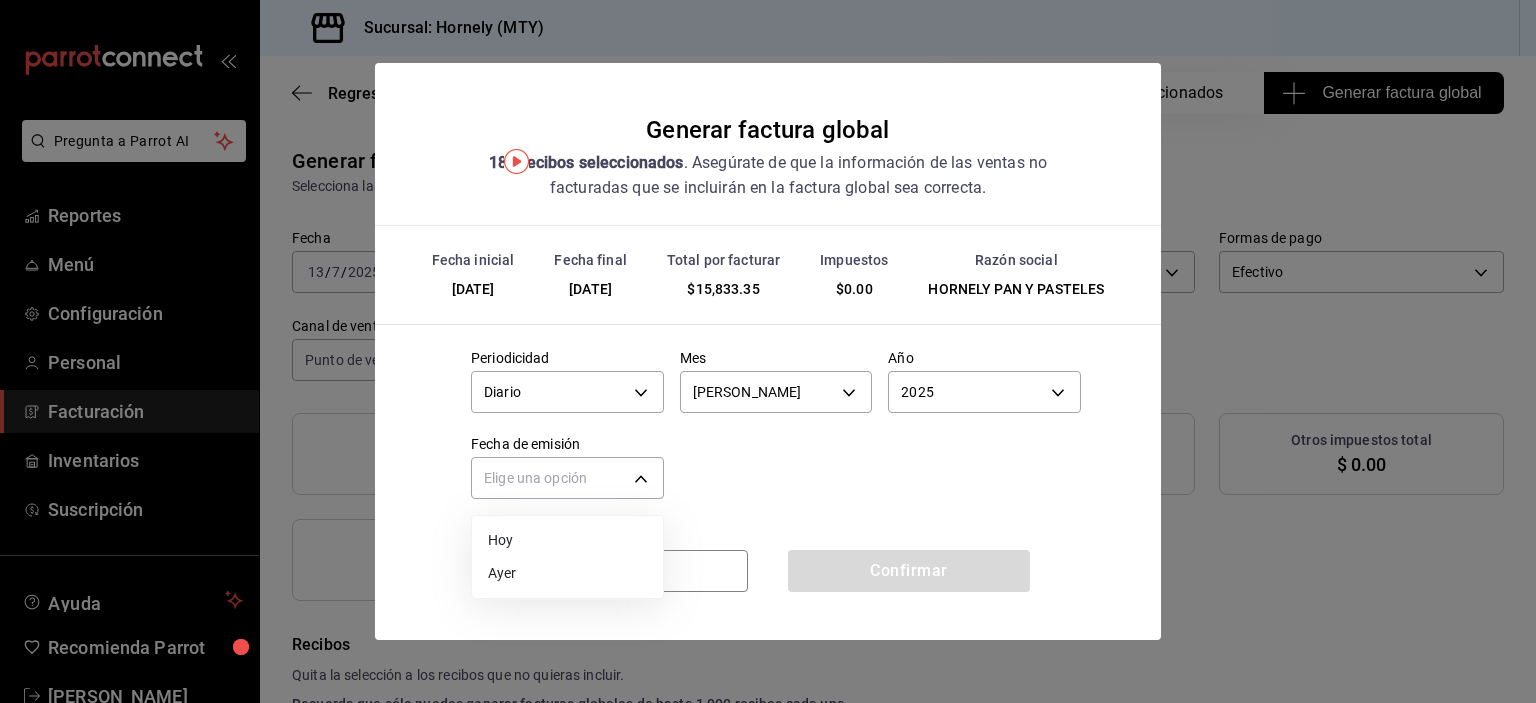 click on "Pregunta a Parrot AI Reportes   Menú   Configuración   Personal   Facturación   Inventarios   Suscripción   Ayuda Recomienda Parrot   [PERSON_NAME]   Sugerir nueva función   Sucursal: Hornely (MTY) Regresar 186 Recibos seleccionados Generar factura global Generar factura global Selecciona las ordenes que tus clientes no facturaron para emitir tu factural global. Fecha [DATE] [DATE] - [DATE] [DATE] Hora inicio 00:00 Hora inicio Hora fin 23:59 Hora fin Razón social HORNELY PAN Y PASTELES b2cd780a-b572-4f60-9a57-482b6a6c9eaf Formas de pago Efectivo CASH Canal de venta Punto de venta PARROT Marcas Ver todas f940d65f-f315-40ad-96cd-36aca2dc56c6 Ingresos totales $ 15,833.35 Descuentos totales $ 6,902.45 IVA Total $ 0.00 Otros impuestos total $ 0.00 Total por facturar $ 15,833.35 Recibos Quita la selección a los recibos que no quieras incluir. Recuerda que sólo puedes generar facturas globales de hasta 1,000 recibos cada una. Fecha # de recibo Tipo de pago Subtotal Descuentos IVA" at bounding box center [768, 351] 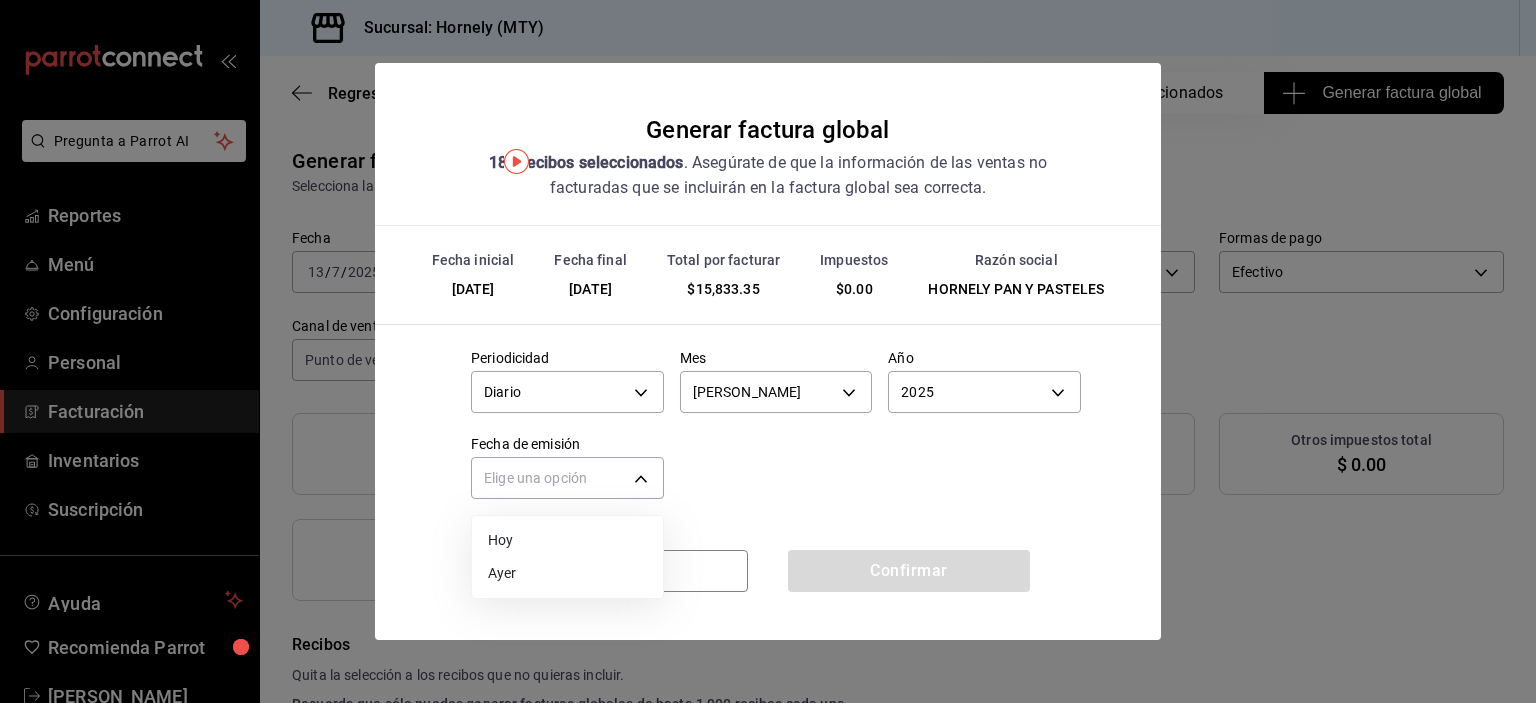 click on "Ayer" at bounding box center [567, 573] 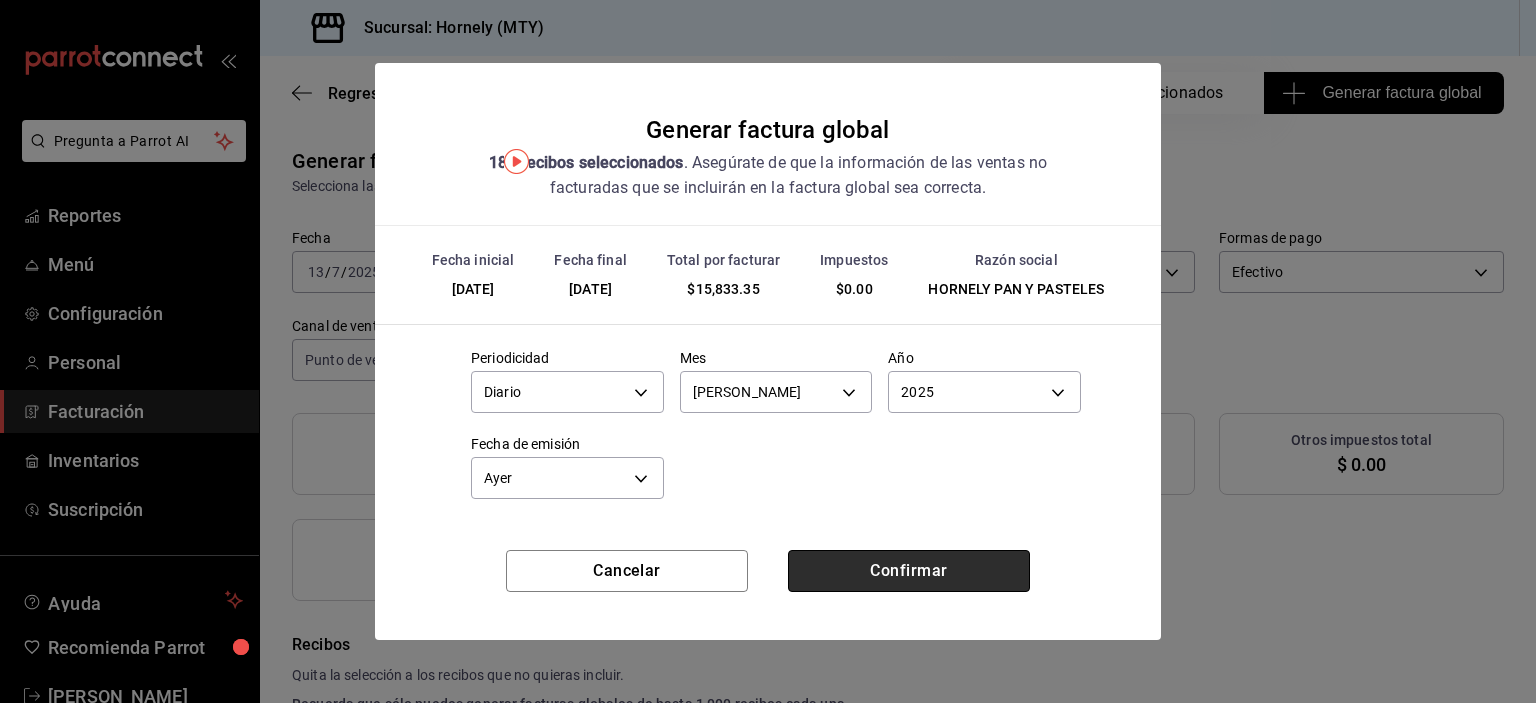 click on "Confirmar" at bounding box center (909, 571) 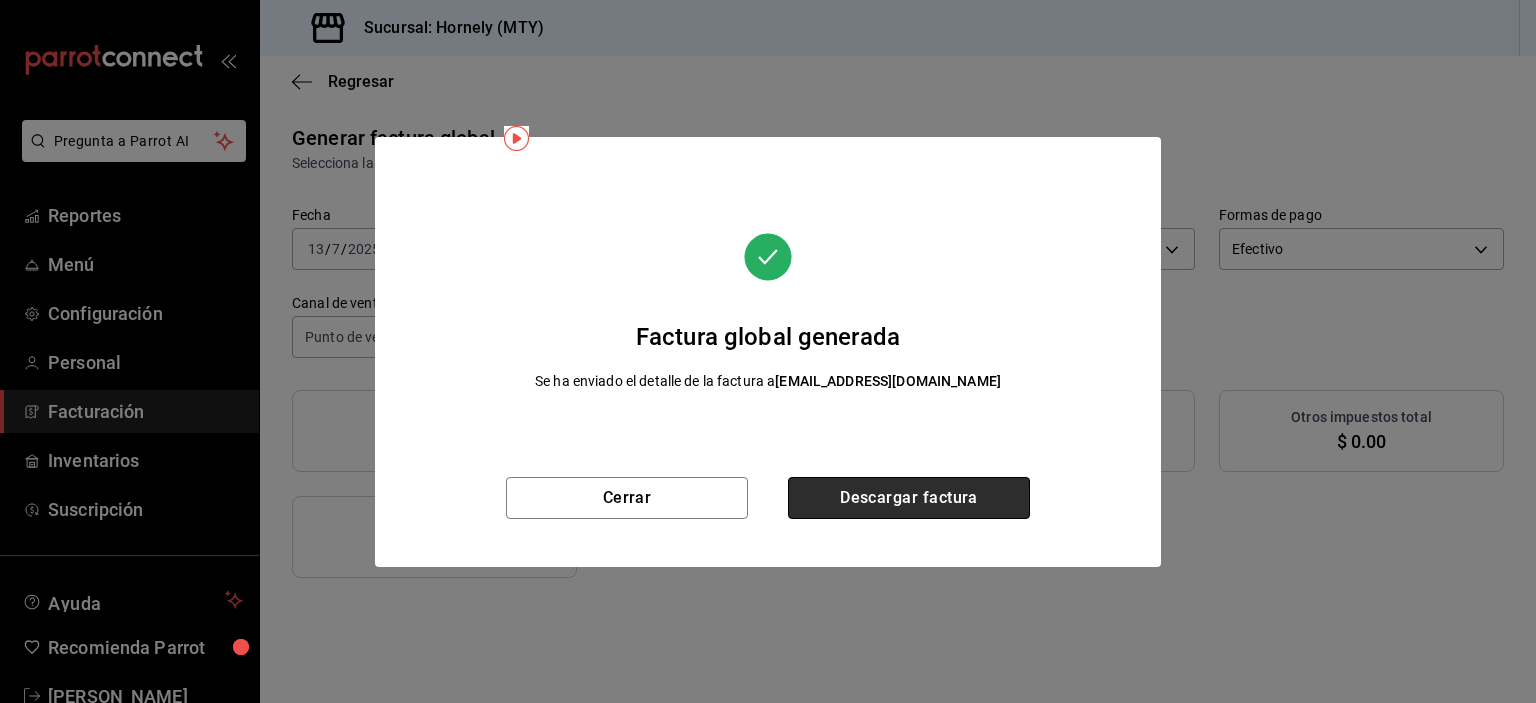 click on "Descargar factura" at bounding box center [909, 498] 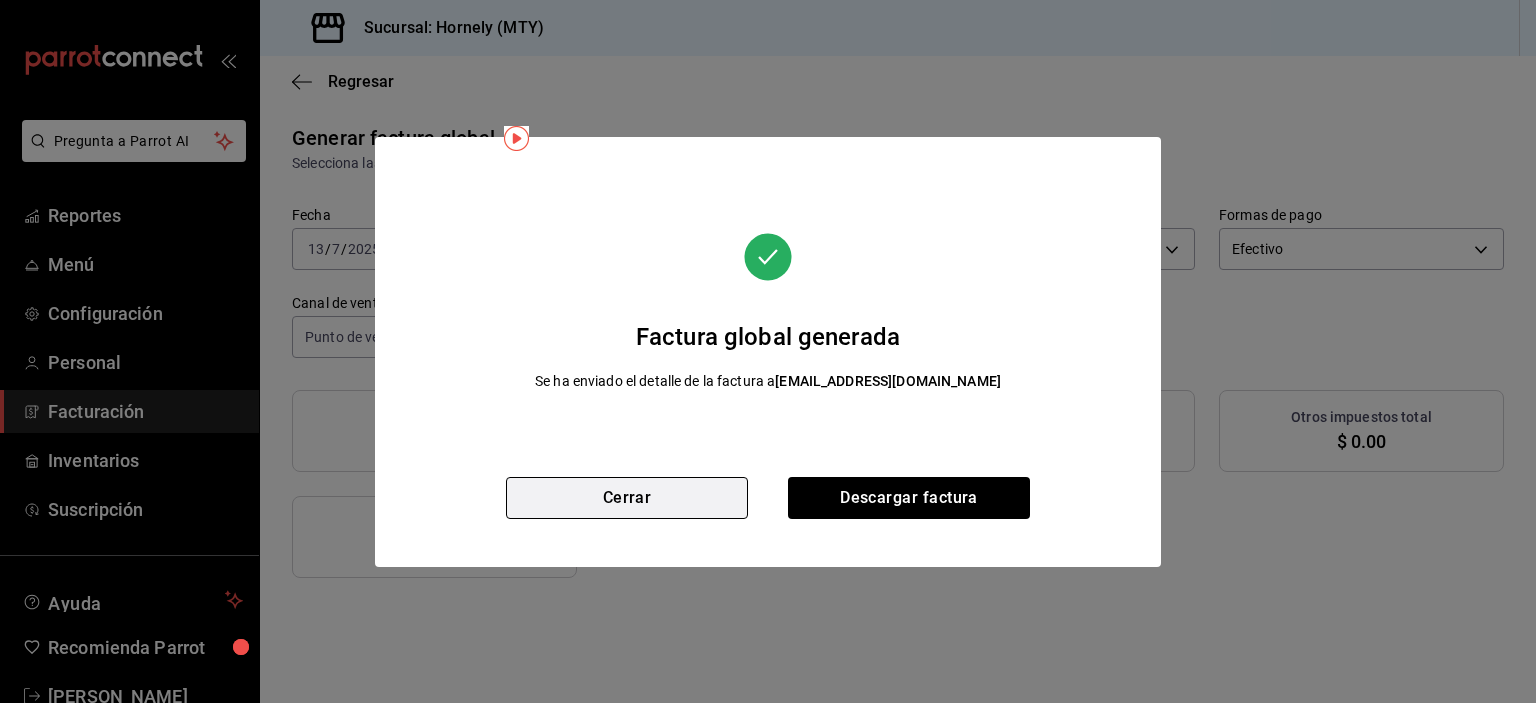 click on "Cerrar" at bounding box center (627, 498) 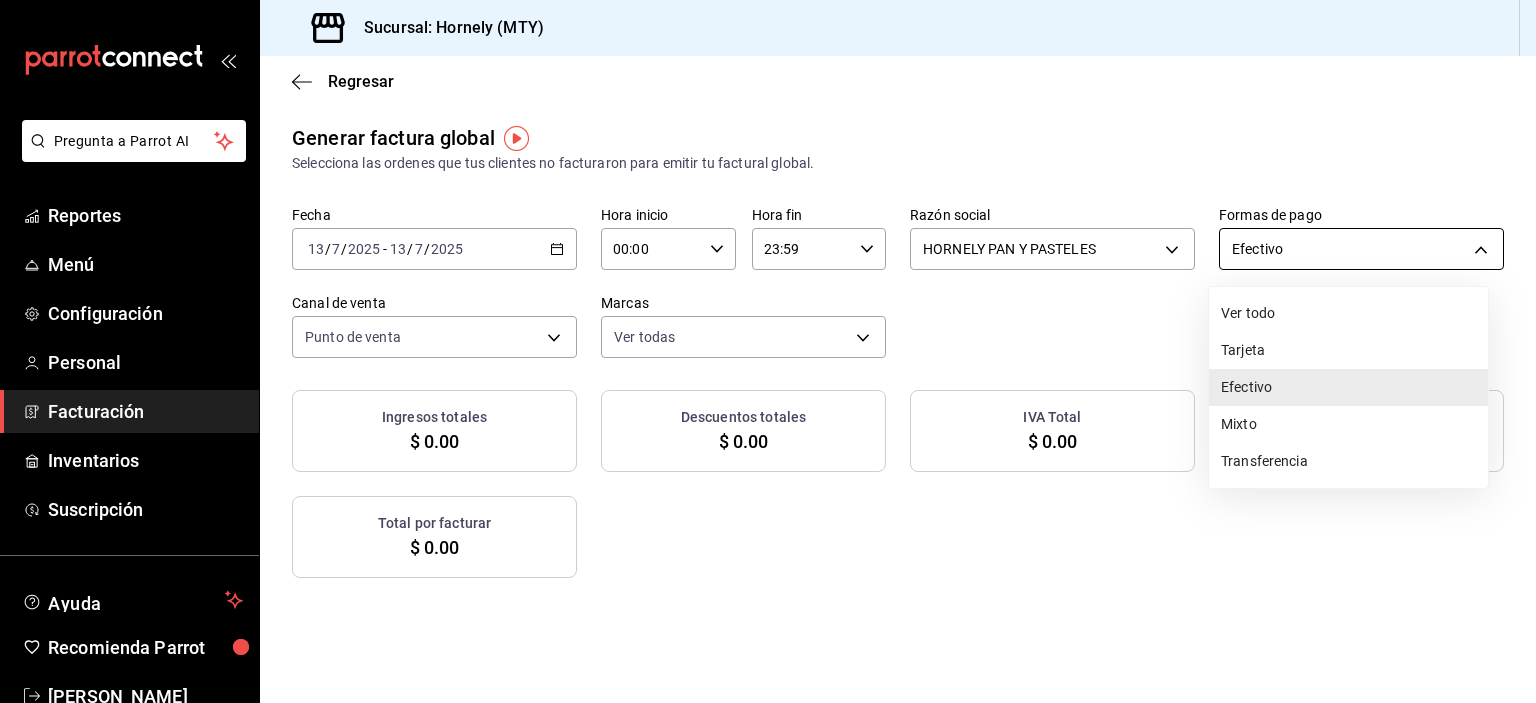 click on "Pregunta a Parrot AI Reportes   Menú   Configuración   Personal   Facturación   Inventarios   Suscripción   Ayuda Recomienda Parrot   [PERSON_NAME]   Sugerir nueva función   Sucursal: Hornely (MTY) Regresar Generar factura global Selecciona las ordenes que tus clientes no facturaron para emitir tu factural global. Fecha [DATE] [DATE] - [DATE] [DATE] Hora inicio 00:00 Hora inicio Hora fin 23:59 Hora fin Razón social HORNELY PAN Y PASTELES b2cd780a-b572-4f60-9a57-482b6a6c9eaf Formas de pago Efectivo CASH Canal de venta Punto de venta PARROT Marcas Ver todas f940d65f-f315-40ad-96cd-36aca2dc56c6 Ingresos totales $ 0.00 Descuentos totales $ 0.00 IVA Total $ 0.00 Otros impuestos total $ 0.00 Total por facturar $ 0.00 No hay información que mostrar GANA 1 MES GRATIS EN TU SUSCRIPCIÓN AQUÍ Ver video tutorial Ir a video Pregunta a Parrot AI Reportes   Menú   Configuración   Personal   Facturación   Inventarios   Suscripción   Ayuda Recomienda Parrot   [PERSON_NAME]     Ver todo" at bounding box center (768, 351) 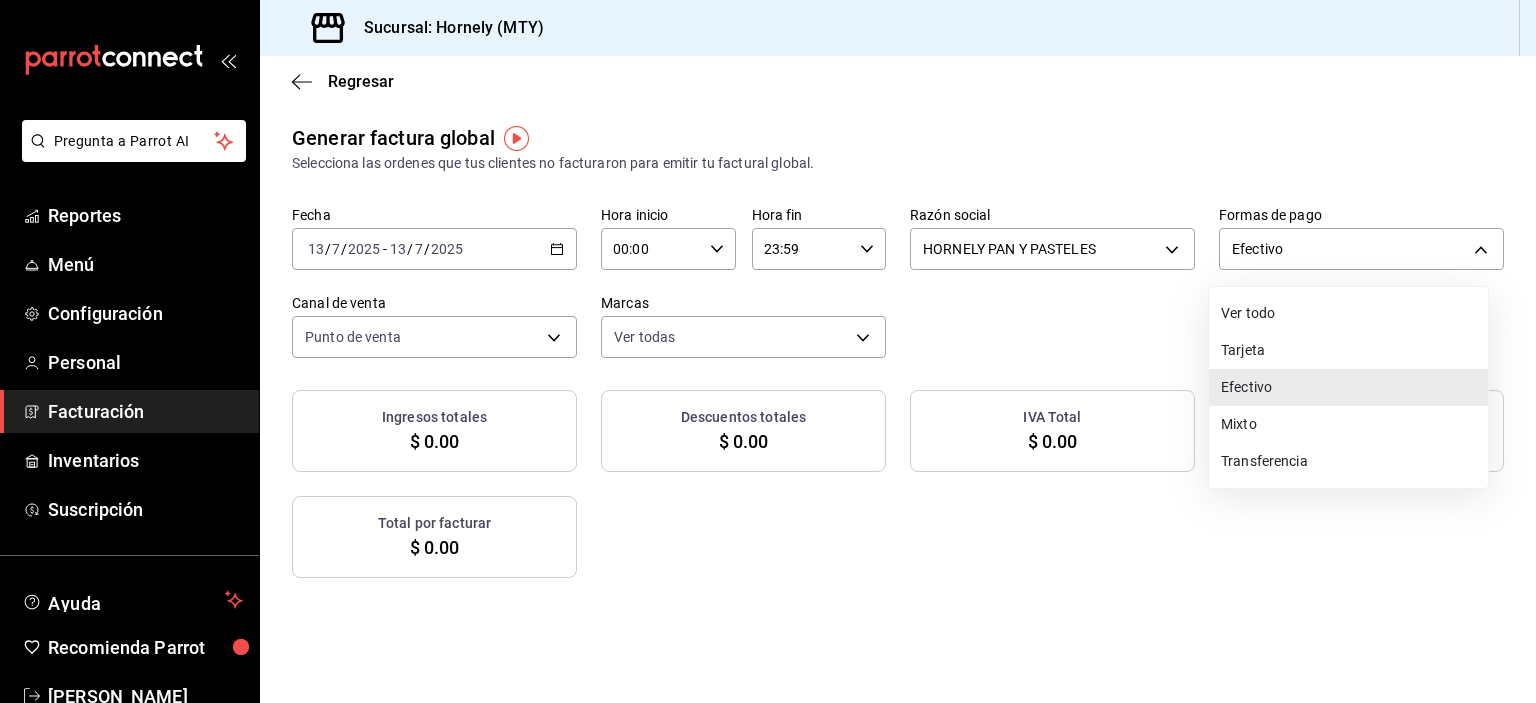 click on "Tarjeta" at bounding box center (1348, 350) 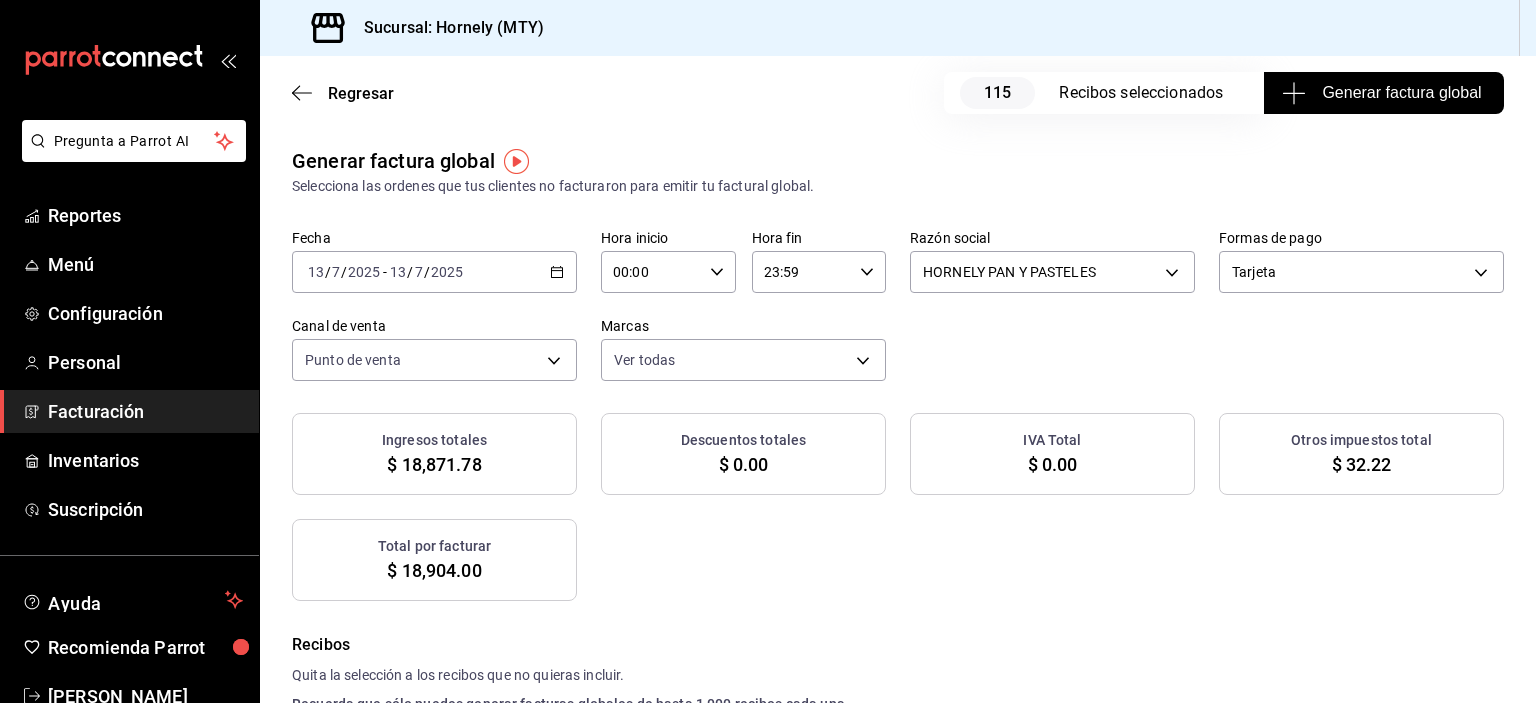 click on "Generar factura global" at bounding box center (1383, 93) 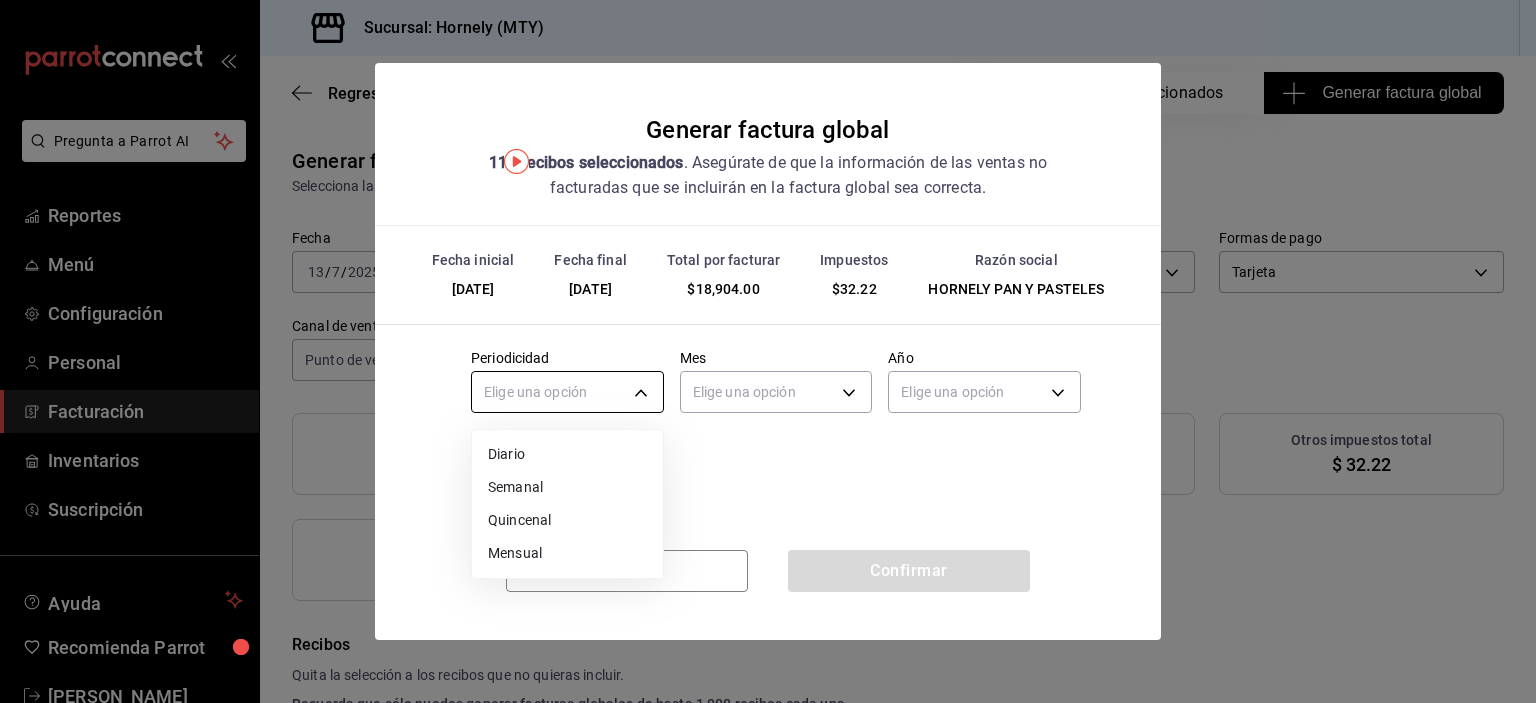 click on "Pregunta a Parrot AI Reportes   Menú   Configuración   Personal   Facturación   Inventarios   Suscripción   Ayuda Recomienda Parrot   [PERSON_NAME]   Sugerir nueva función   Sucursal: Hornely (MTY) Regresar 115 Recibos seleccionados Generar factura global Generar factura global Selecciona las ordenes que tus clientes no facturaron para emitir tu factural global. Fecha [DATE] [DATE] - [DATE] [DATE] Hora inicio 00:00 Hora inicio Hora fin 23:59 Hora fin Razón social HORNELY PAN Y PASTELES b2cd780a-b572-4f60-9a57-482b6a6c9eaf Formas de pago Tarjeta CARD Canal de venta Punto de venta PARROT Marcas Ver todas f940d65f-f315-40ad-96cd-36aca2dc56c6 Ingresos totales $ 18,871.78 Descuentos totales $ 0.00 IVA Total $ 0.00 Otros impuestos total $ 32.22 Total por facturar $ 18,904.00 Recibos Quita la selección a los recibos que no quieras incluir. Recuerda que sólo puedes generar facturas globales de hasta 1,000 recibos cada una. Fecha # de recibo Tipo de pago Subtotal Descuentos IVA Total" at bounding box center (768, 351) 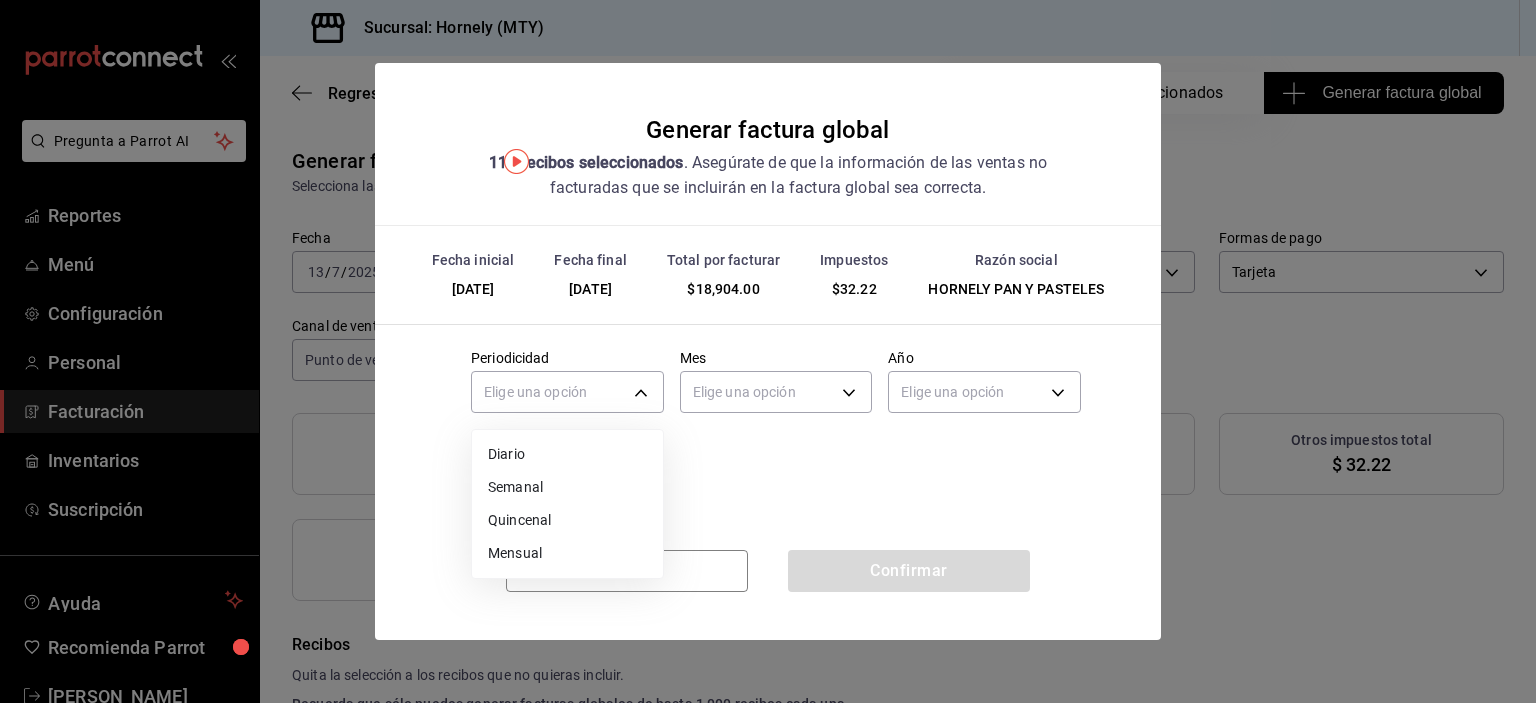 click on "Diario" at bounding box center [567, 454] 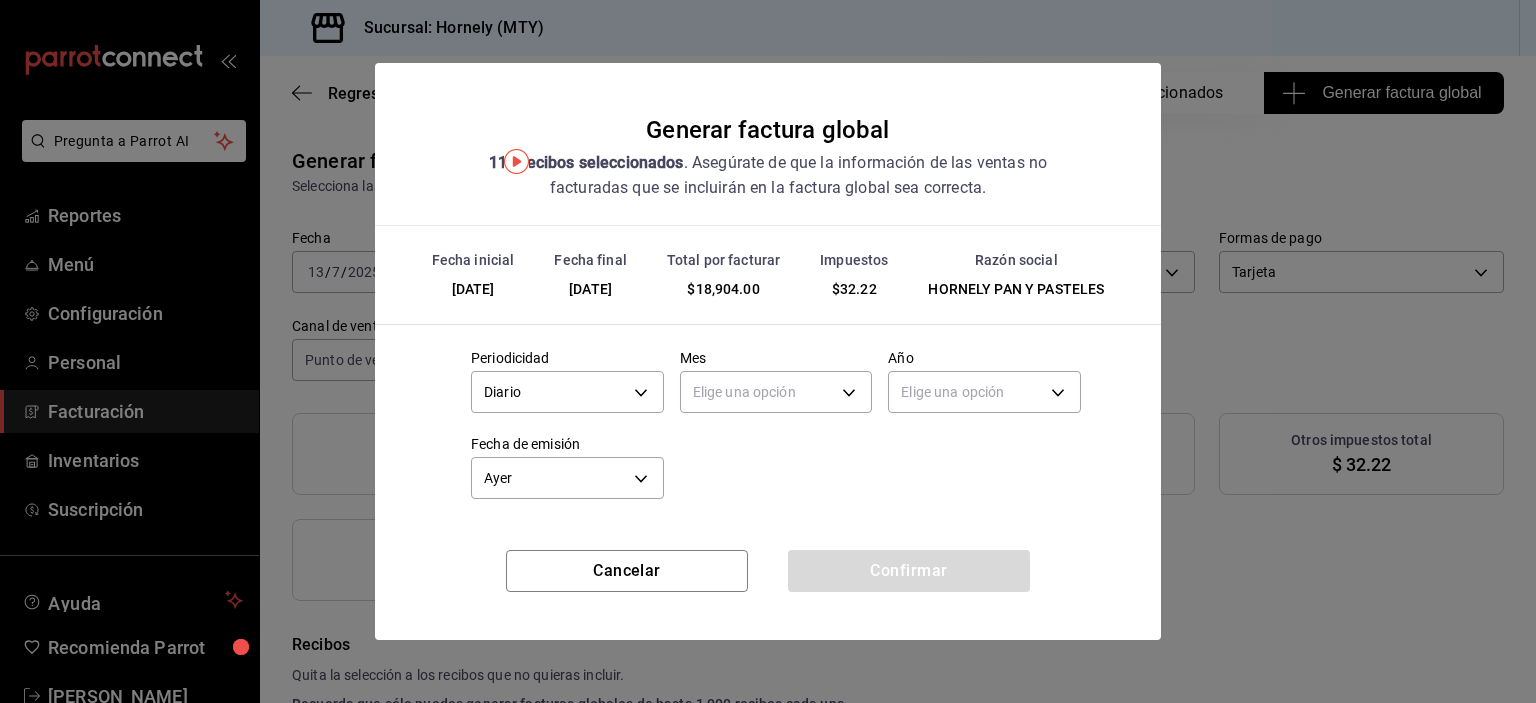 click on "Pregunta a Parrot AI Reportes   Menú   Configuración   Personal   Facturación   Inventarios   Suscripción   Ayuda Recomienda Parrot   [PERSON_NAME]   Sugerir nueva función   Sucursal: Hornely (MTY) Regresar 115 Recibos seleccionados Generar factura global Generar factura global Selecciona las ordenes que tus clientes no facturaron para emitir tu factural global. Fecha [DATE] [DATE] - [DATE] [DATE] Hora inicio 00:00 Hora inicio Hora fin 23:59 Hora fin Razón social HORNELY PAN Y PASTELES b2cd780a-b572-4f60-9a57-482b6a6c9eaf Formas de pago Tarjeta CARD Canal de venta Punto de venta PARROT Marcas Ver todas f940d65f-f315-40ad-96cd-36aca2dc56c6 Ingresos totales $ 18,871.78 Descuentos totales $ 0.00 IVA Total $ 0.00 Otros impuestos total $ 32.22 Total por facturar $ 18,904.00 Recibos Quita la selección a los recibos que no quieras incluir. Recuerda que sólo puedes generar facturas globales de hasta 1,000 recibos cada una. Fecha # de recibo Tipo de pago Subtotal Descuentos IVA Total" at bounding box center [768, 351] 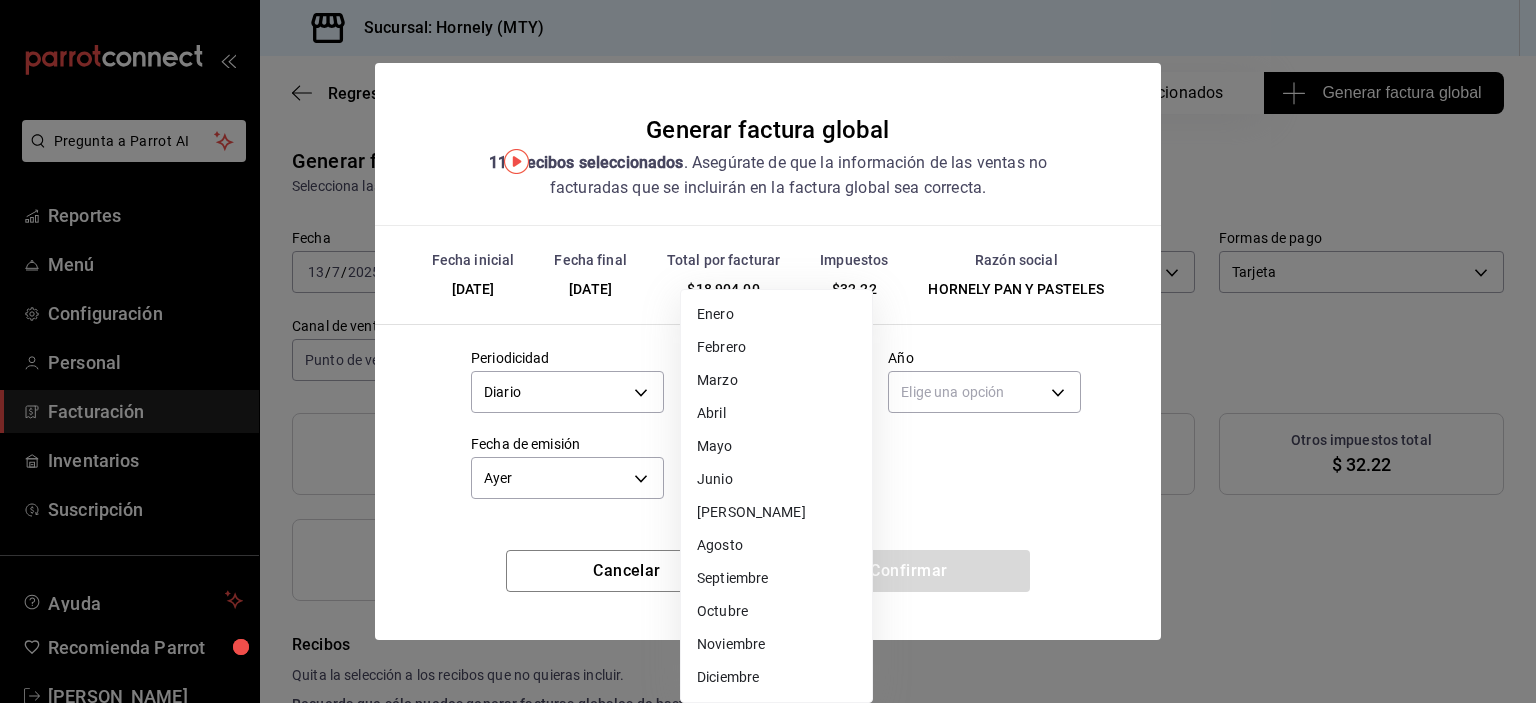 click on "[PERSON_NAME]" at bounding box center (776, 512) 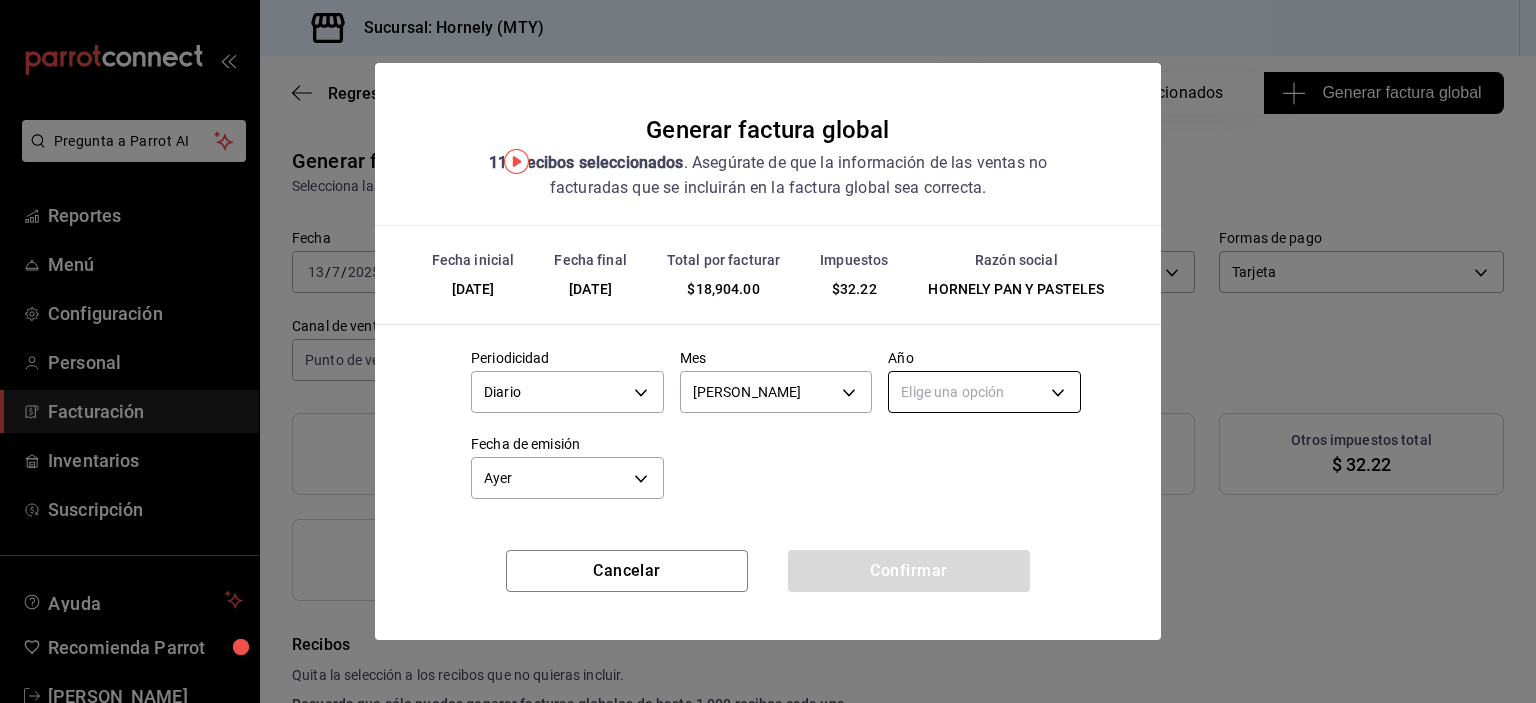 click on "Pregunta a Parrot AI Reportes   Menú   Configuración   Personal   Facturación   Inventarios   Suscripción   Ayuda Recomienda Parrot   [PERSON_NAME]   Sugerir nueva función   Sucursal: Hornely (MTY) Regresar 115 Recibos seleccionados Generar factura global Generar factura global Selecciona las ordenes que tus clientes no facturaron para emitir tu factural global. Fecha [DATE] [DATE] - [DATE] [DATE] Hora inicio 00:00 Hora inicio Hora fin 23:59 Hora fin Razón social HORNELY PAN Y PASTELES b2cd780a-b572-4f60-9a57-482b6a6c9eaf Formas de pago Tarjeta CARD Canal de venta Punto de venta PARROT Marcas Ver todas f940d65f-f315-40ad-96cd-36aca2dc56c6 Ingresos totales $ 18,871.78 Descuentos totales $ 0.00 IVA Total $ 0.00 Otros impuestos total $ 32.22 Total por facturar $ 18,904.00 Recibos Quita la selección a los recibos que no quieras incluir. Recuerda que sólo puedes generar facturas globales de hasta 1,000 recibos cada una. Fecha # de recibo Tipo de pago Subtotal Descuentos IVA Total" at bounding box center [768, 351] 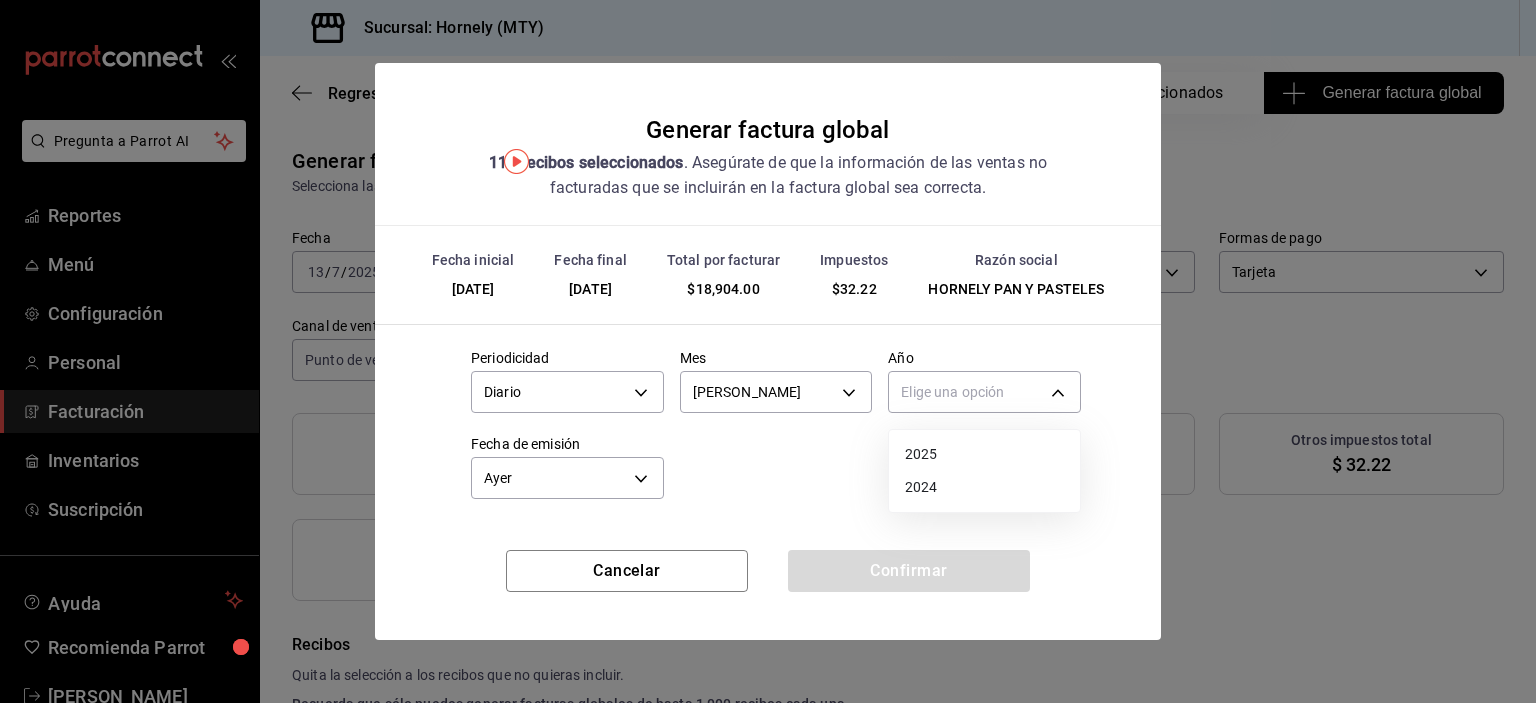 click on "2025" at bounding box center [984, 454] 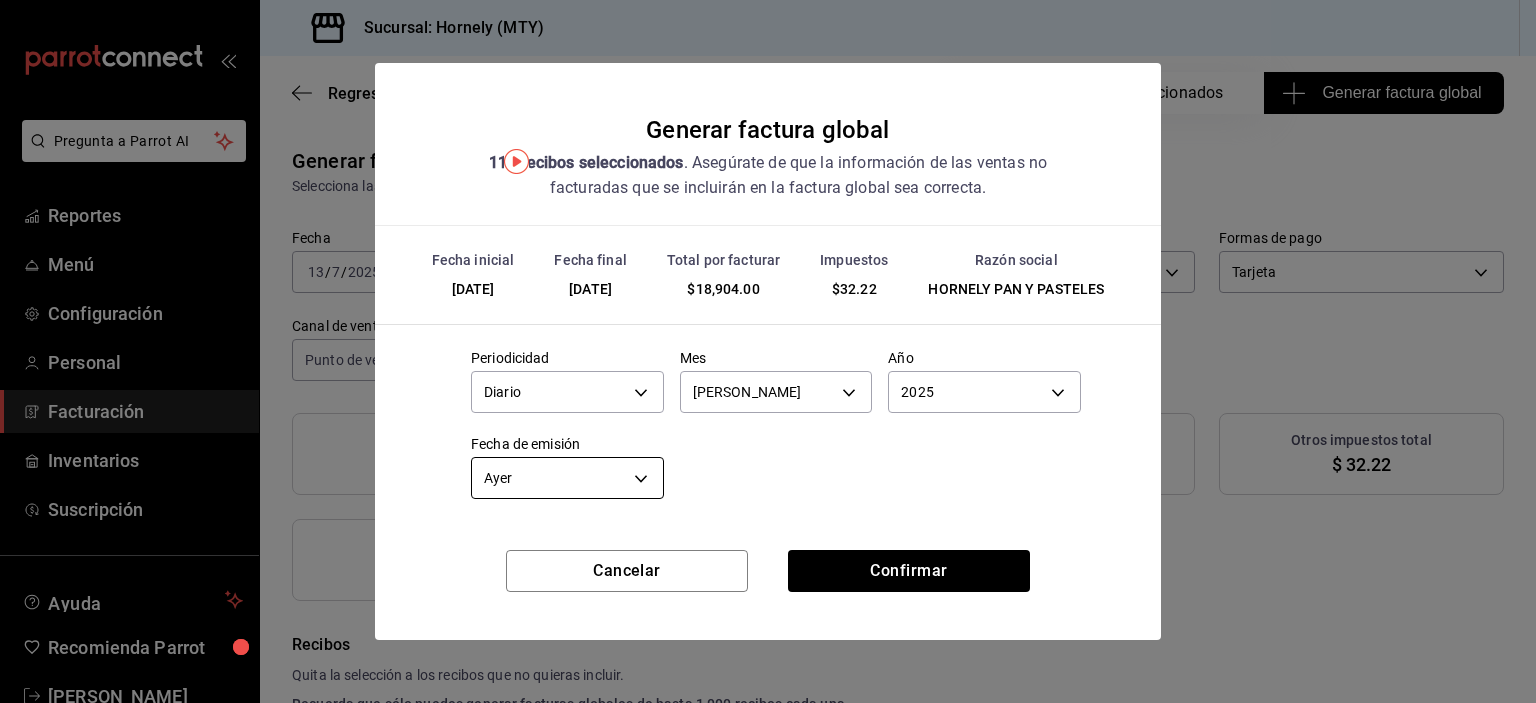 click on "Pregunta a Parrot AI Reportes   Menú   Configuración   Personal   Facturación   Inventarios   Suscripción   Ayuda Recomienda Parrot   [PERSON_NAME]   Sugerir nueva función   Sucursal: Hornely (MTY) Regresar 115 Recibos seleccionados Generar factura global Generar factura global Selecciona las ordenes que tus clientes no facturaron para emitir tu factural global. Fecha [DATE] [DATE] - [DATE] [DATE] Hora inicio 00:00 Hora inicio Hora fin 23:59 Hora fin Razón social HORNELY PAN Y PASTELES b2cd780a-b572-4f60-9a57-482b6a6c9eaf Formas de pago Tarjeta CARD Canal de venta Punto de venta PARROT Marcas Ver todas f940d65f-f315-40ad-96cd-36aca2dc56c6 Ingresos totales $ 18,871.78 Descuentos totales $ 0.00 IVA Total $ 0.00 Otros impuestos total $ 32.22 Total por facturar $ 18,904.00 Recibos Quita la selección a los recibos que no quieras incluir. Recuerda que sólo puedes generar facturas globales de hasta 1,000 recibos cada una. Fecha # de recibo Tipo de pago Subtotal Descuentos IVA Total" at bounding box center [768, 351] 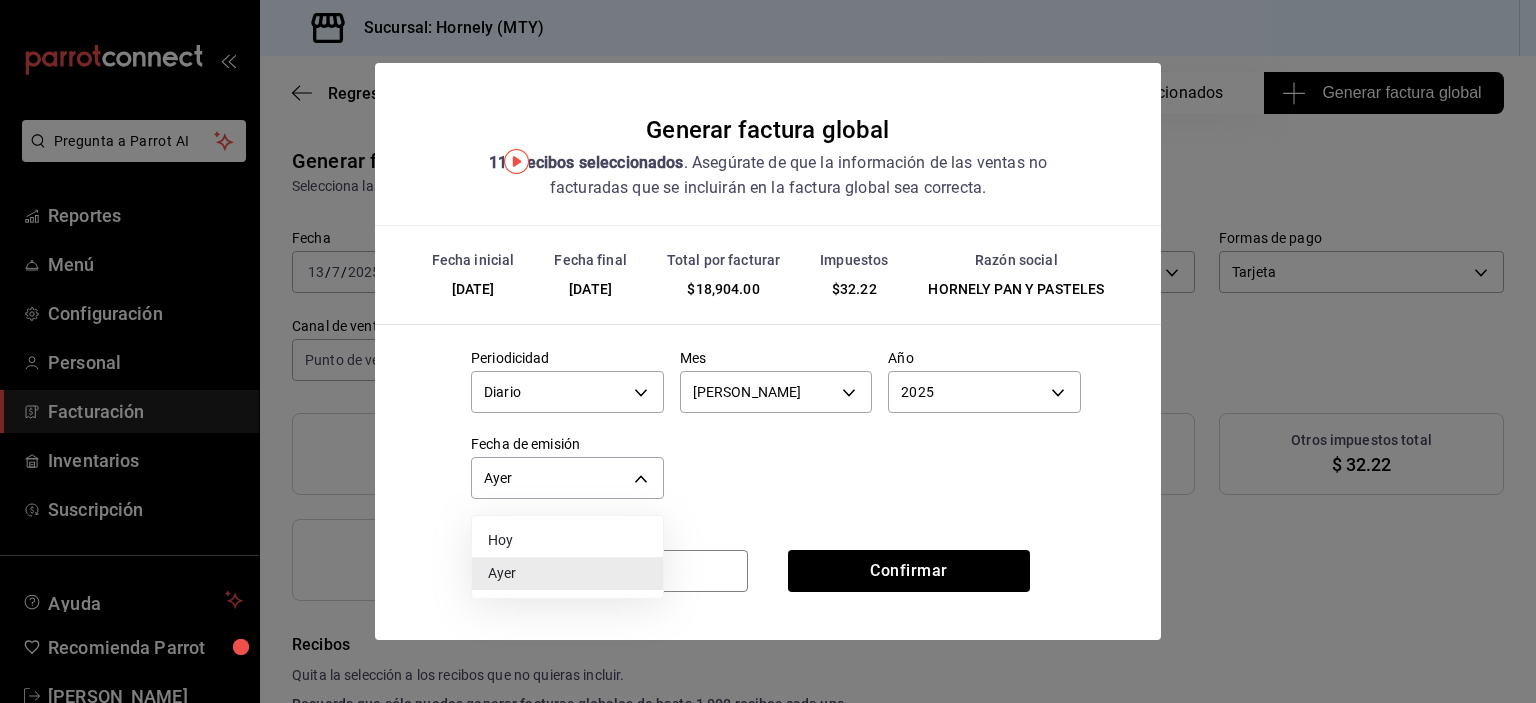 click on "Ayer" at bounding box center [567, 573] 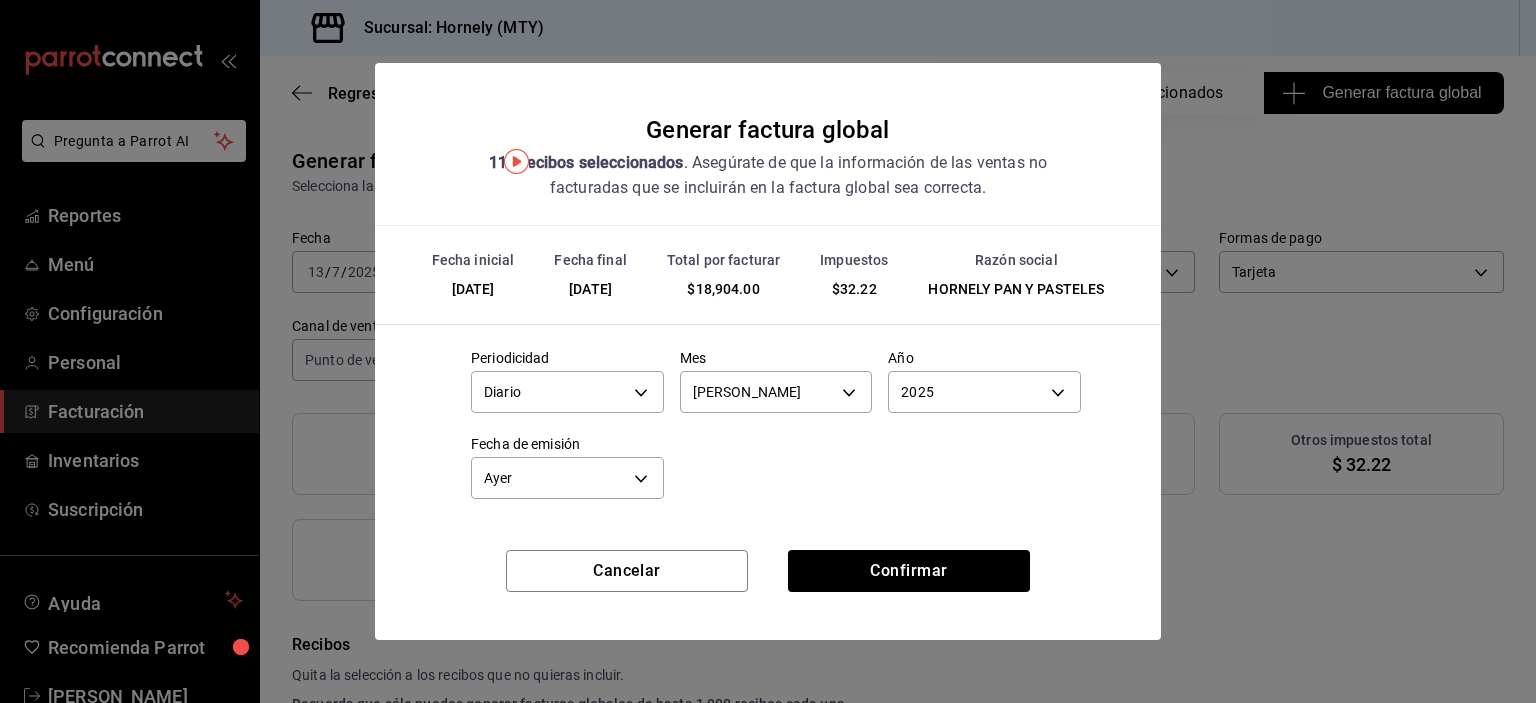 click on "Cancelar Confirmar" at bounding box center [768, 595] 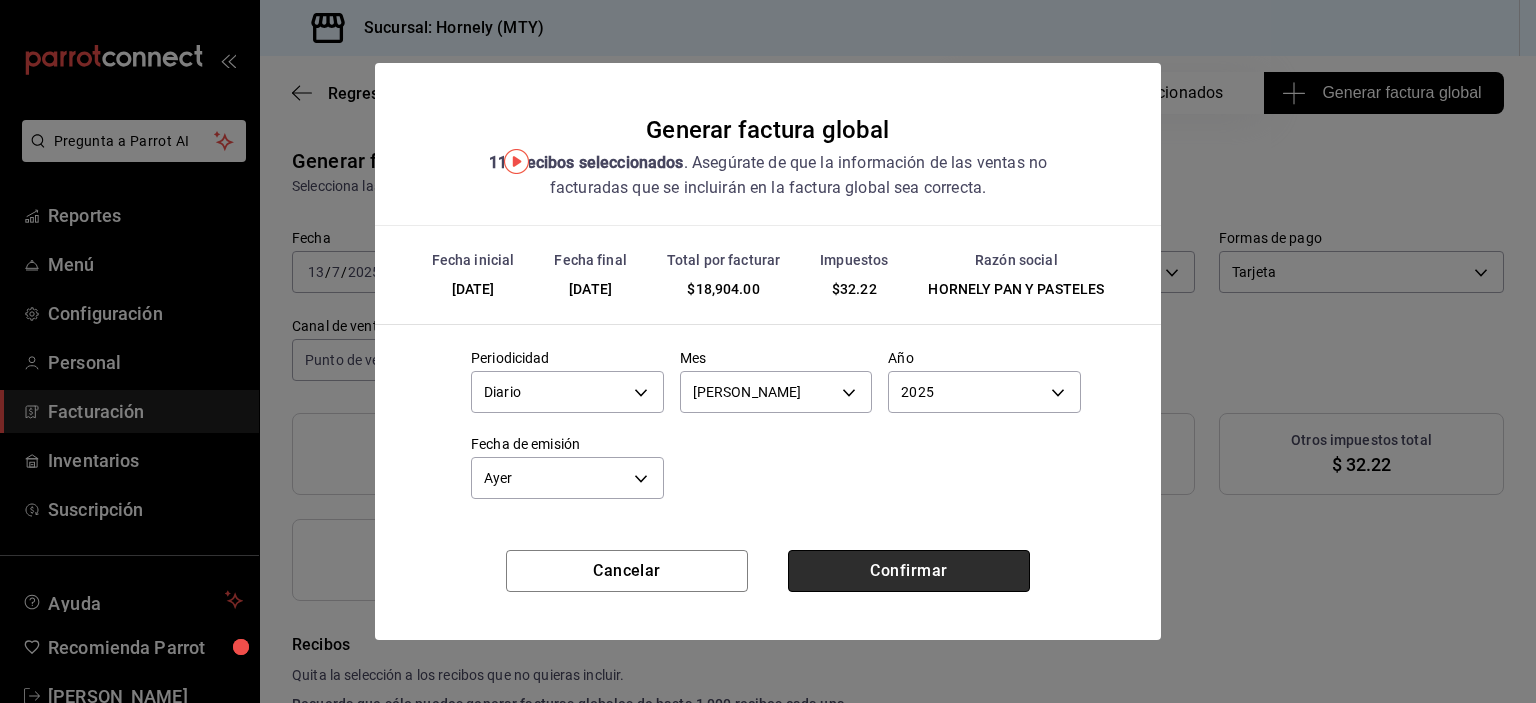 click on "Confirmar" at bounding box center [909, 571] 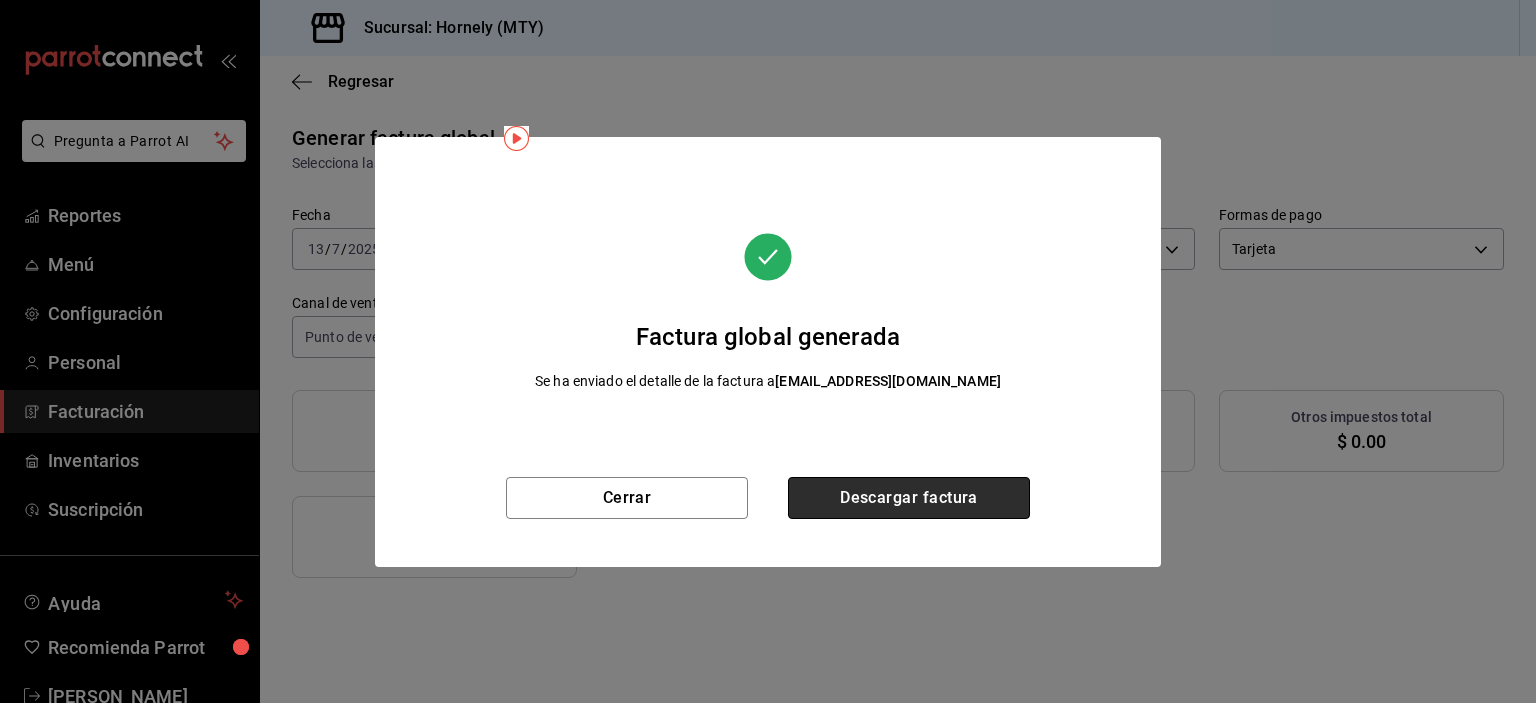 click on "Descargar factura" at bounding box center (909, 498) 